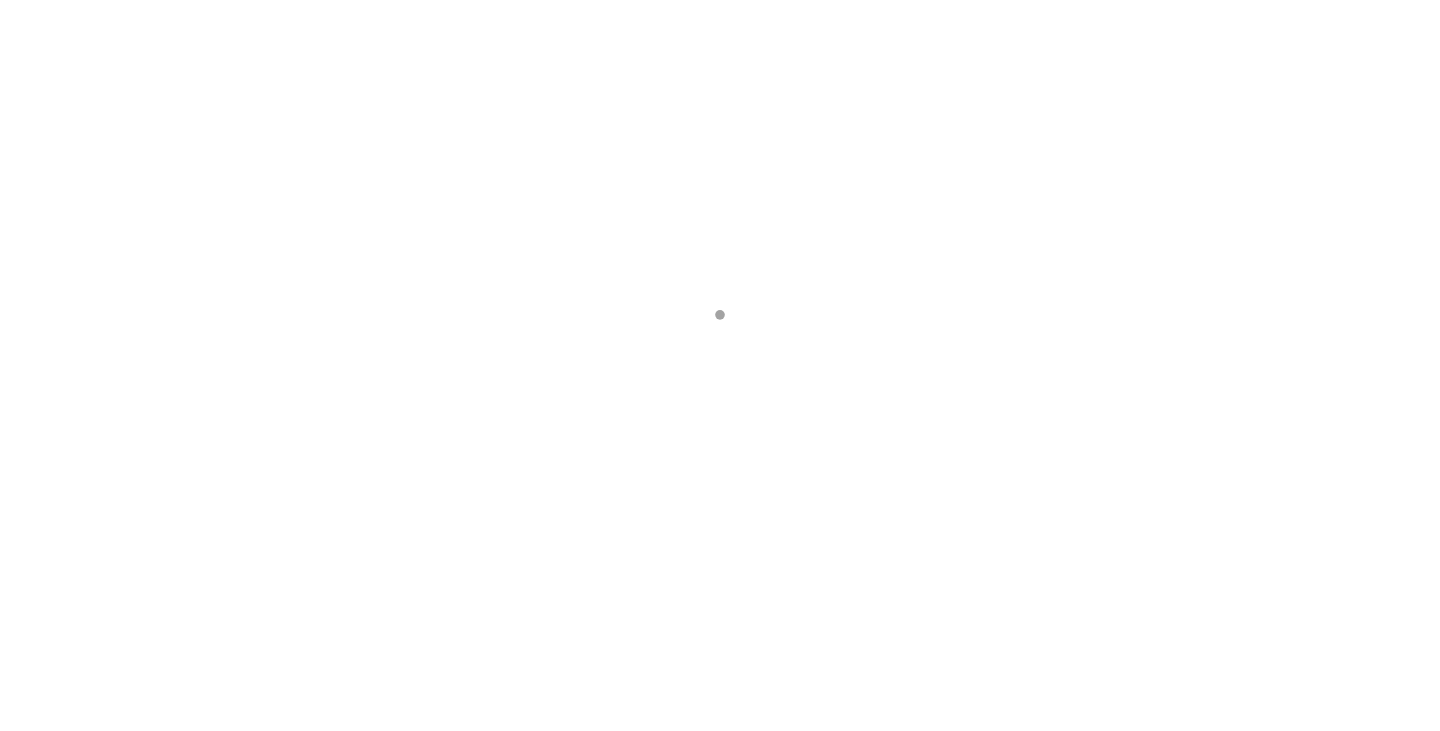 scroll, scrollTop: 0, scrollLeft: 0, axis: both 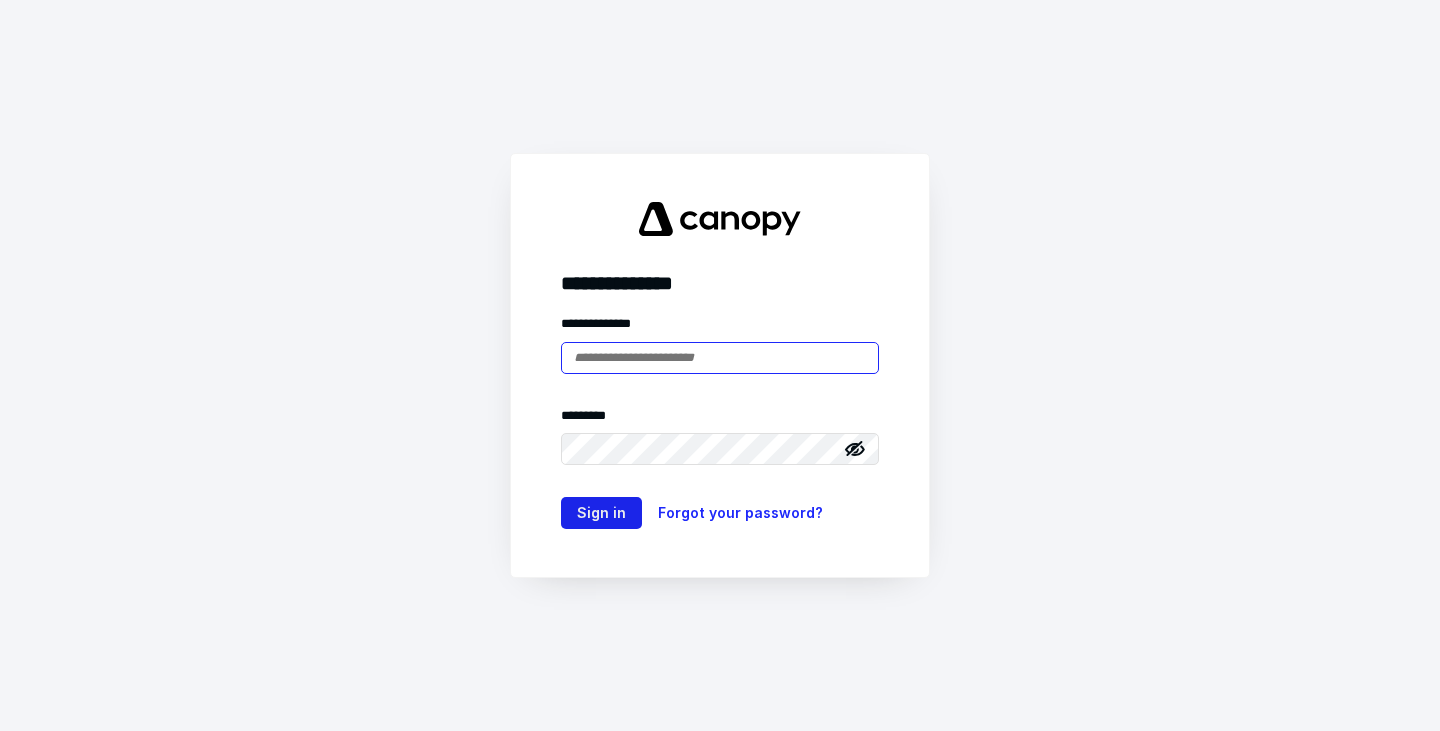 type on "**********" 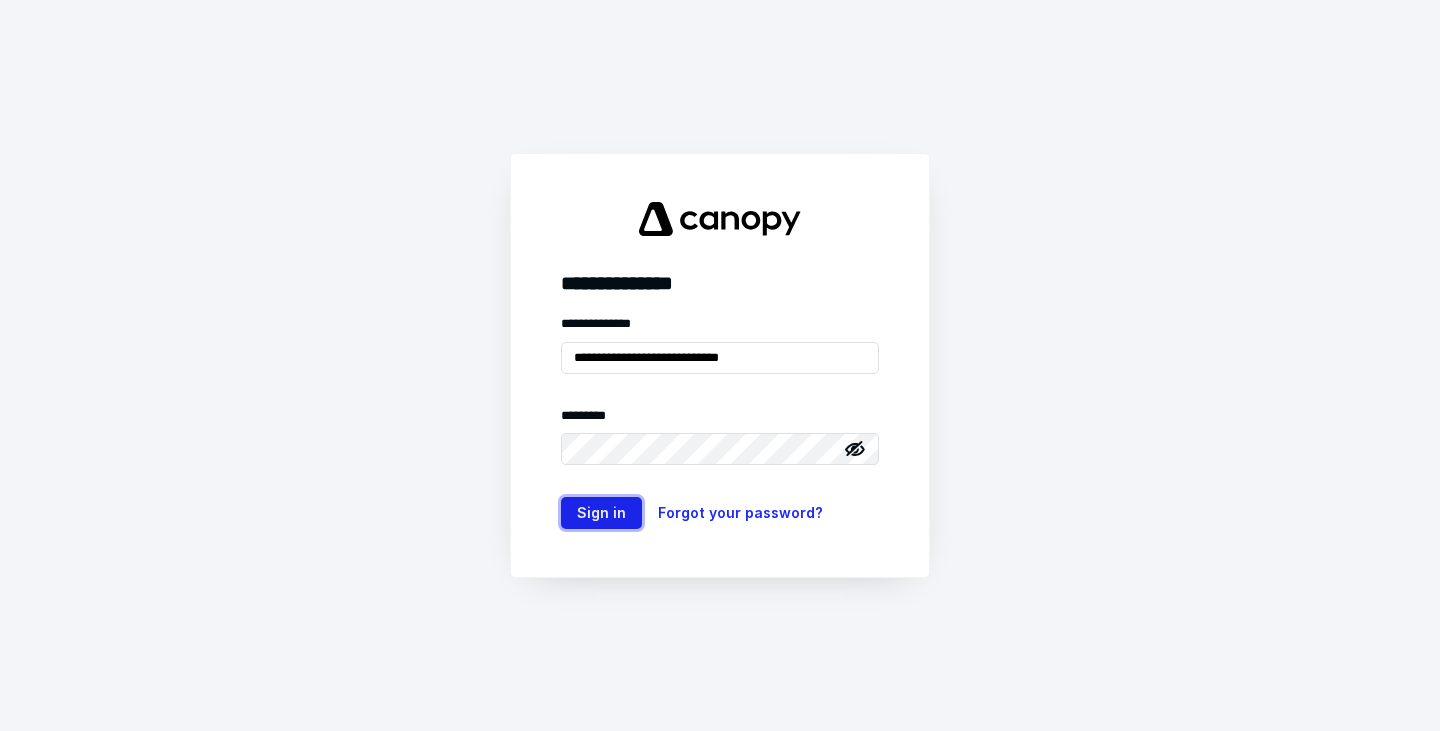 click on "Sign in" at bounding box center (601, 513) 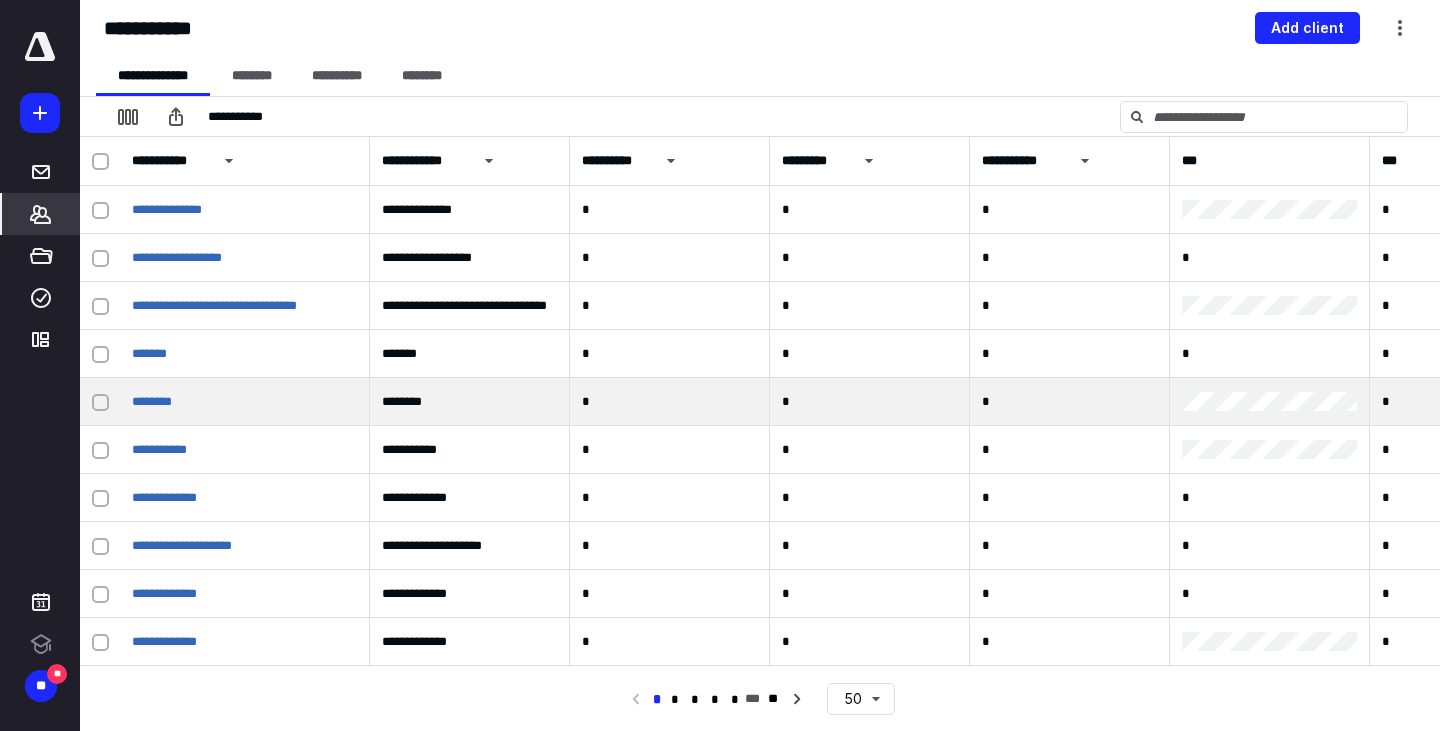 scroll, scrollTop: 0, scrollLeft: 0, axis: both 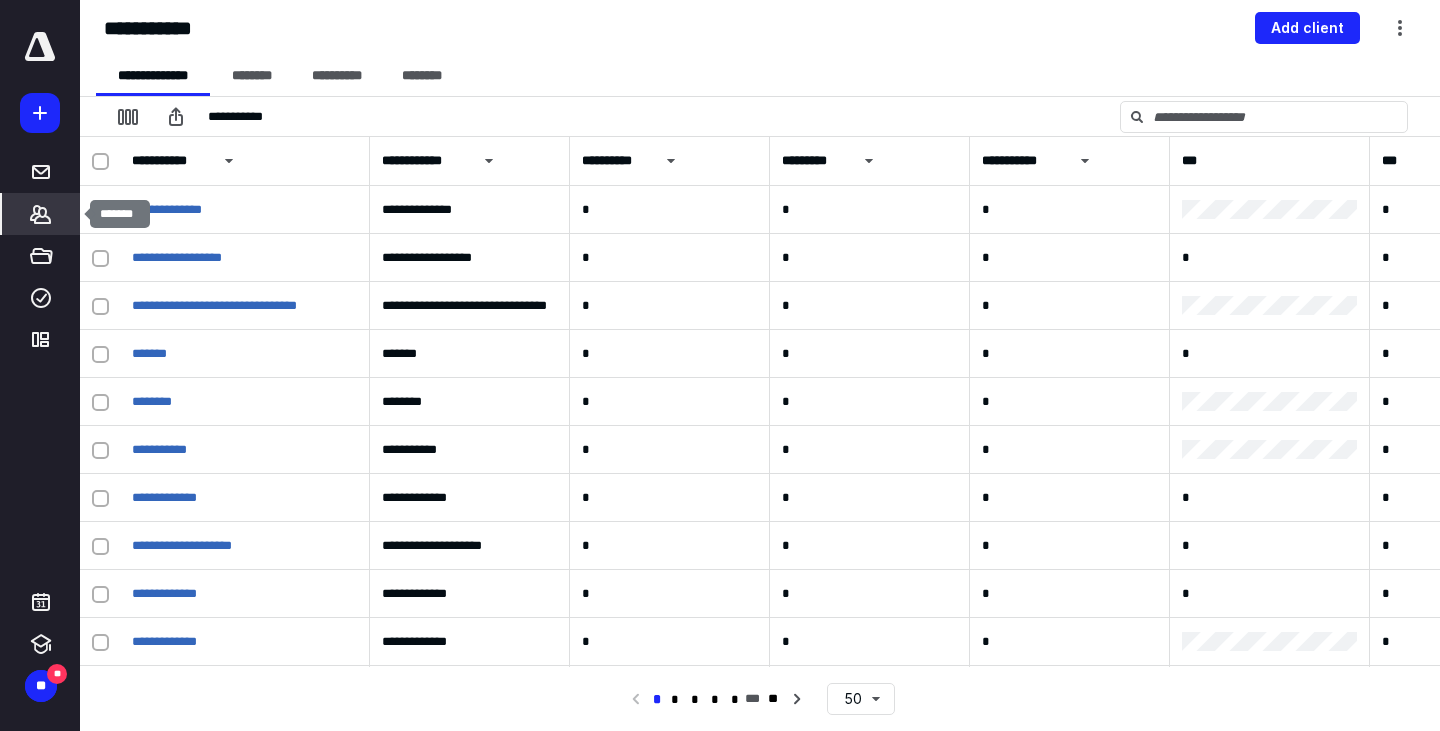 click 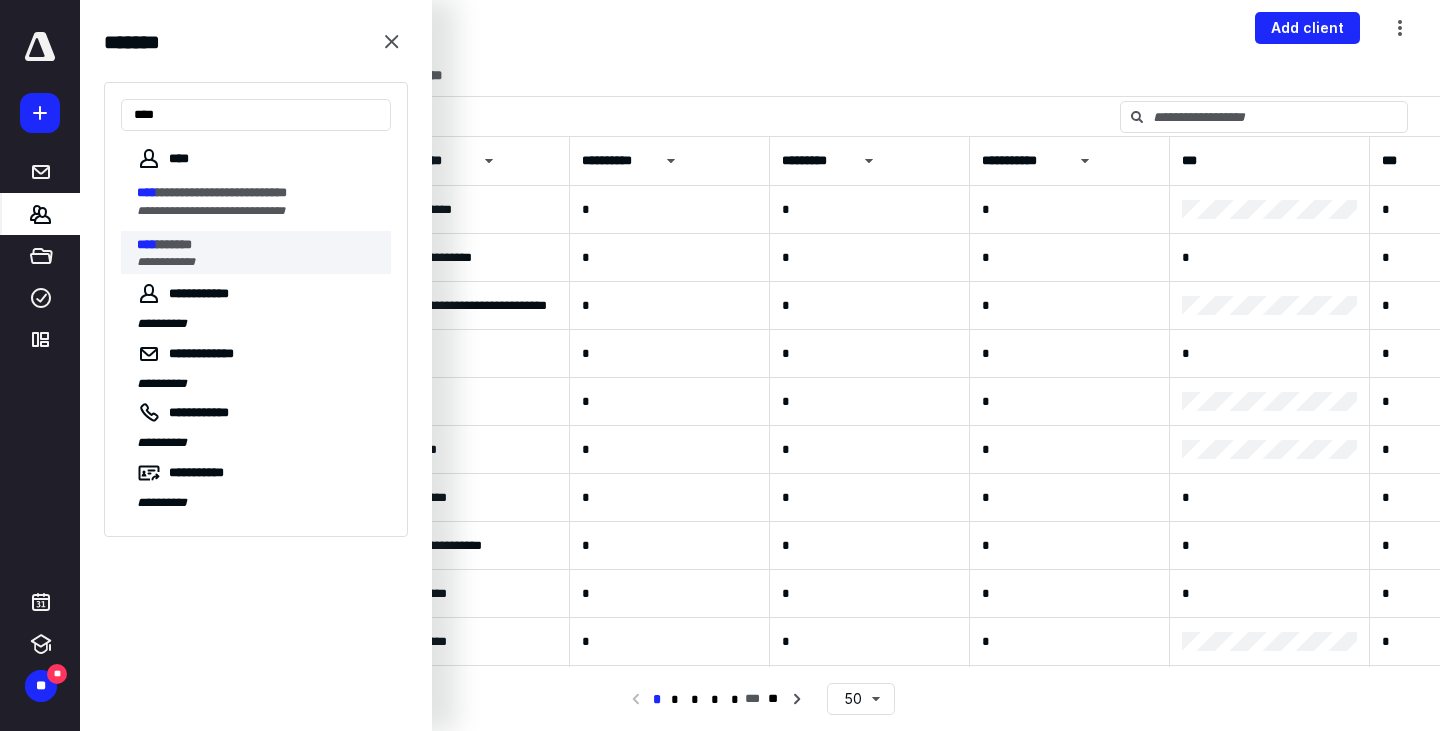 type on "****" 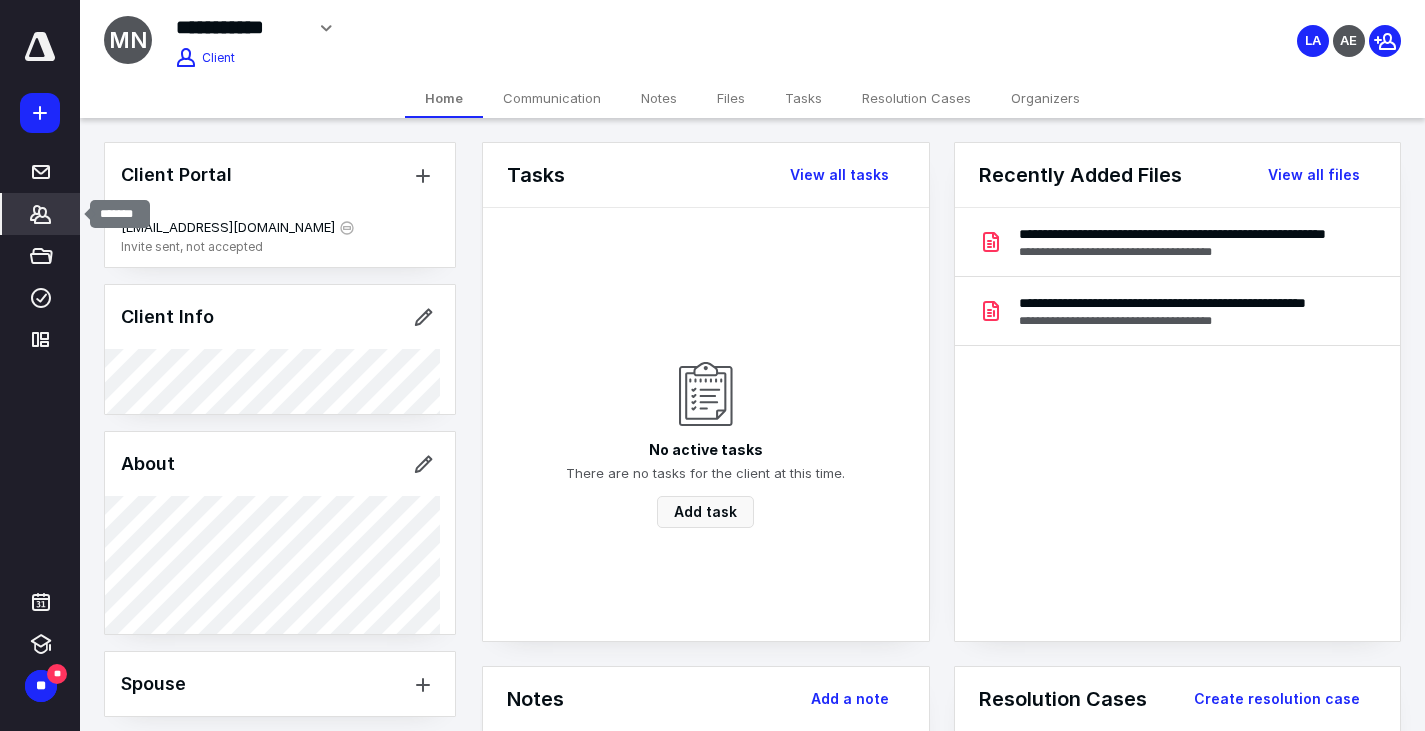 click on "*******" at bounding box center (41, 214) 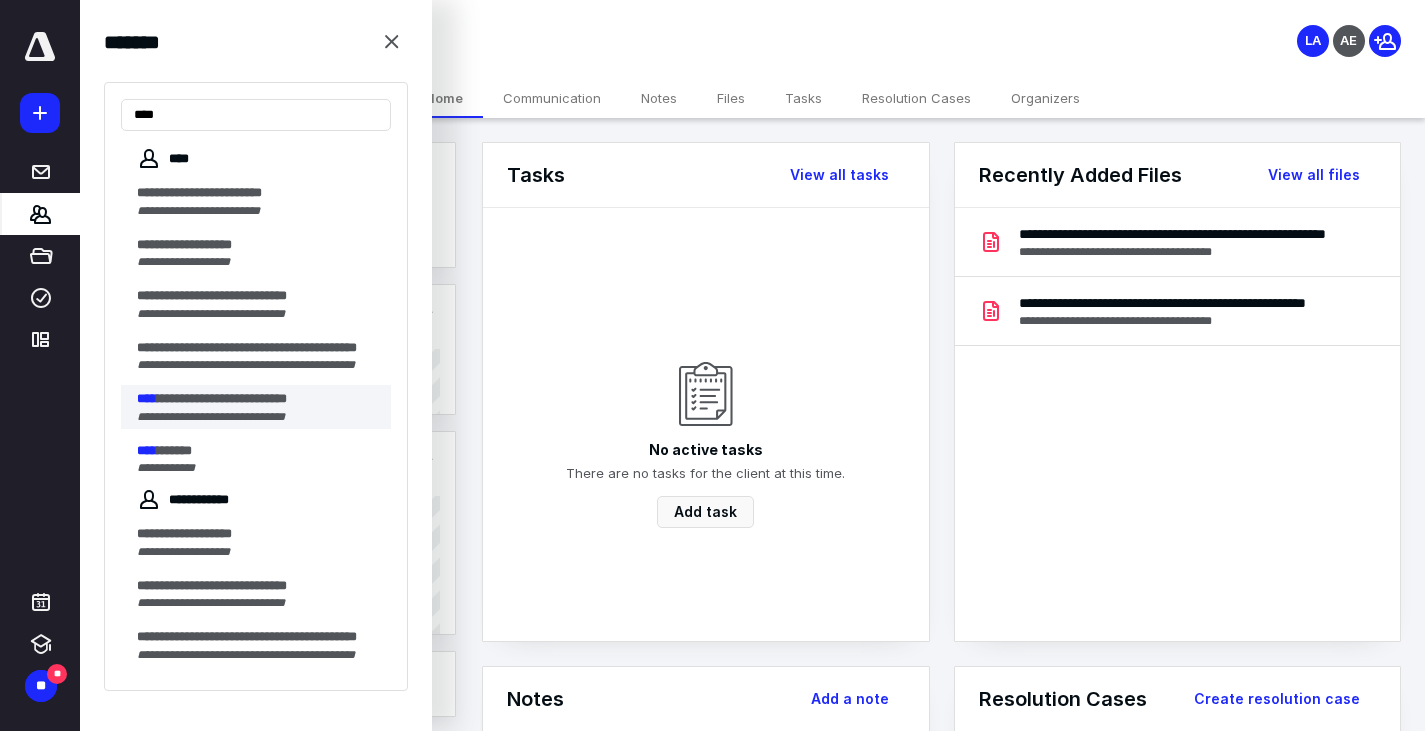 type on "****" 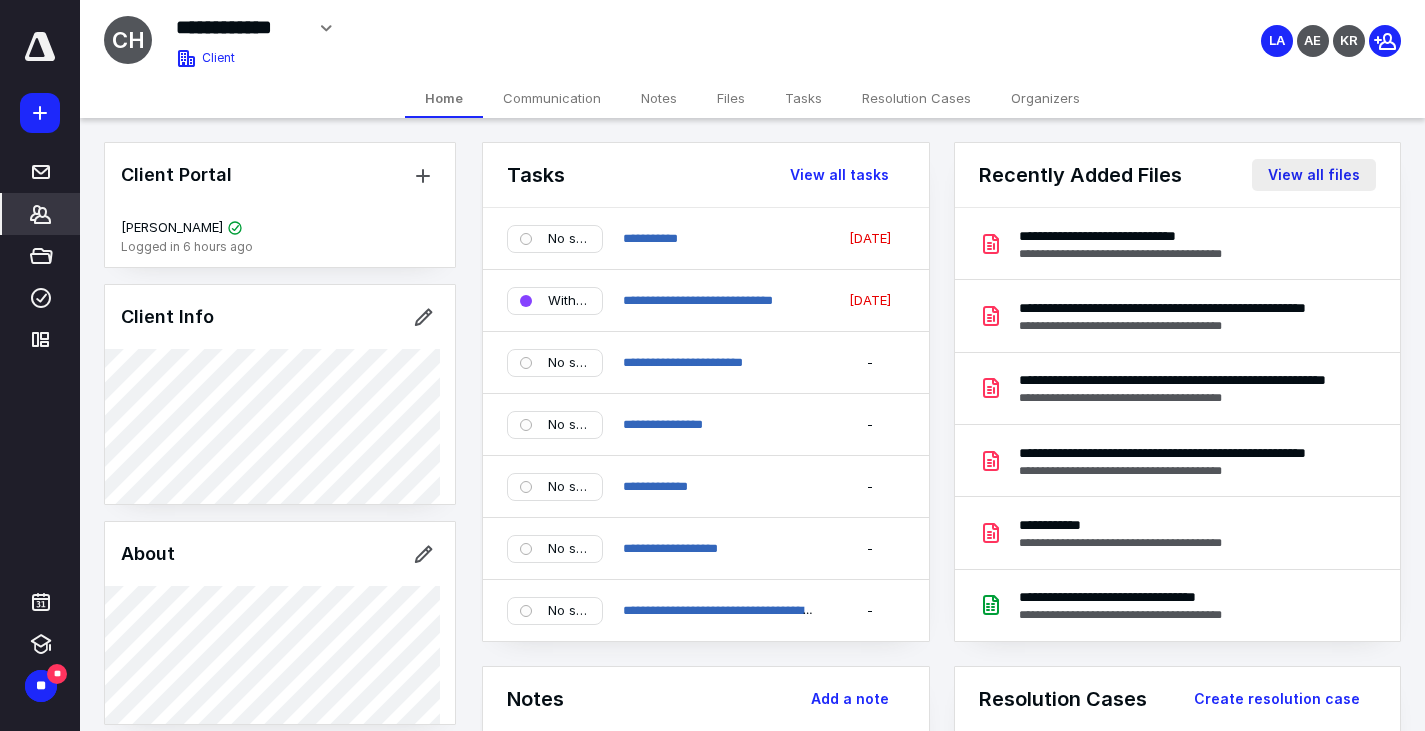 click on "View all files" at bounding box center [1314, 175] 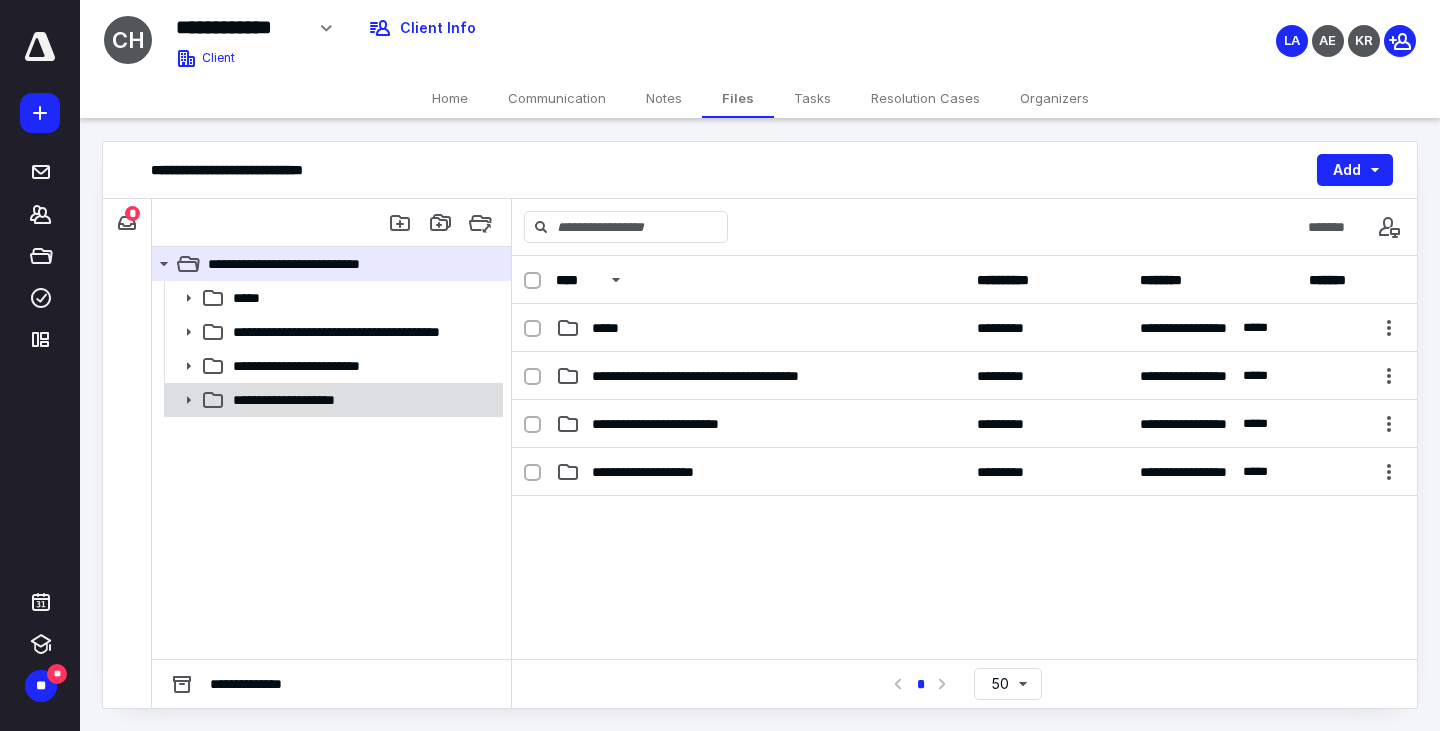click at bounding box center (182, 400) 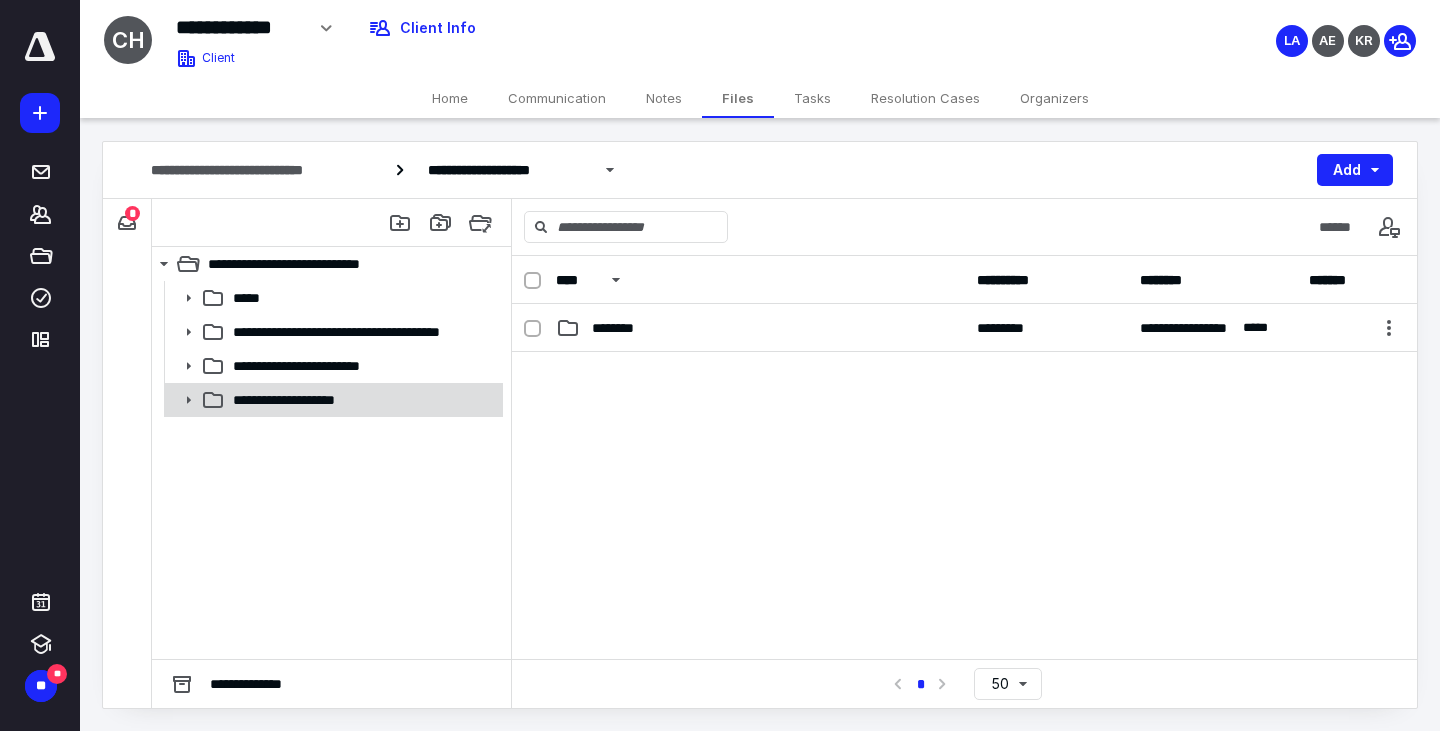 click 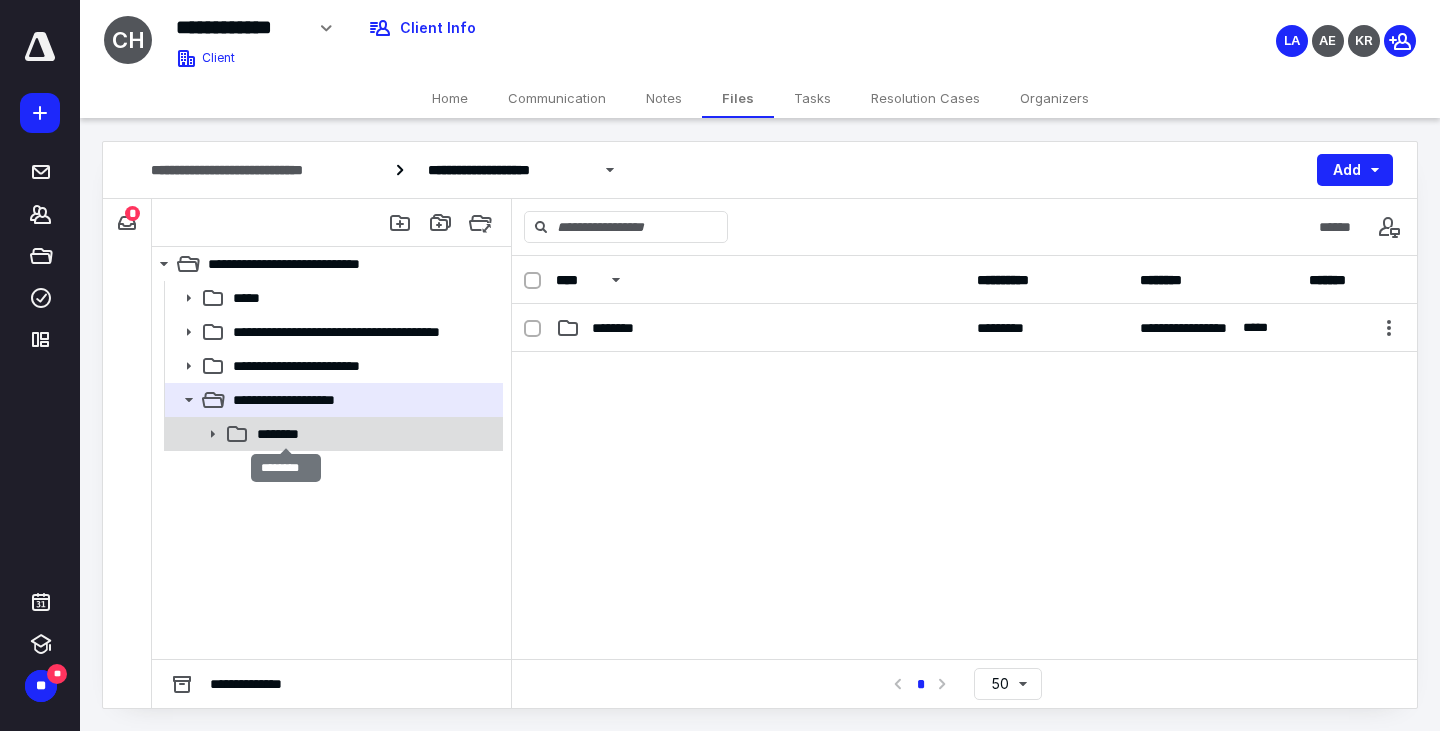 click on "********" at bounding box center [286, 434] 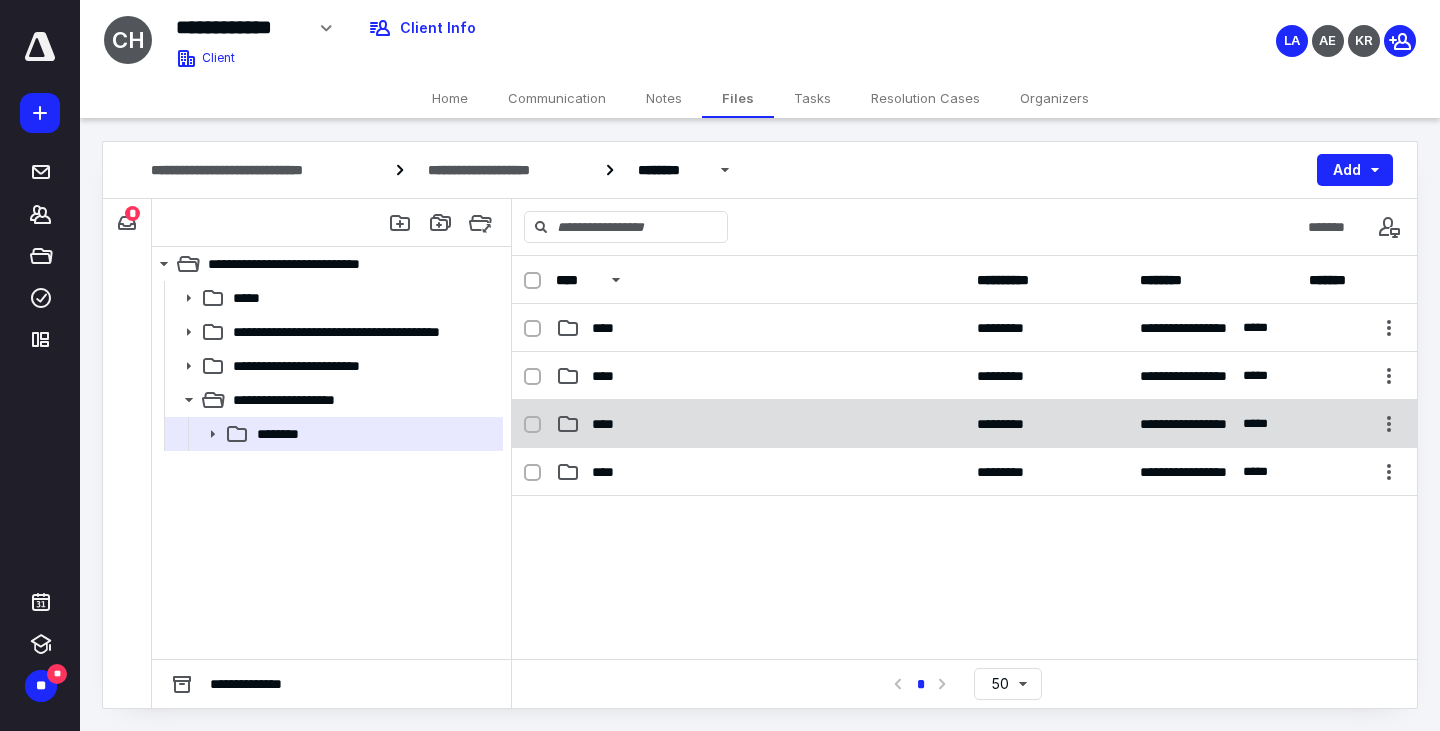 click on "****" at bounding box center (760, 424) 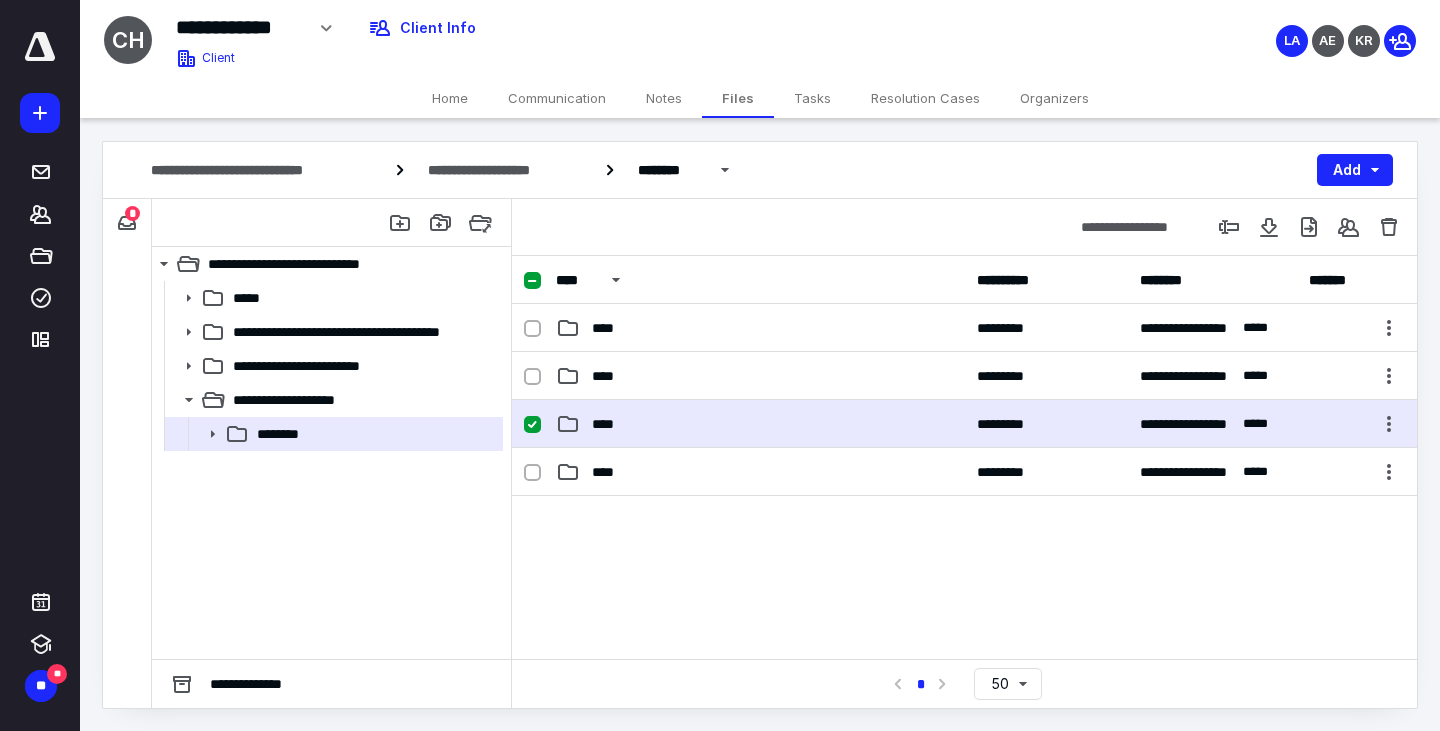 click on "****" at bounding box center (760, 424) 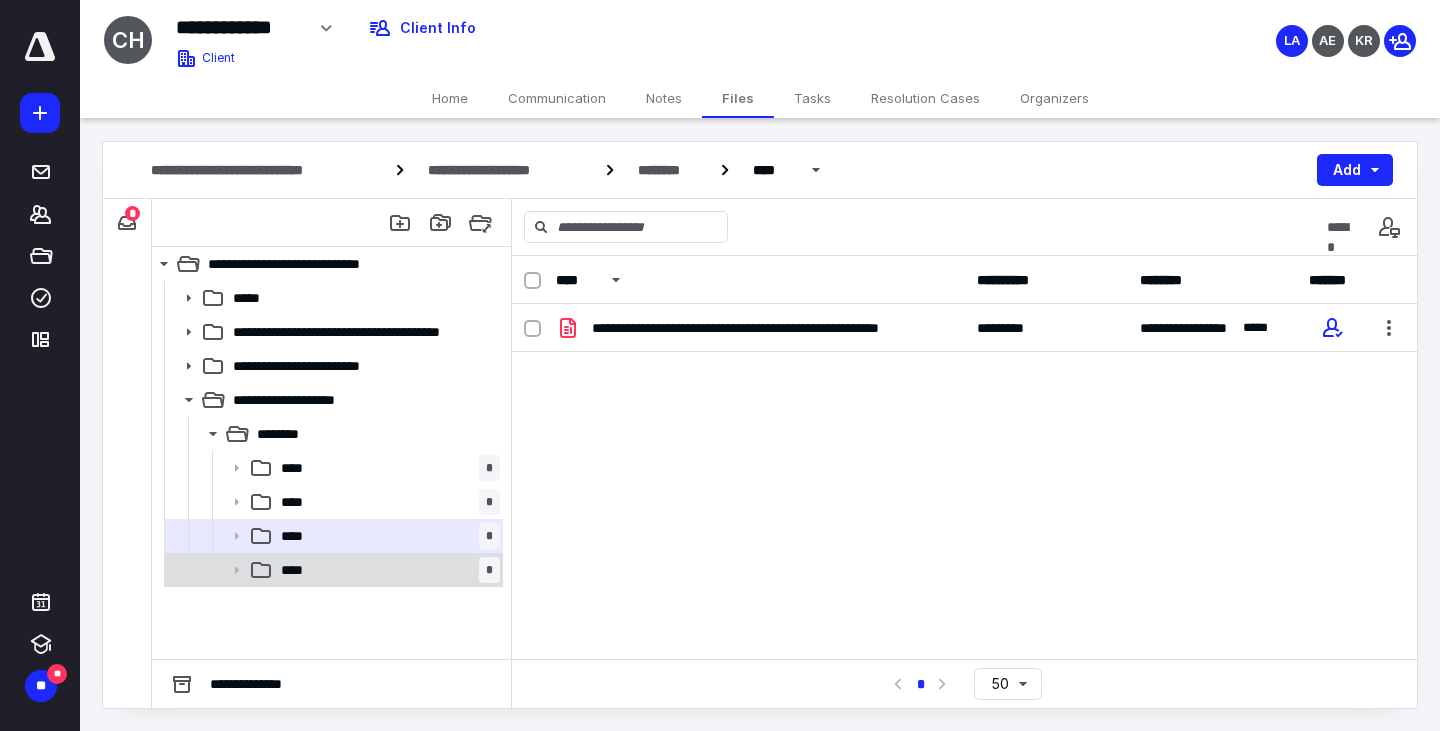 click 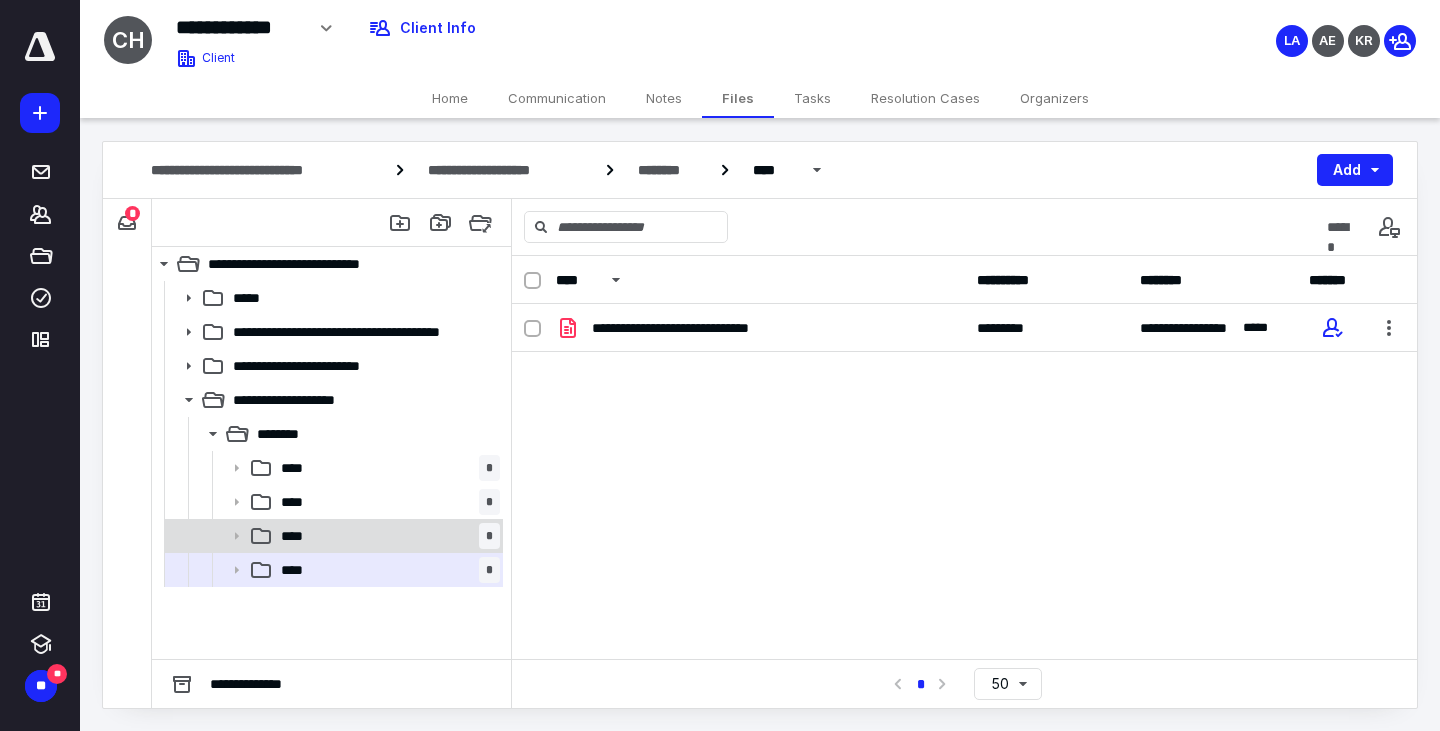 click 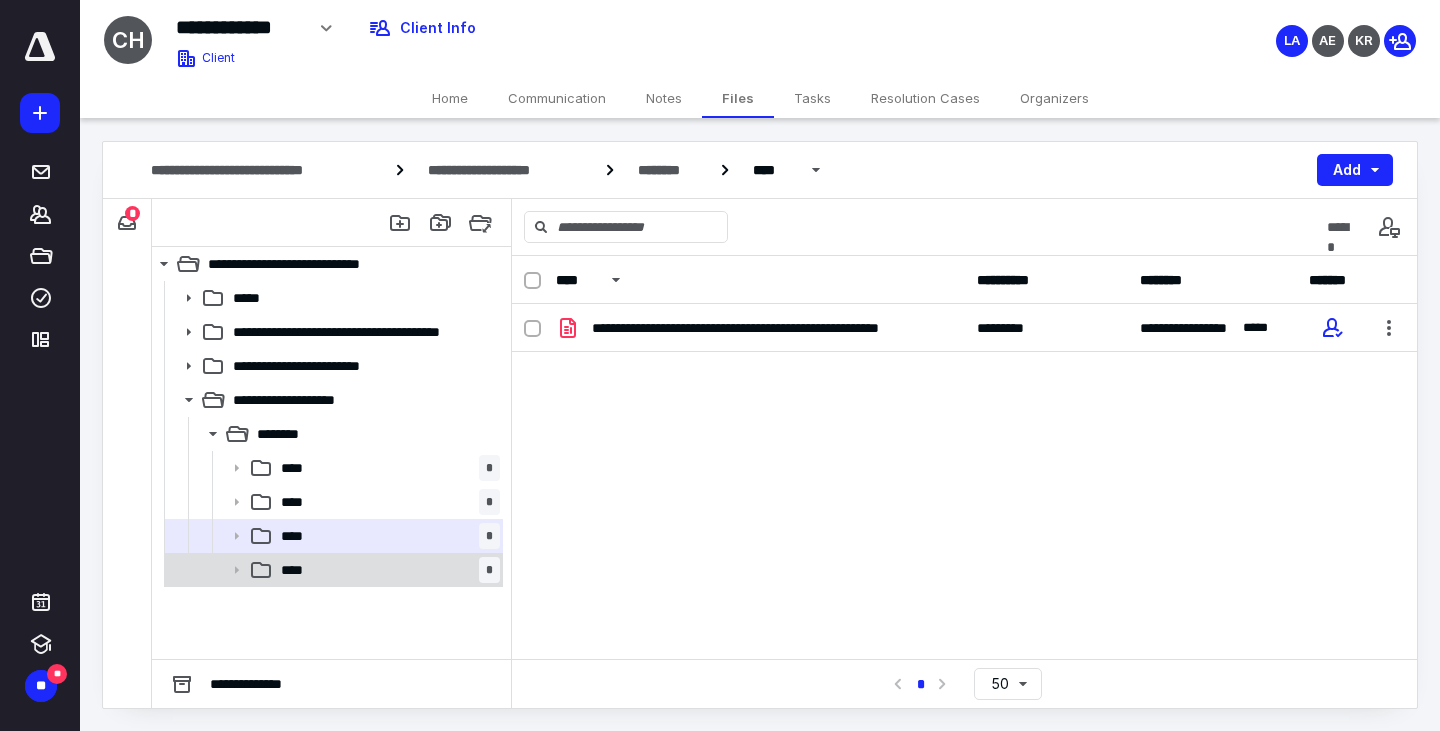 click 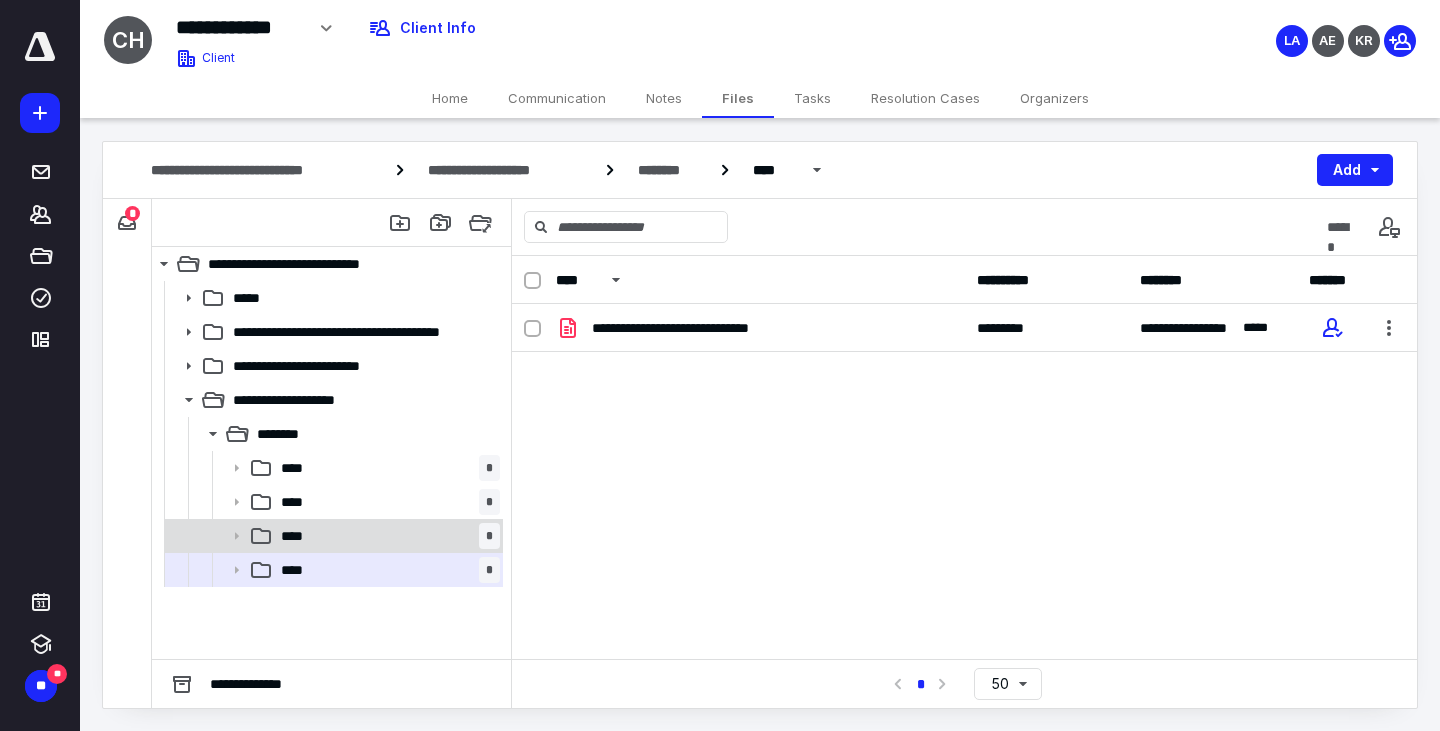 click 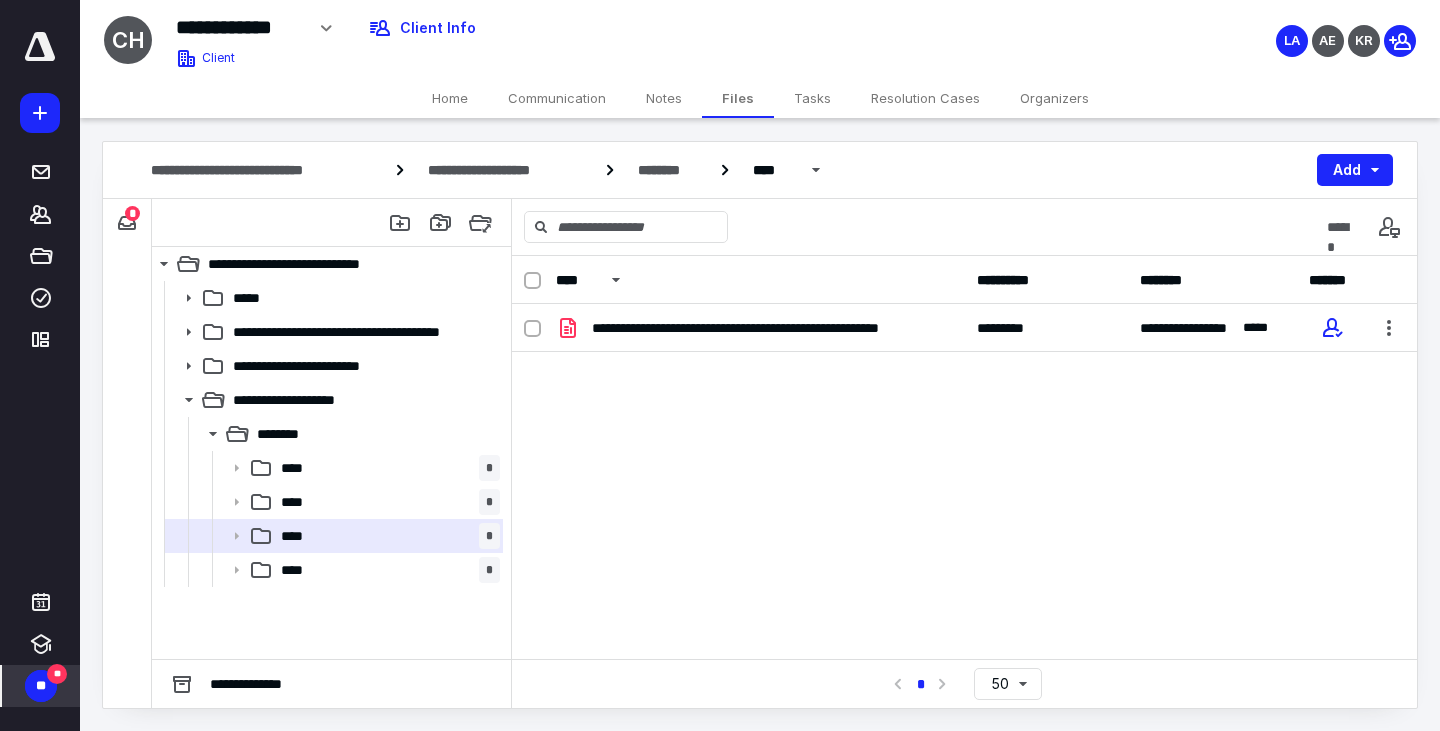 click on "**" at bounding box center [41, 686] 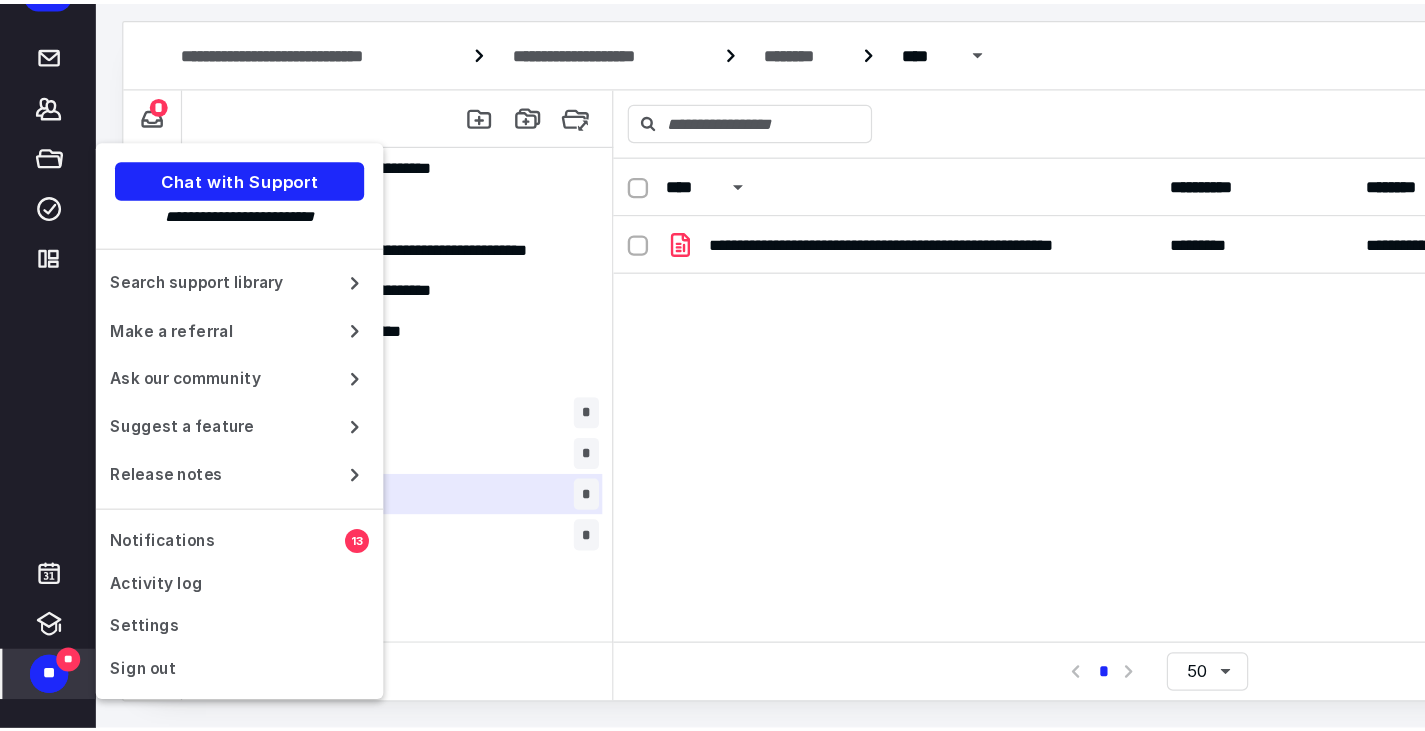 scroll, scrollTop: 0, scrollLeft: 0, axis: both 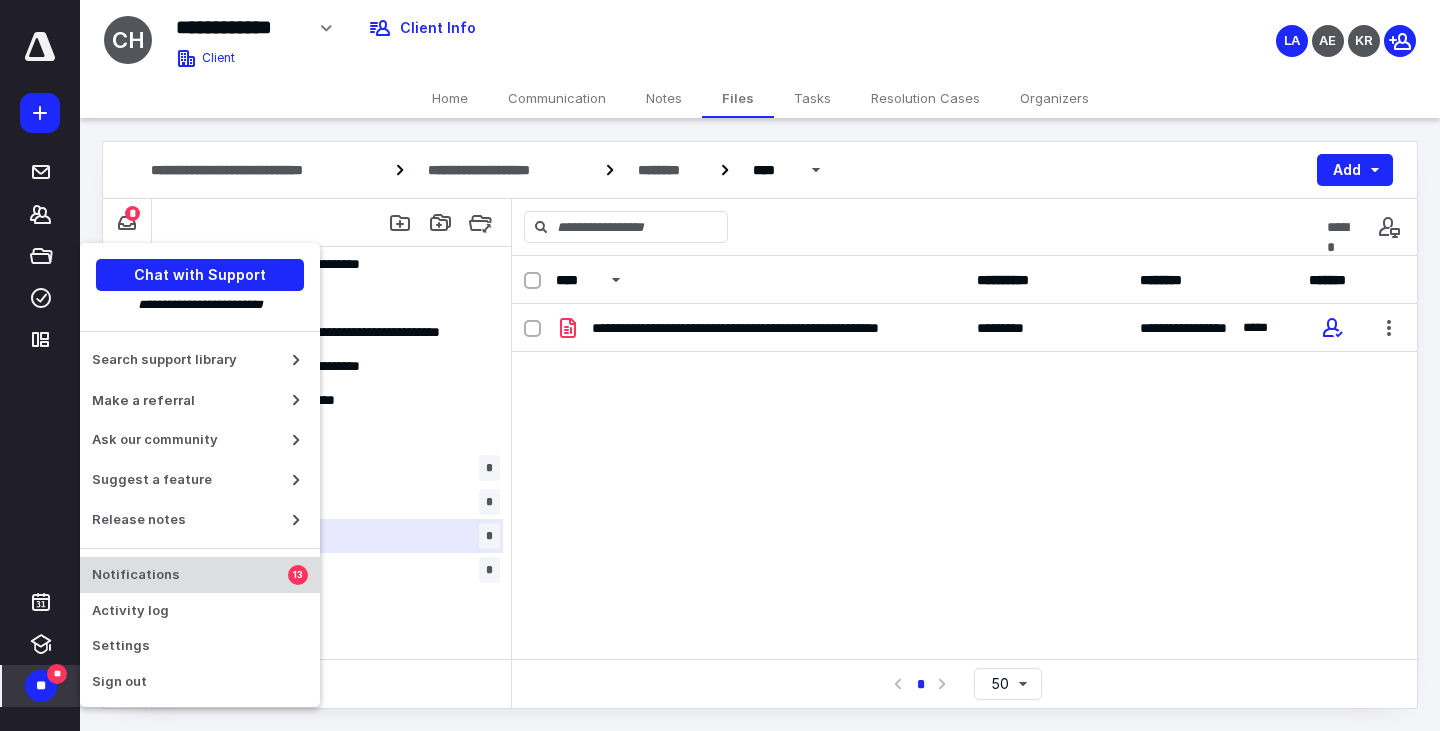 click on "Notifications 13" at bounding box center [200, 575] 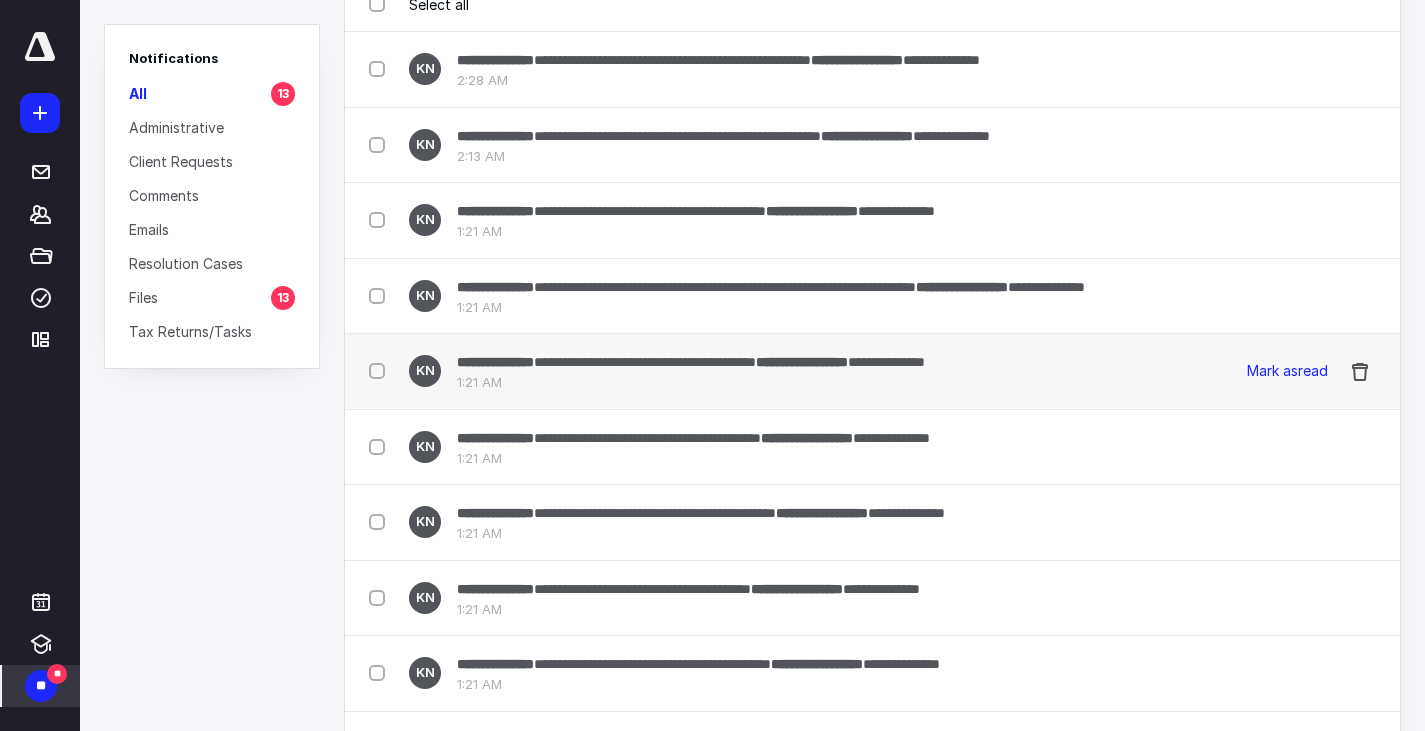 scroll, scrollTop: 0, scrollLeft: 0, axis: both 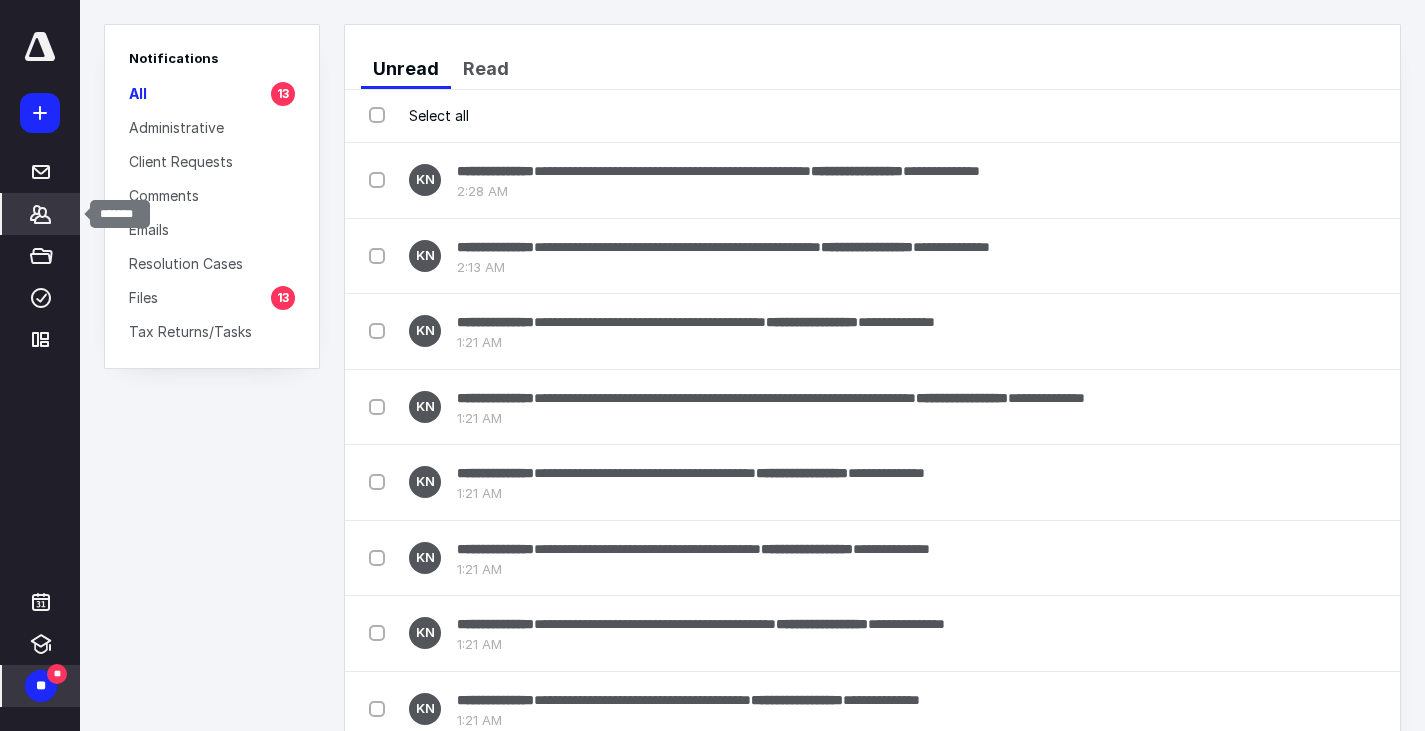 click 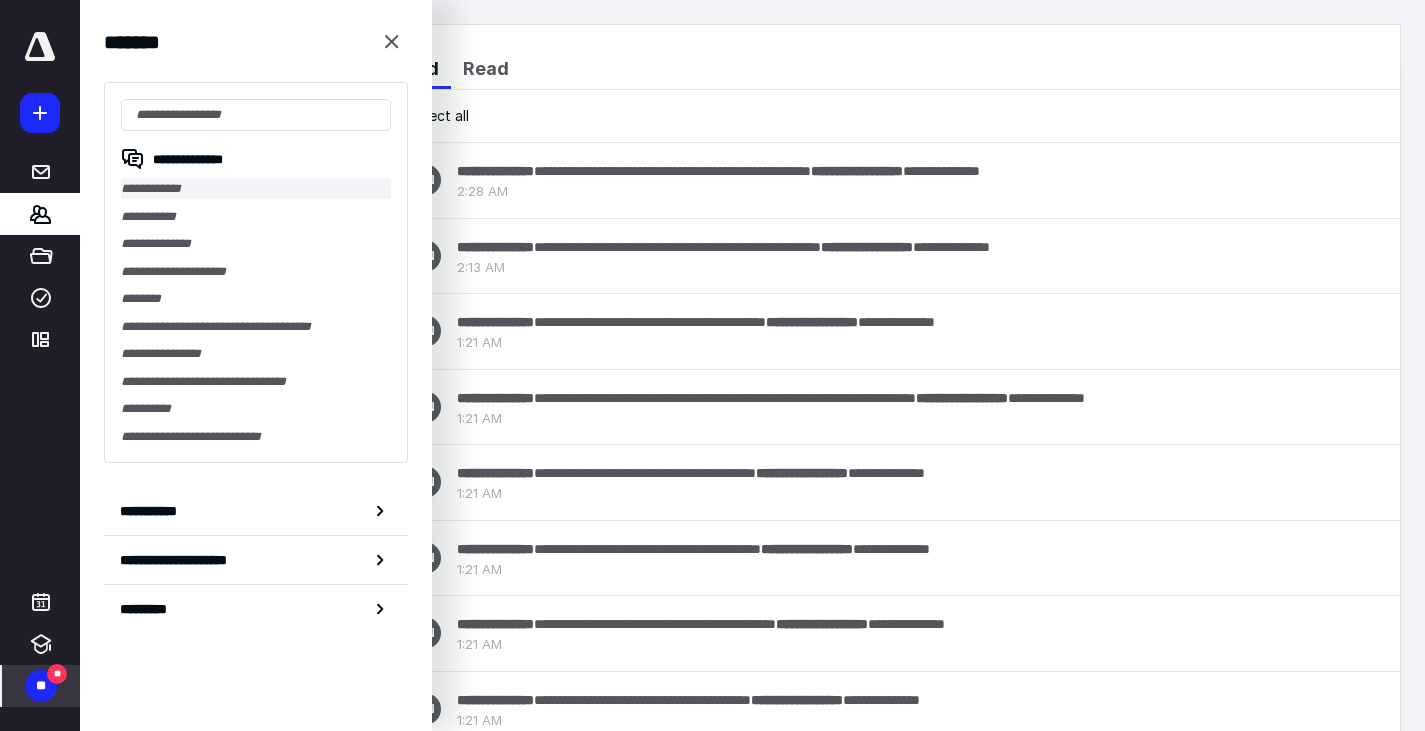 click on "**********" at bounding box center [256, 189] 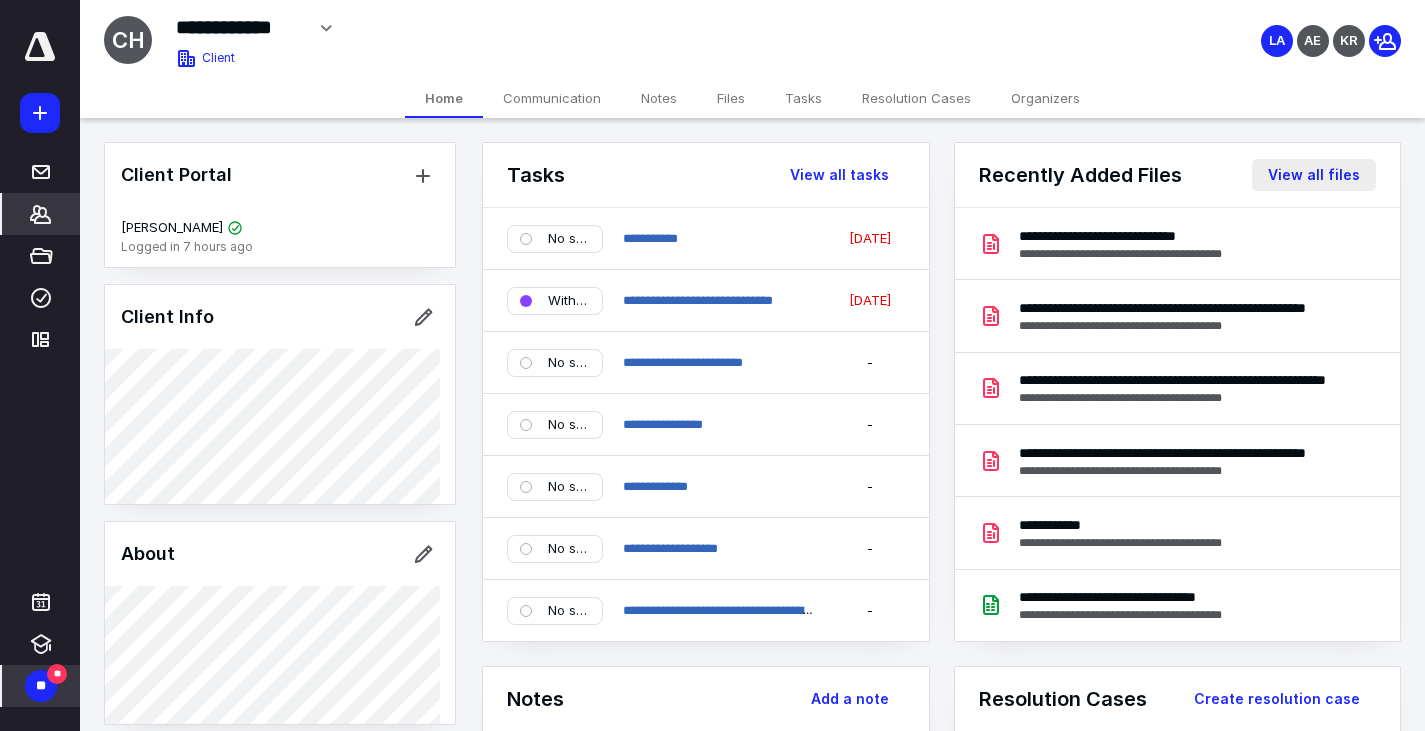 click on "View all files" at bounding box center (1314, 175) 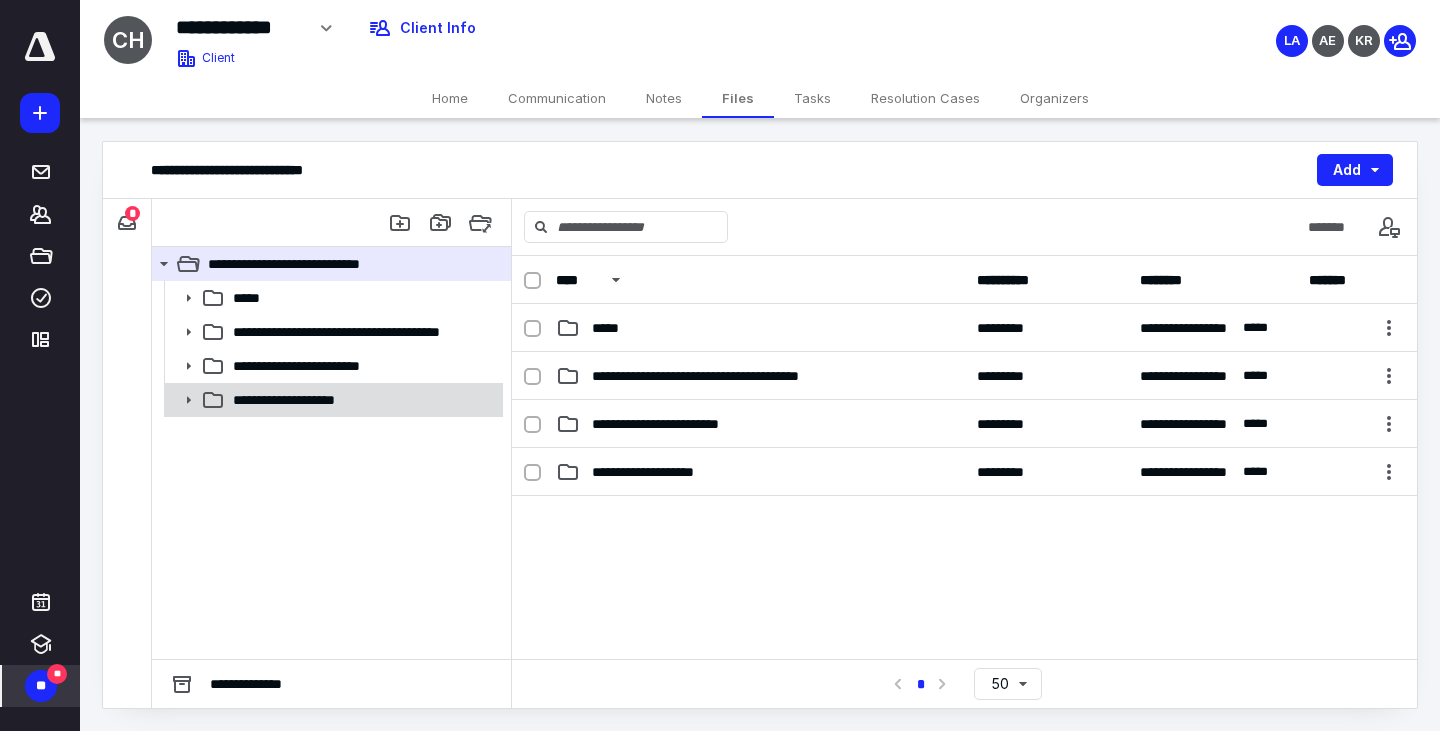 click 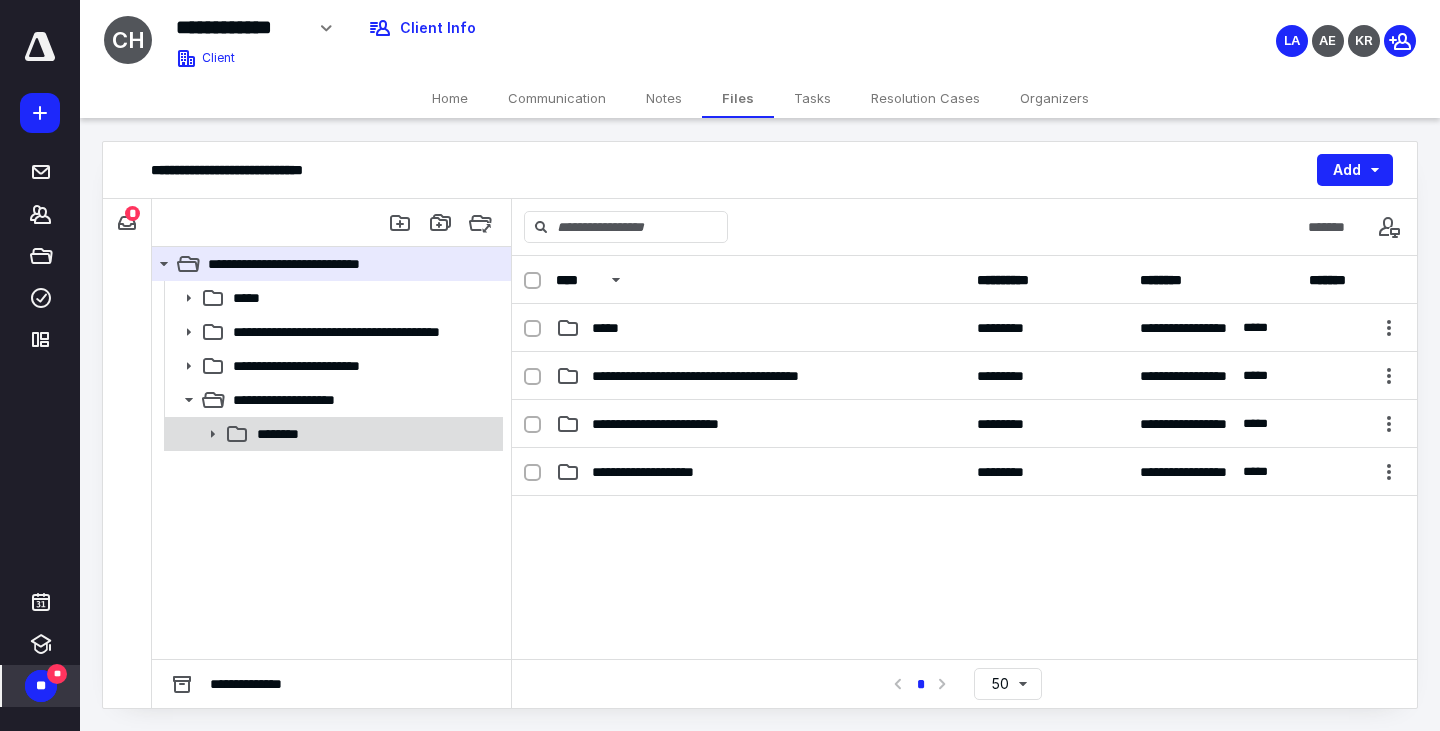 click 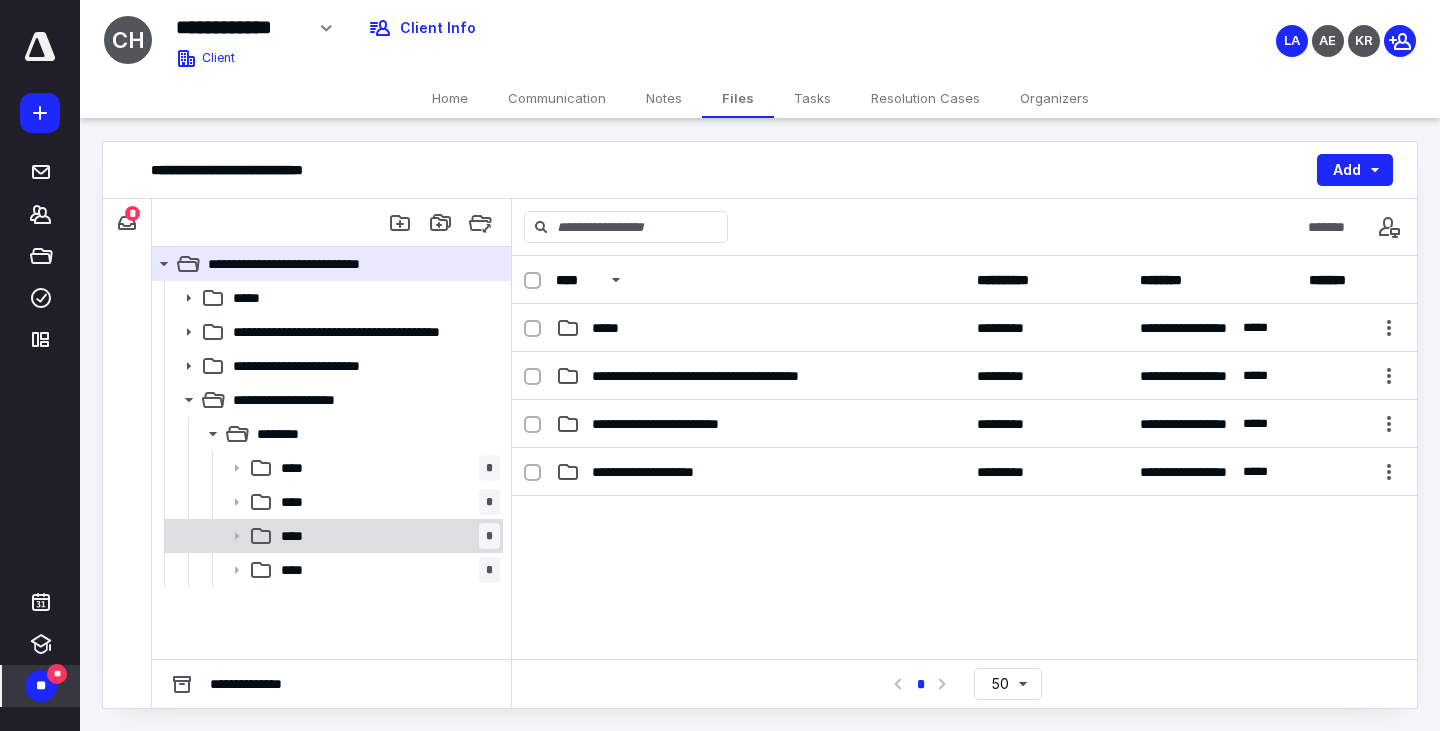 click on "**** *" at bounding box center (332, 536) 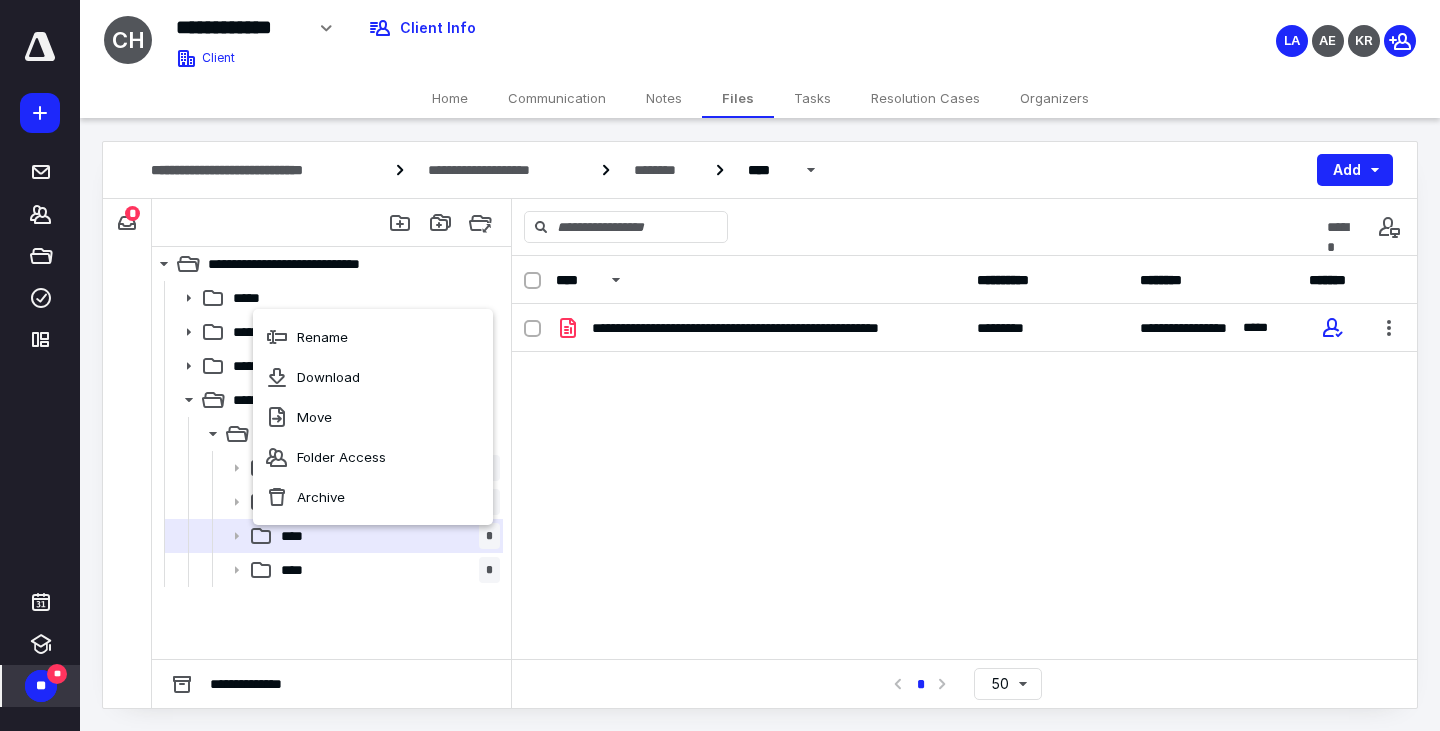 drag, startPoint x: 1214, startPoint y: 435, endPoint x: 1208, endPoint y: 420, distance: 16.155495 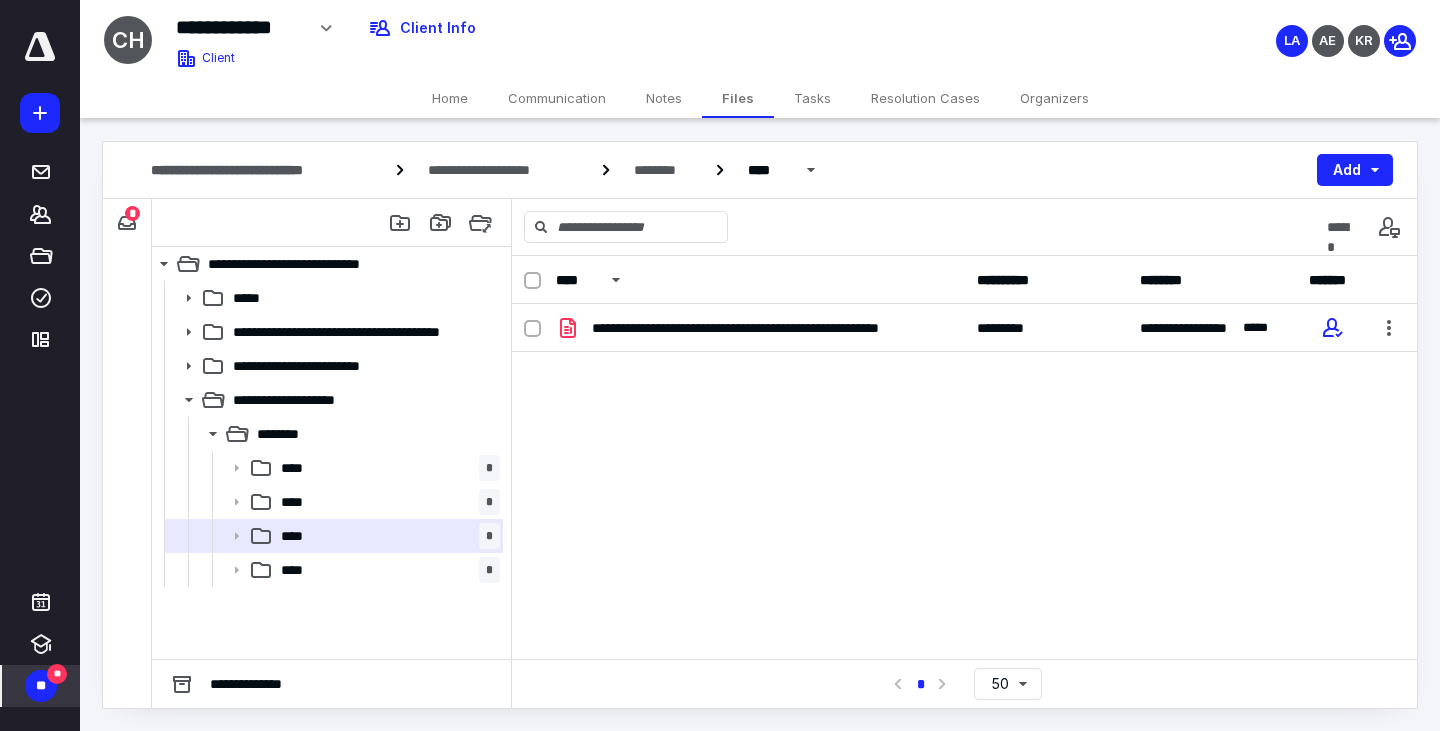 click on "**********" at bounding box center (964, 454) 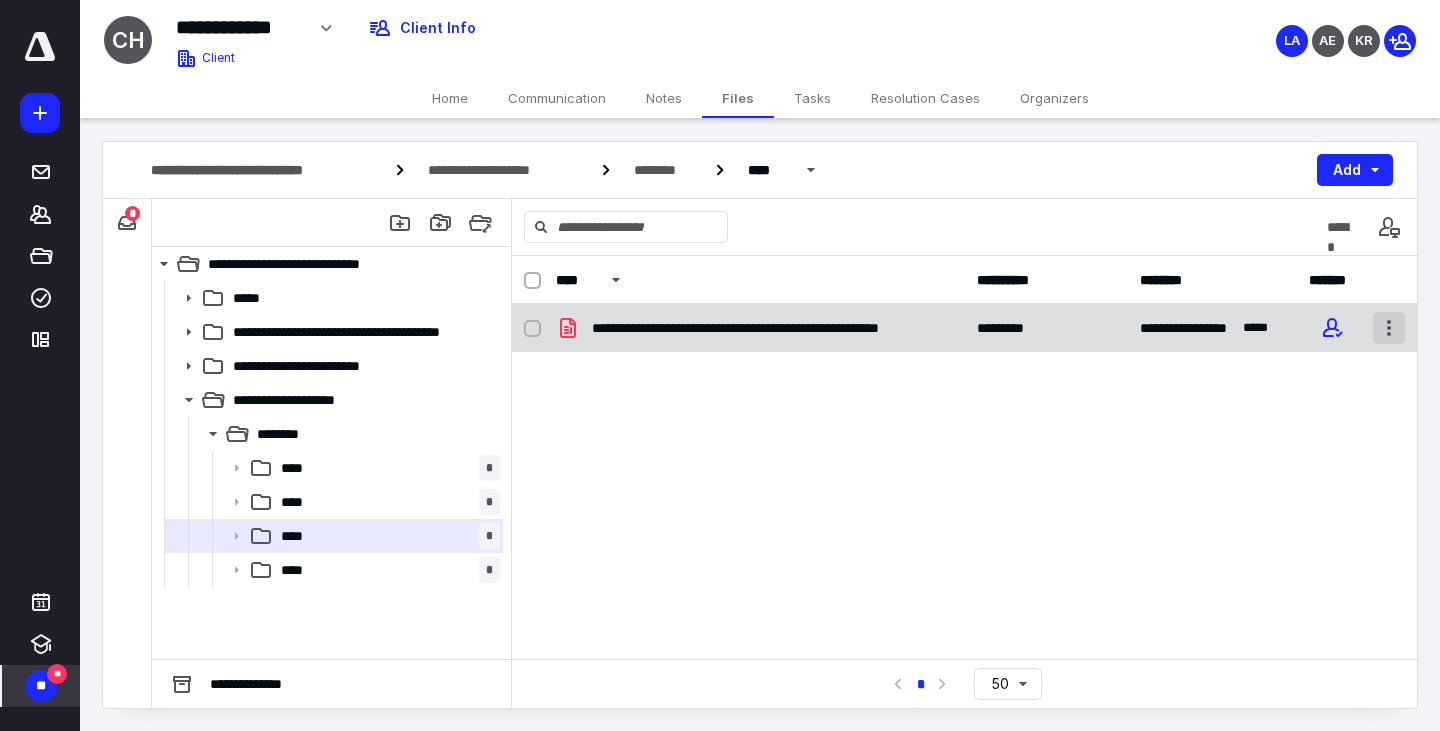click at bounding box center (1389, 328) 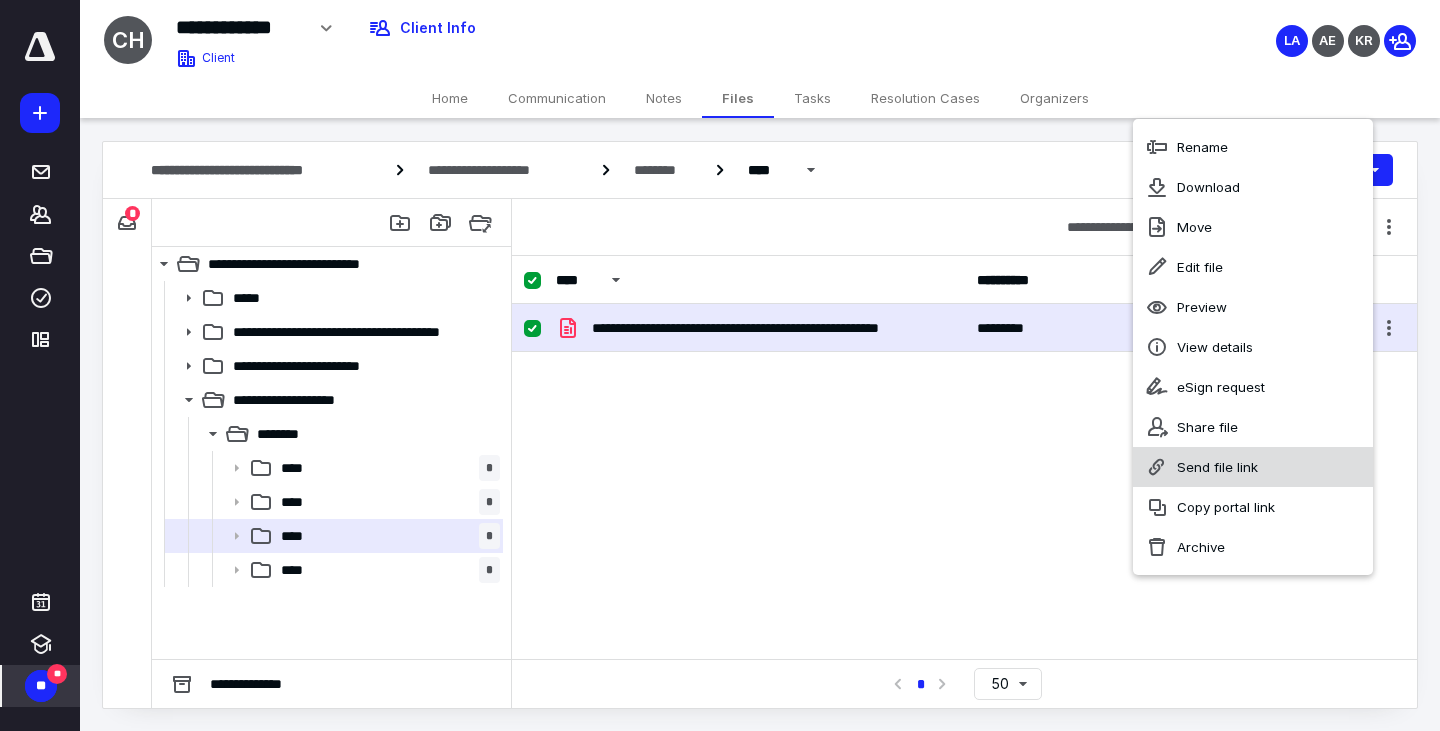 click on "Send file link" at bounding box center (1217, 467) 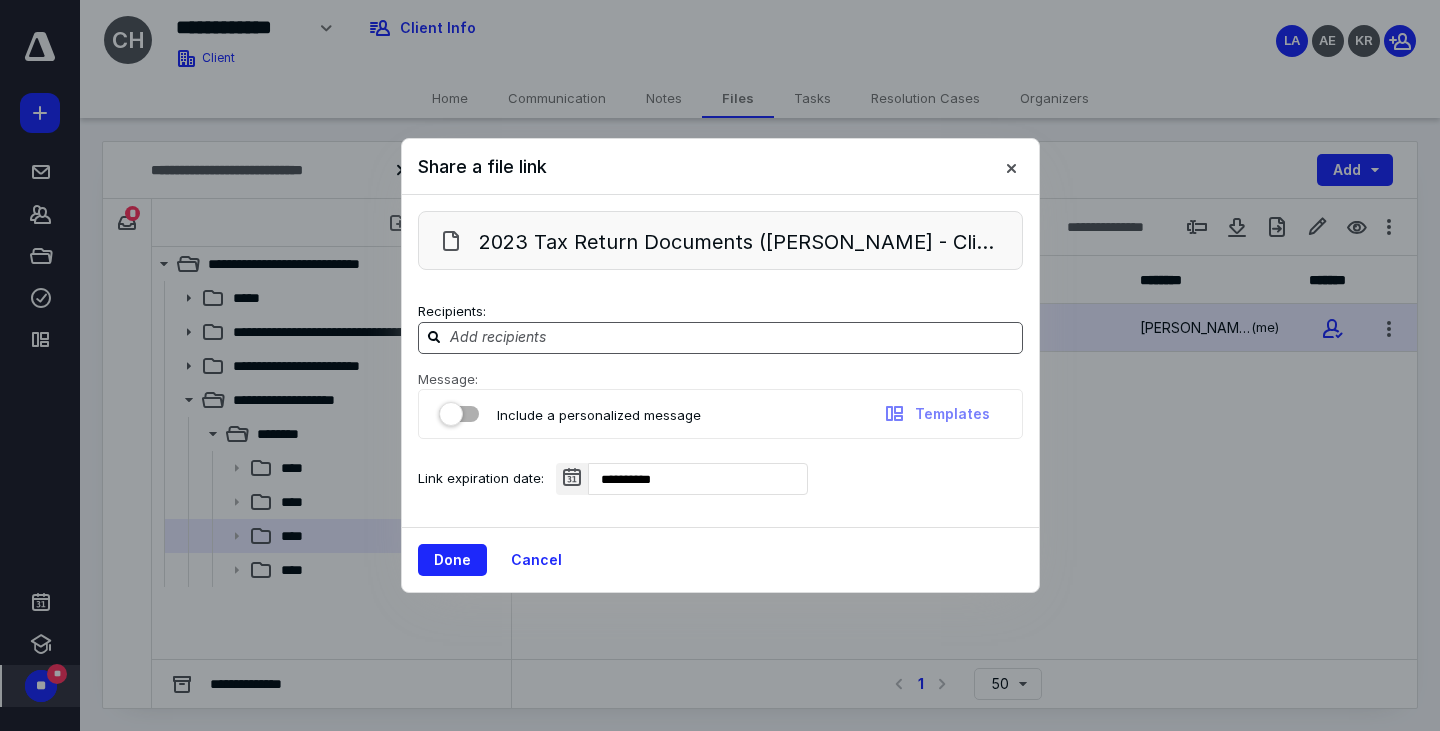 click at bounding box center [732, 337] 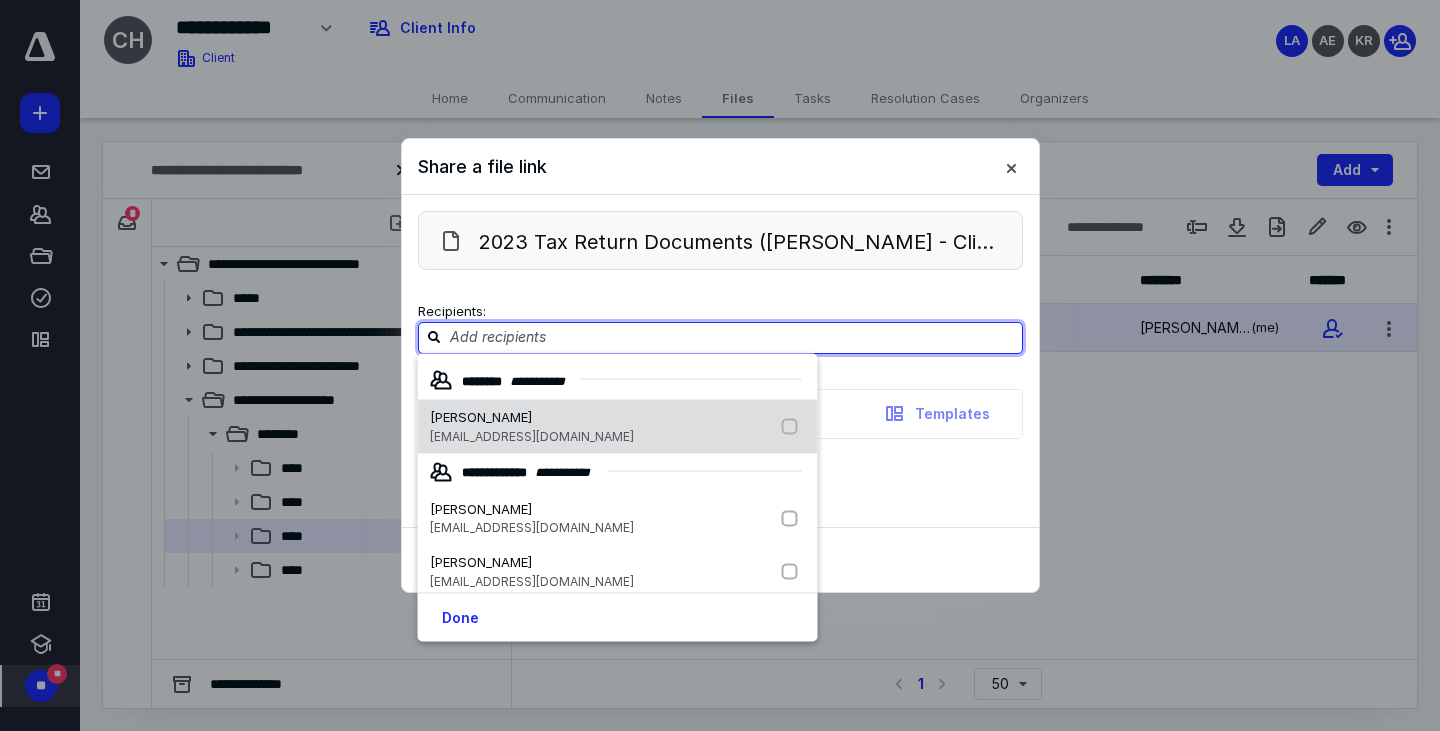 click on "muna Nimely" at bounding box center [532, 418] 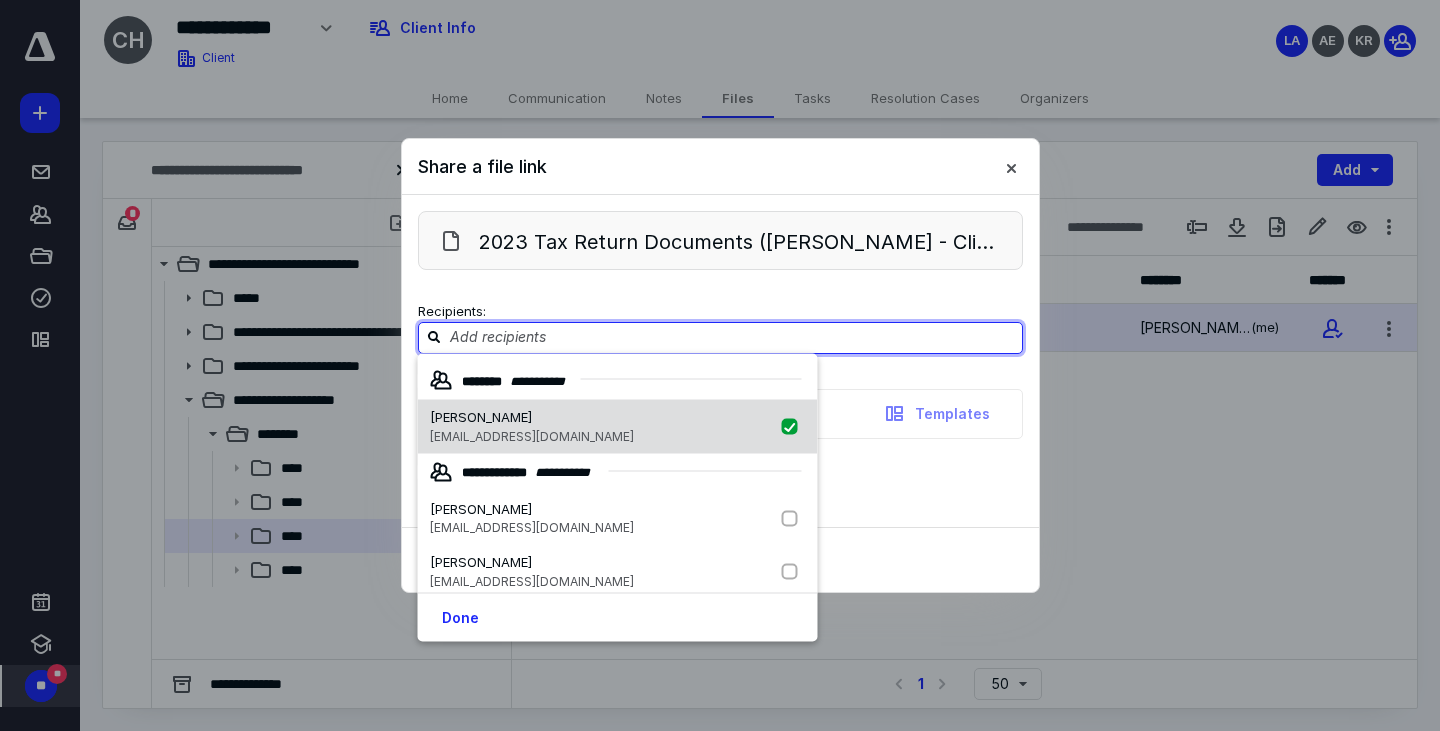 checkbox on "true" 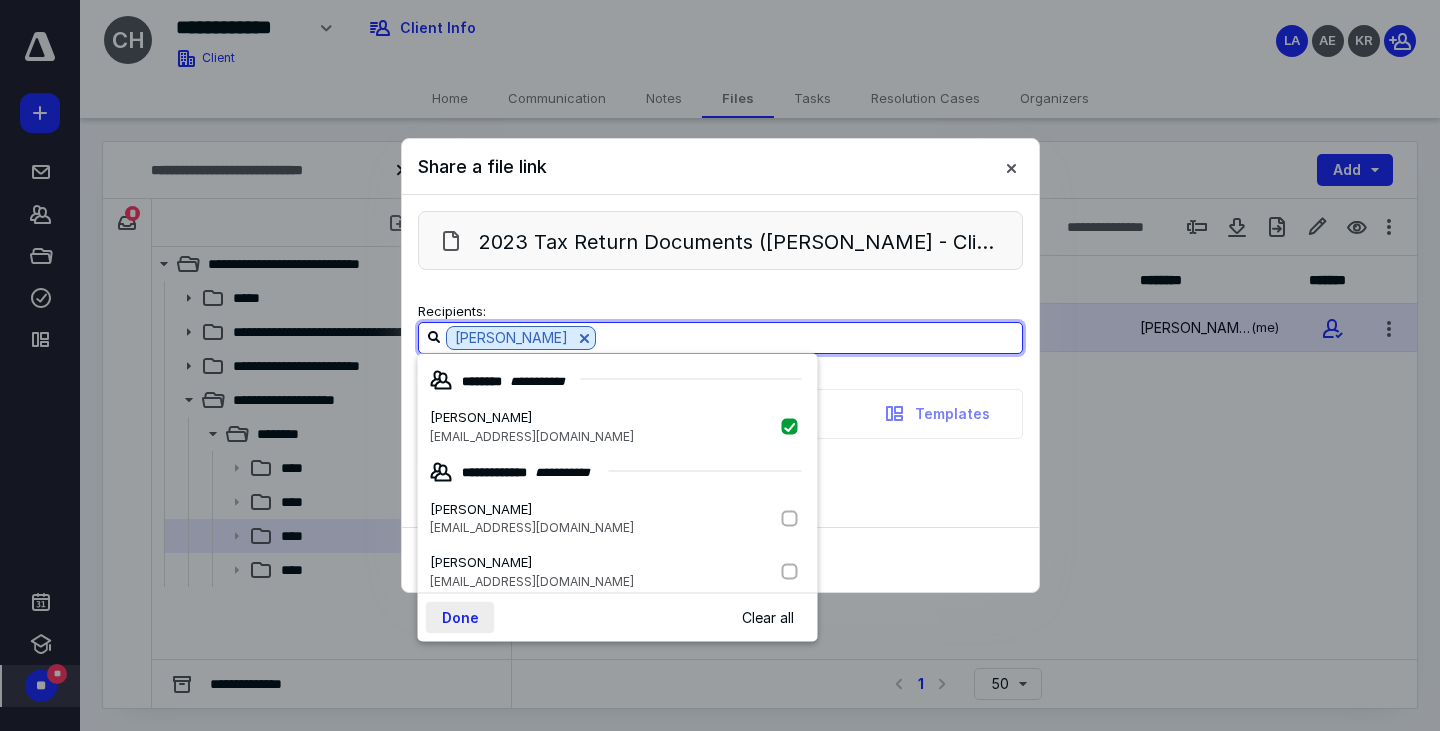 click on "Done" at bounding box center (460, 618) 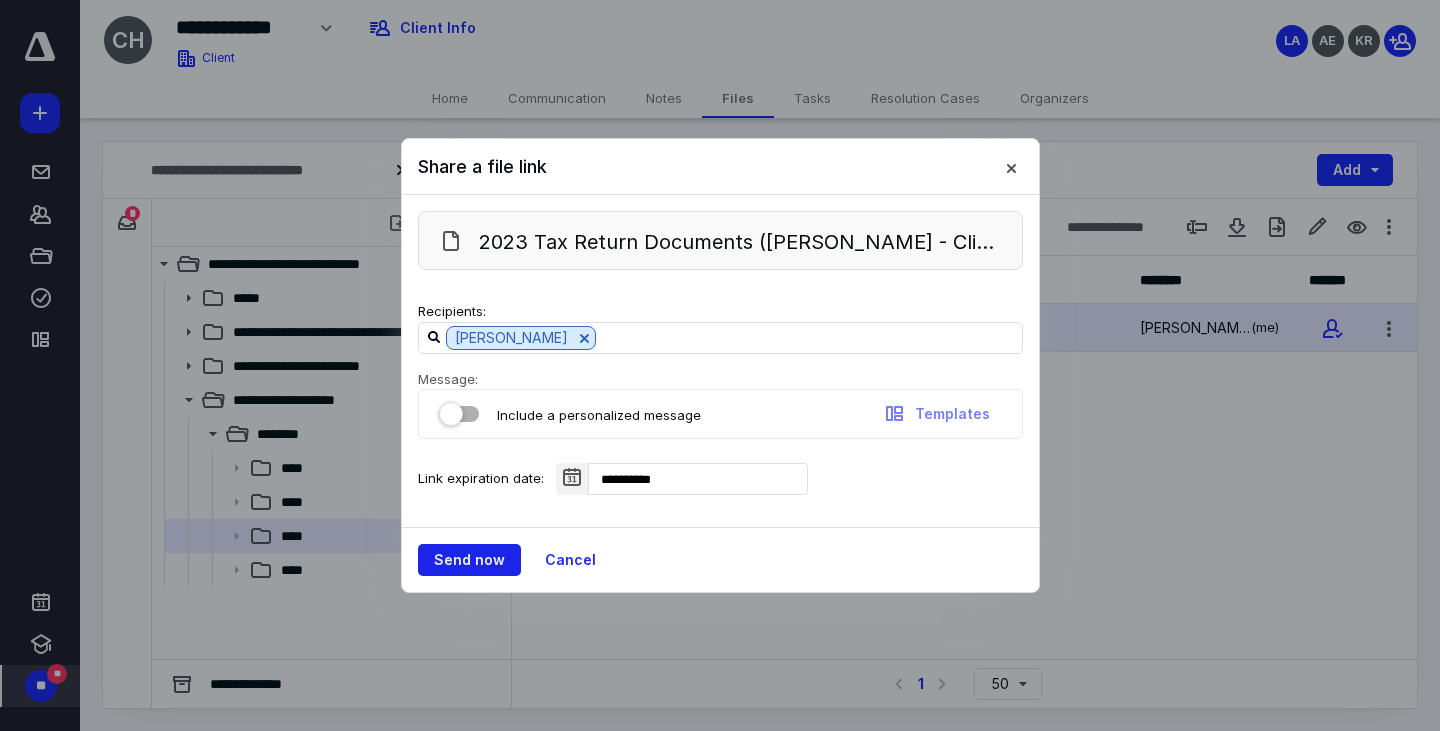 click on "Send now" at bounding box center (469, 560) 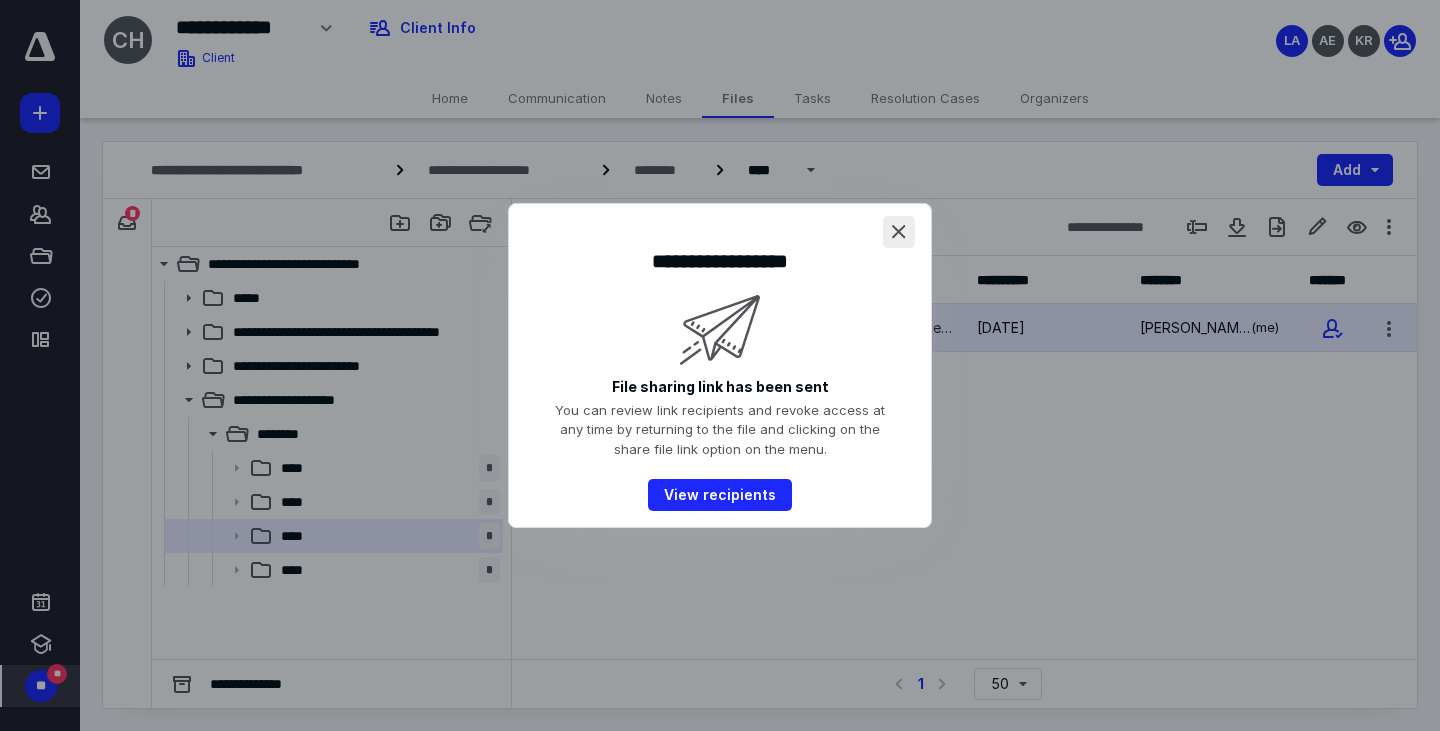 drag, startPoint x: 897, startPoint y: 228, endPoint x: 726, endPoint y: 321, distance: 194.65353 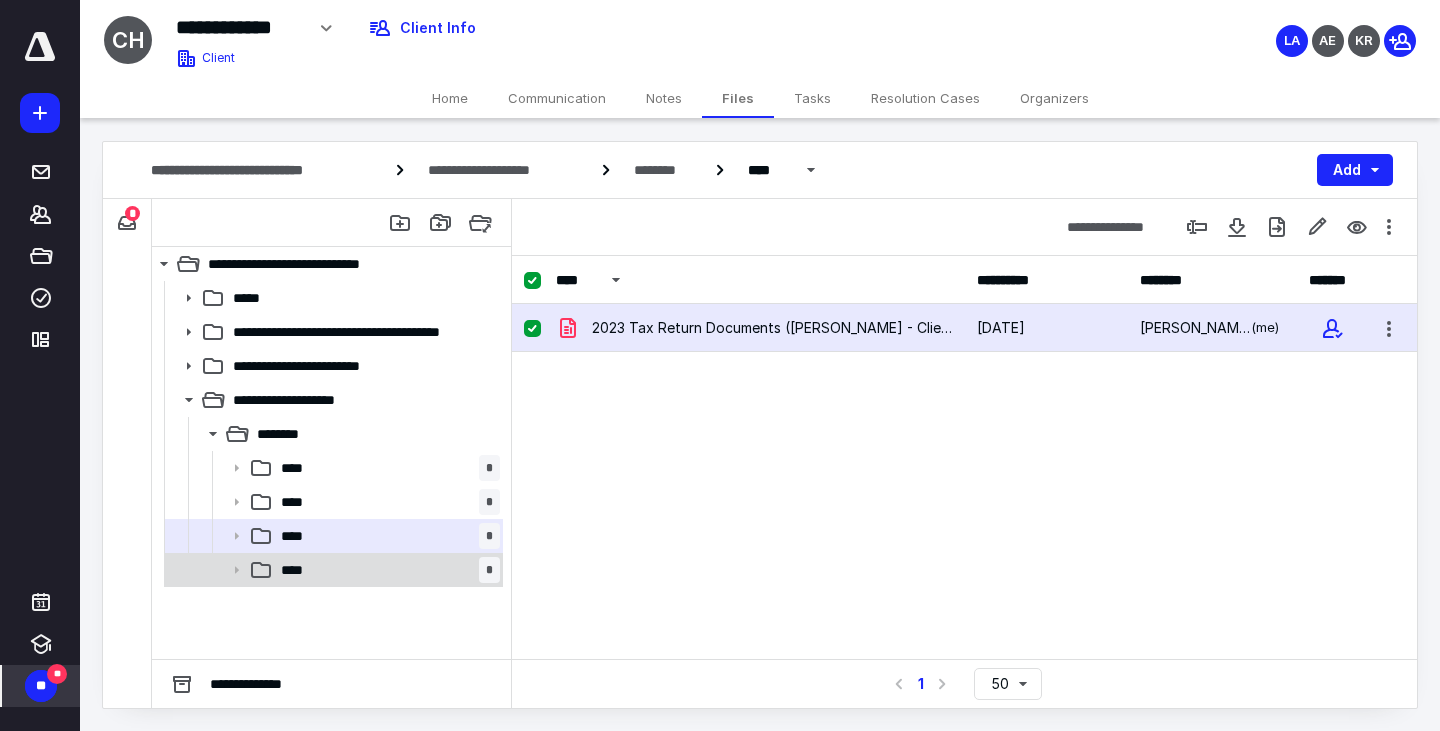 click on "**** *" at bounding box center (386, 570) 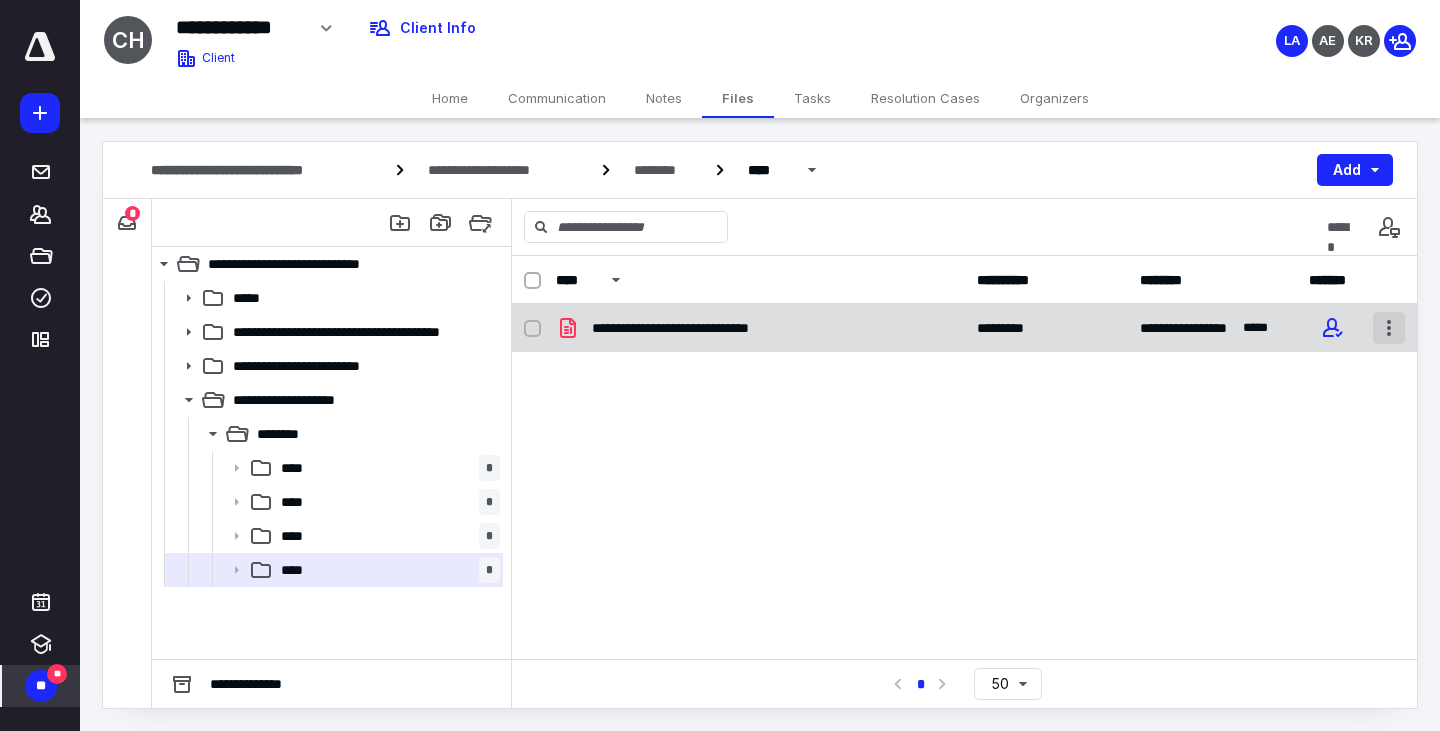 click at bounding box center [1389, 328] 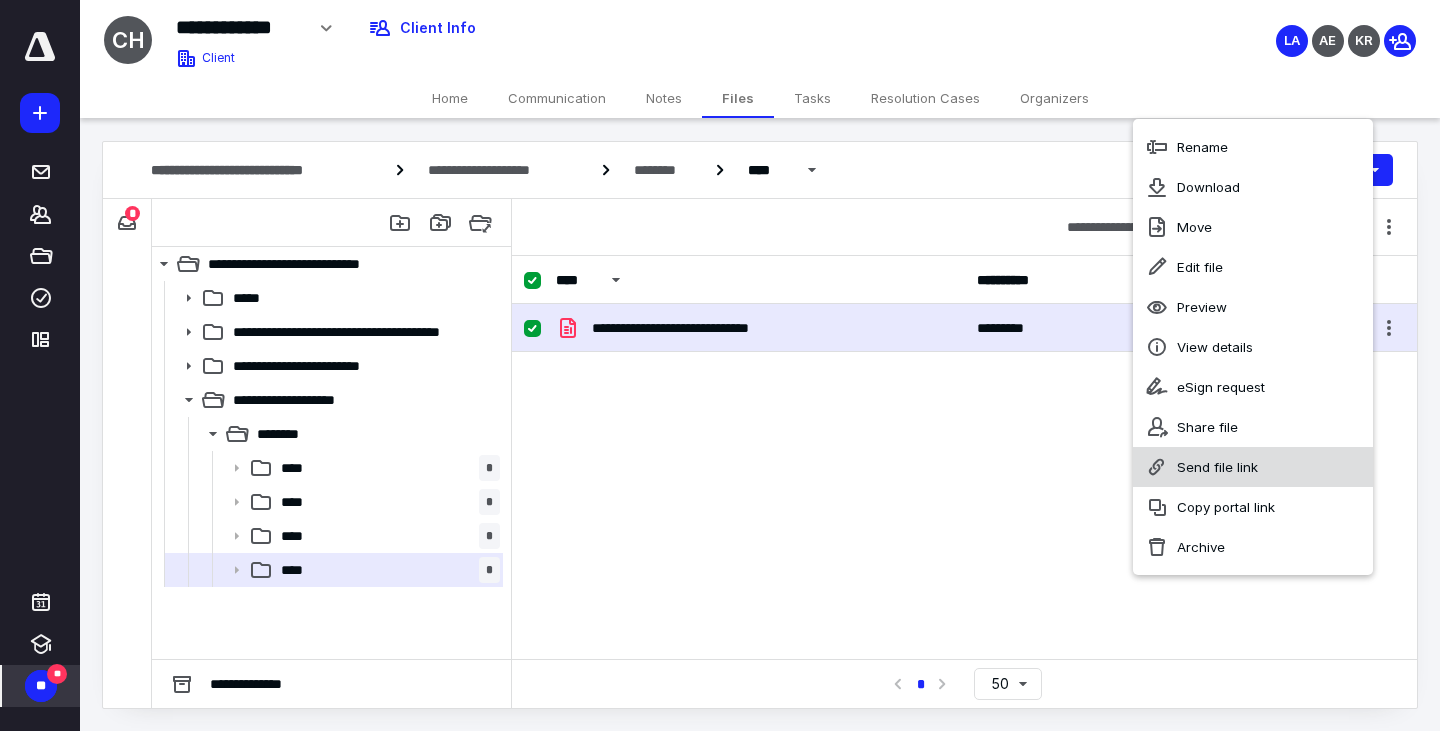click on "Send file link" at bounding box center (1253, 467) 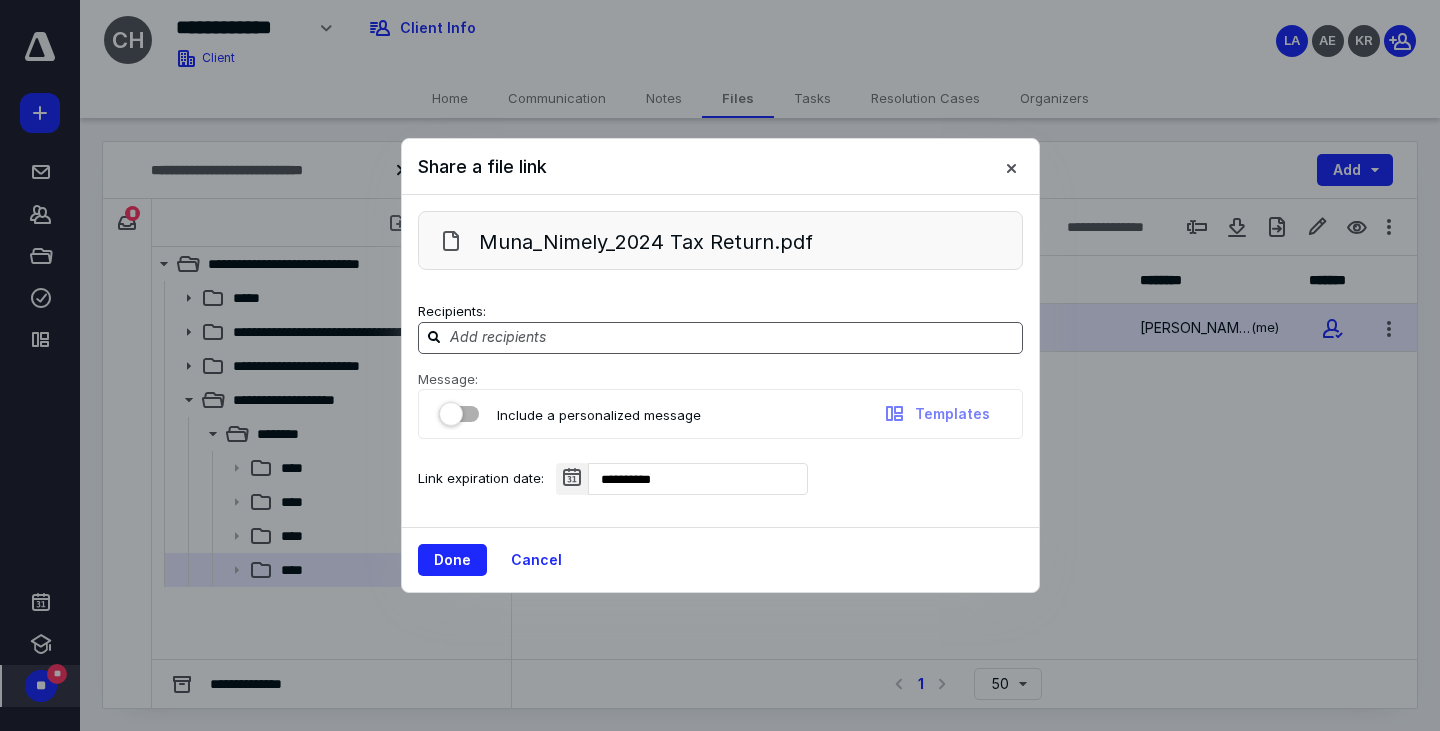 click at bounding box center [732, 337] 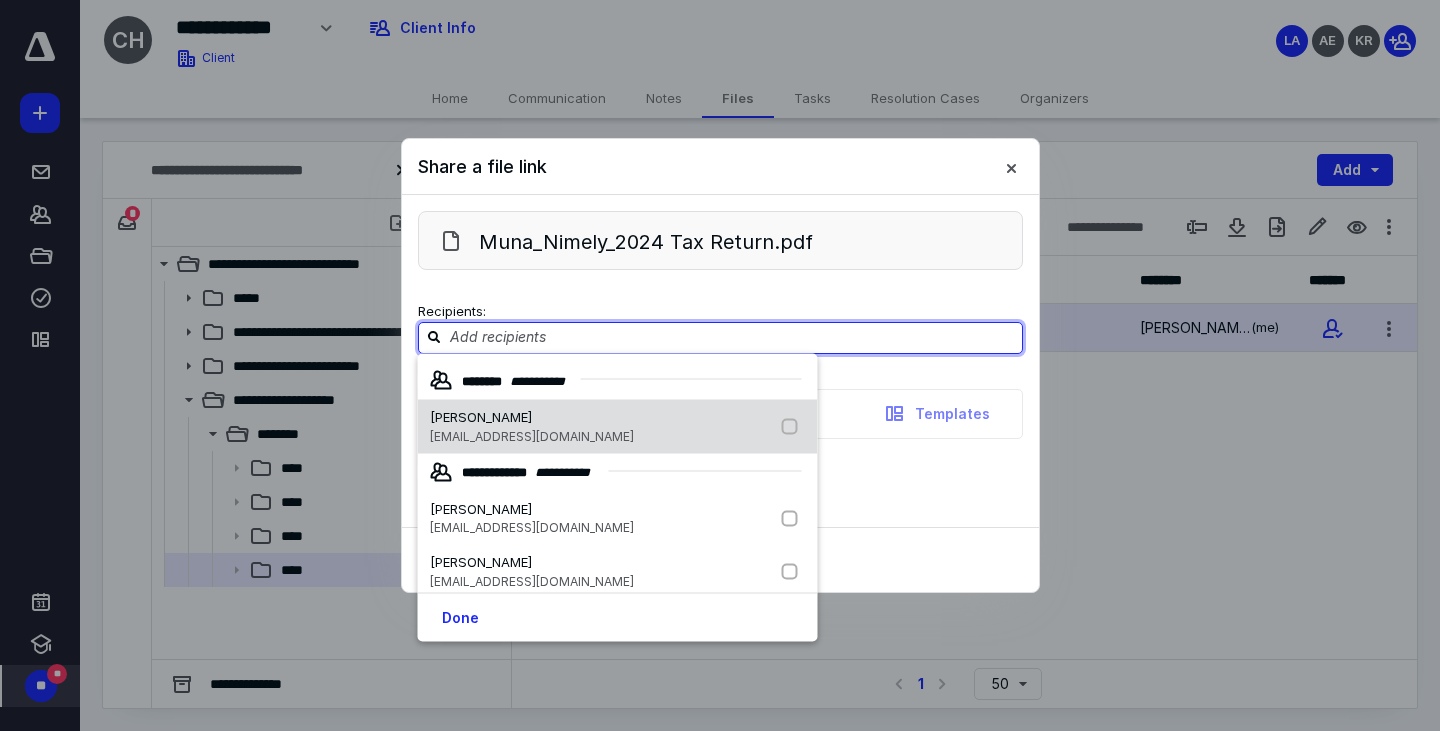 click on "muna Nimely charm8hair@gmail.com" at bounding box center [536, 427] 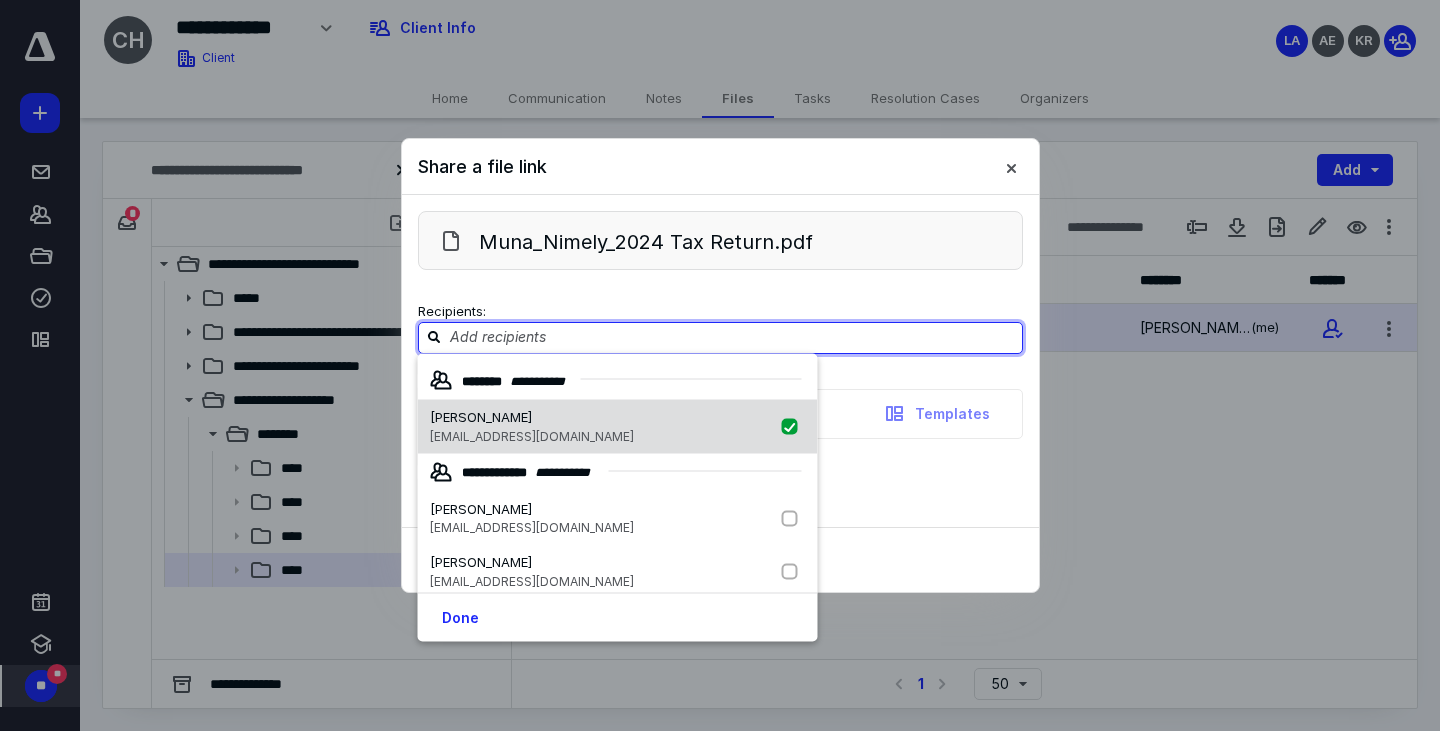 checkbox on "true" 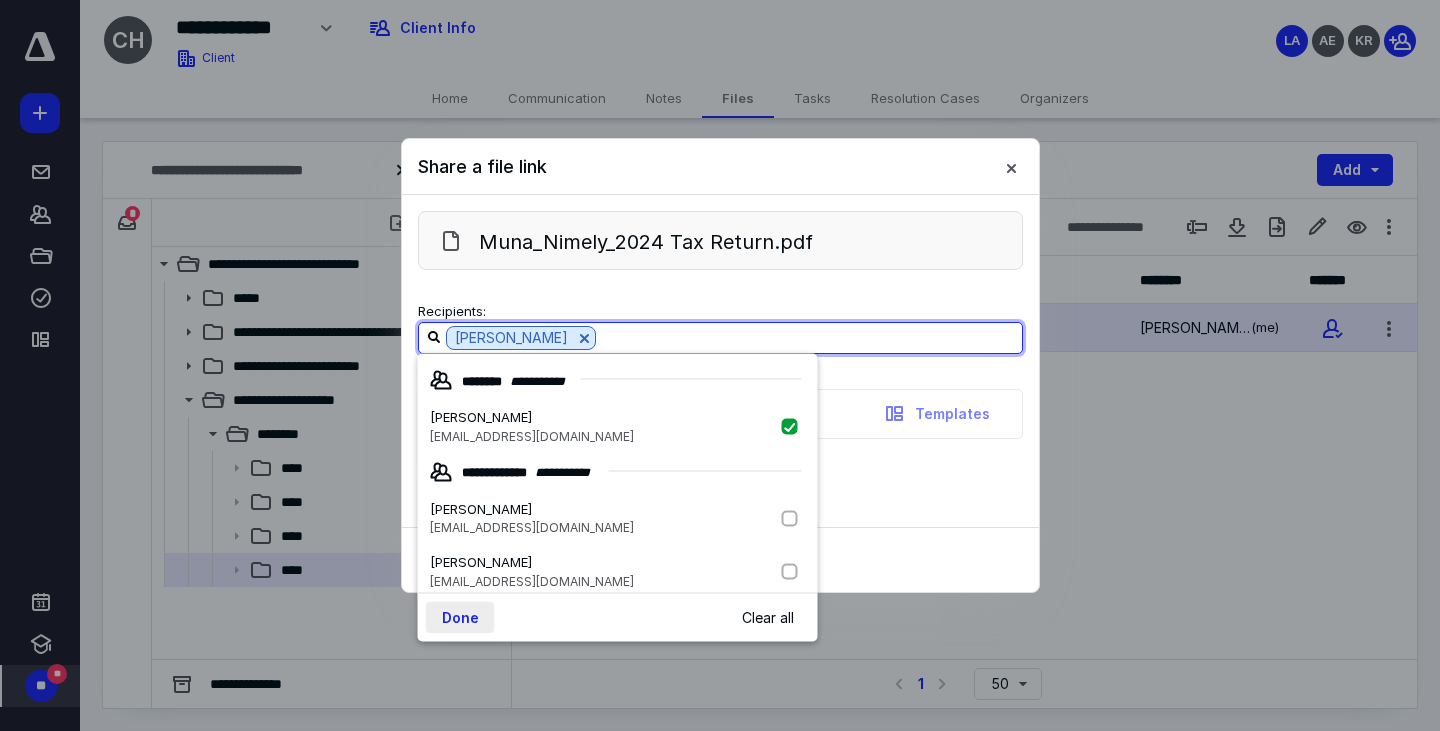 click on "Done" at bounding box center [460, 618] 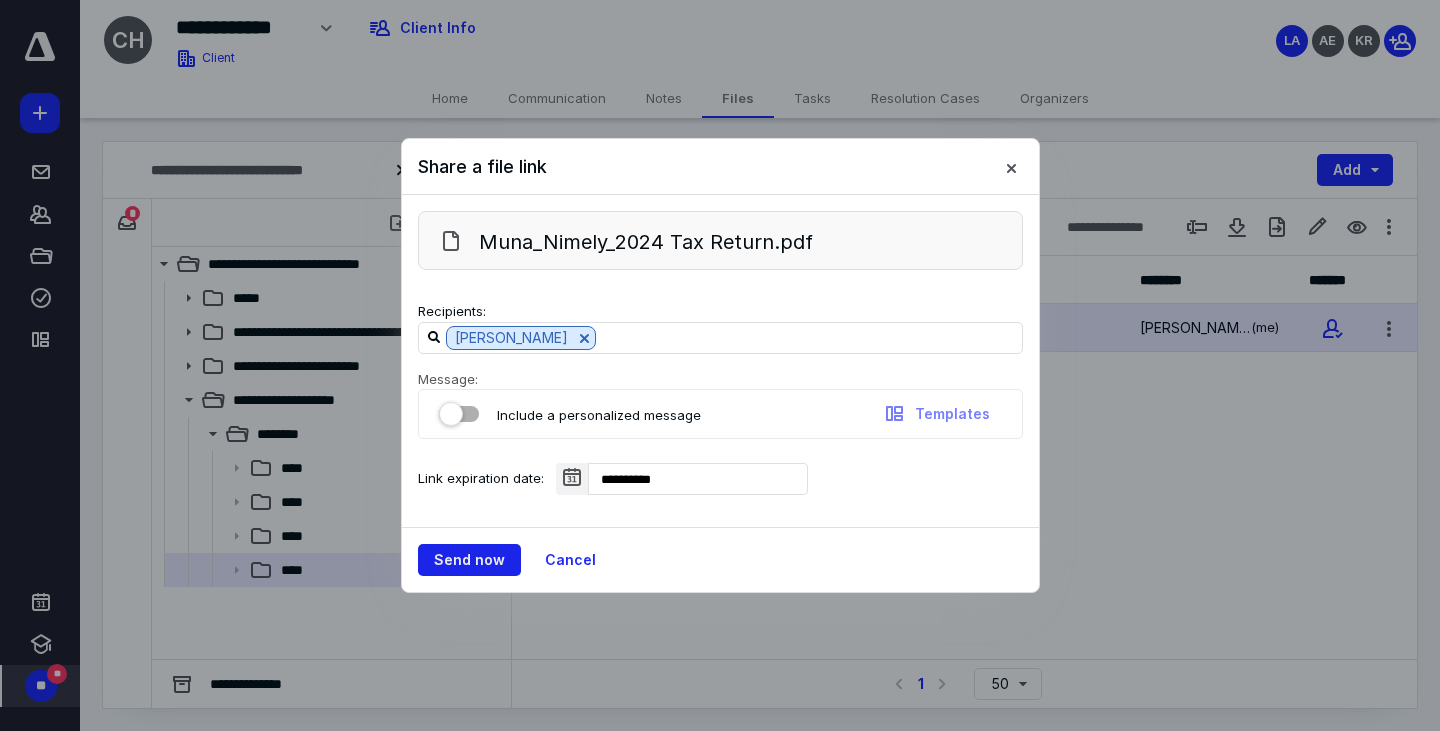 click on "Send now" at bounding box center [469, 560] 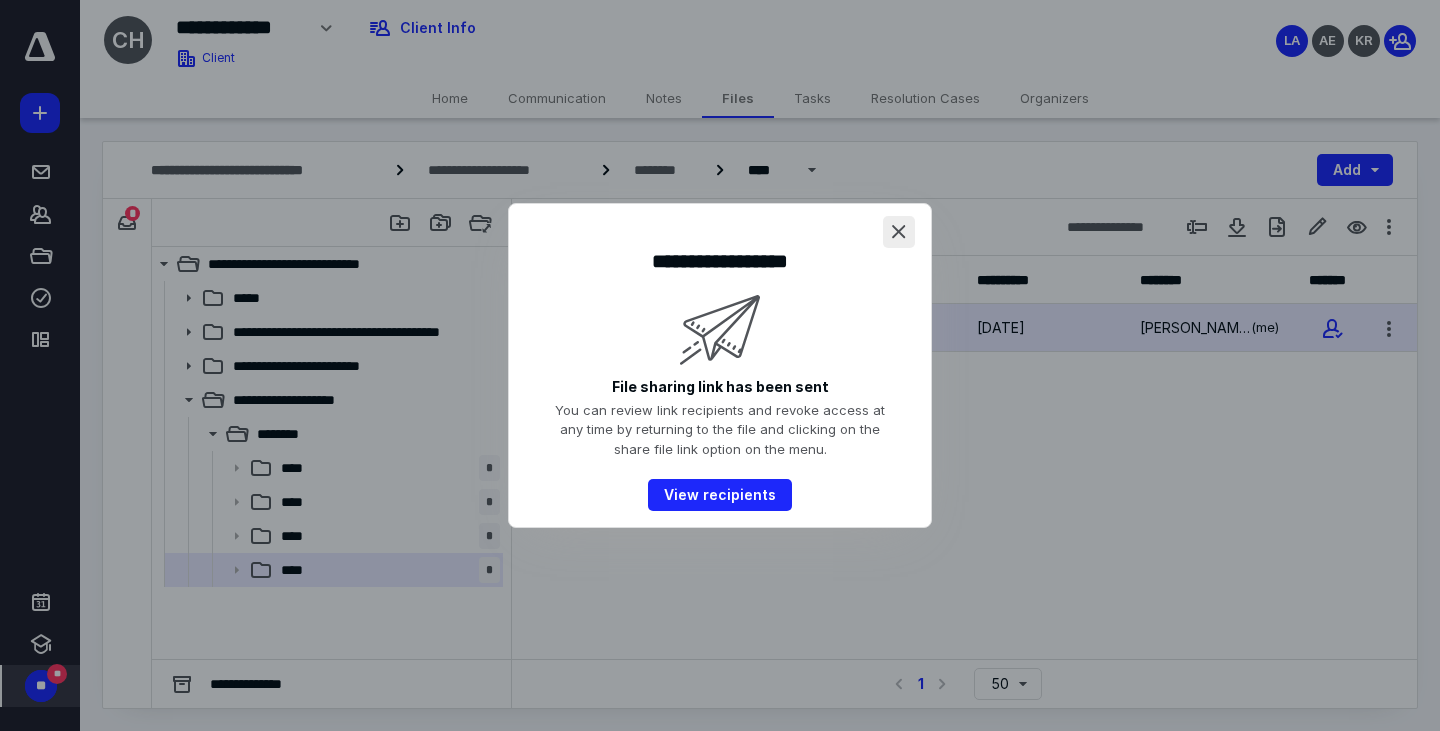click at bounding box center (899, 232) 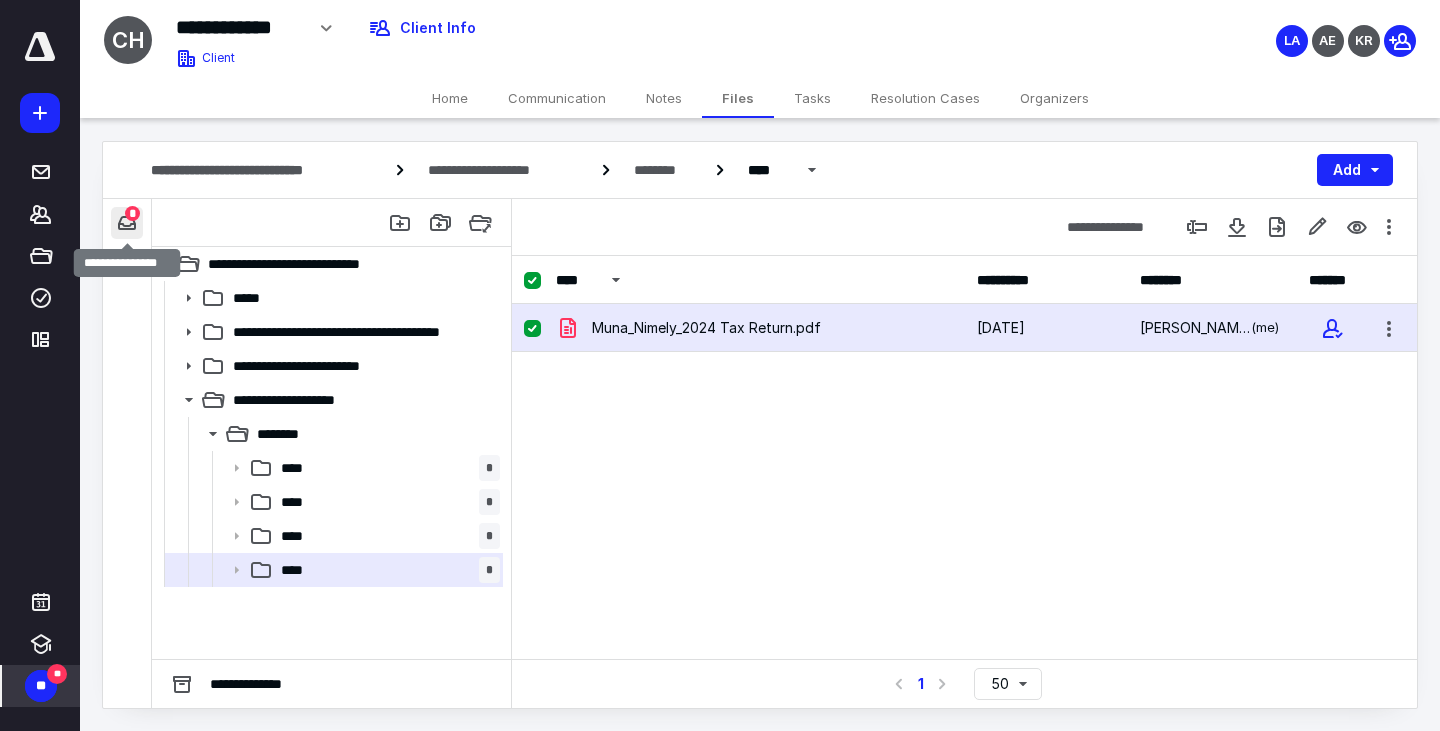 click at bounding box center [127, 223] 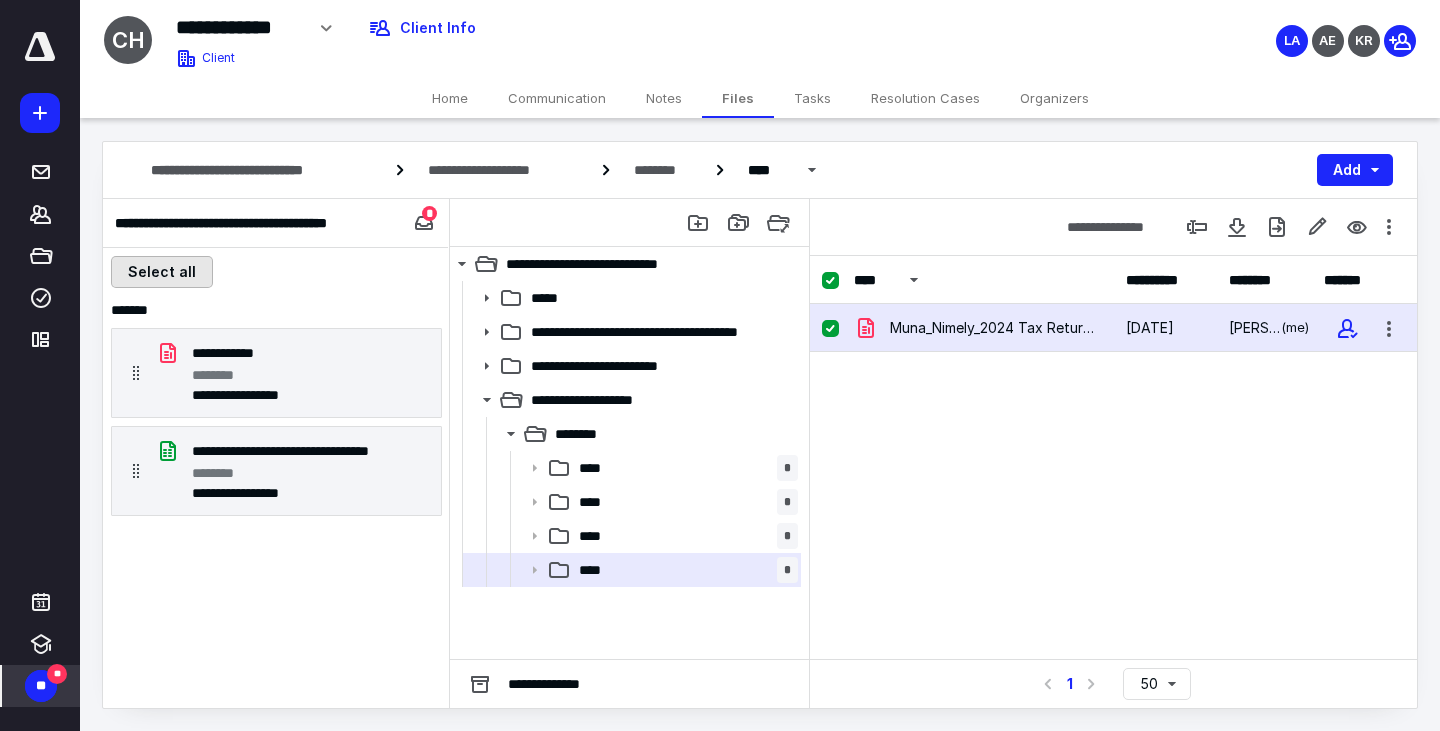 click on "Select all" at bounding box center (162, 272) 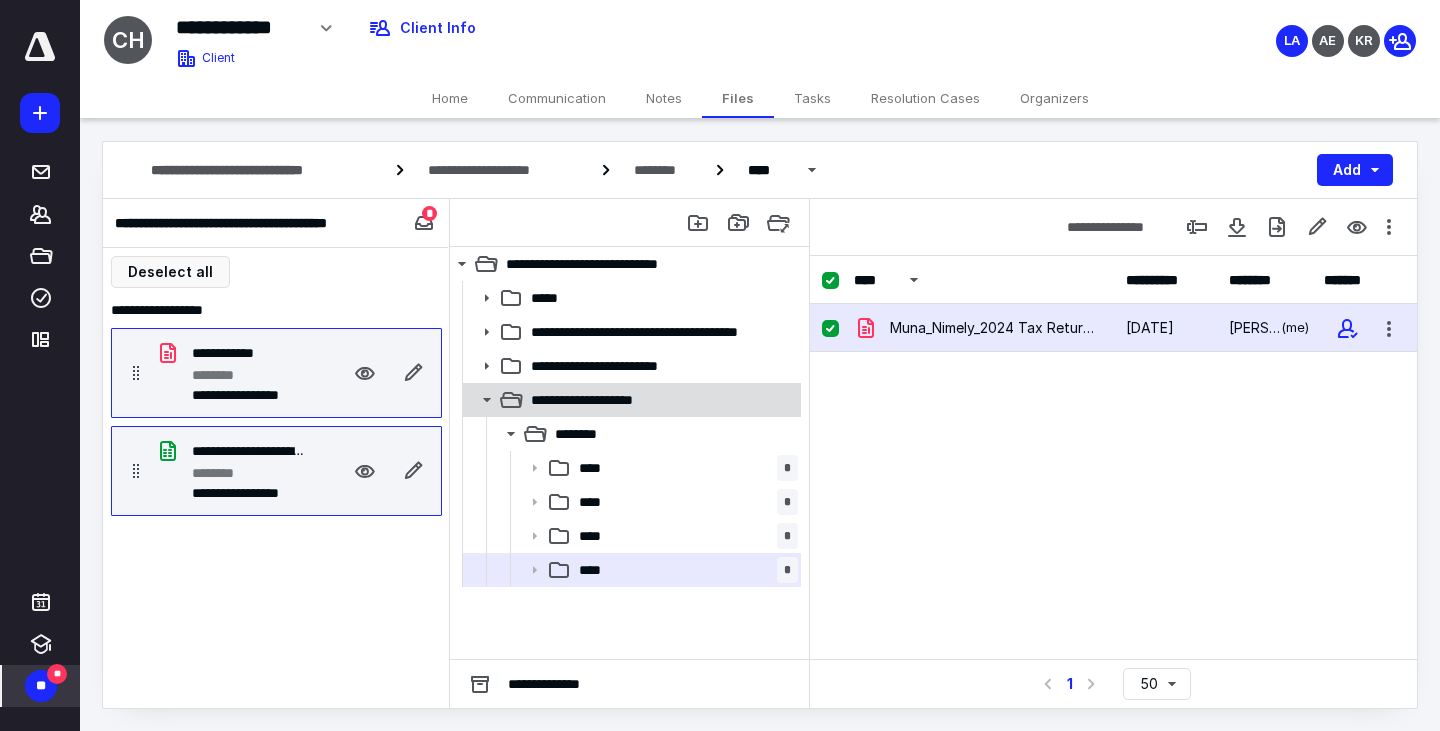 click at bounding box center (480, 400) 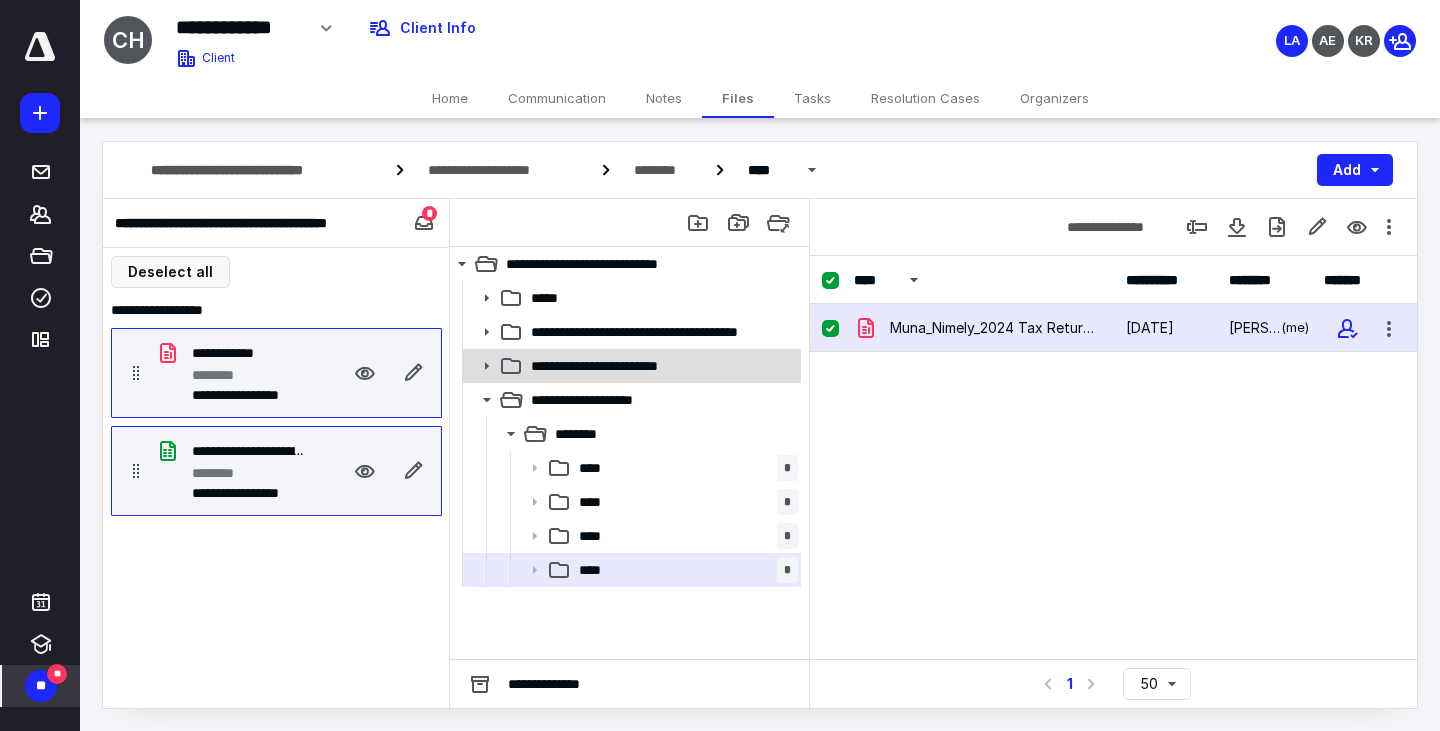 checkbox on "false" 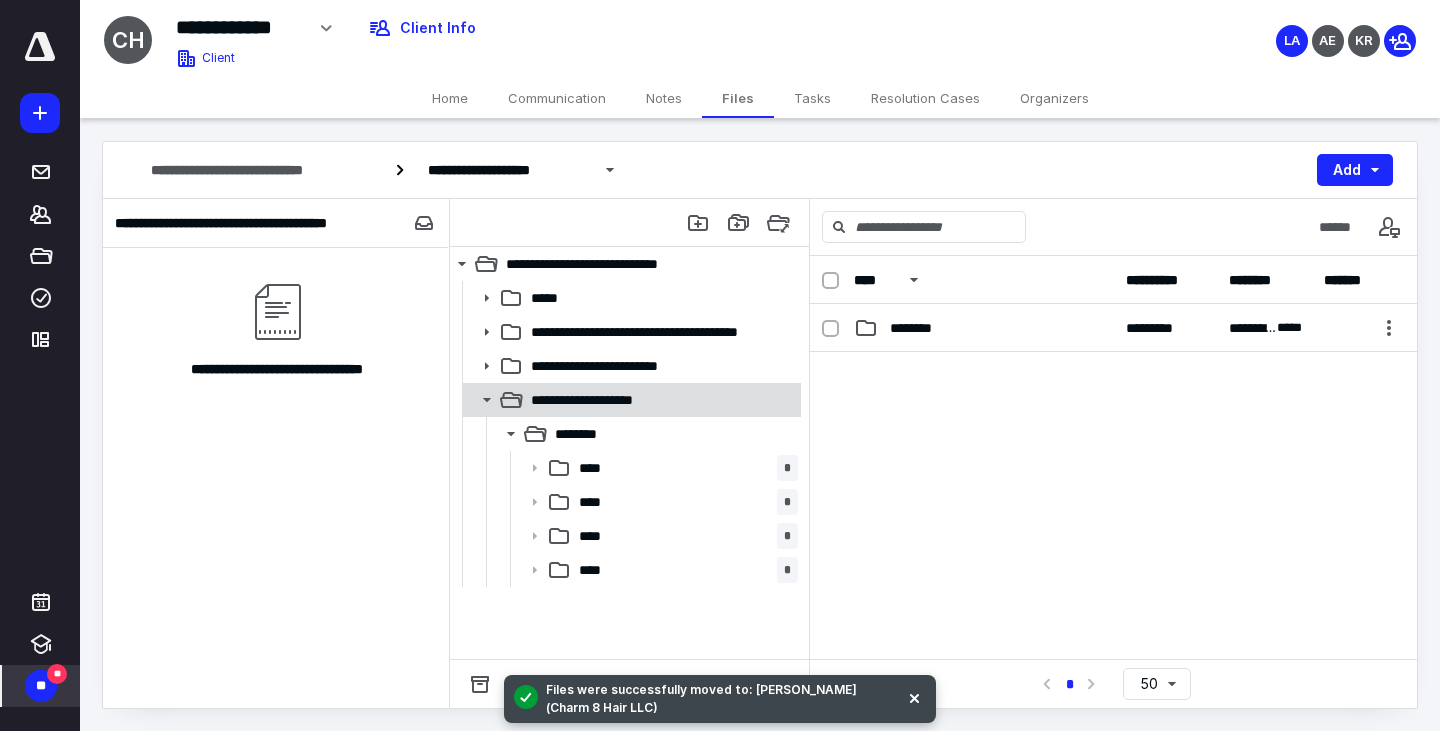click 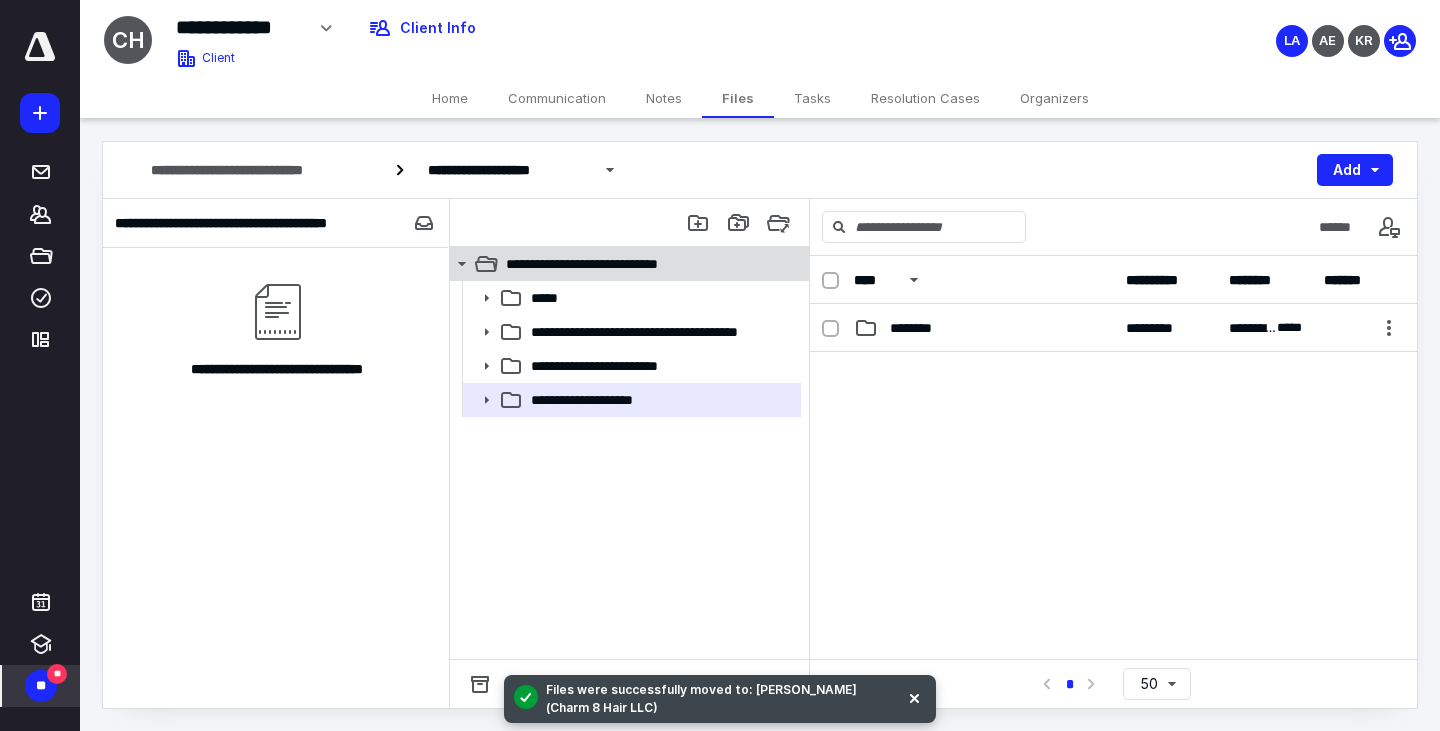click 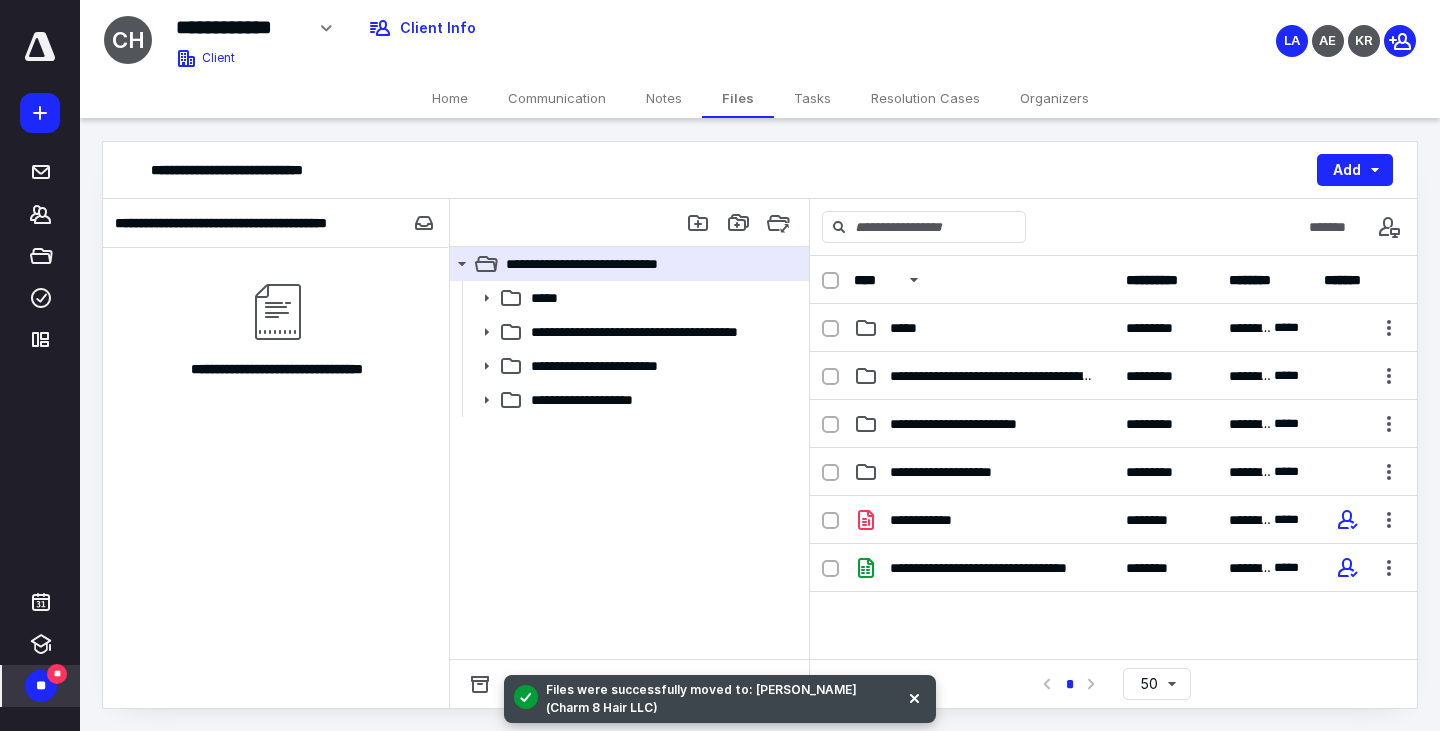click on "**" at bounding box center [41, 686] 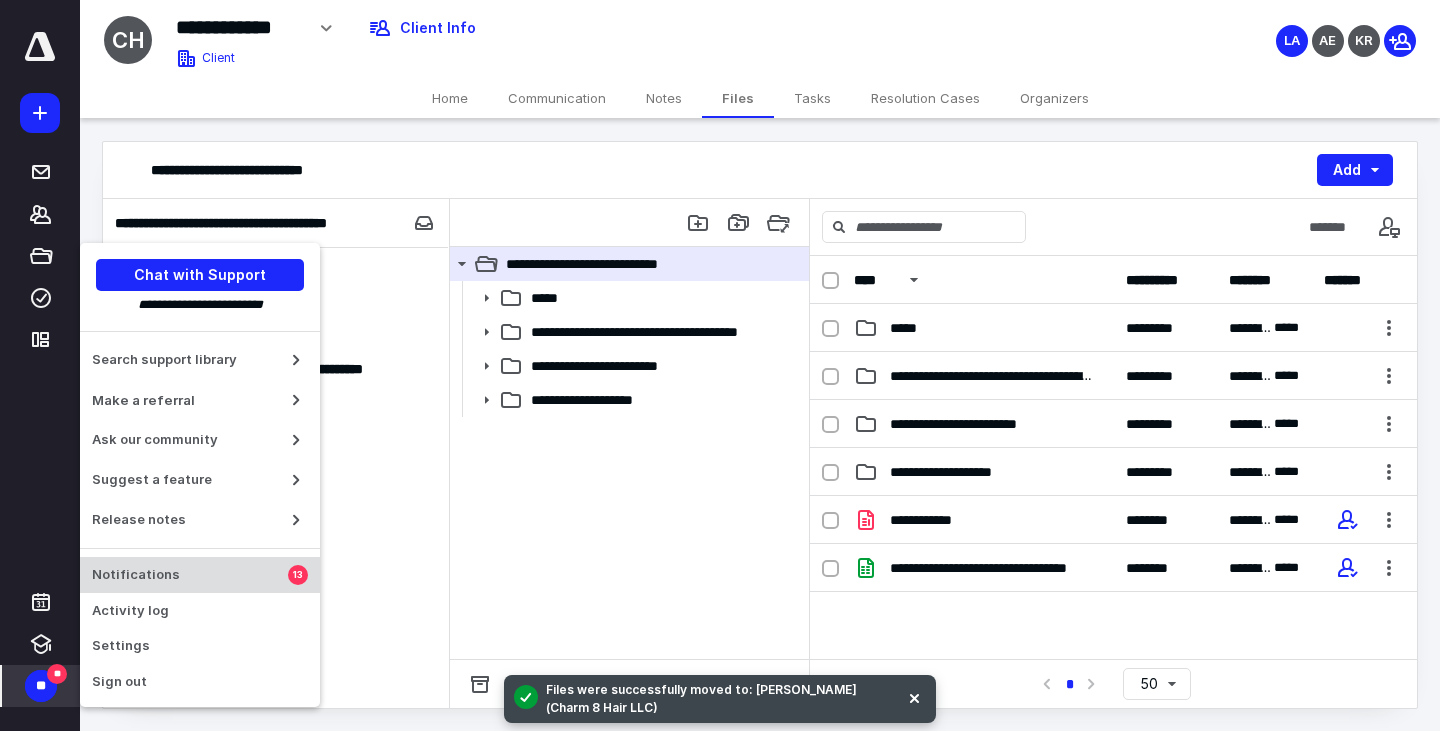 click on "Notifications" at bounding box center [190, 575] 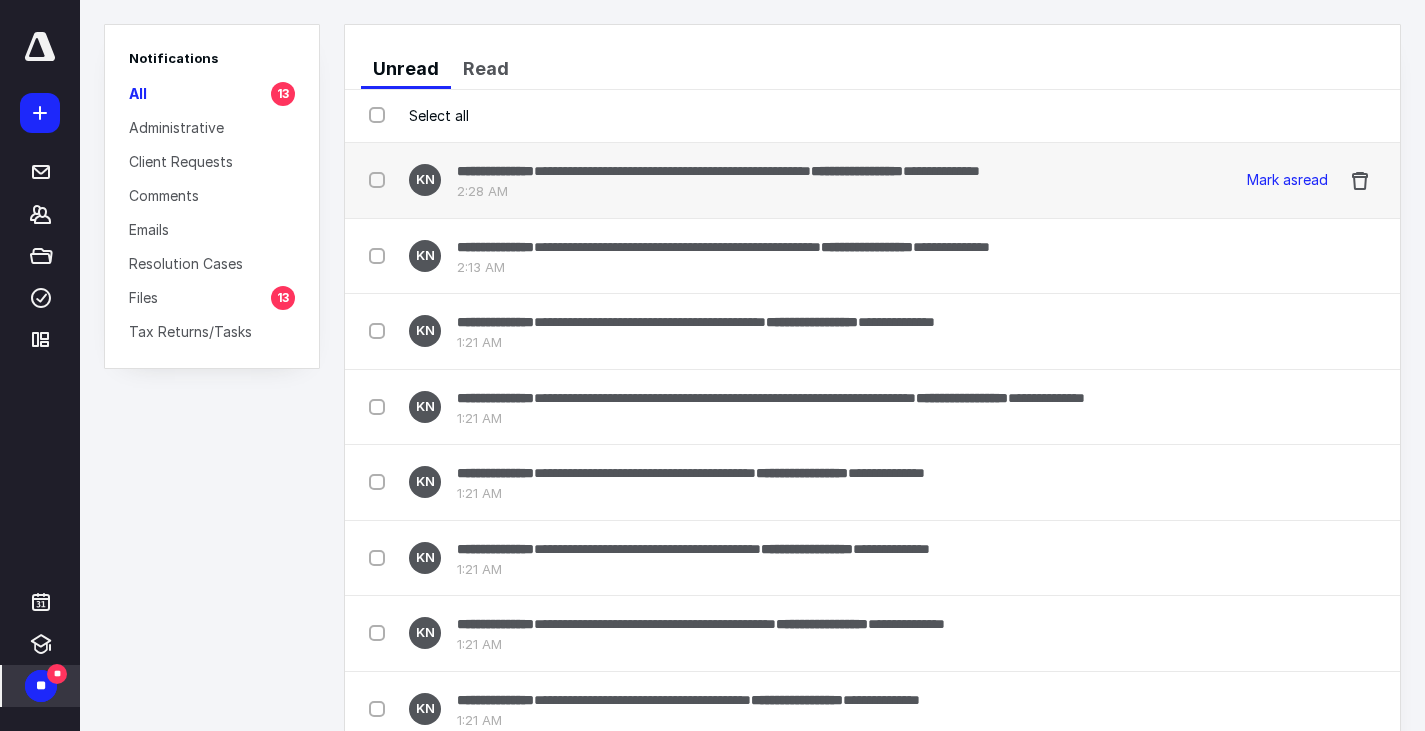 click on "**********" at bounding box center [672, 171] 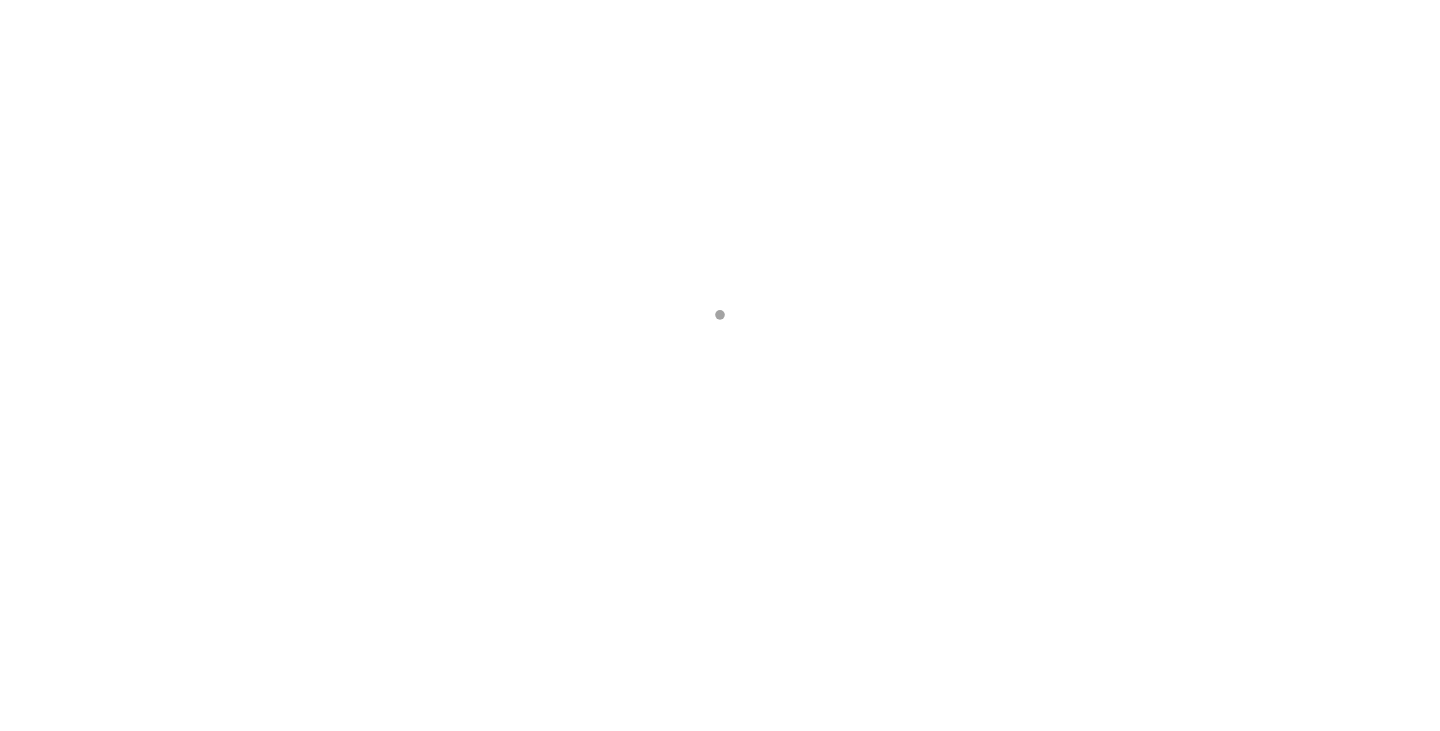 scroll, scrollTop: 0, scrollLeft: 0, axis: both 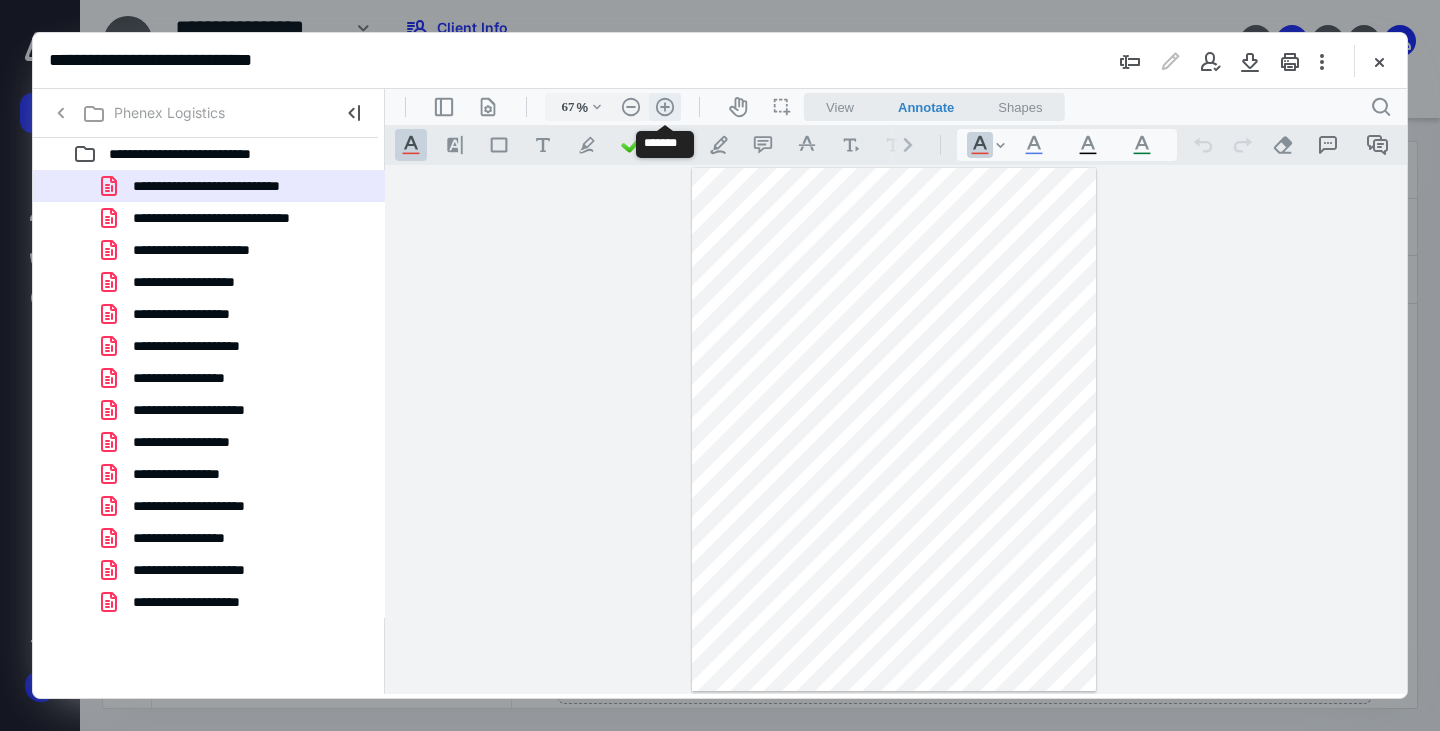 click on ".cls-1{fill:#abb0c4;} icon - header - zoom - in - line" at bounding box center [665, 107] 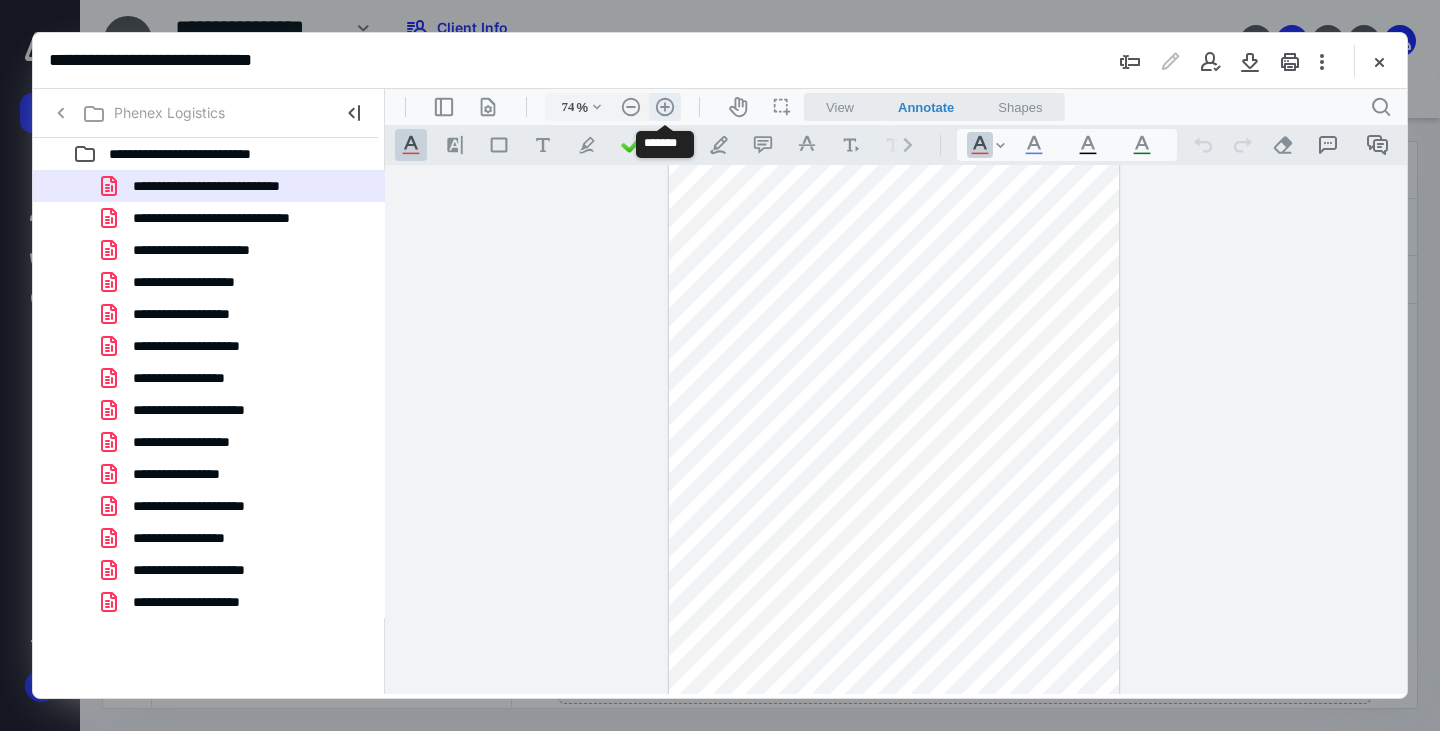 click on ".cls-1{fill:#abb0c4;} icon - header - zoom - in - line" at bounding box center (665, 107) 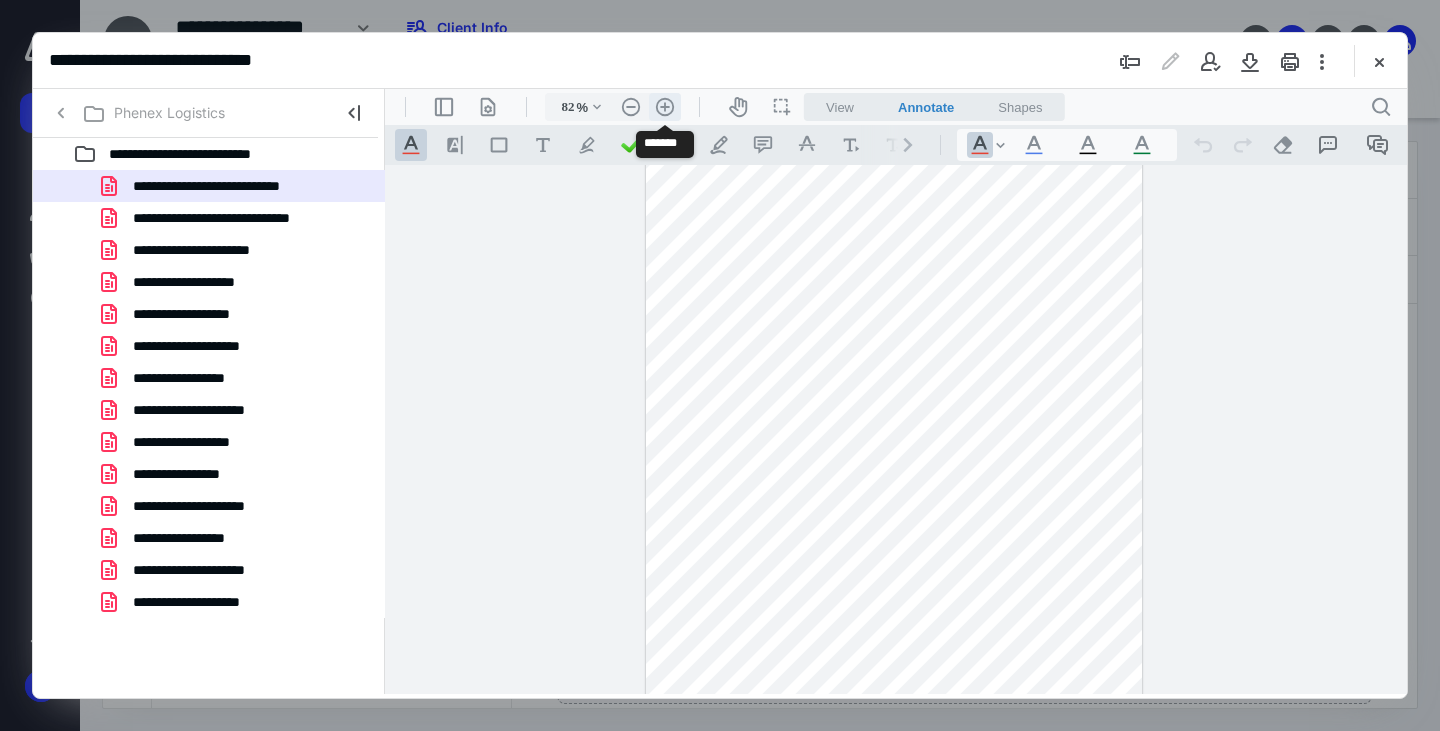 click on ".cls-1{fill:#abb0c4;} icon - header - zoom - in - line" at bounding box center [665, 107] 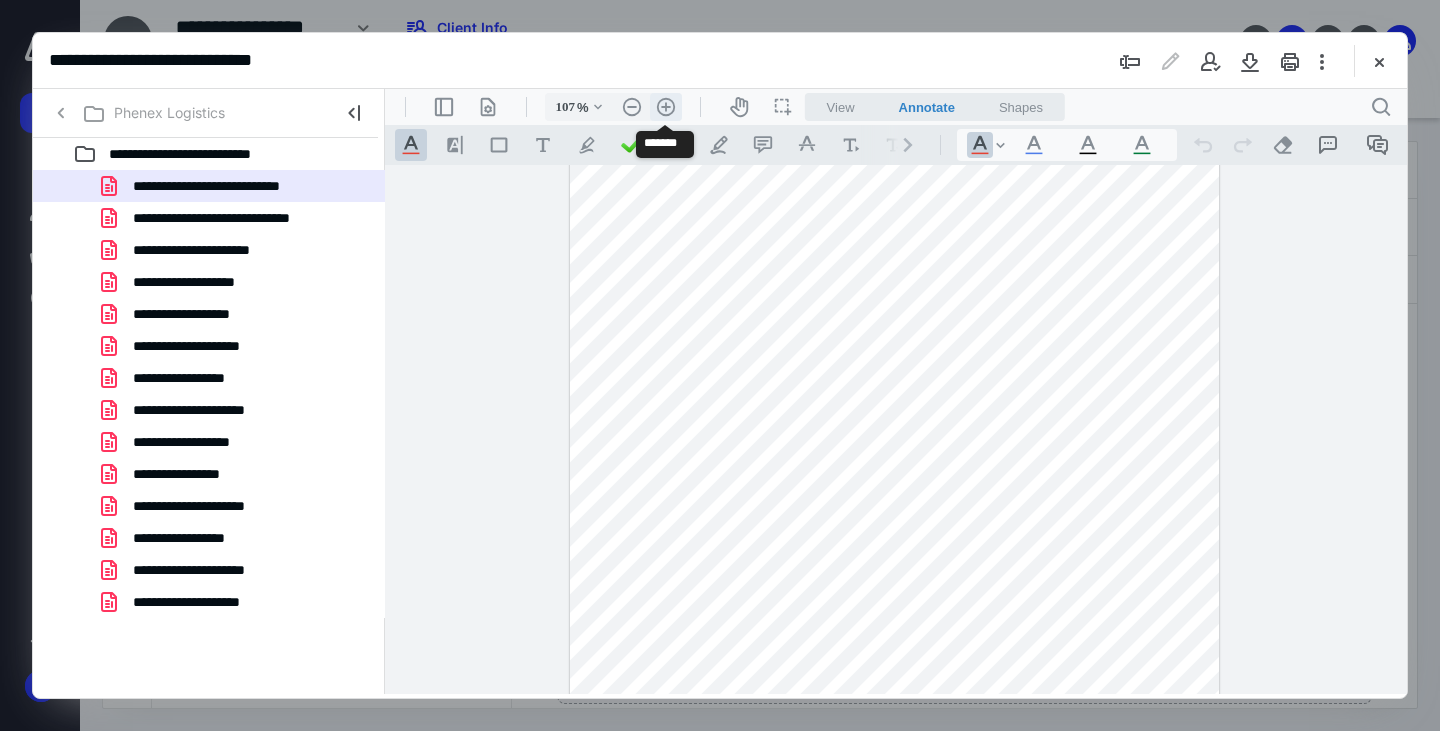 click on ".cls-1{fill:#abb0c4;} icon - header - zoom - in - line" at bounding box center [666, 107] 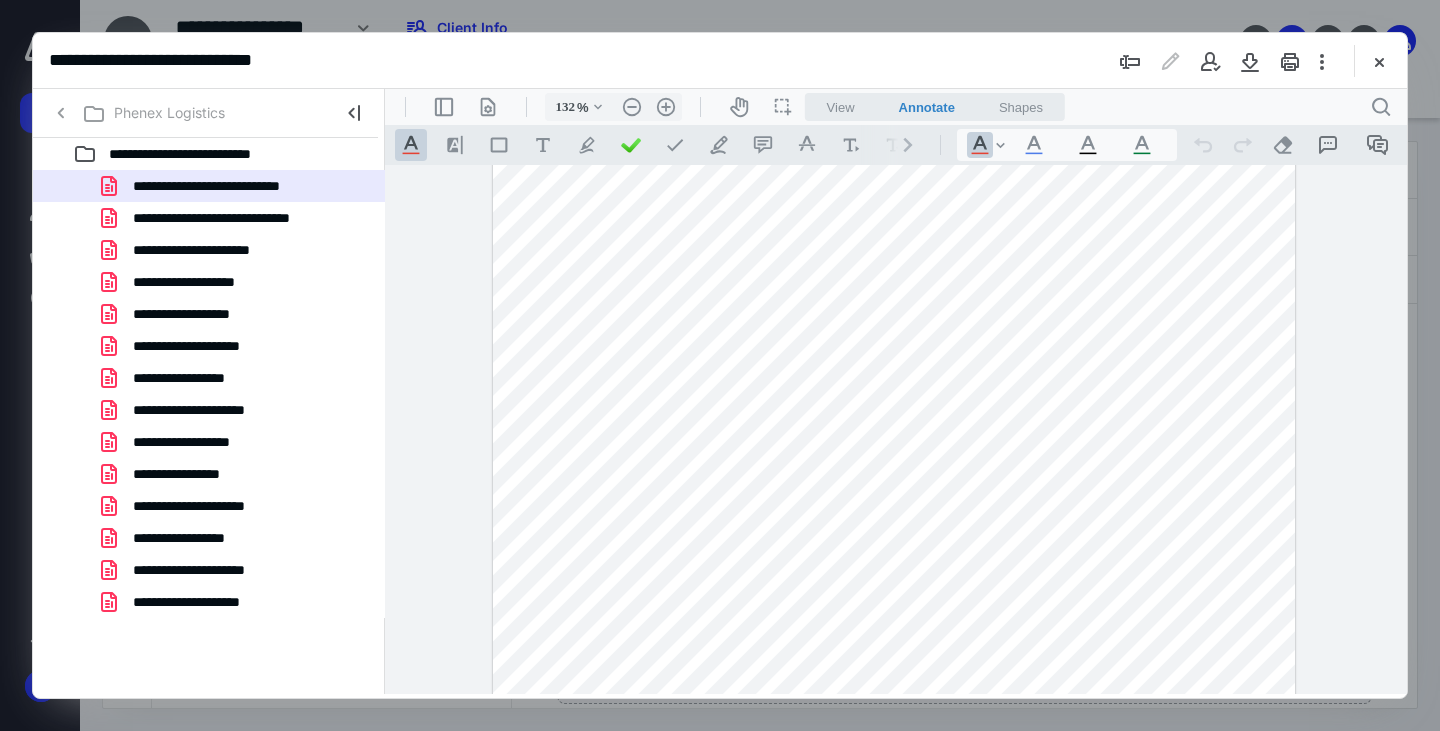 scroll, scrollTop: 0, scrollLeft: 0, axis: both 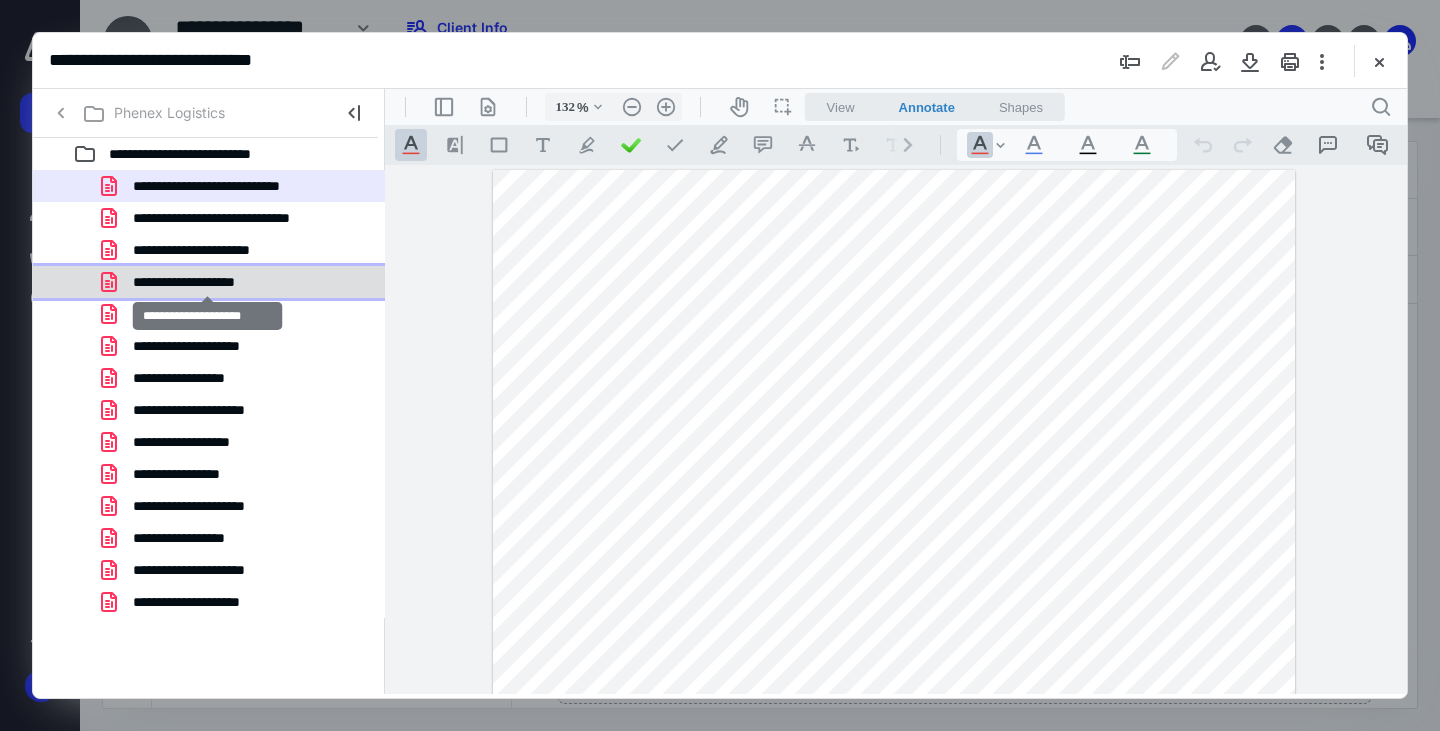 click on "**********" at bounding box center [207, 282] 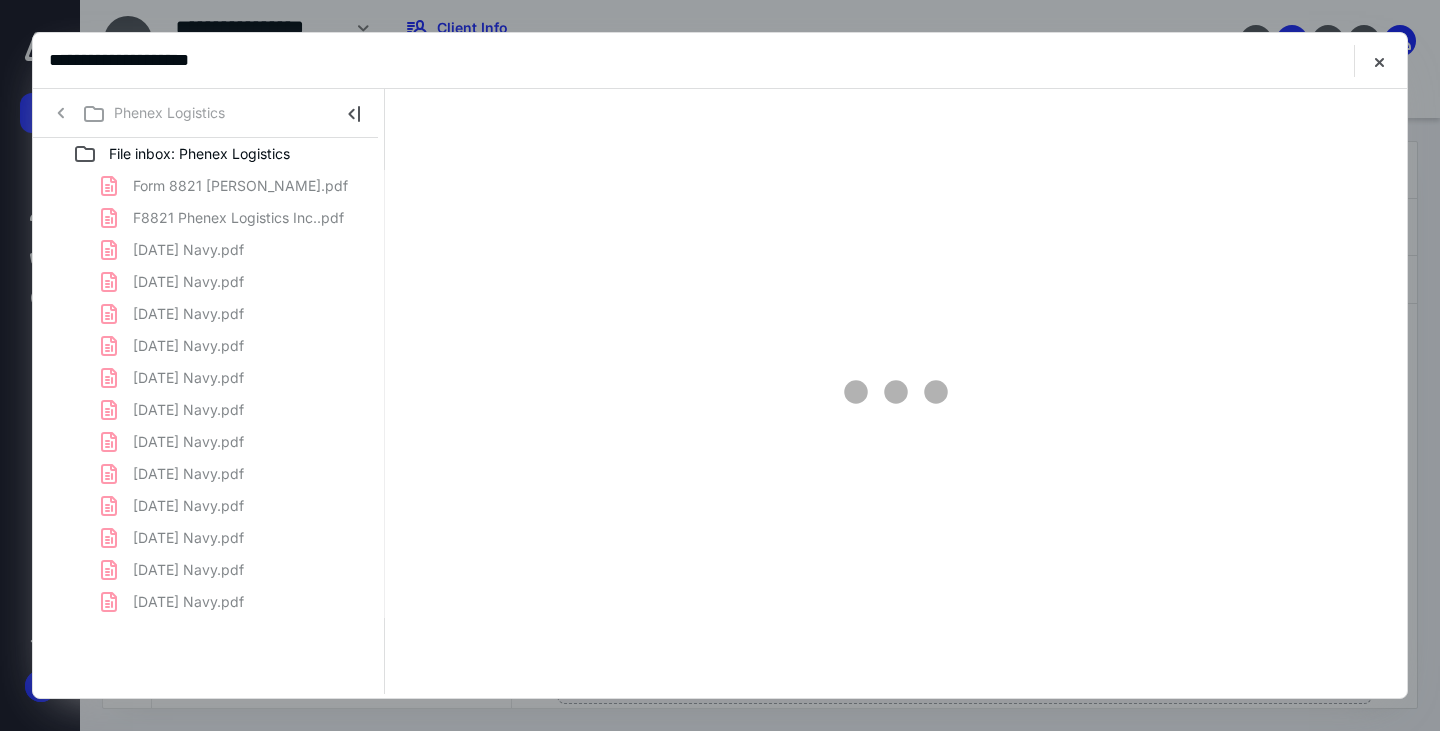 scroll, scrollTop: 0, scrollLeft: 0, axis: both 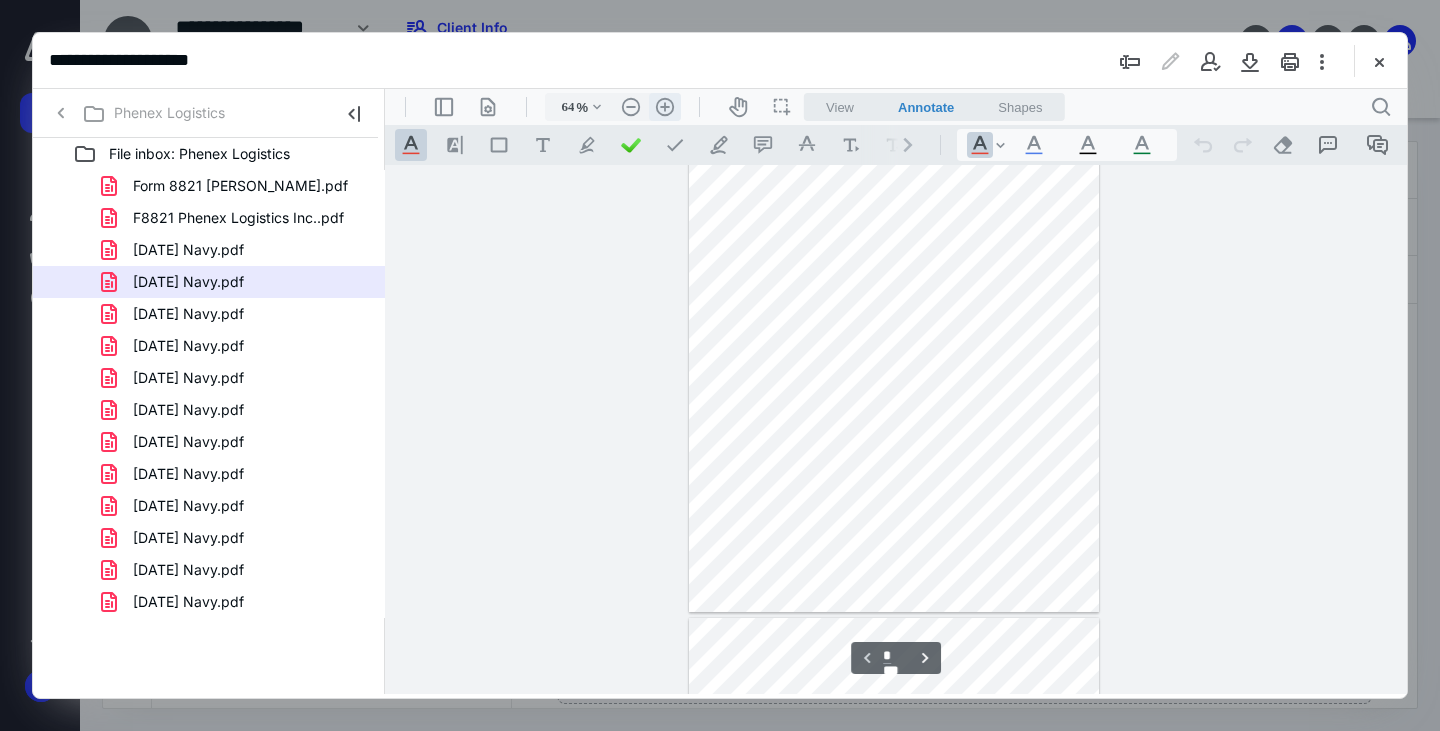click on ".cls-1{fill:#abb0c4;} icon - header - zoom - in - line" at bounding box center (665, 107) 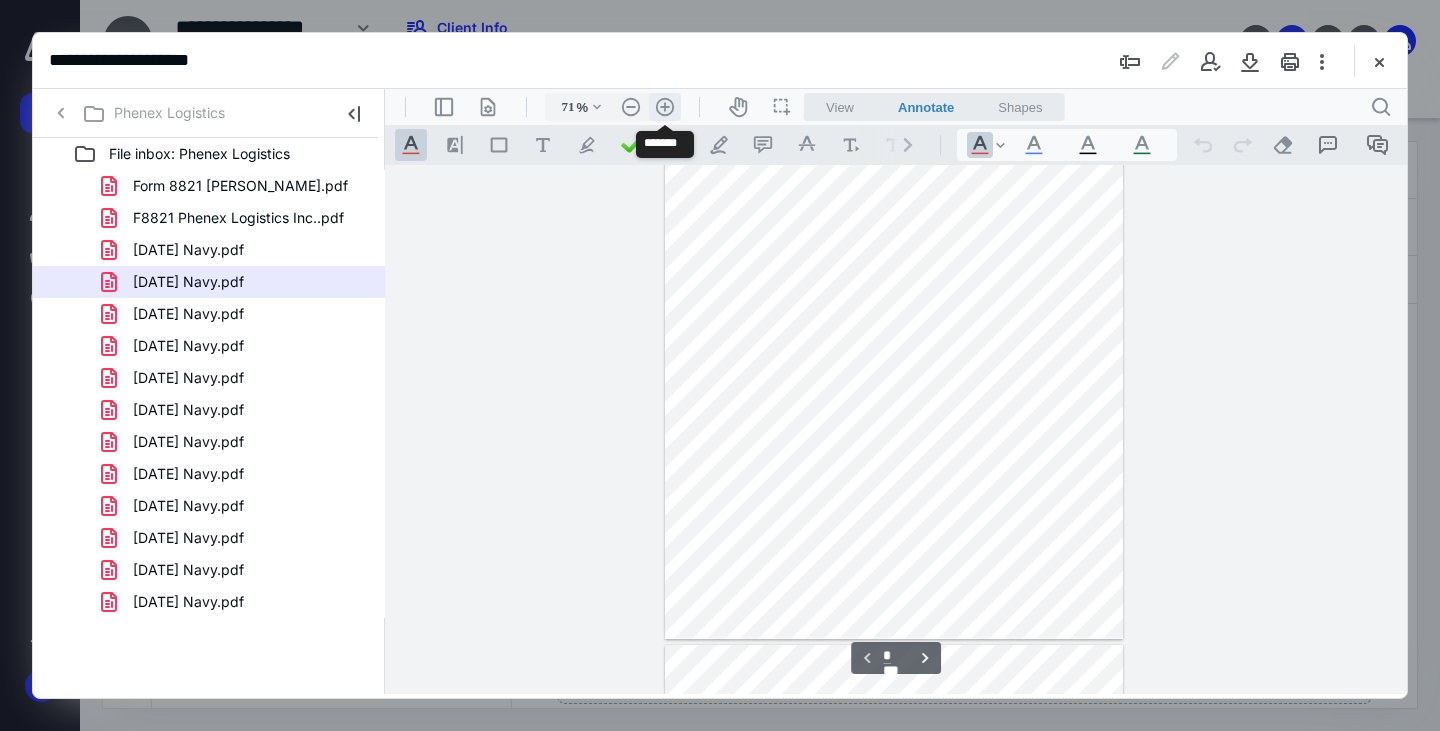 click on ".cls-1{fill:#abb0c4;} icon - header - zoom - in - line" at bounding box center (665, 107) 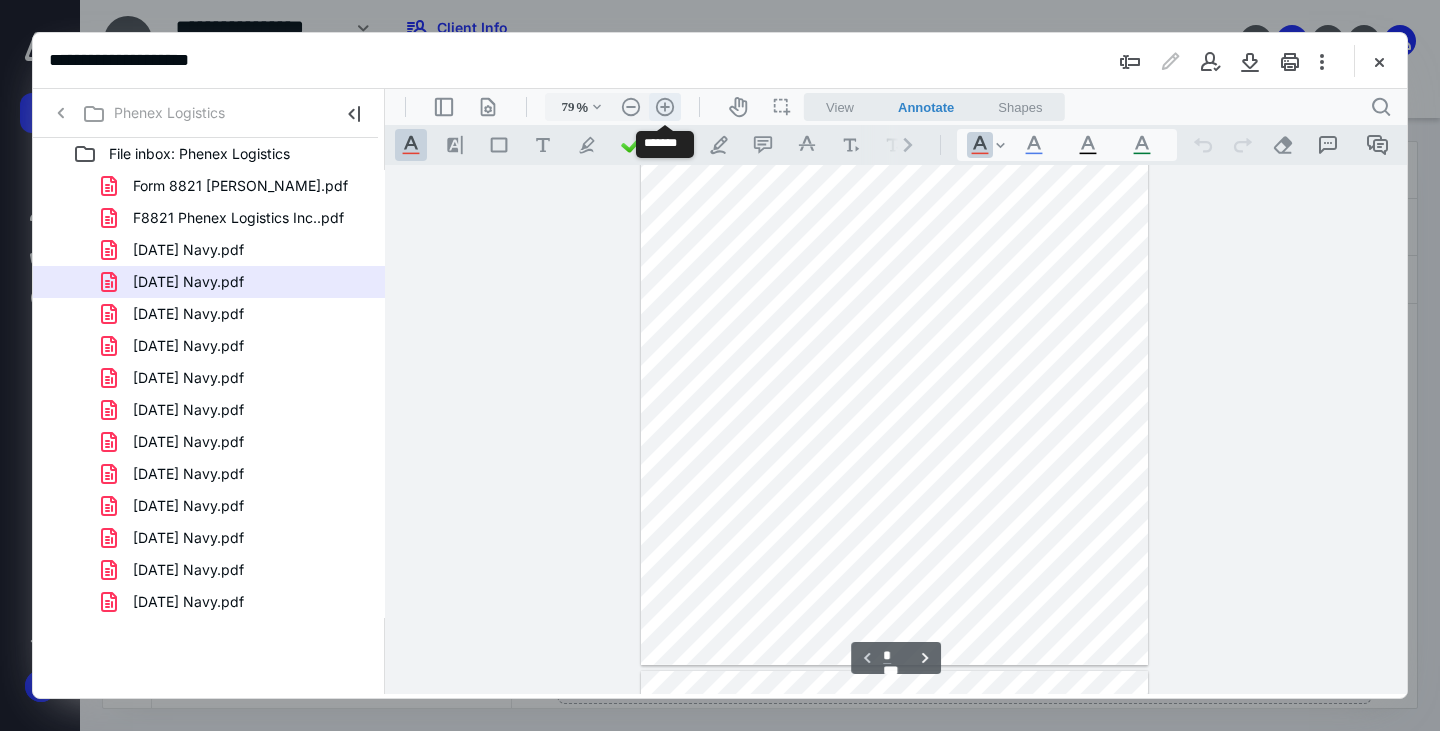 click on ".cls-1{fill:#abb0c4;} icon - header - zoom - in - line" at bounding box center [665, 107] 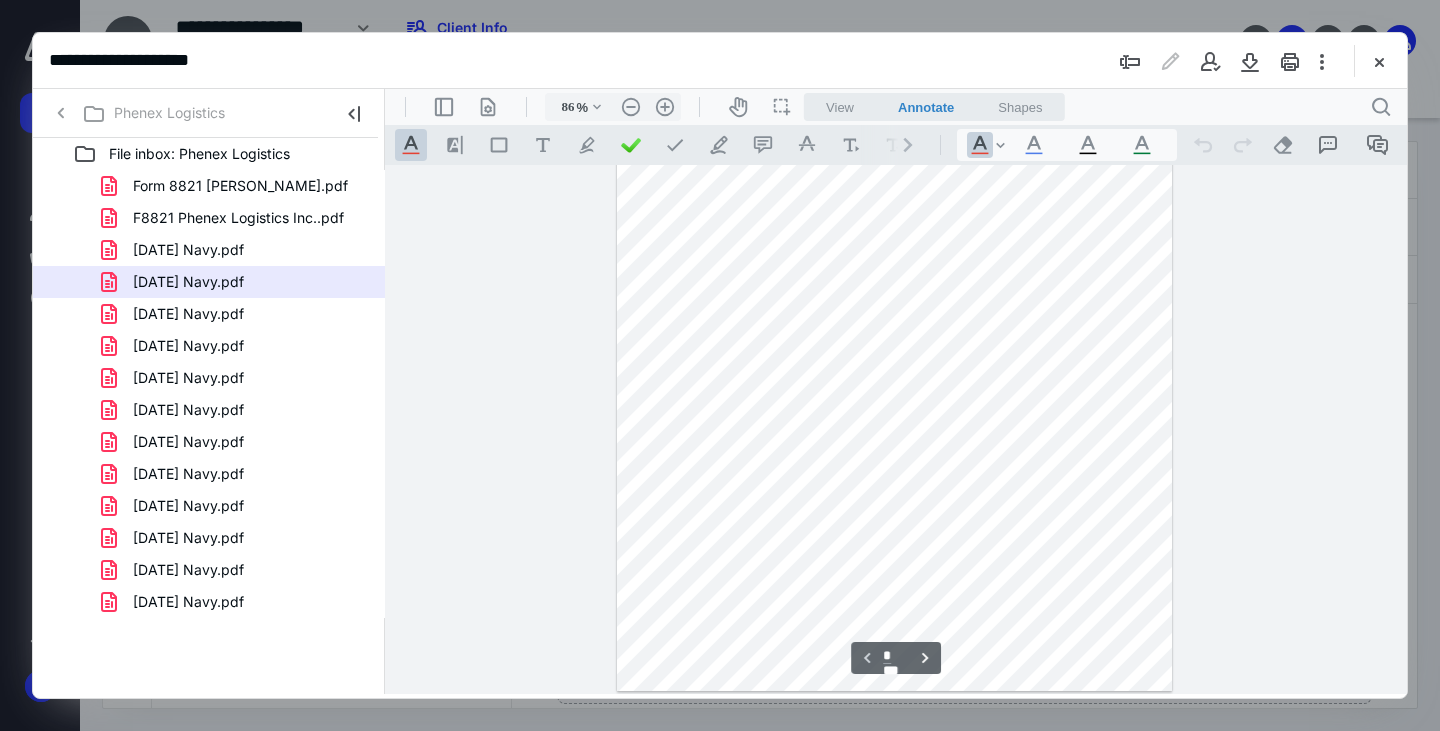 scroll, scrollTop: 0, scrollLeft: 0, axis: both 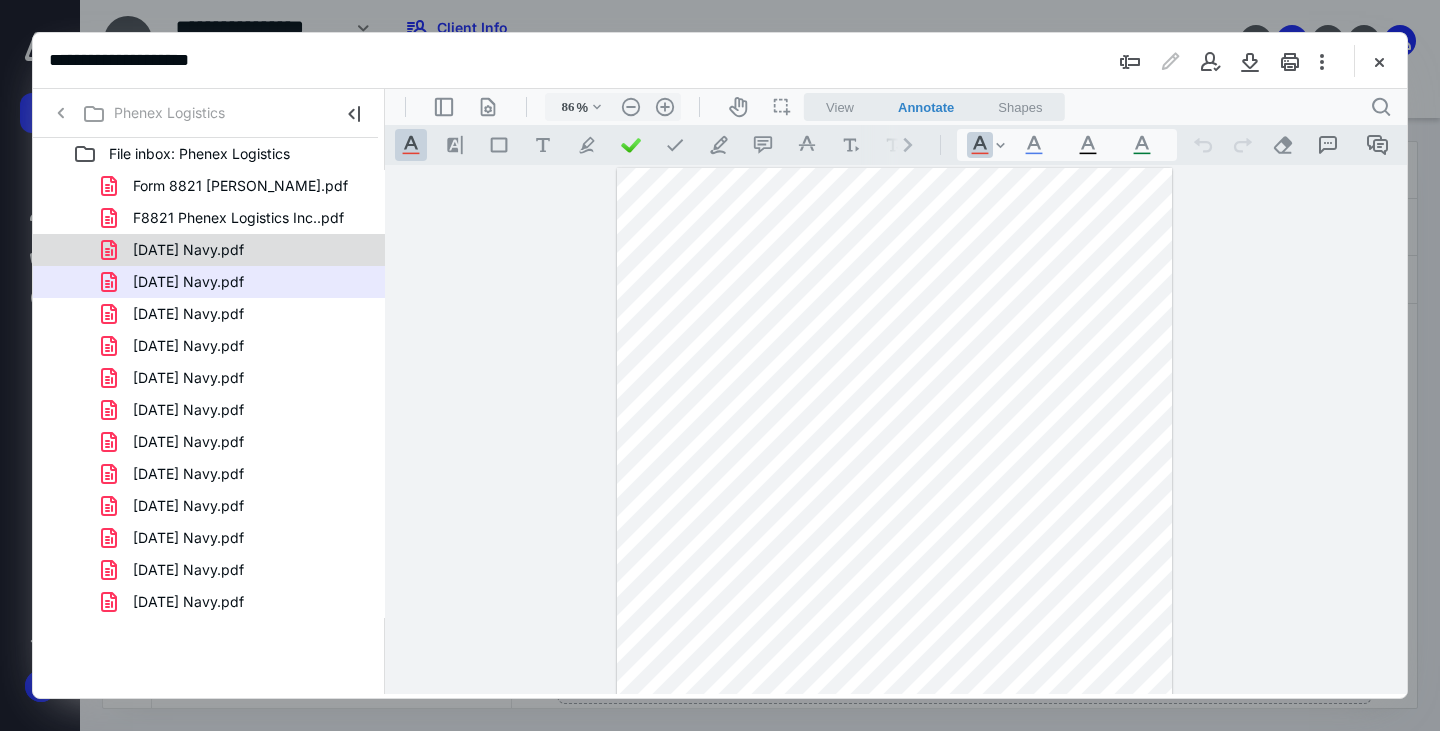 click on "[DATE] Navy.pdf" at bounding box center (188, 250) 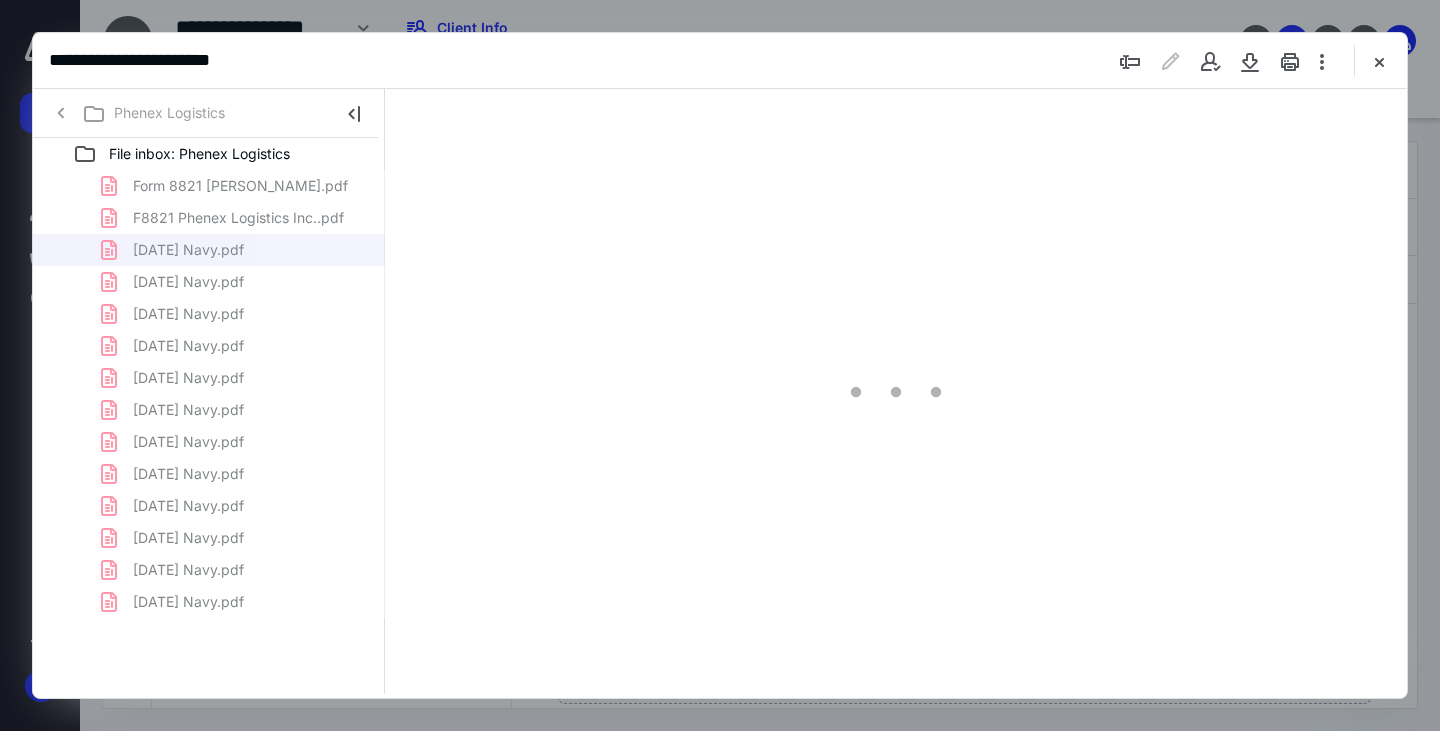 scroll, scrollTop: 79, scrollLeft: 0, axis: vertical 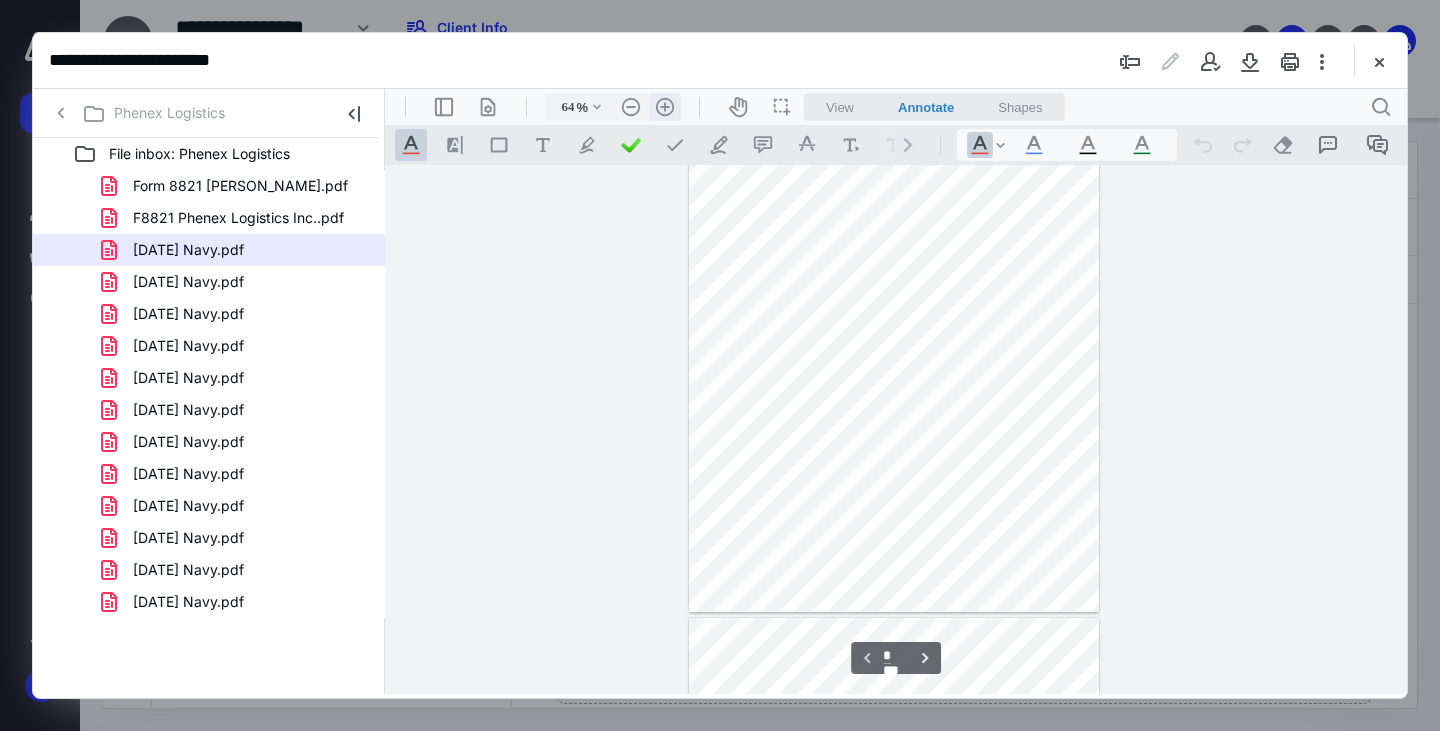click on ".cls-1{fill:#abb0c4;} icon - header - zoom - in - line" at bounding box center (665, 107) 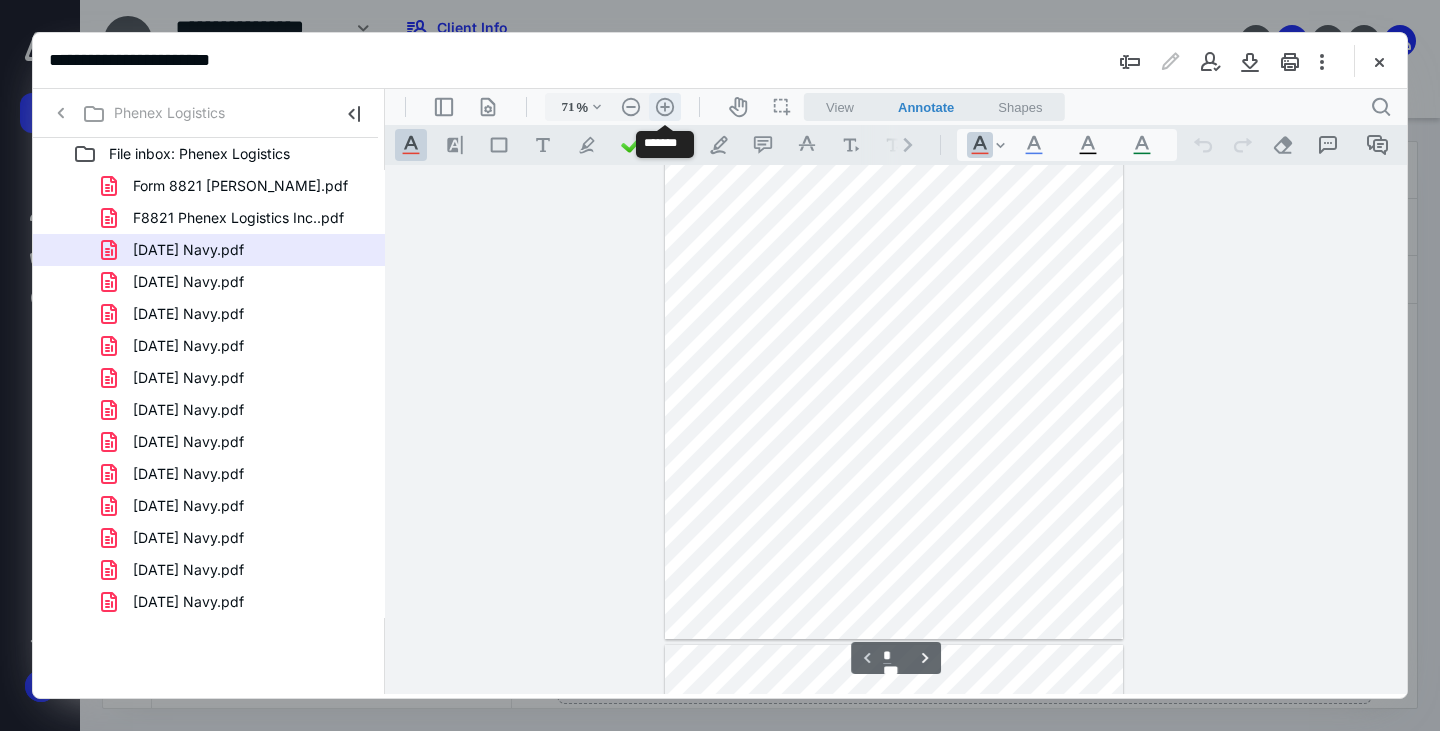 click on ".cls-1{fill:#abb0c4;} icon - header - zoom - in - line" at bounding box center (665, 107) 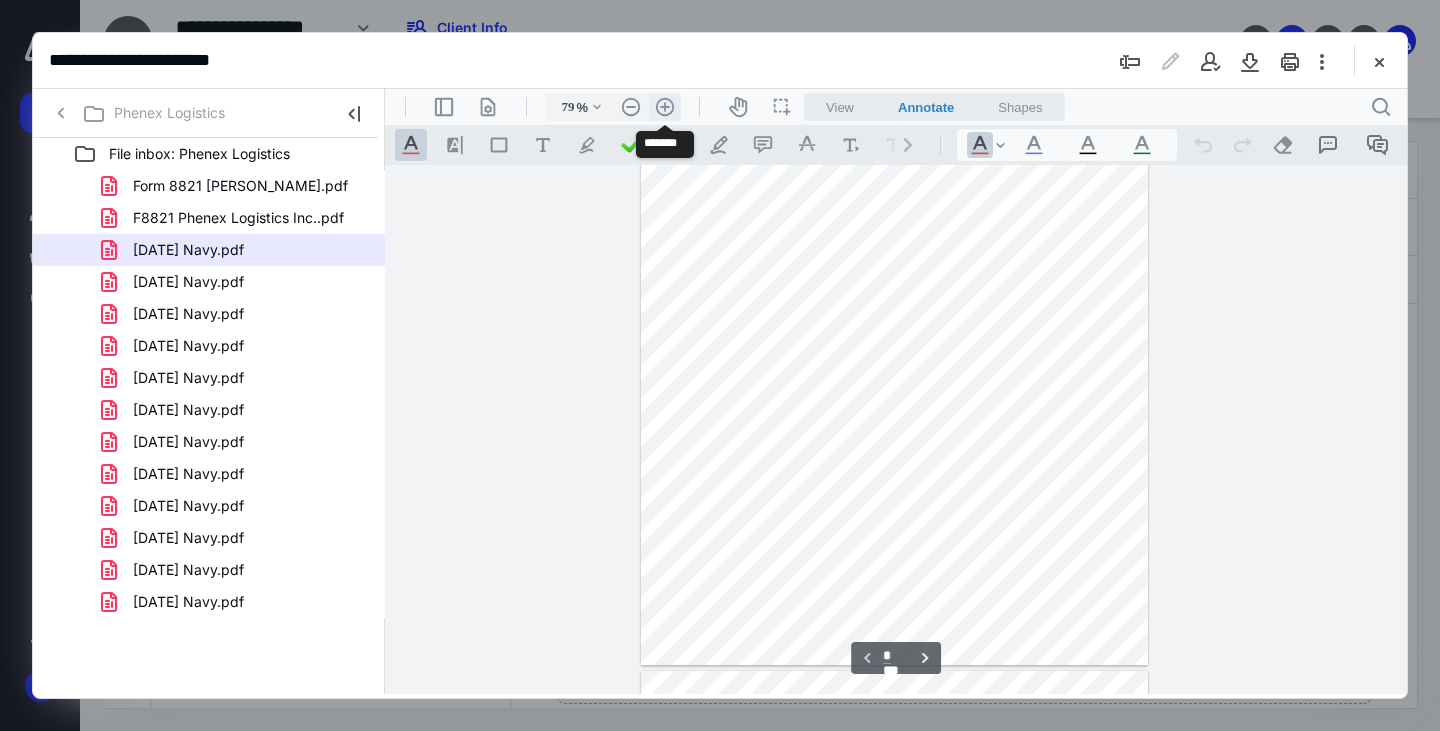 click on ".cls-1{fill:#abb0c4;} icon - header - zoom - in - line" at bounding box center (665, 107) 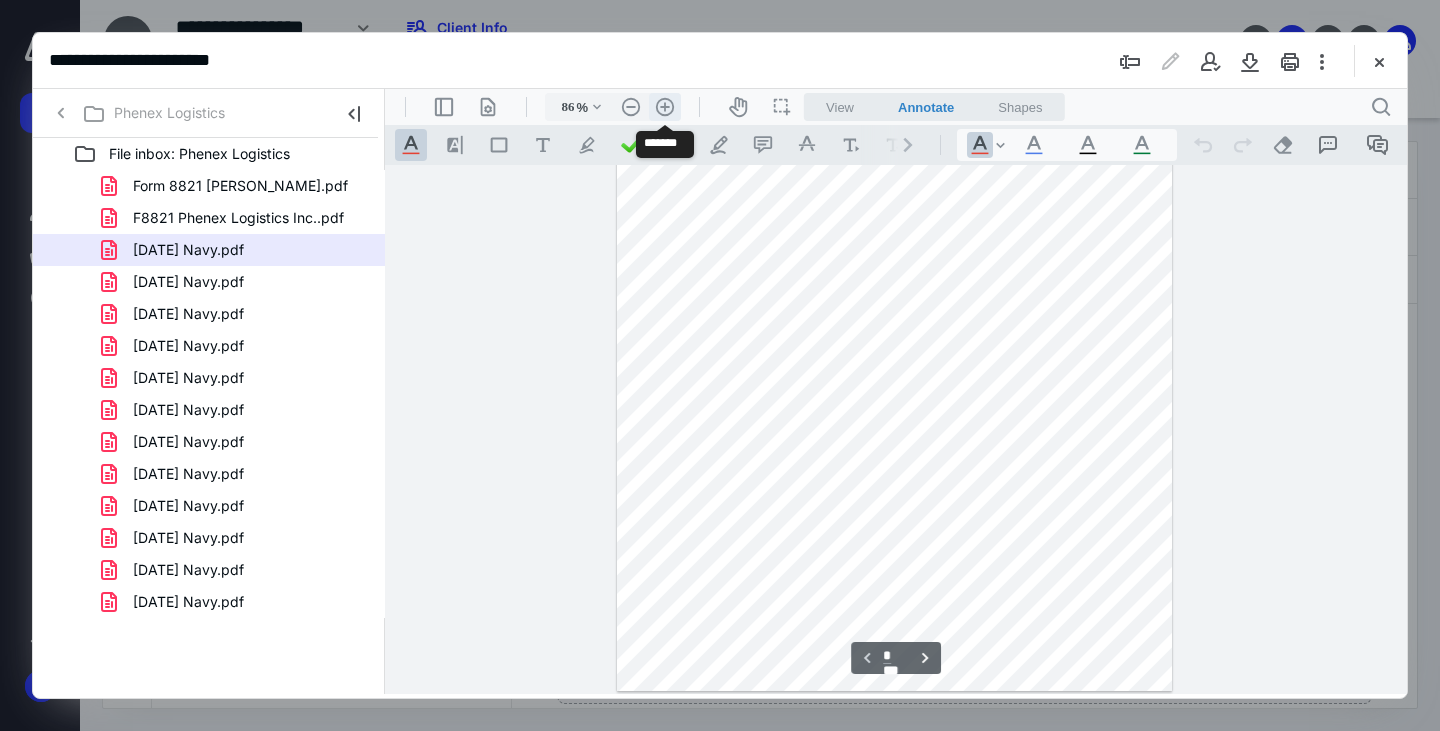 click on ".cls-1{fill:#abb0c4;} icon - header - zoom - in - line" at bounding box center (665, 107) 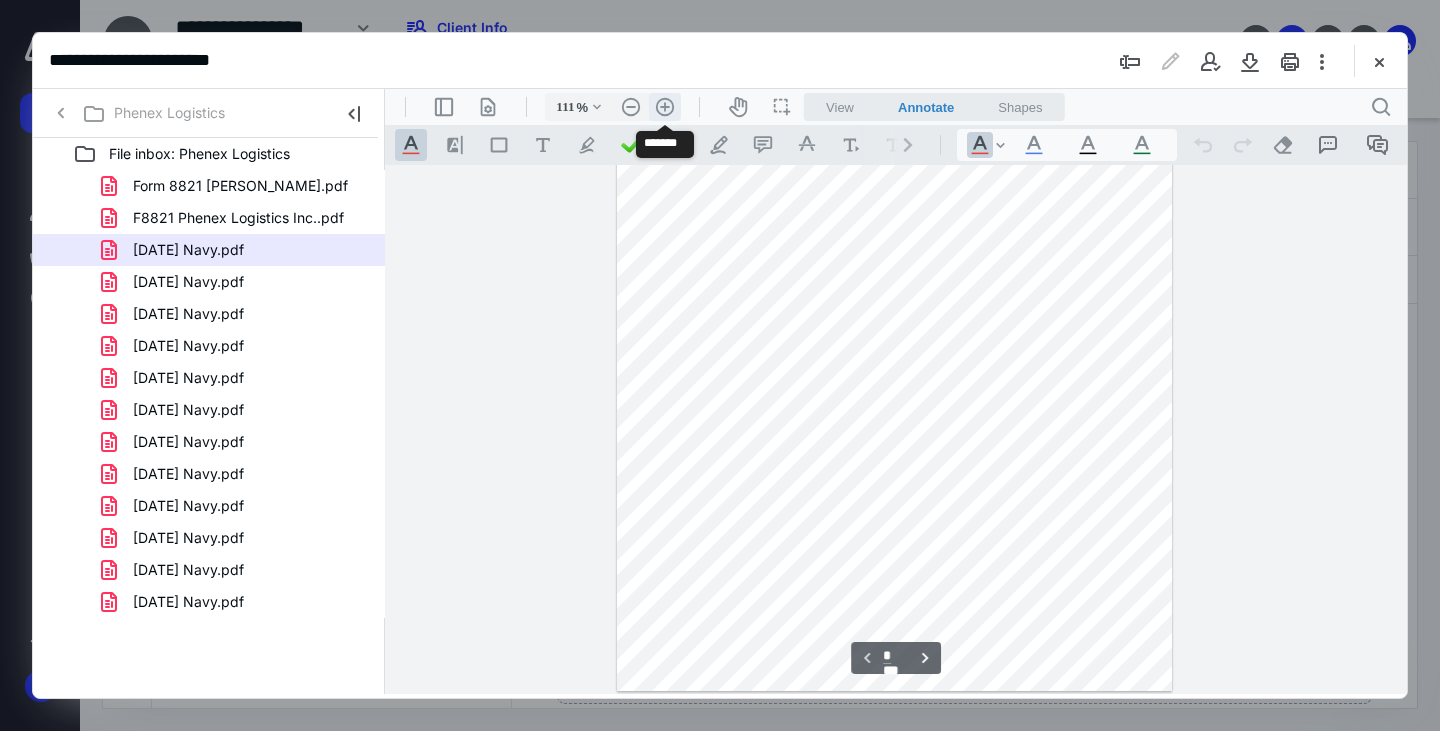 scroll, scrollTop: 307, scrollLeft: 0, axis: vertical 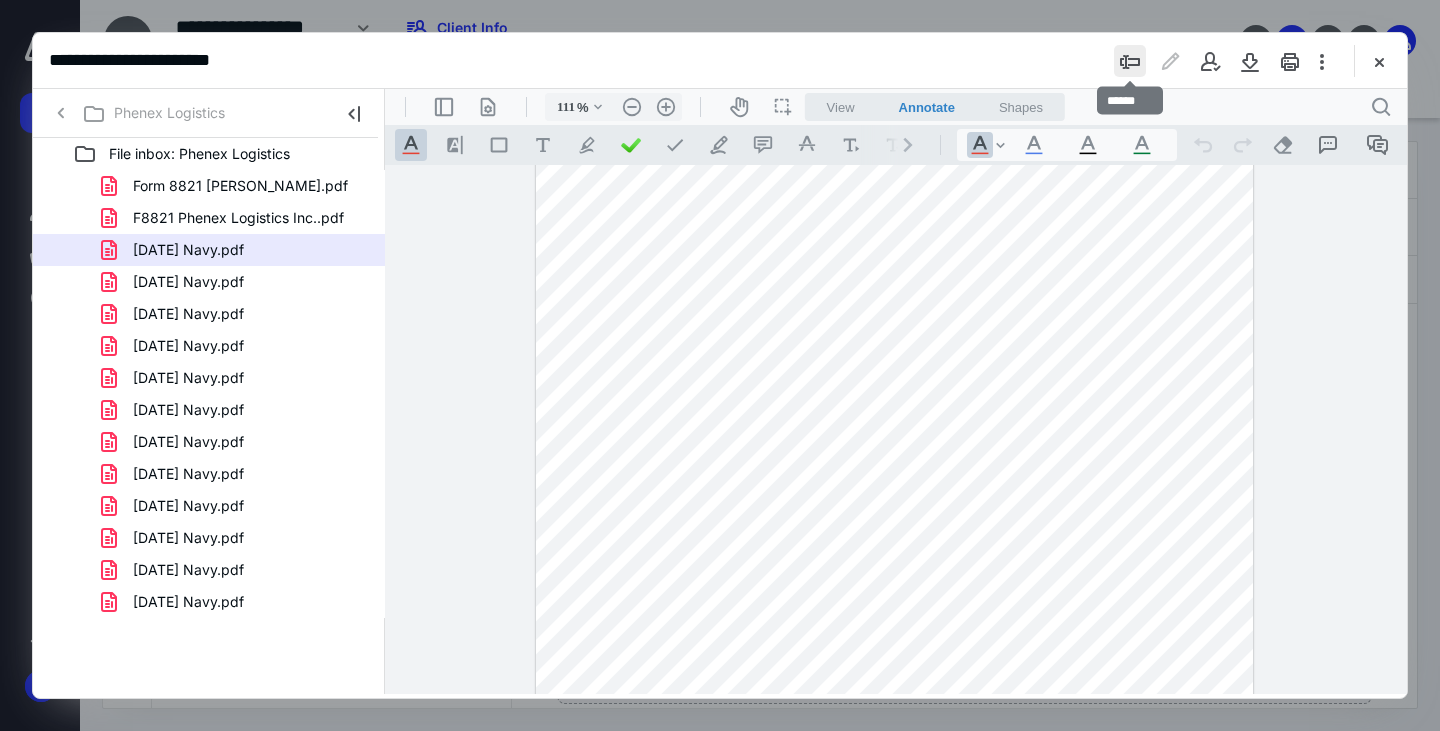 click at bounding box center [1130, 61] 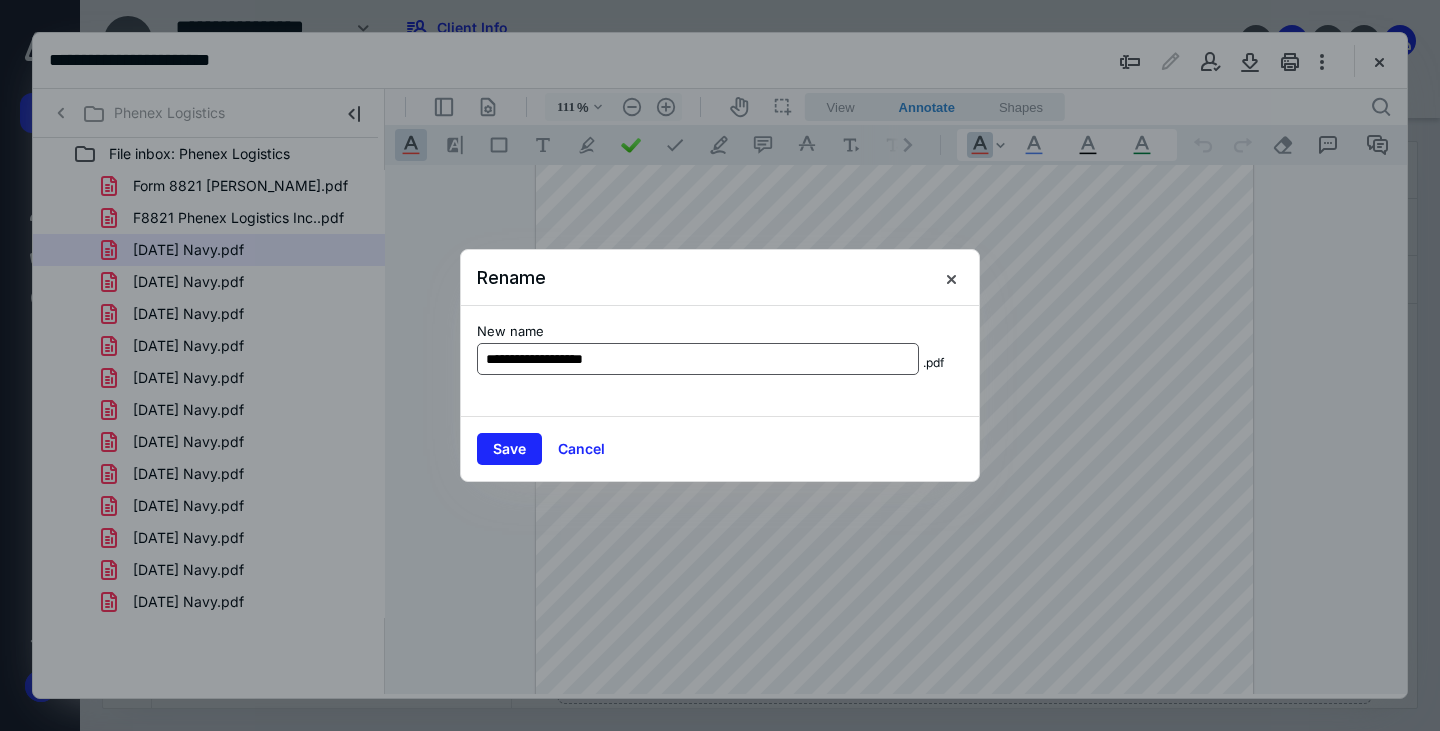 click on "**********" at bounding box center (698, 359) 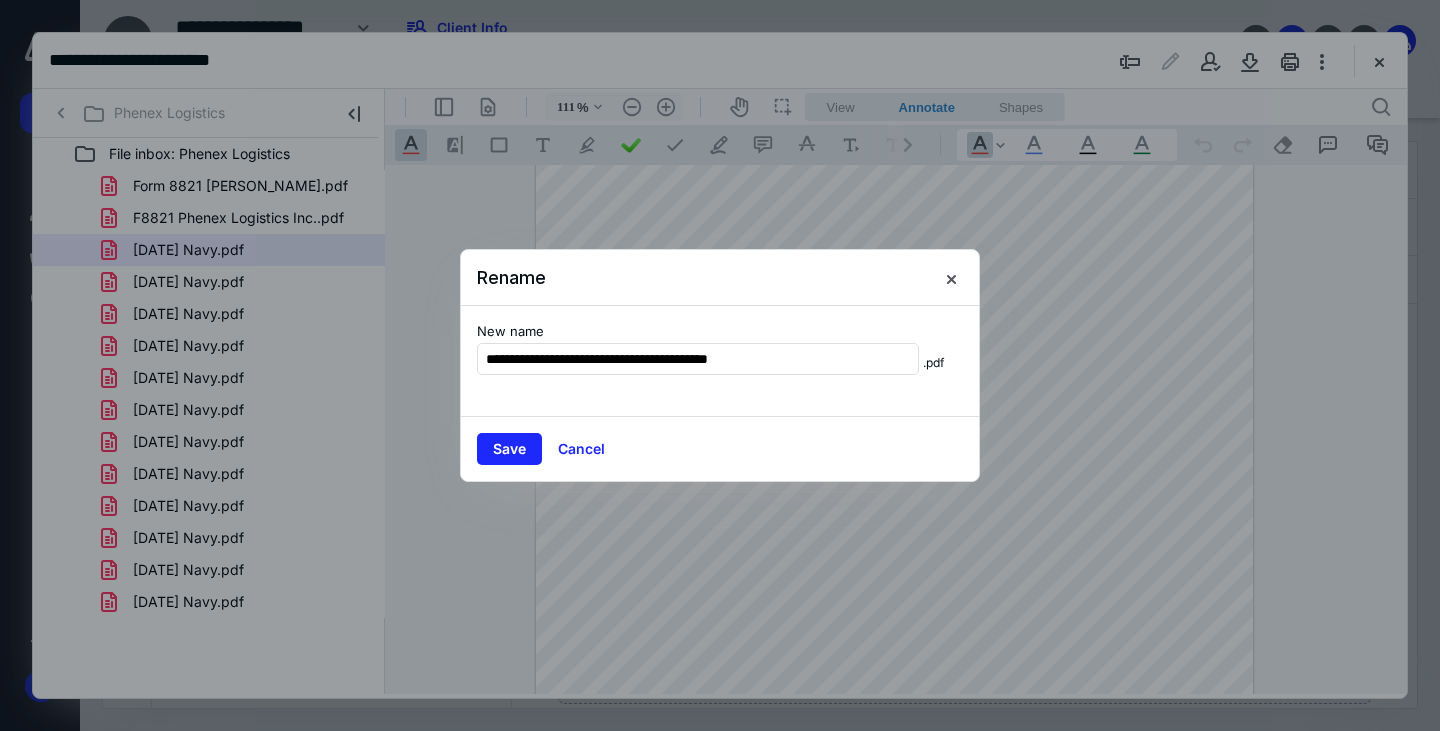 drag, startPoint x: 736, startPoint y: 338, endPoint x: 472, endPoint y: 333, distance: 264.04733 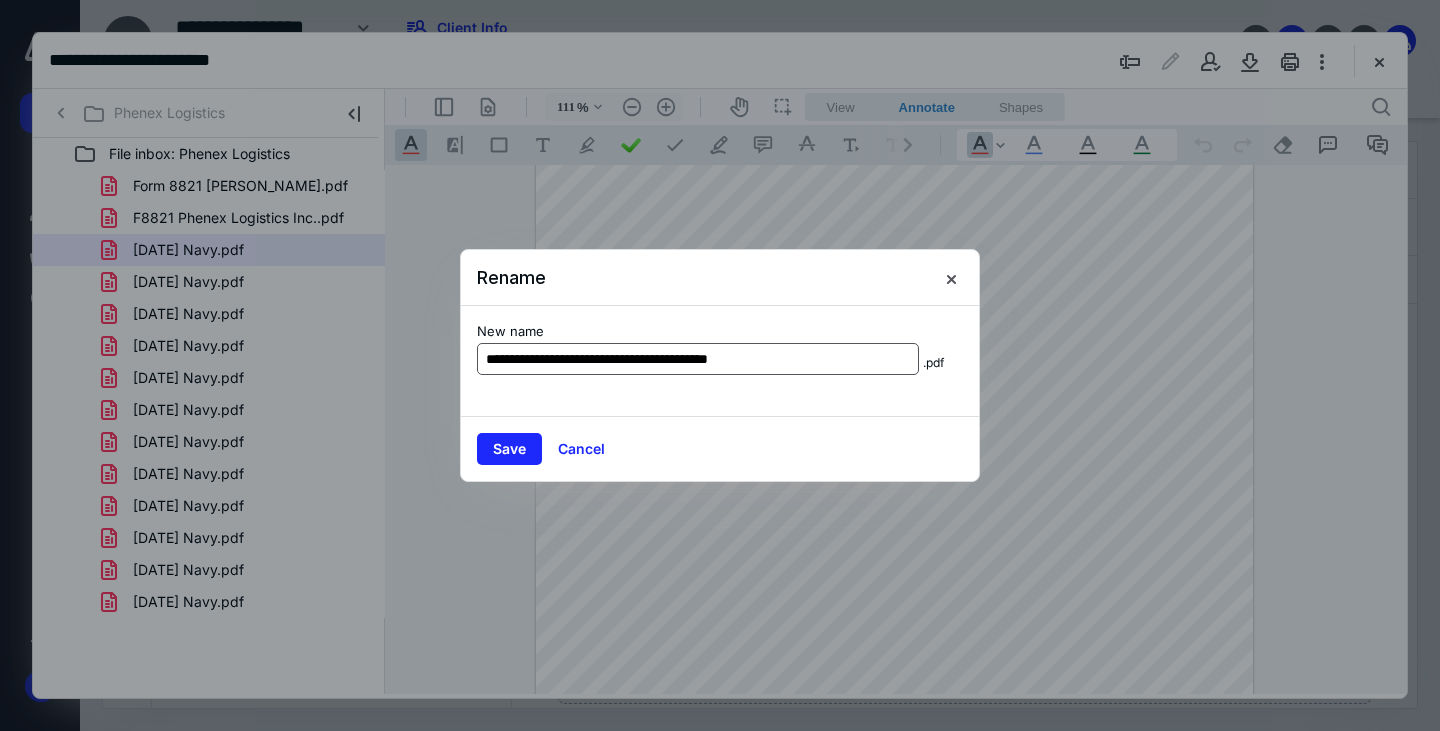 drag, startPoint x: 788, startPoint y: 367, endPoint x: 726, endPoint y: 360, distance: 62.39391 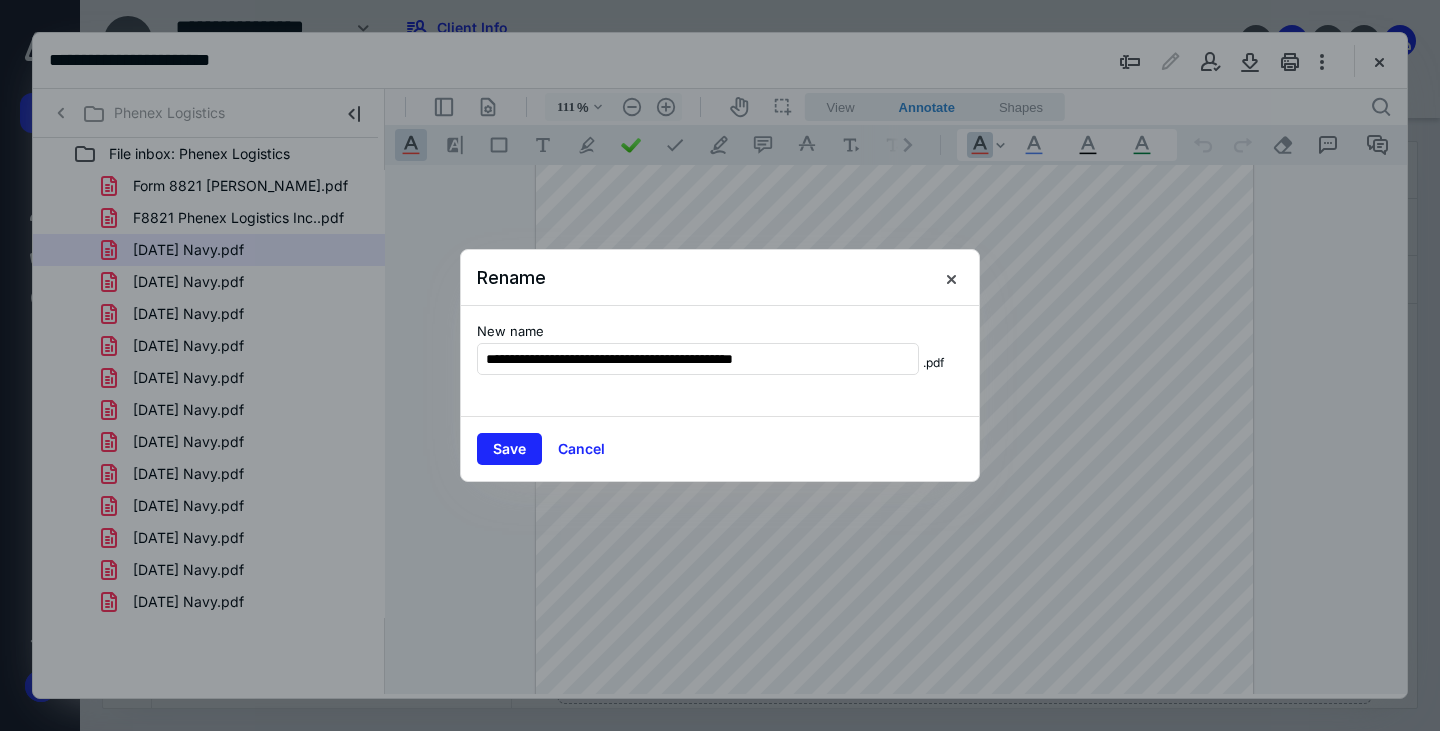 drag, startPoint x: 862, startPoint y: 353, endPoint x: 450, endPoint y: 279, distance: 418.5929 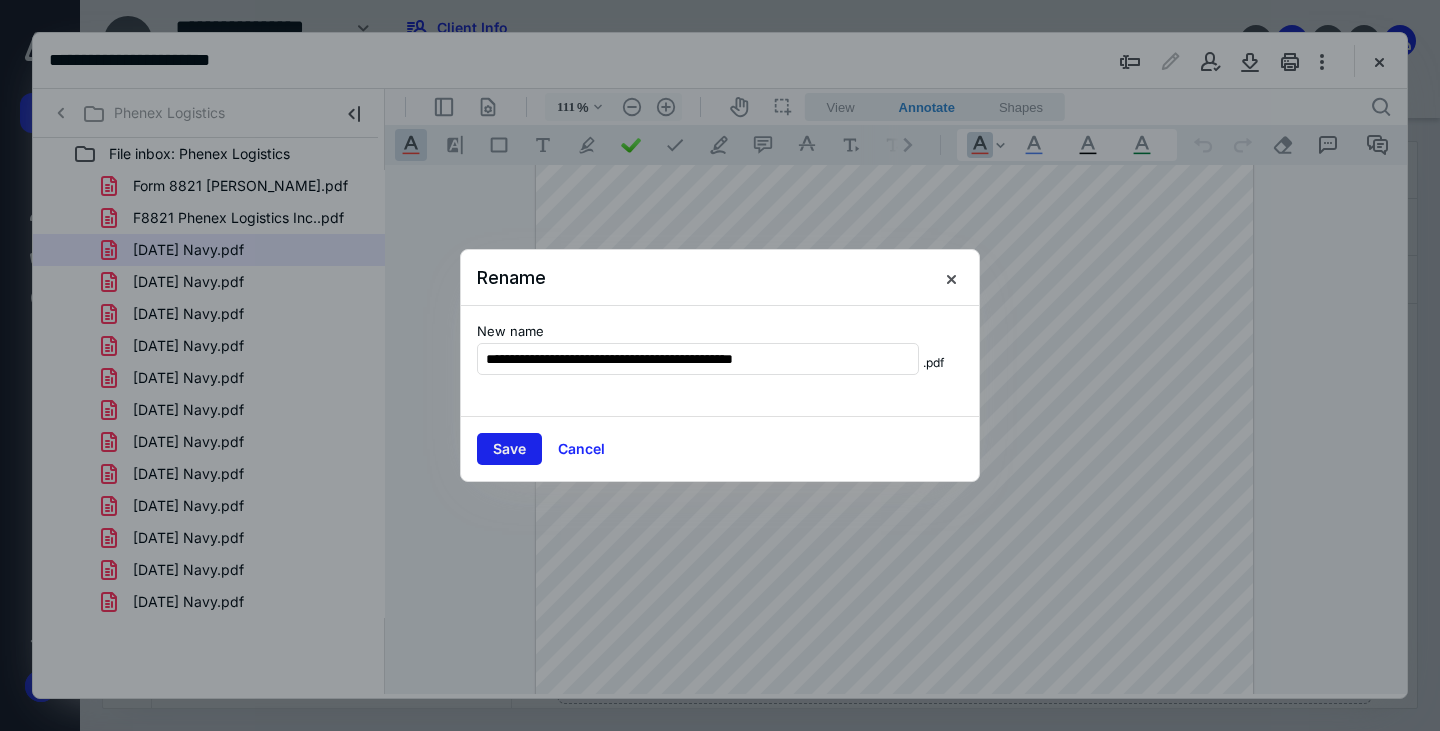 type on "**********" 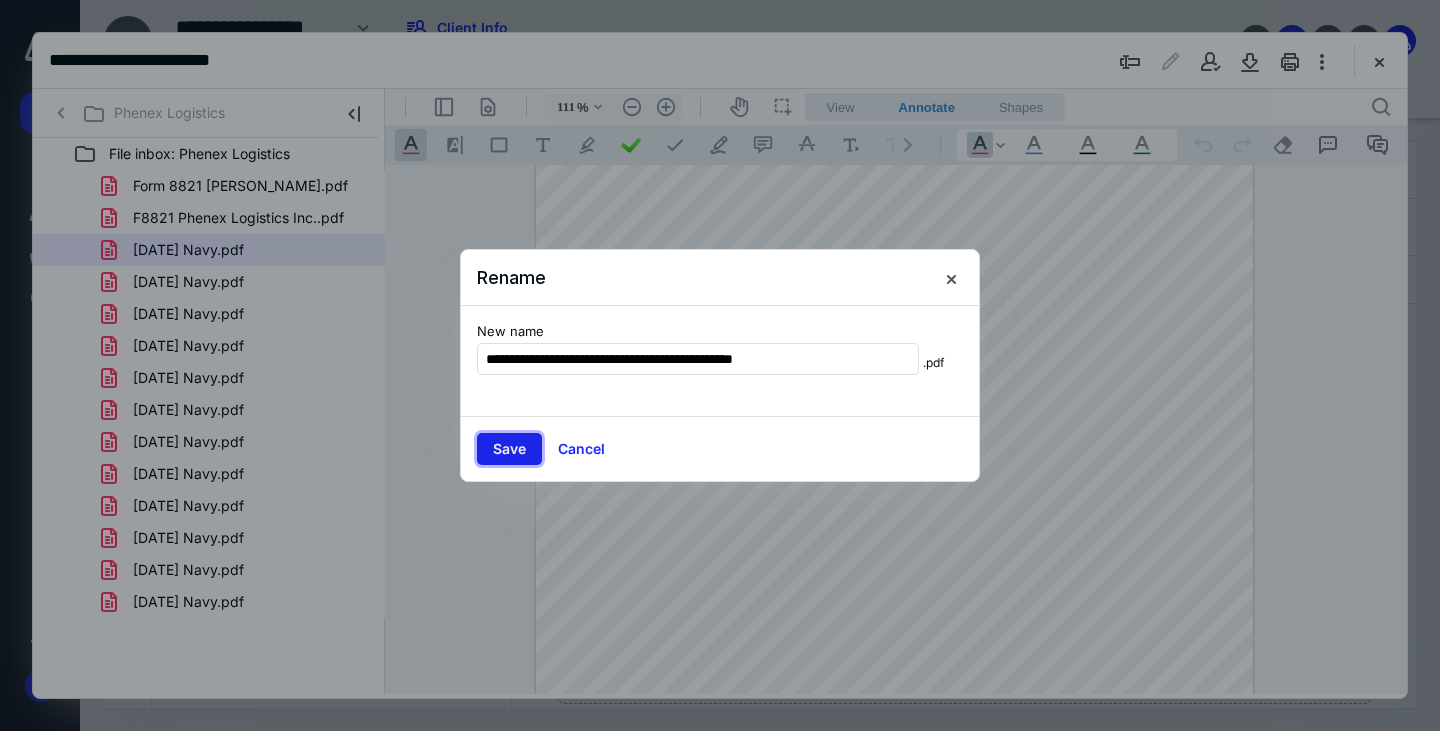 click on "Save" at bounding box center [509, 449] 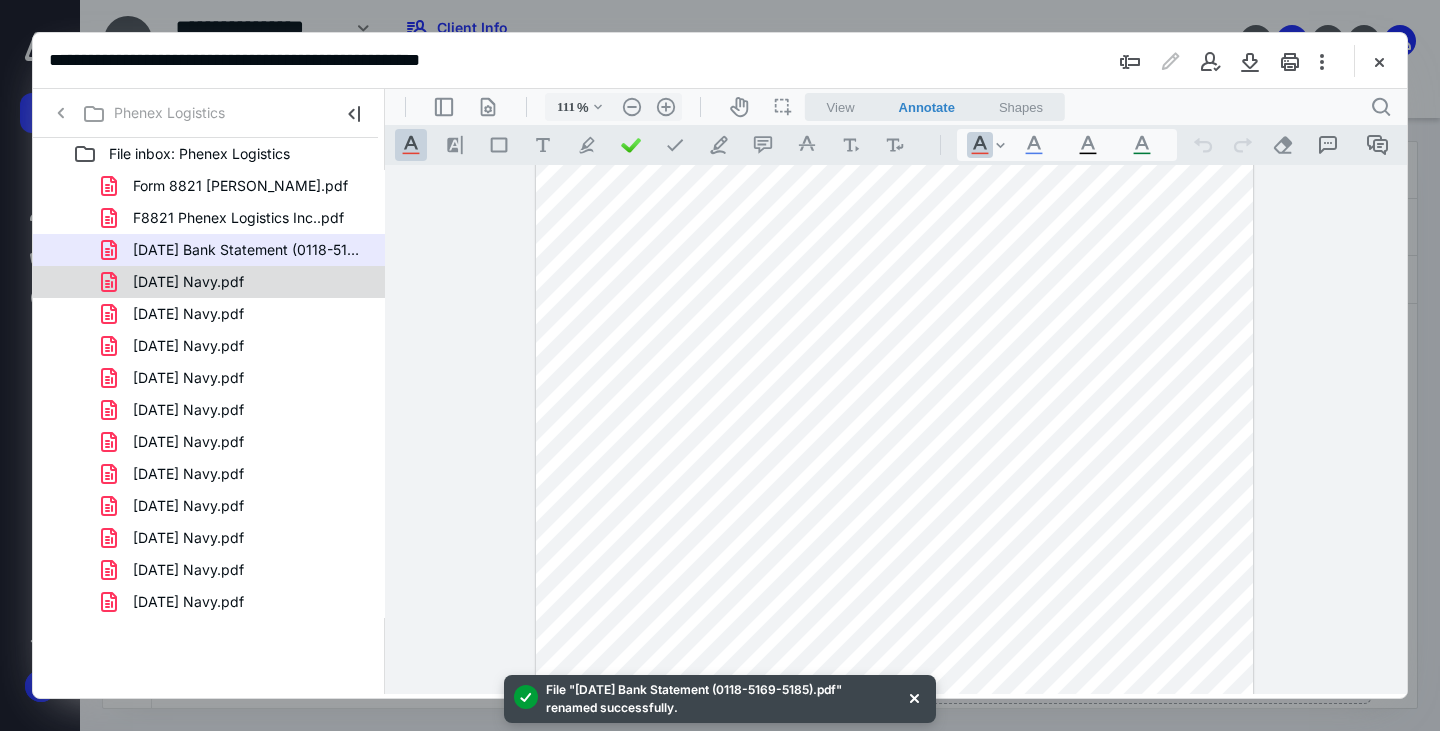 click on "[DATE] Navy.pdf" at bounding box center [188, 282] 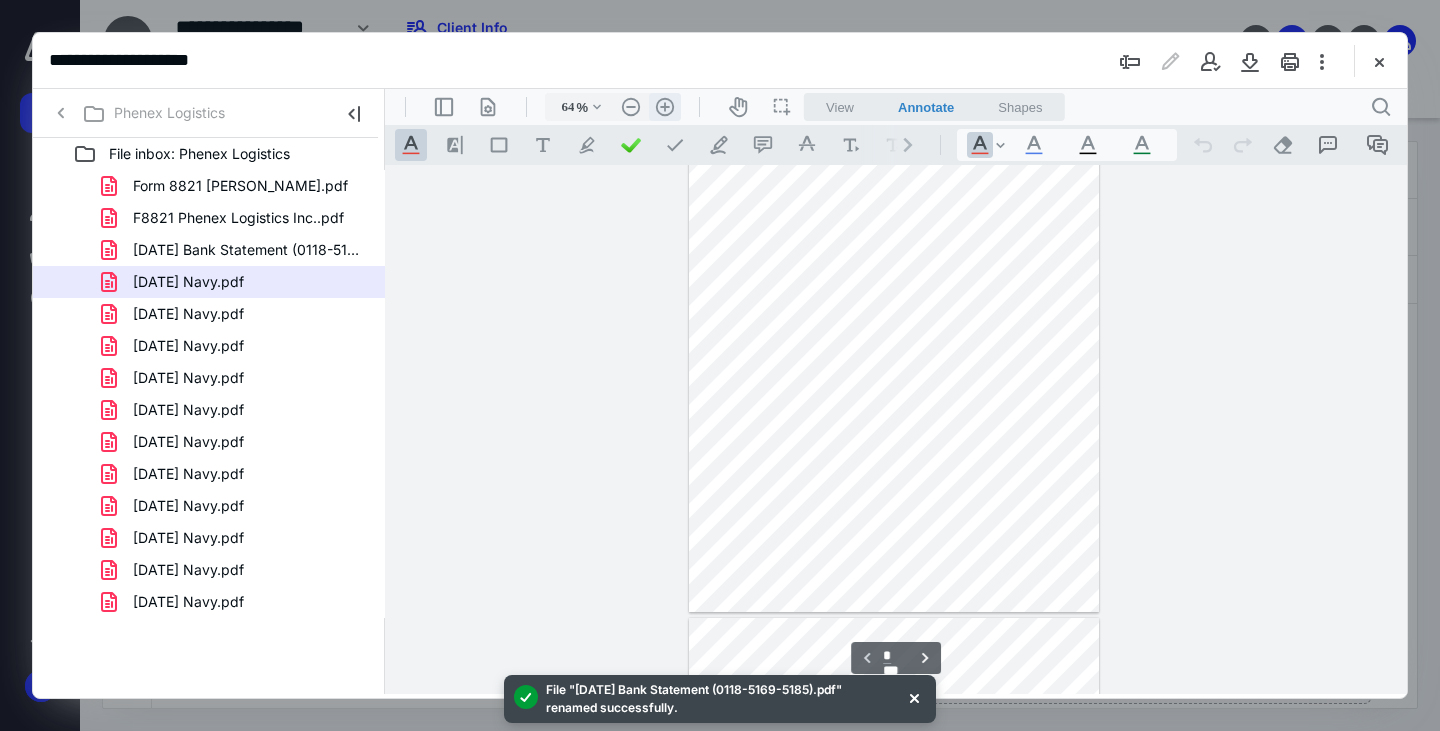 click on ".cls-1{fill:#abb0c4;} icon - header - zoom - in - line" at bounding box center [665, 107] 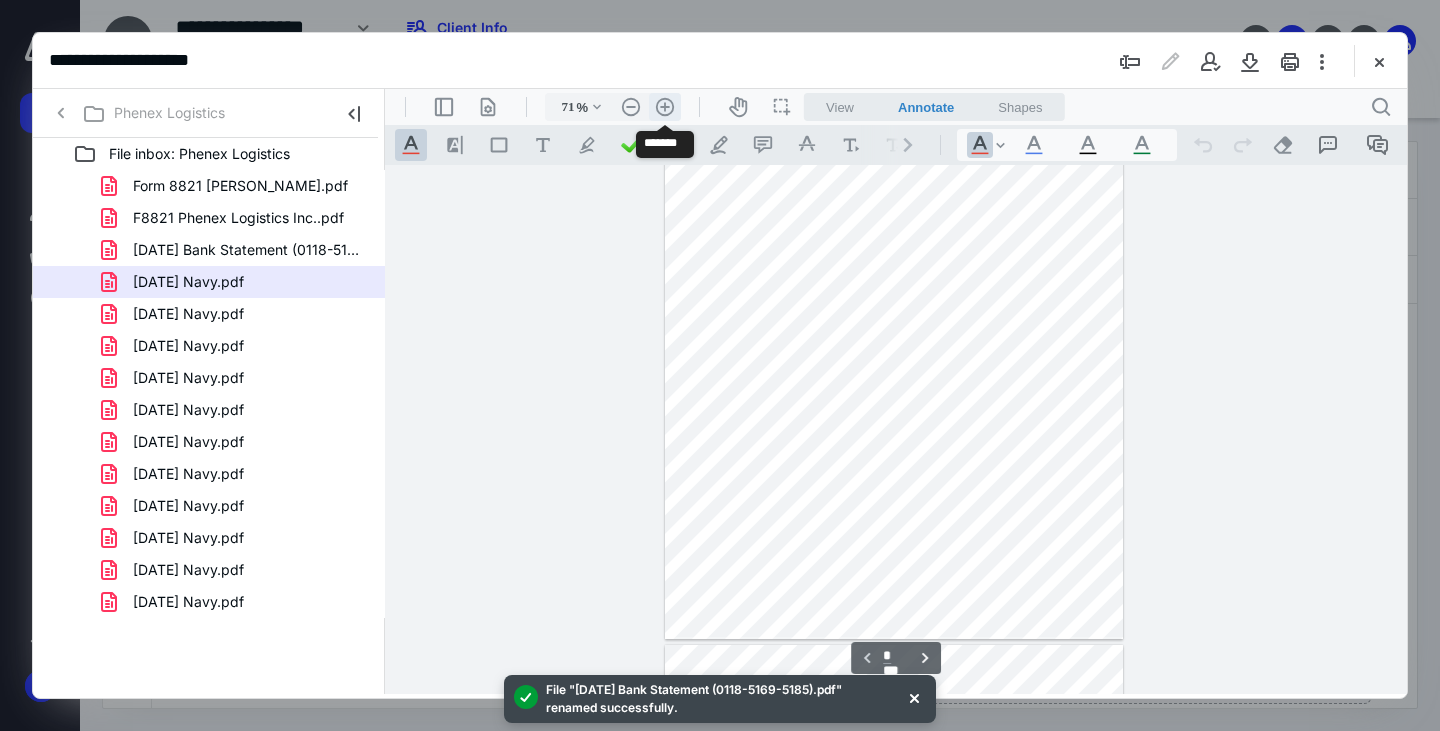 click on ".cls-1{fill:#abb0c4;} icon - header - zoom - in - line" at bounding box center (665, 107) 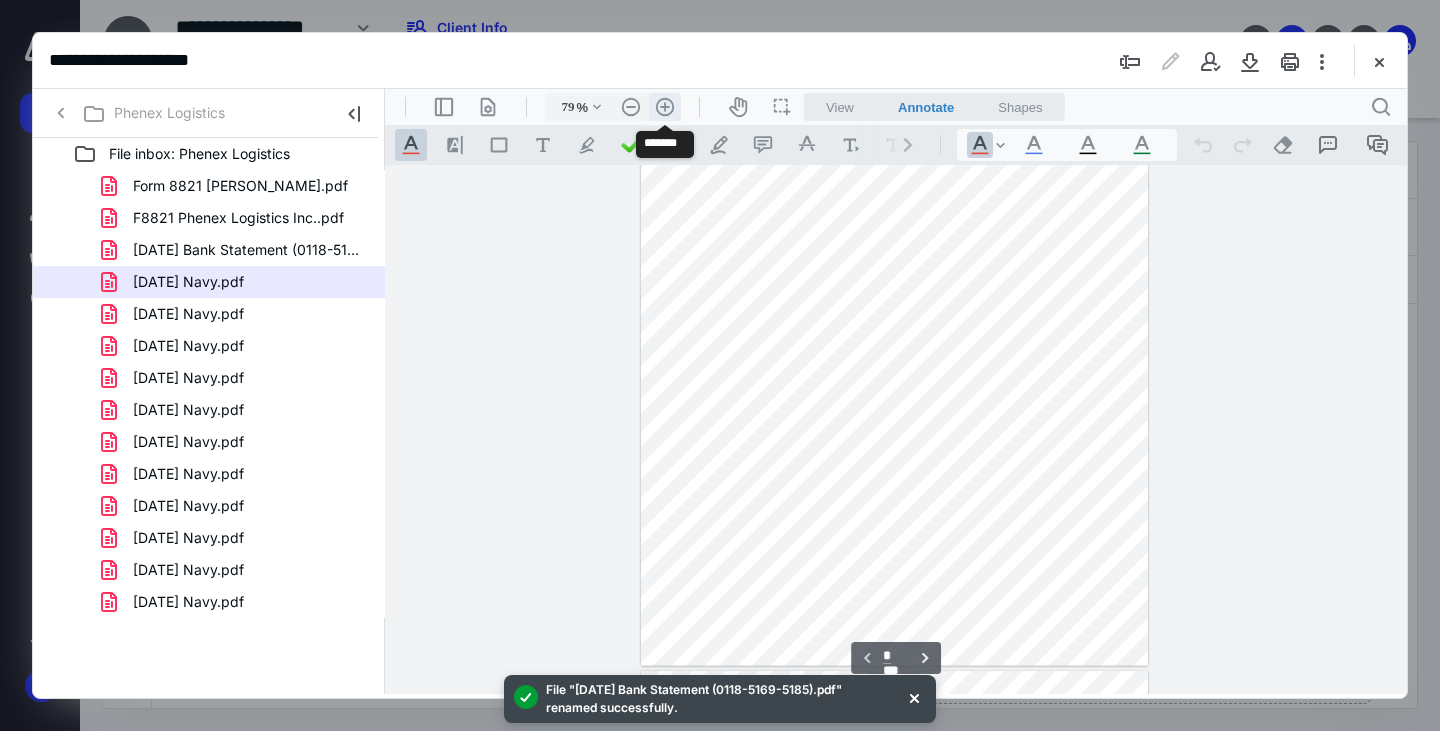 click on ".cls-1{fill:#abb0c4;} icon - header - zoom - in - line" at bounding box center (665, 107) 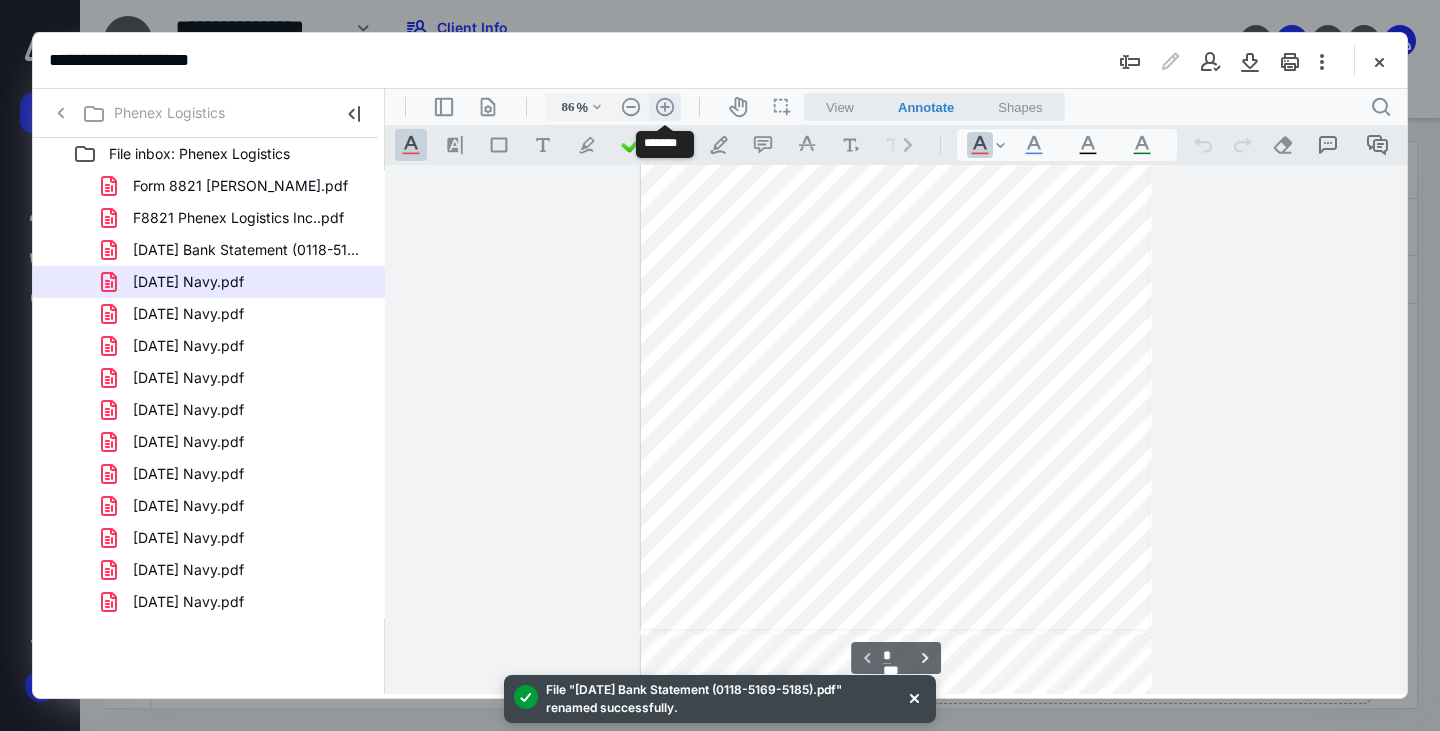 click on ".cls-1{fill:#abb0c4;} icon - header - zoom - in - line" at bounding box center (665, 107) 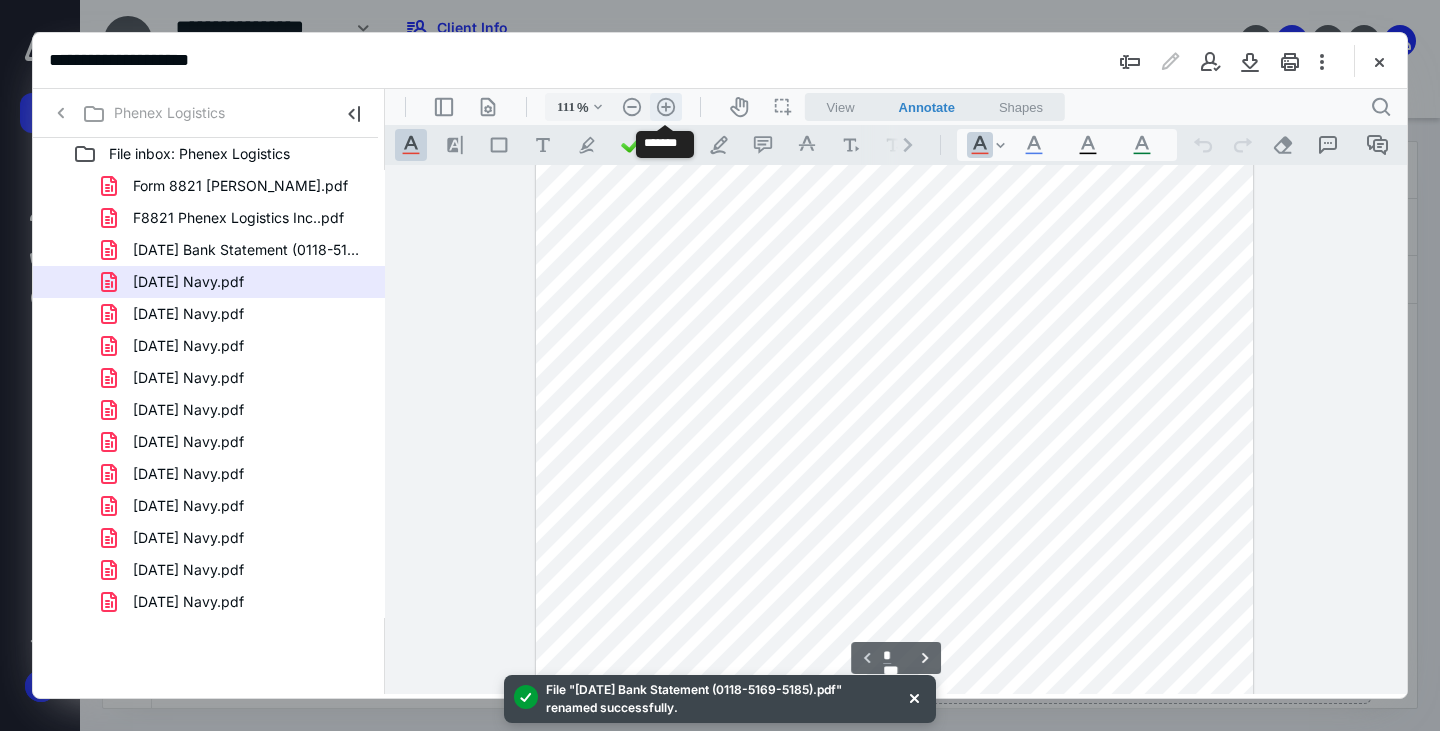 scroll, scrollTop: 307, scrollLeft: 0, axis: vertical 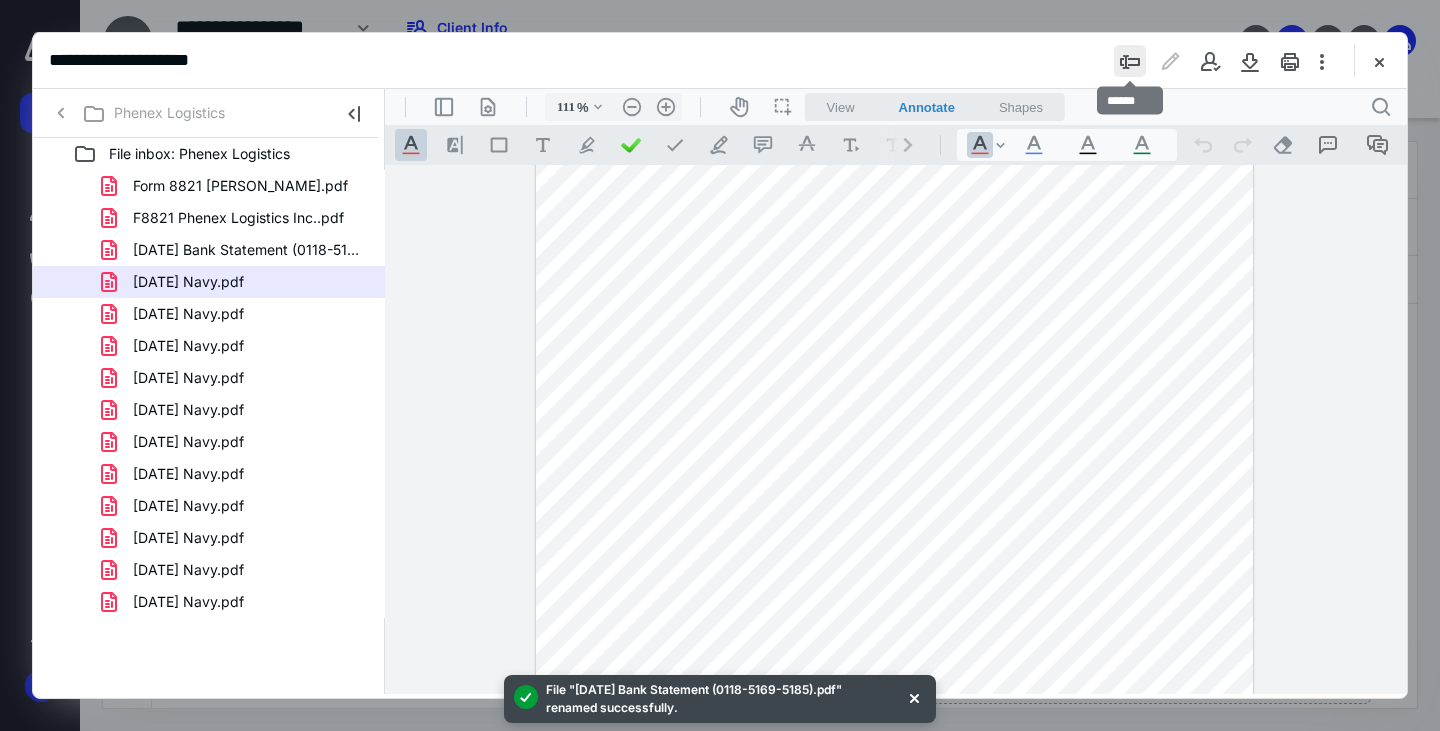 click at bounding box center (1130, 61) 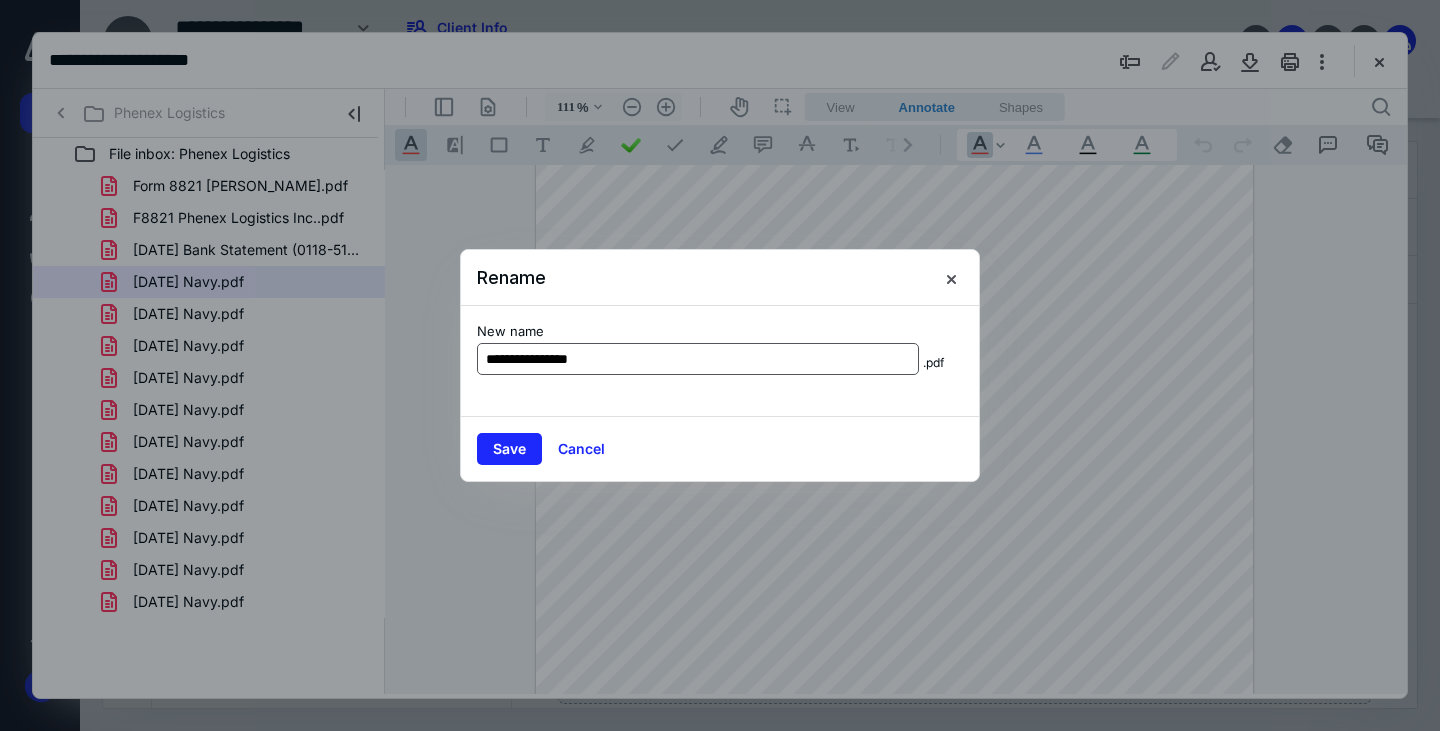 click on "**********" at bounding box center (698, 359) 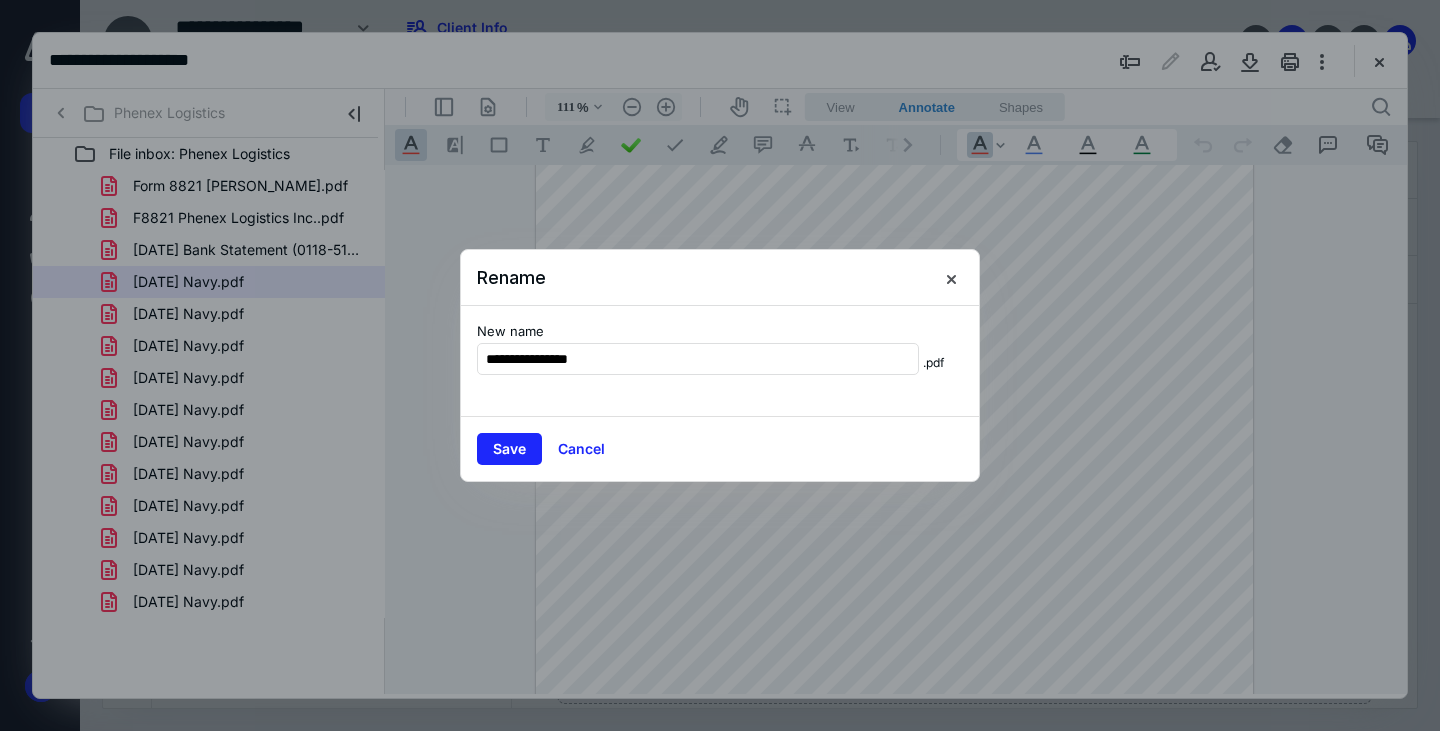 drag, startPoint x: 657, startPoint y: 360, endPoint x: 405, endPoint y: 354, distance: 252.07141 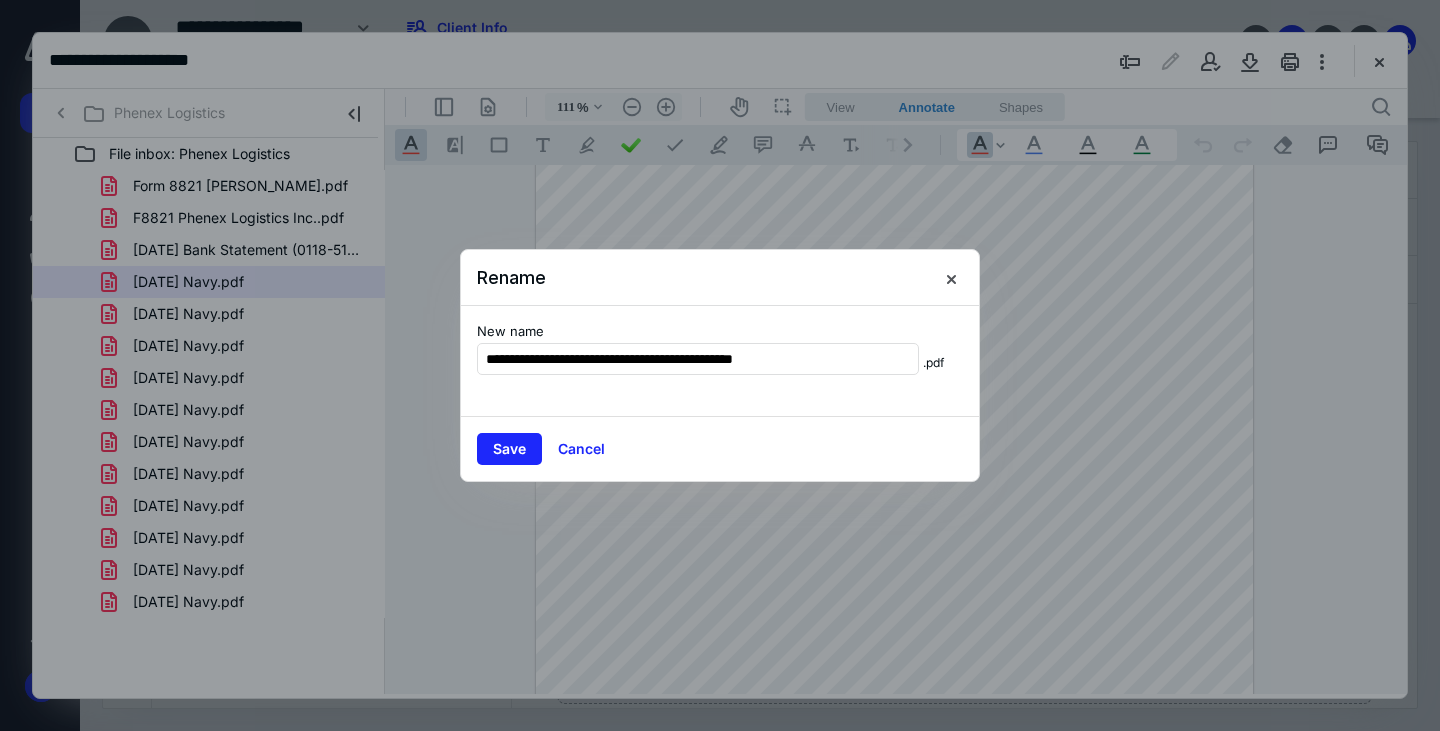 drag, startPoint x: 581, startPoint y: 359, endPoint x: 409, endPoint y: 352, distance: 172.14238 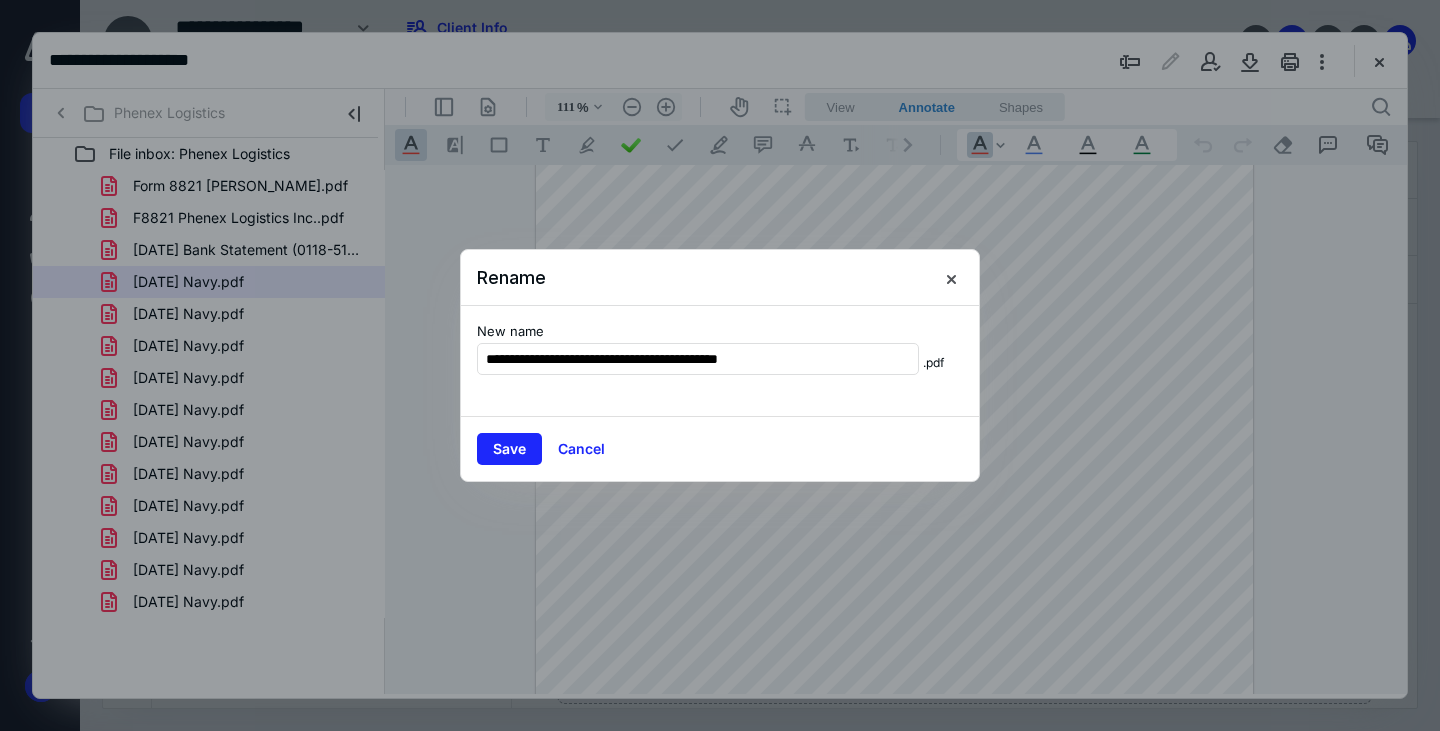 type on "**********" 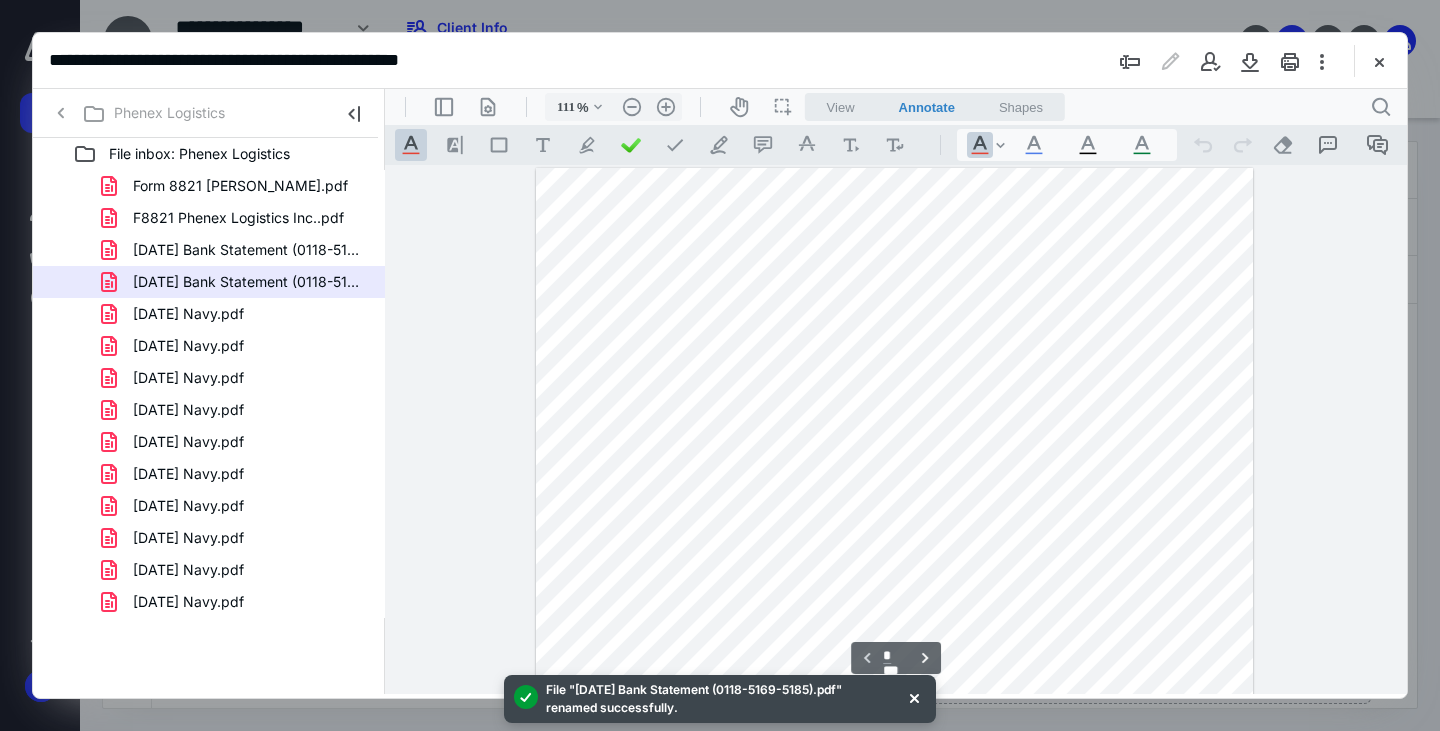 scroll, scrollTop: 0, scrollLeft: 0, axis: both 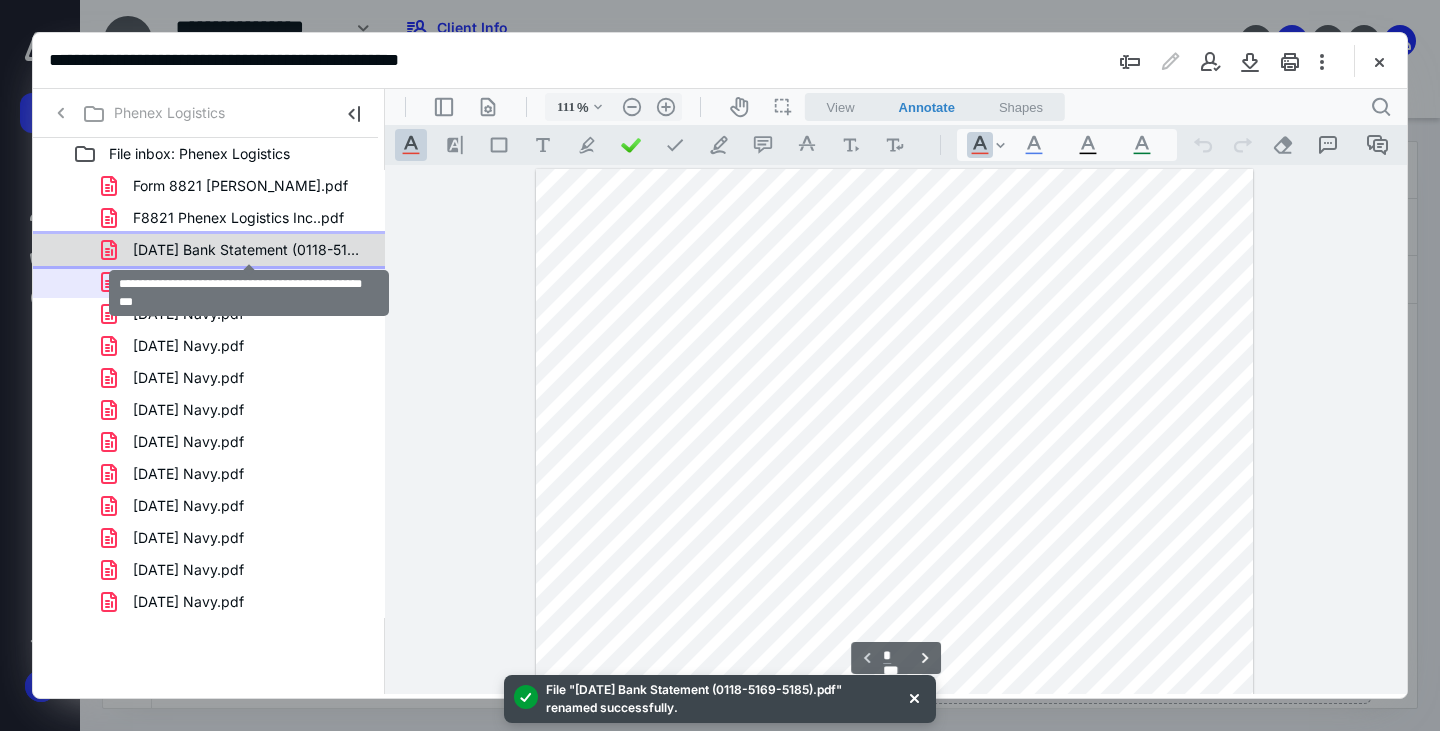click on "[DATE] Bank Statement (0118-5169-5185).pdf" at bounding box center (249, 250) 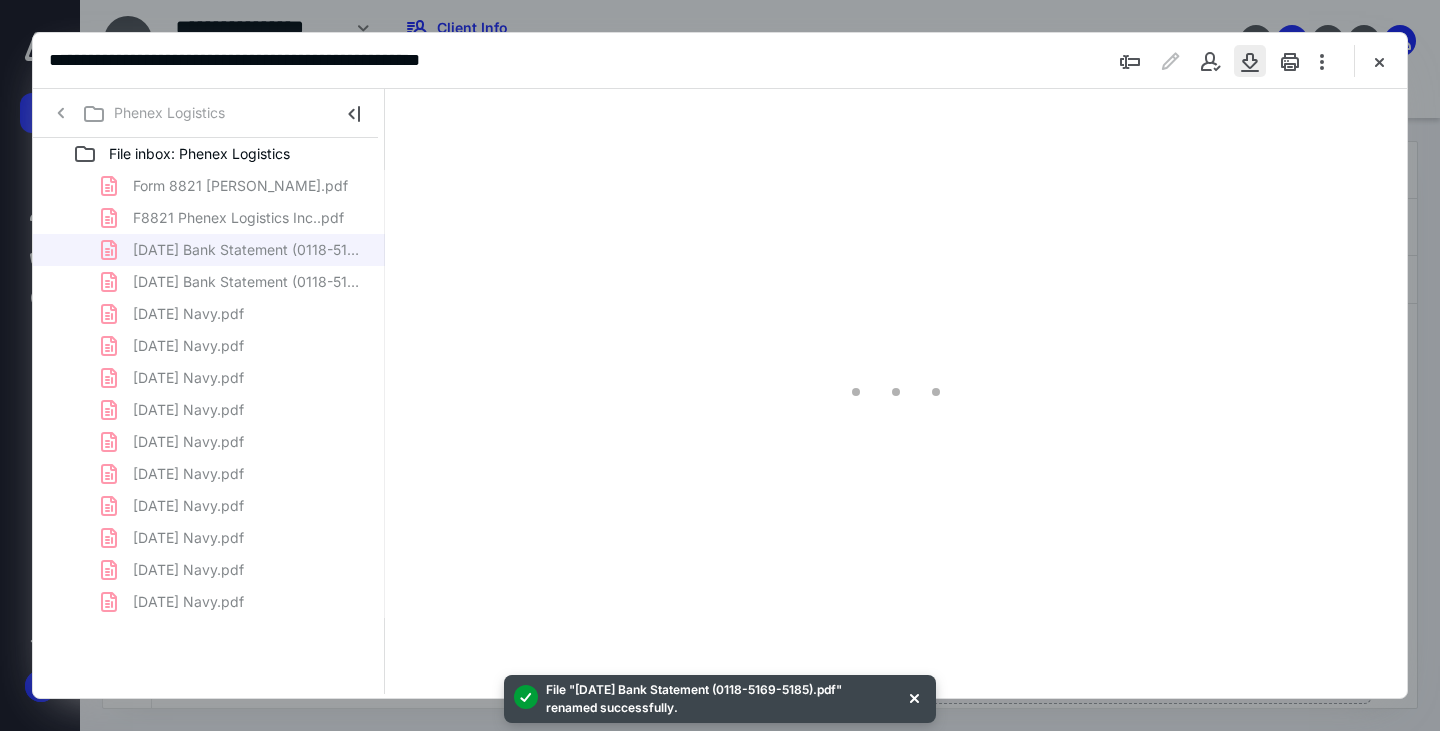 scroll, scrollTop: 79, scrollLeft: 0, axis: vertical 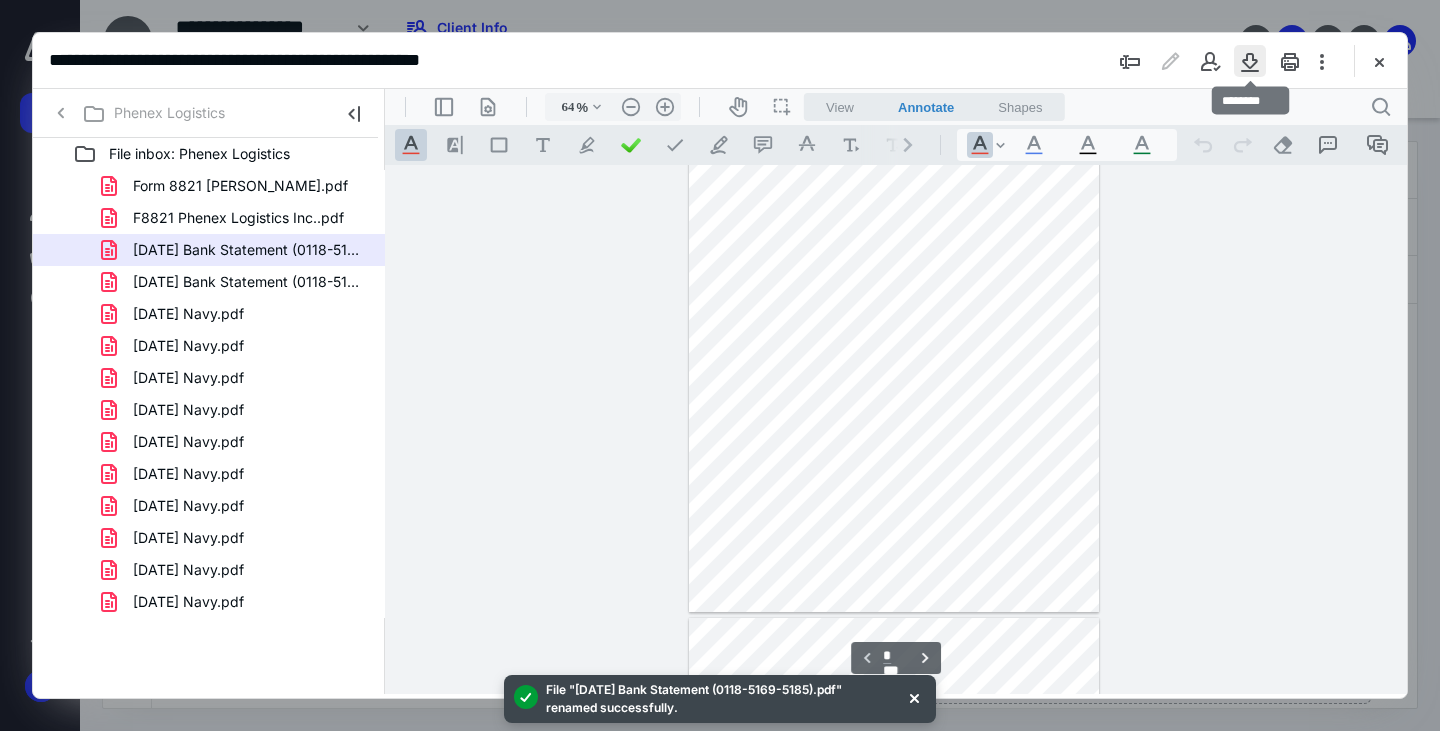 click at bounding box center [1250, 61] 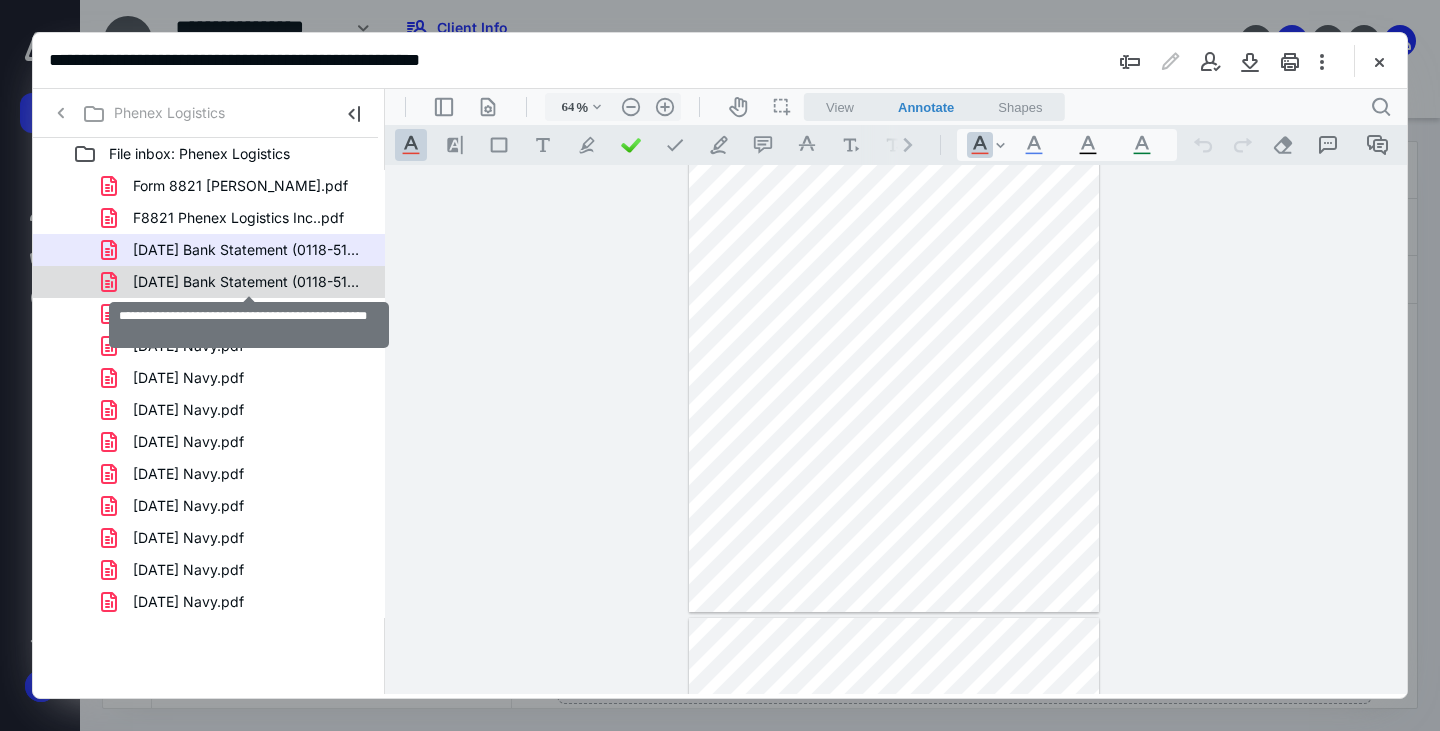 click on "[DATE] Bank Statement (0118-5169-5185).pdf" at bounding box center [249, 282] 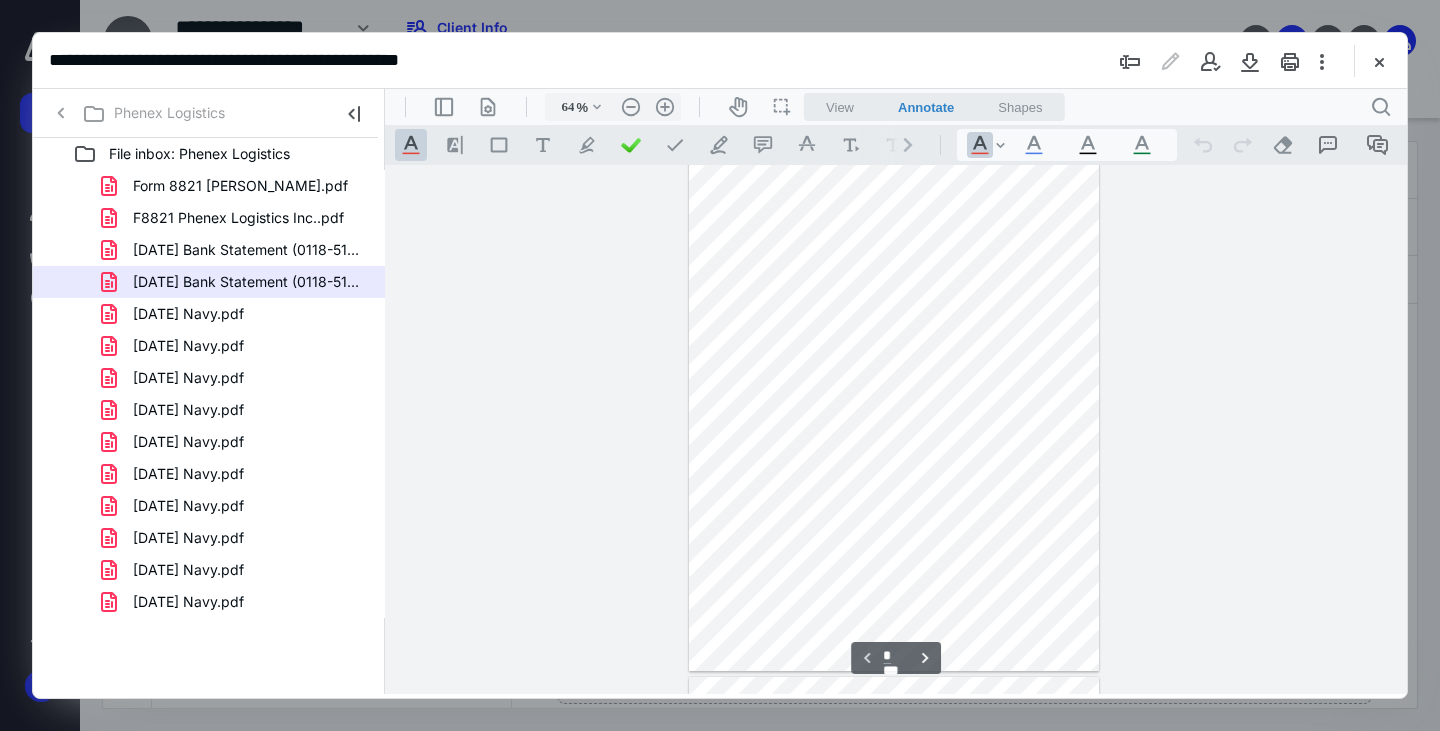 scroll, scrollTop: 0, scrollLeft: 0, axis: both 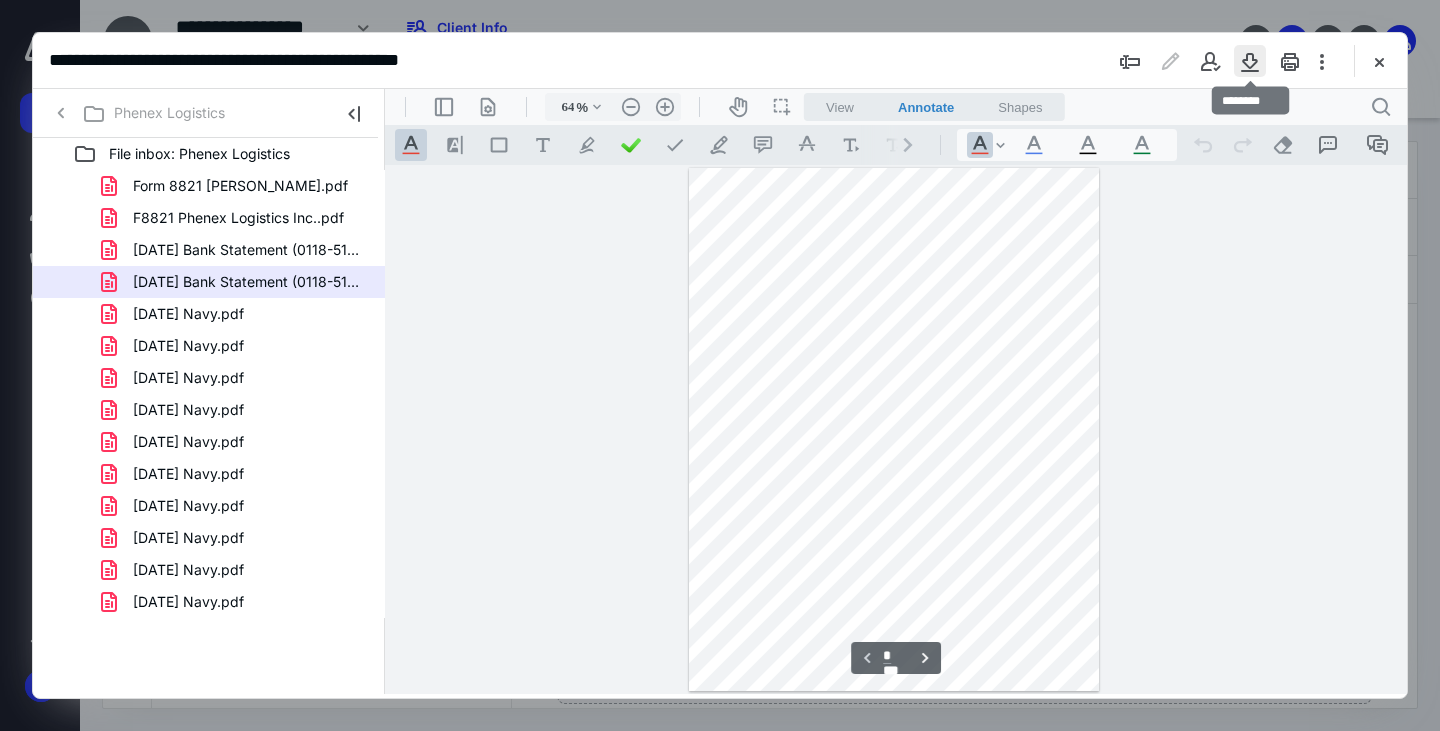 click at bounding box center [1250, 61] 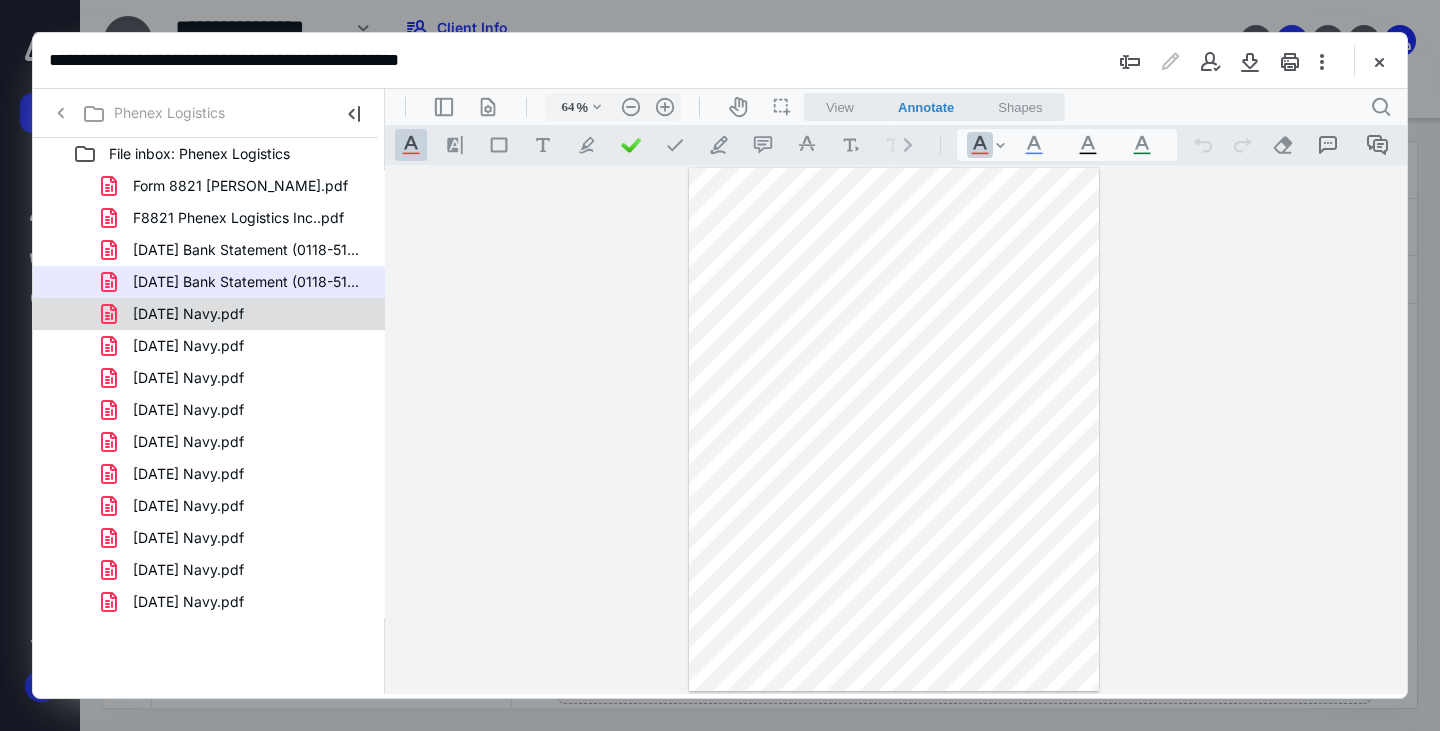 click on "[DATE] Navy.pdf" at bounding box center (176, 314) 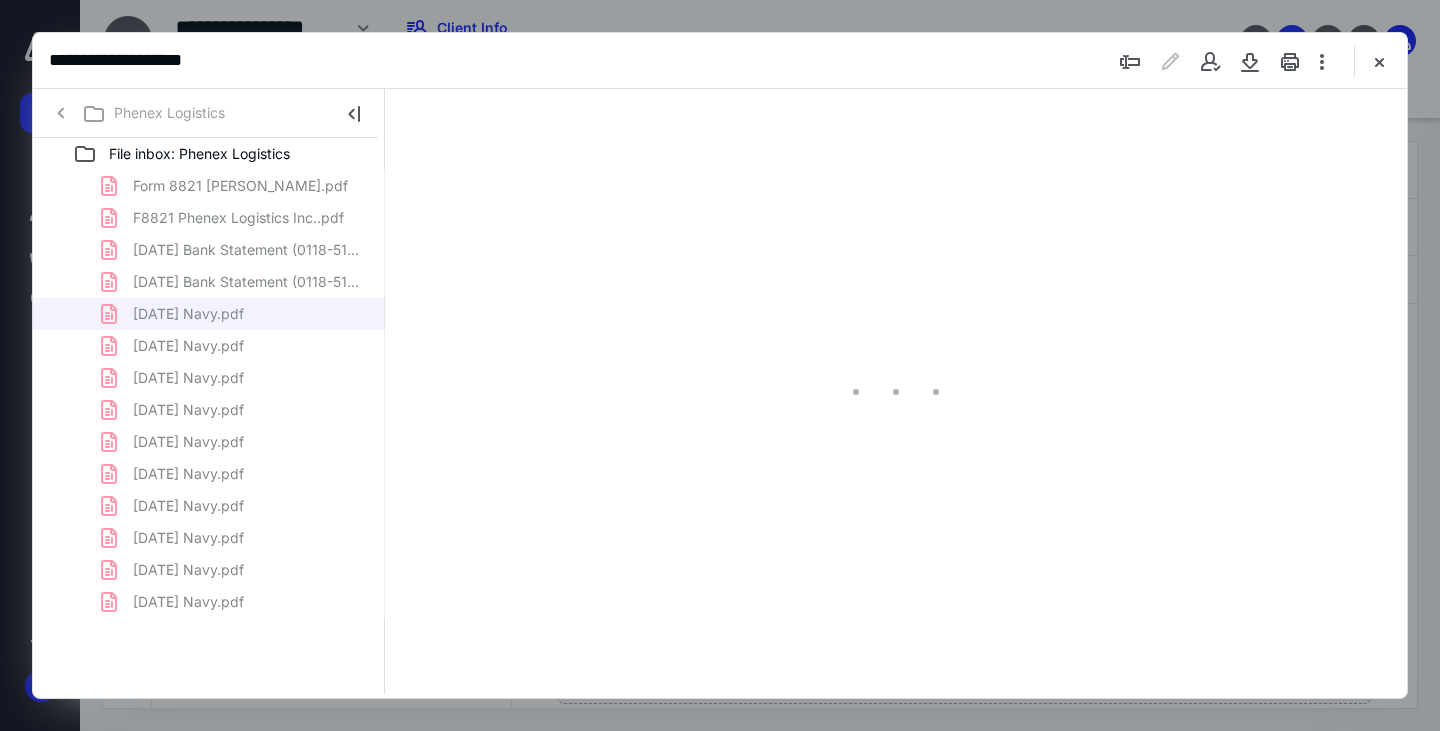 scroll, scrollTop: 79, scrollLeft: 0, axis: vertical 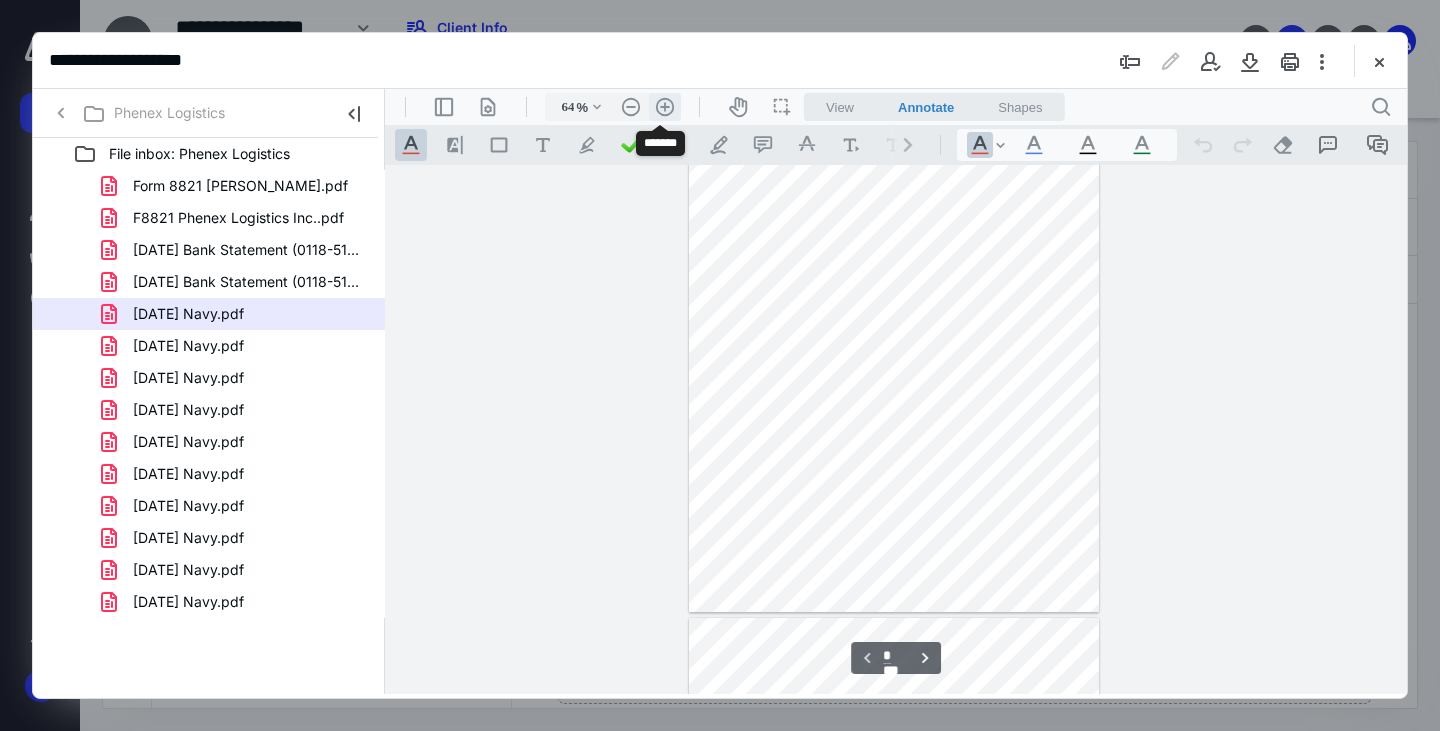 click on ".cls-1{fill:#abb0c4;} icon - header - zoom - in - line" at bounding box center [665, 107] 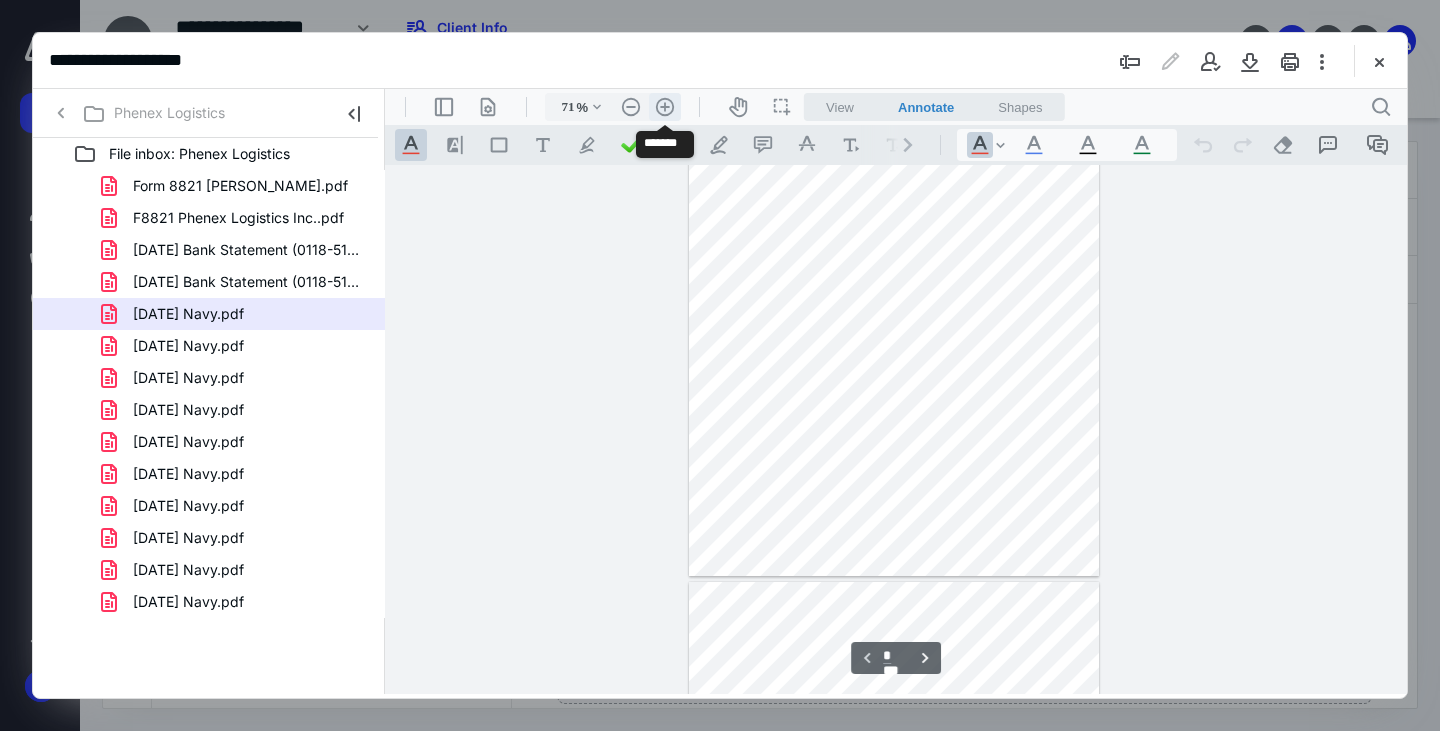 click on ".cls-1{fill:#abb0c4;} icon - header - zoom - in - line" at bounding box center [665, 107] 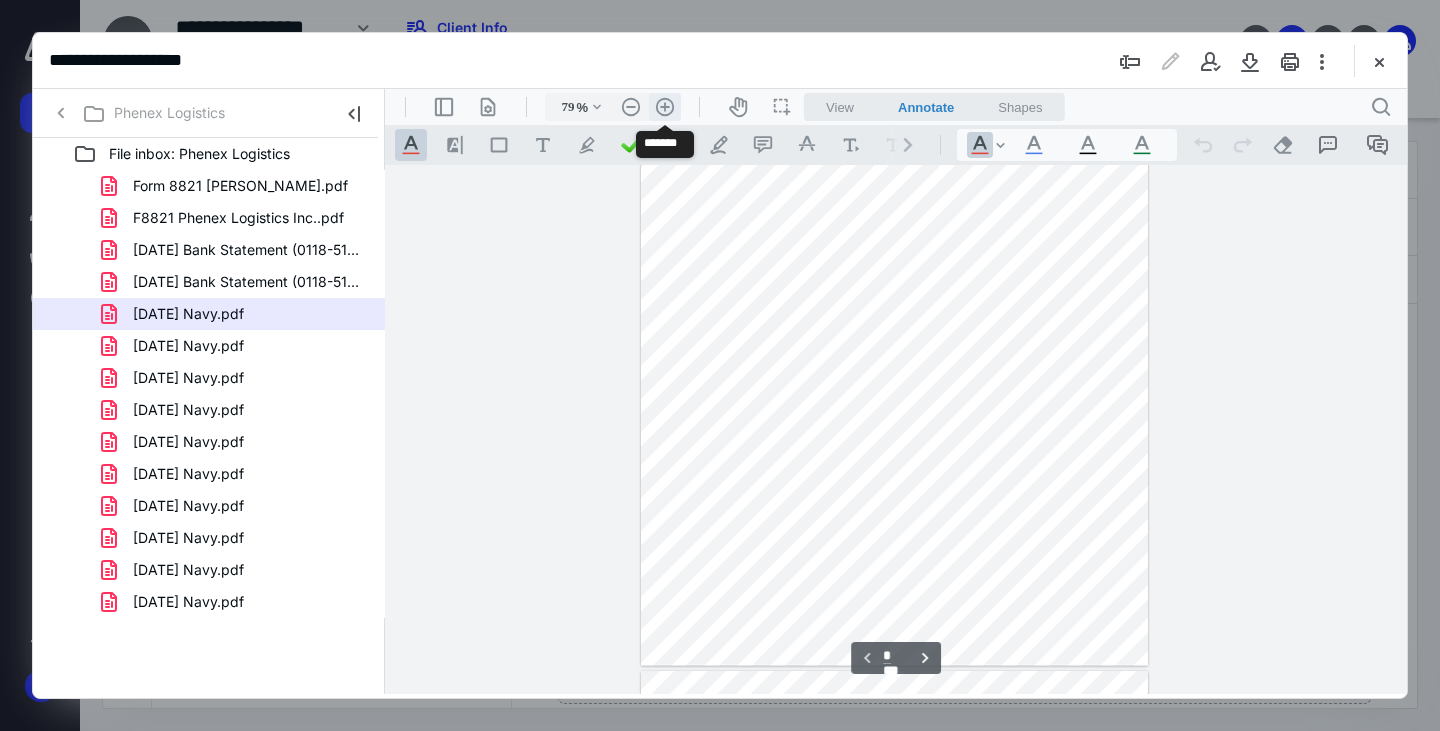 click on ".cls-1{fill:#abb0c4;} icon - header - zoom - in - line" at bounding box center (665, 107) 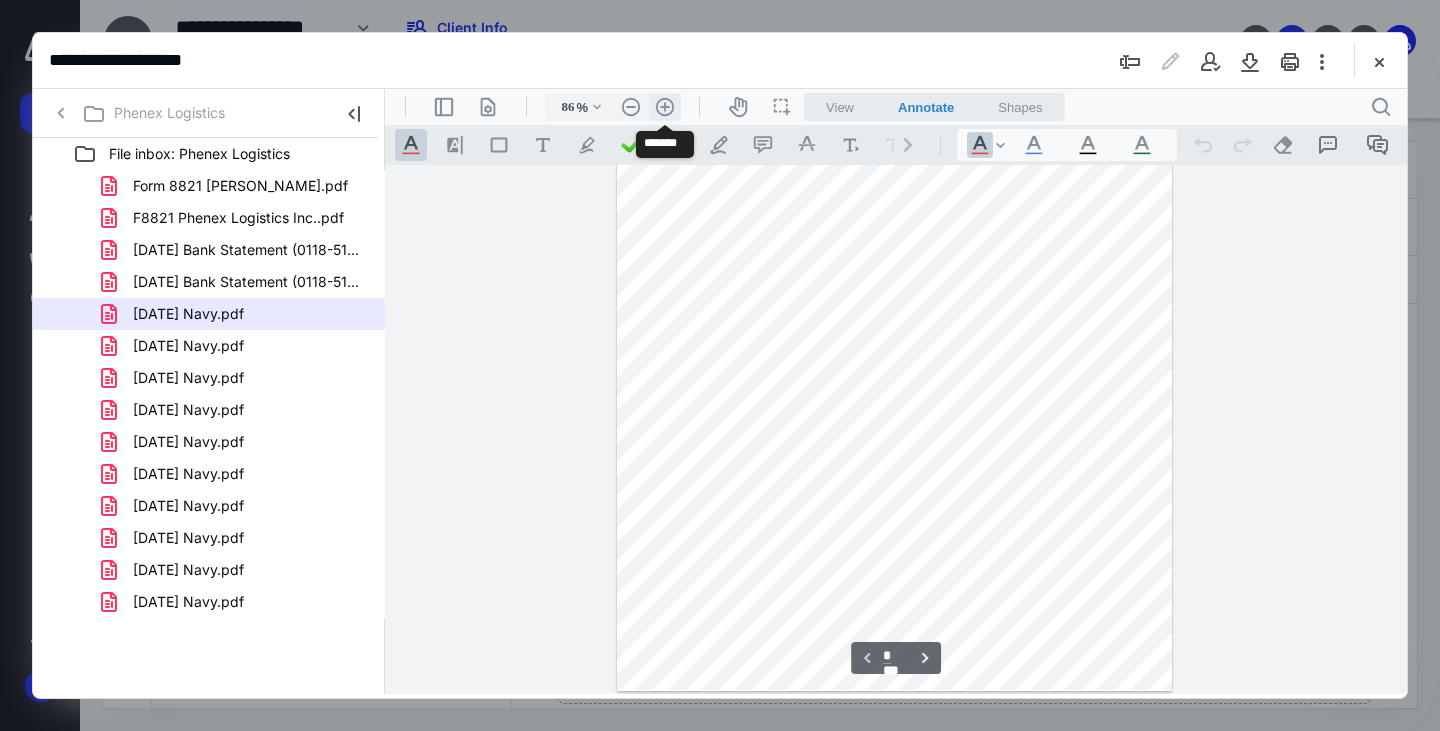 click on ".cls-1{fill:#abb0c4;} icon - header - zoom - in - line" at bounding box center (665, 107) 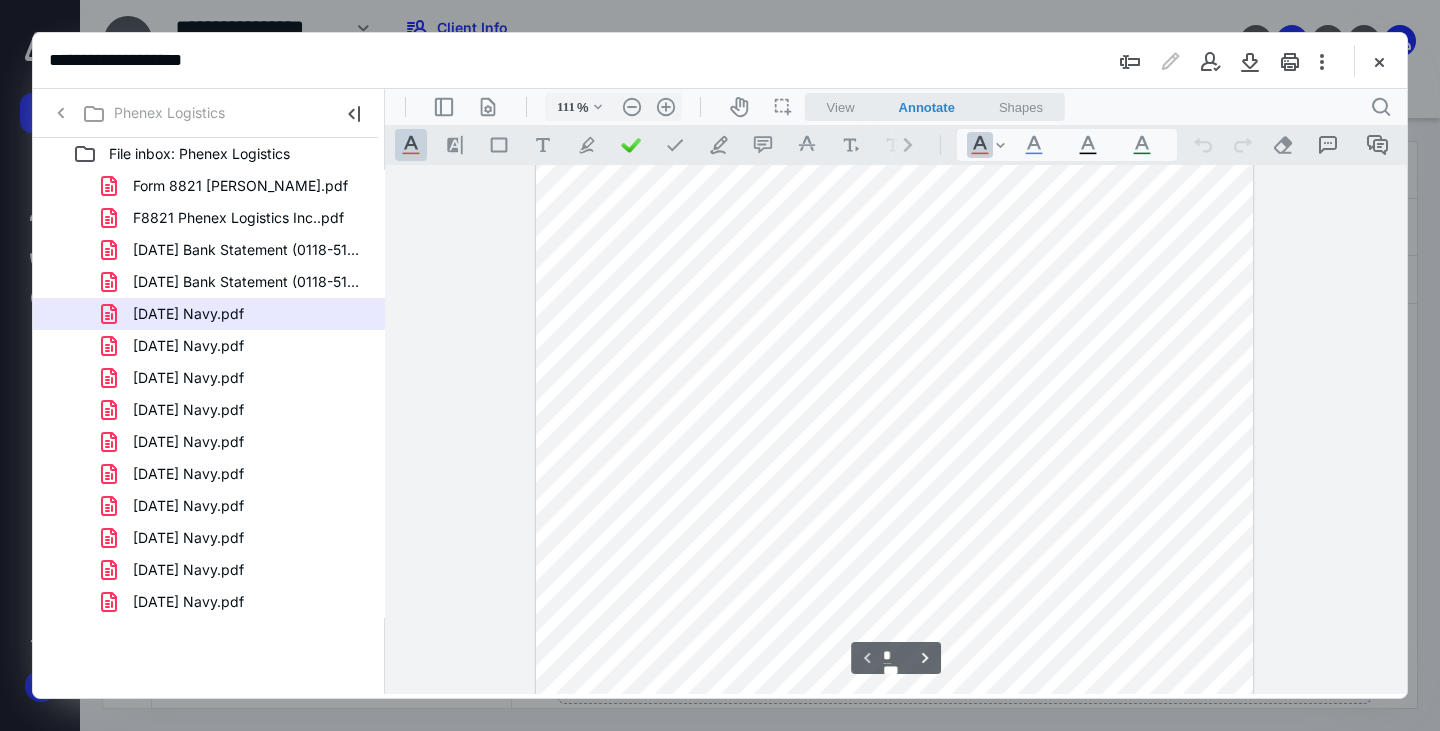 scroll, scrollTop: 7, scrollLeft: 0, axis: vertical 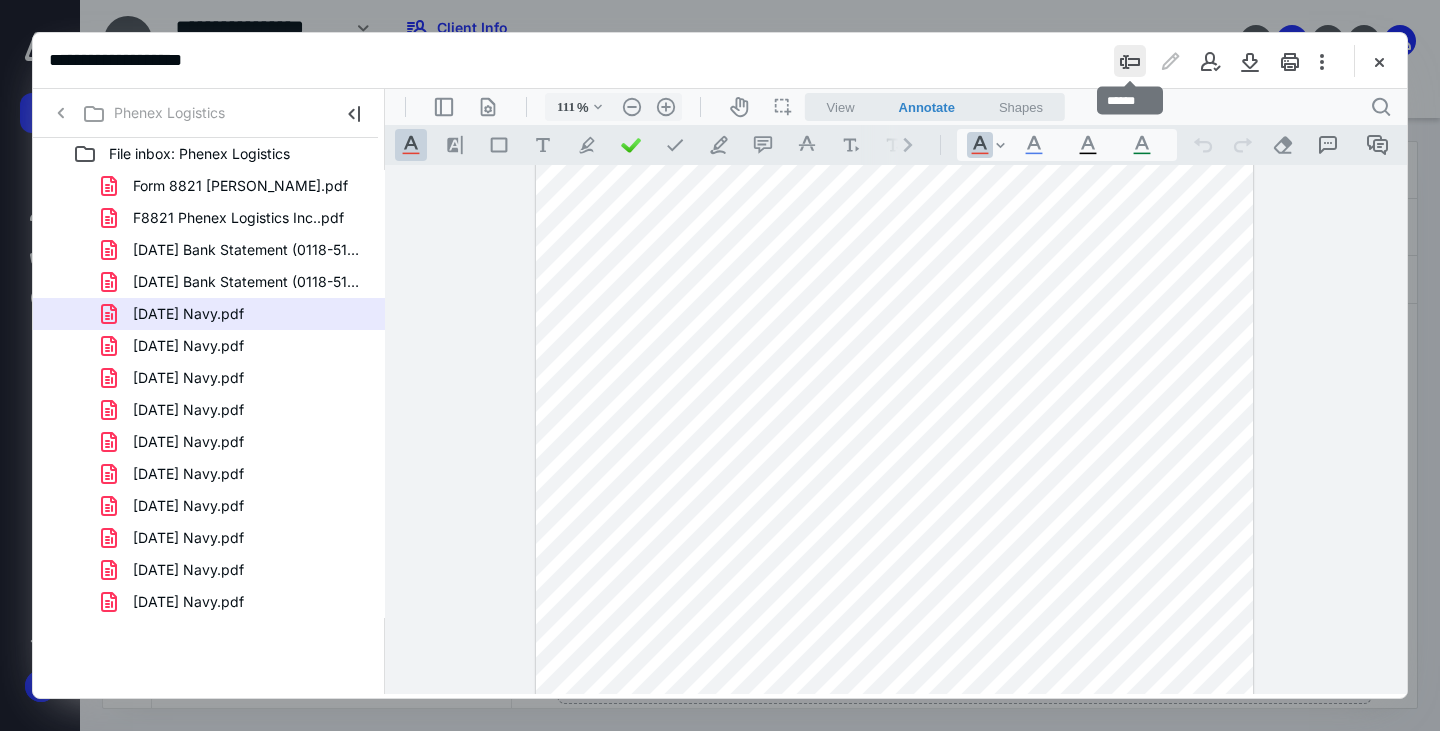 click at bounding box center (1130, 61) 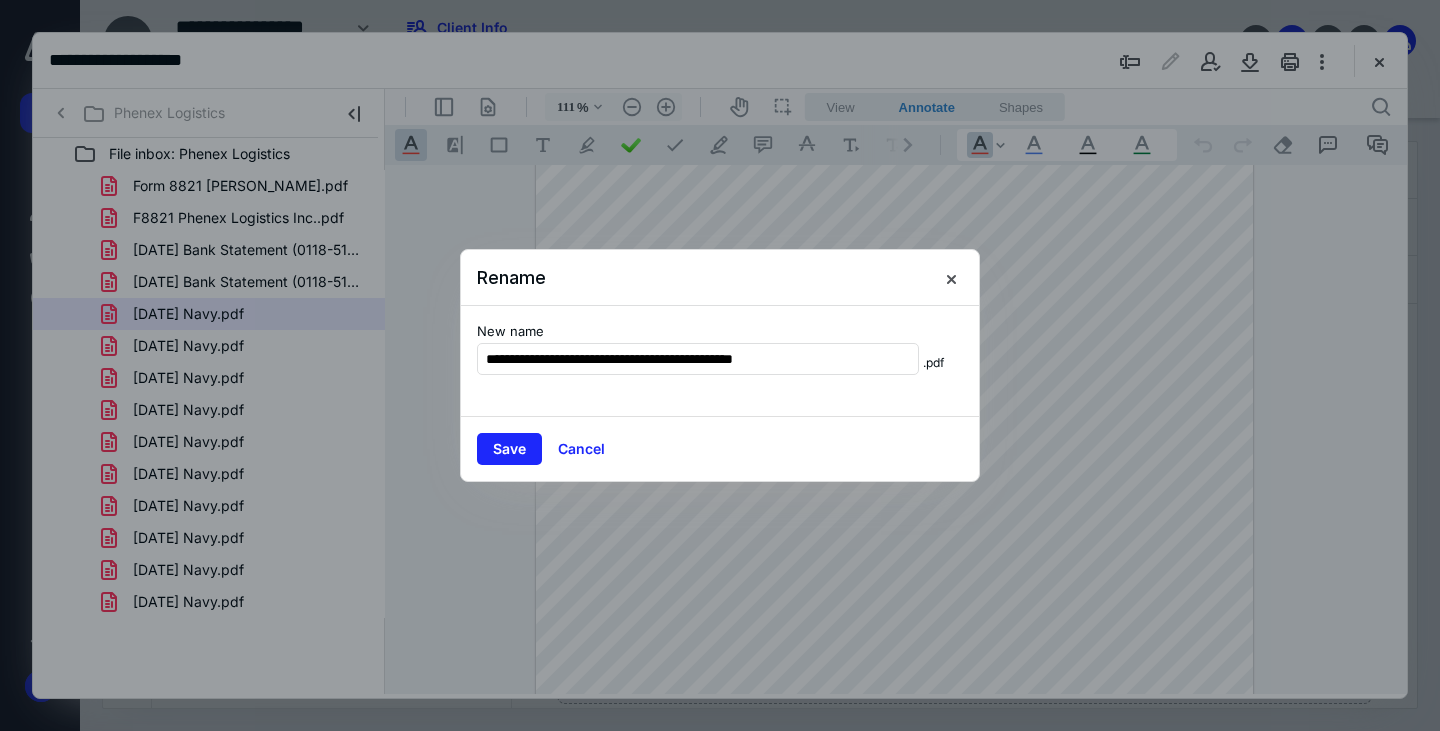 drag, startPoint x: 578, startPoint y: 361, endPoint x: 388, endPoint y: 352, distance: 190.21304 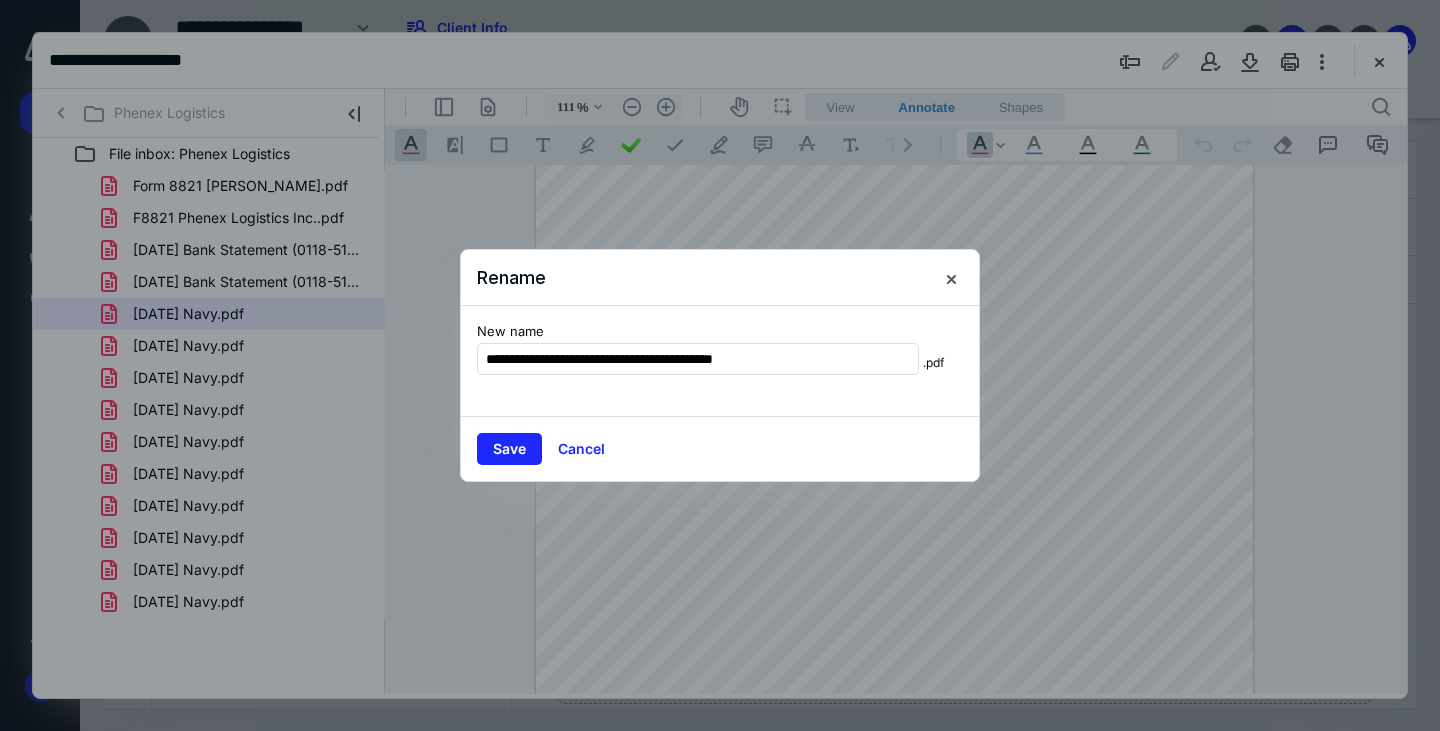 type on "**********" 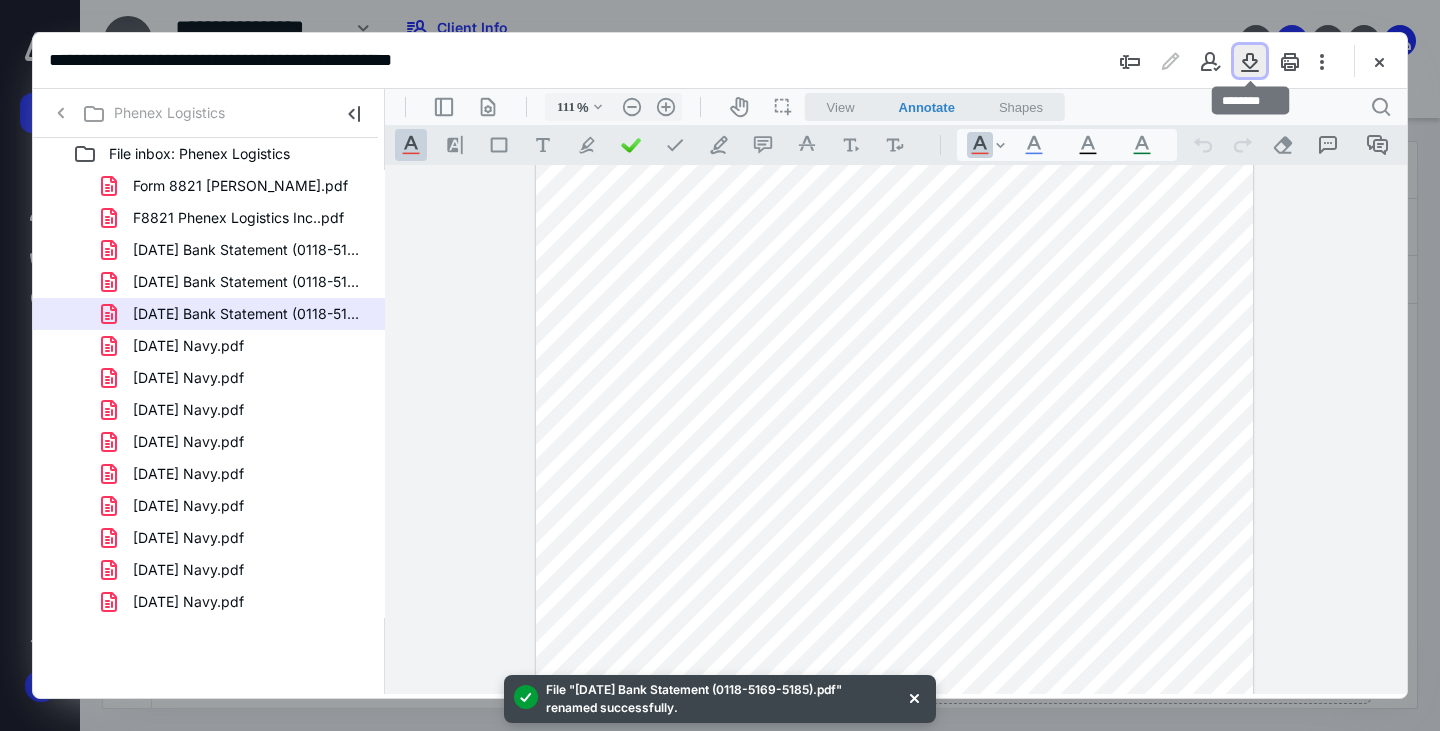 click at bounding box center [1250, 61] 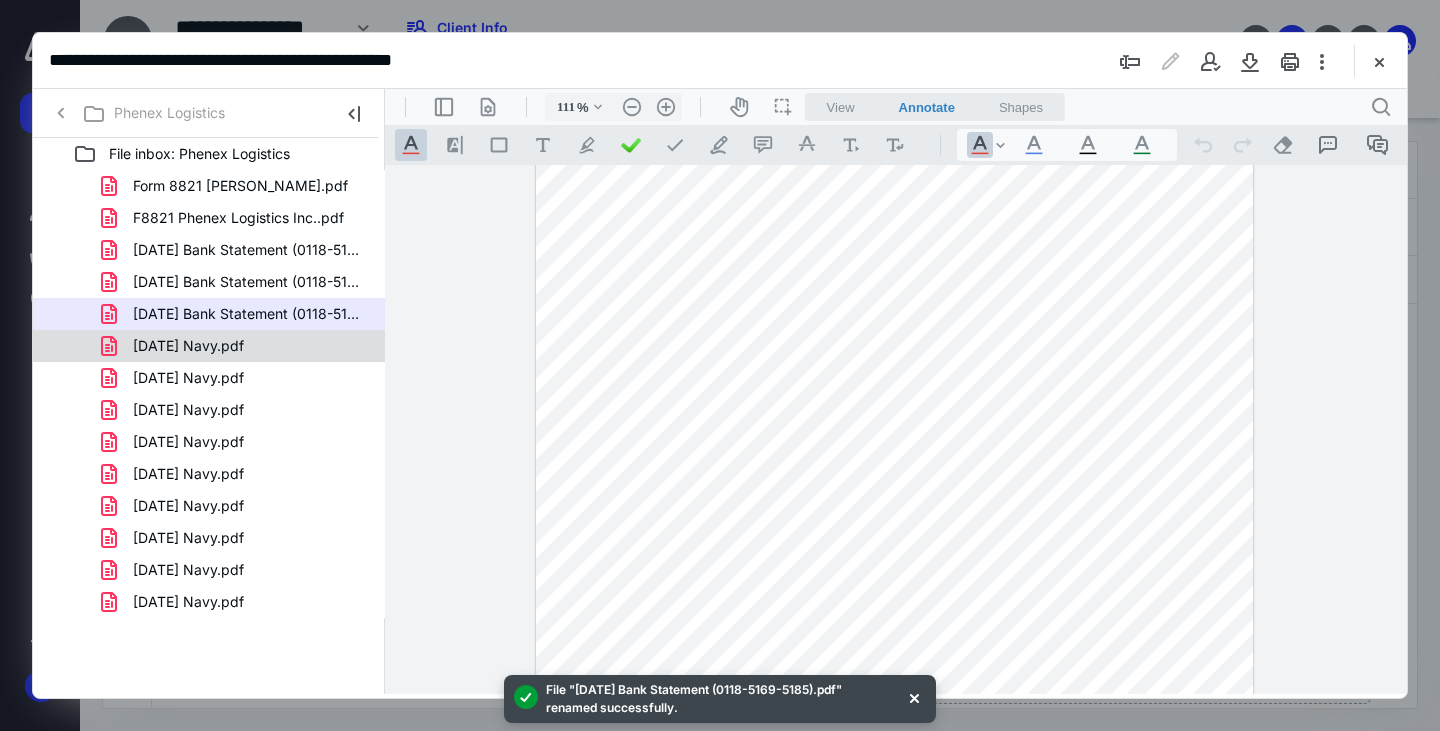 click on "[DATE] Navy.pdf" at bounding box center (176, 346) 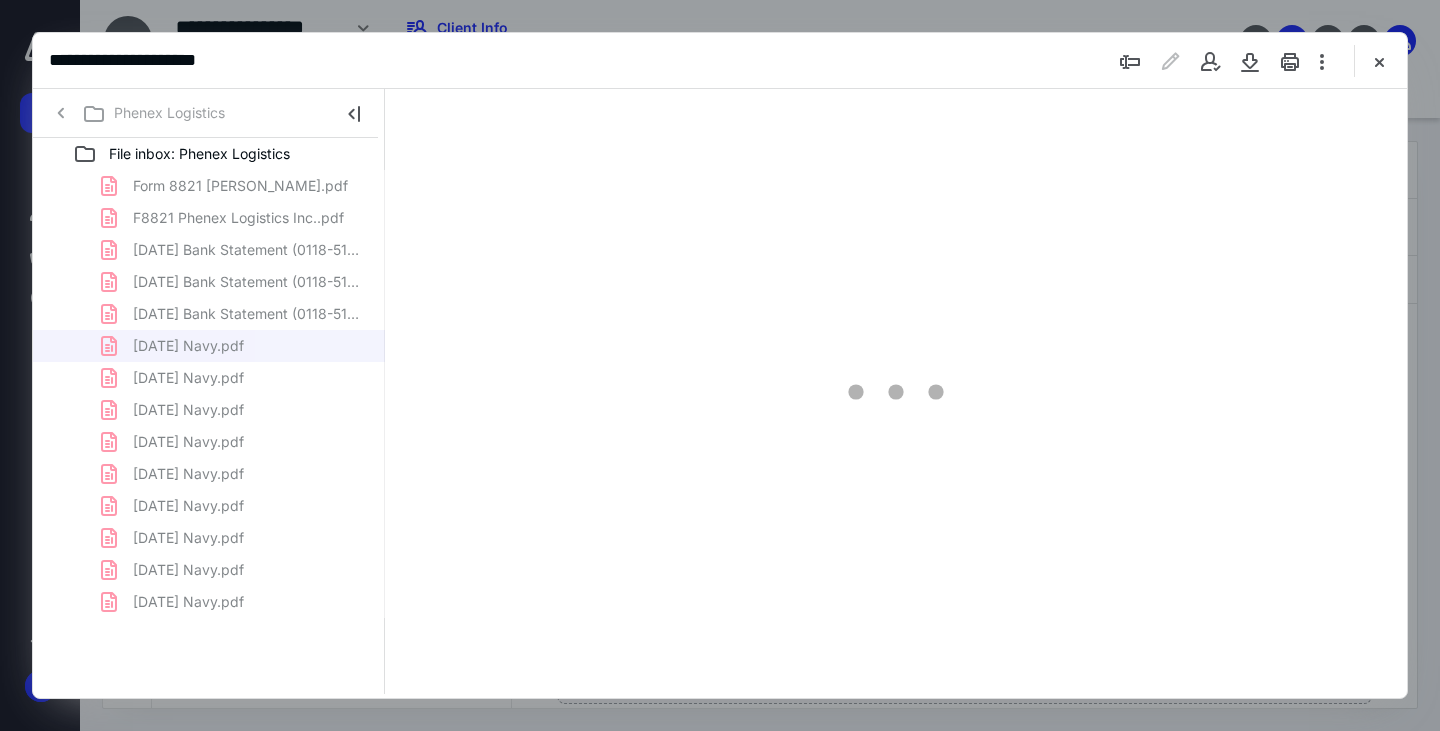 scroll, scrollTop: 79, scrollLeft: 0, axis: vertical 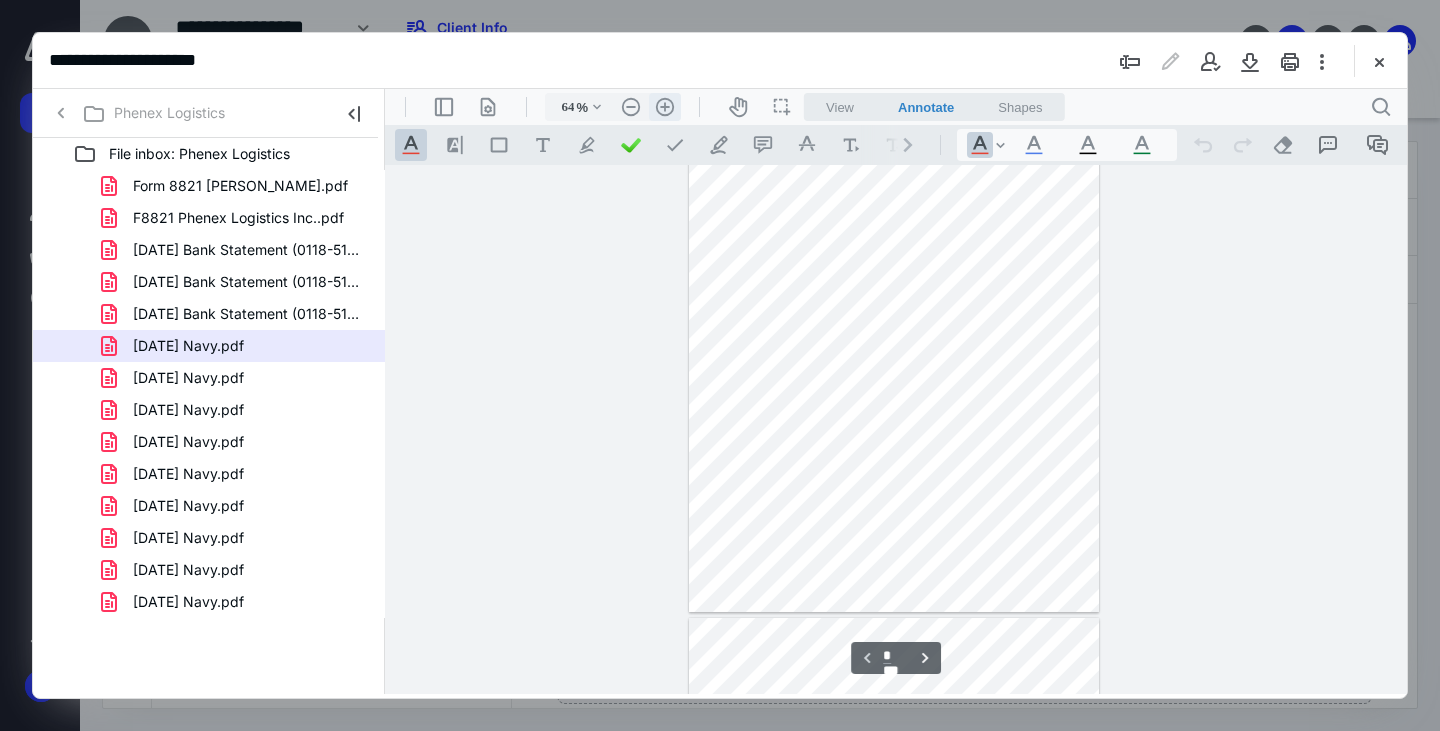 click on ".cls-1{fill:#abb0c4;} icon - header - zoom - in - line" at bounding box center (665, 107) 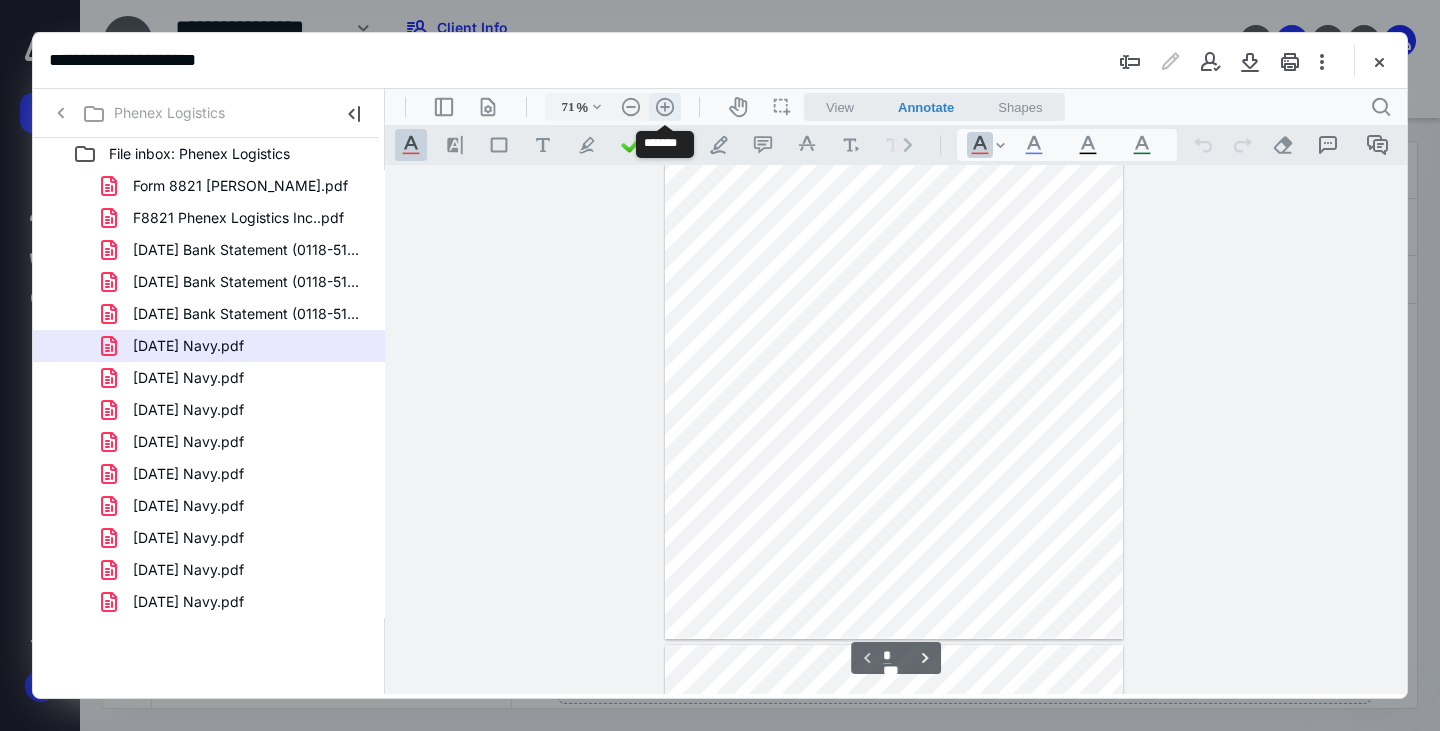 click on ".cls-1{fill:#abb0c4;} icon - header - zoom - in - line" at bounding box center (665, 107) 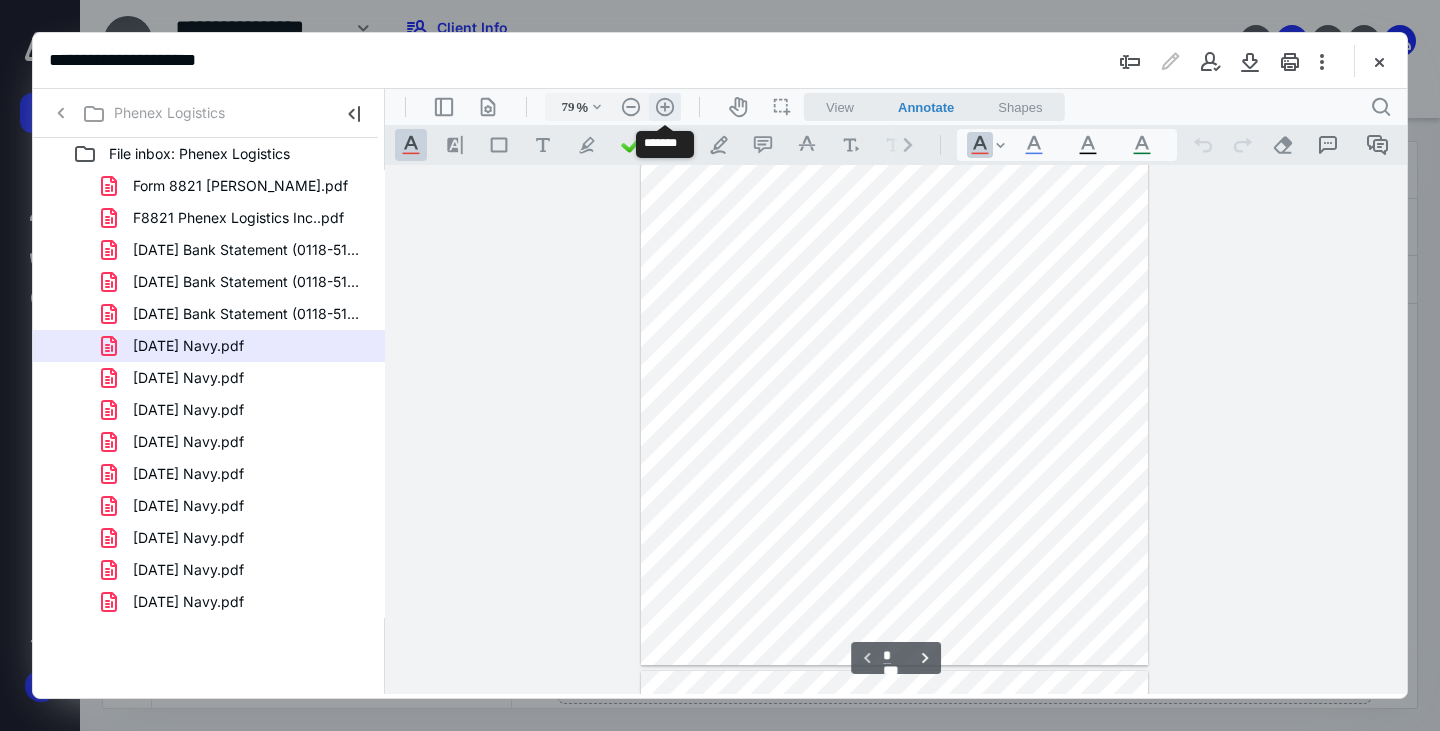 click on ".cls-1{fill:#abb0c4;} icon - header - zoom - in - line" at bounding box center [665, 107] 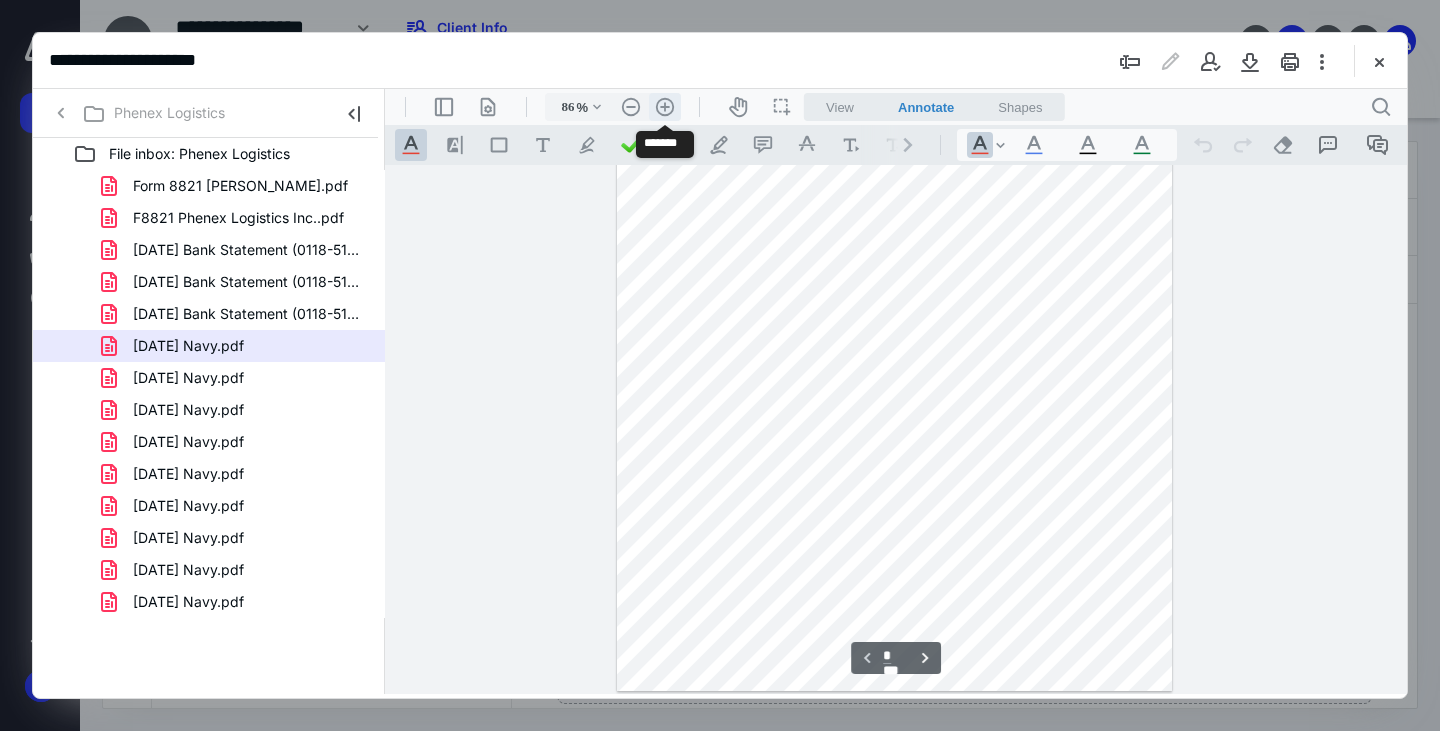 click on ".cls-1{fill:#abb0c4;} icon - header - zoom - in - line" at bounding box center (665, 107) 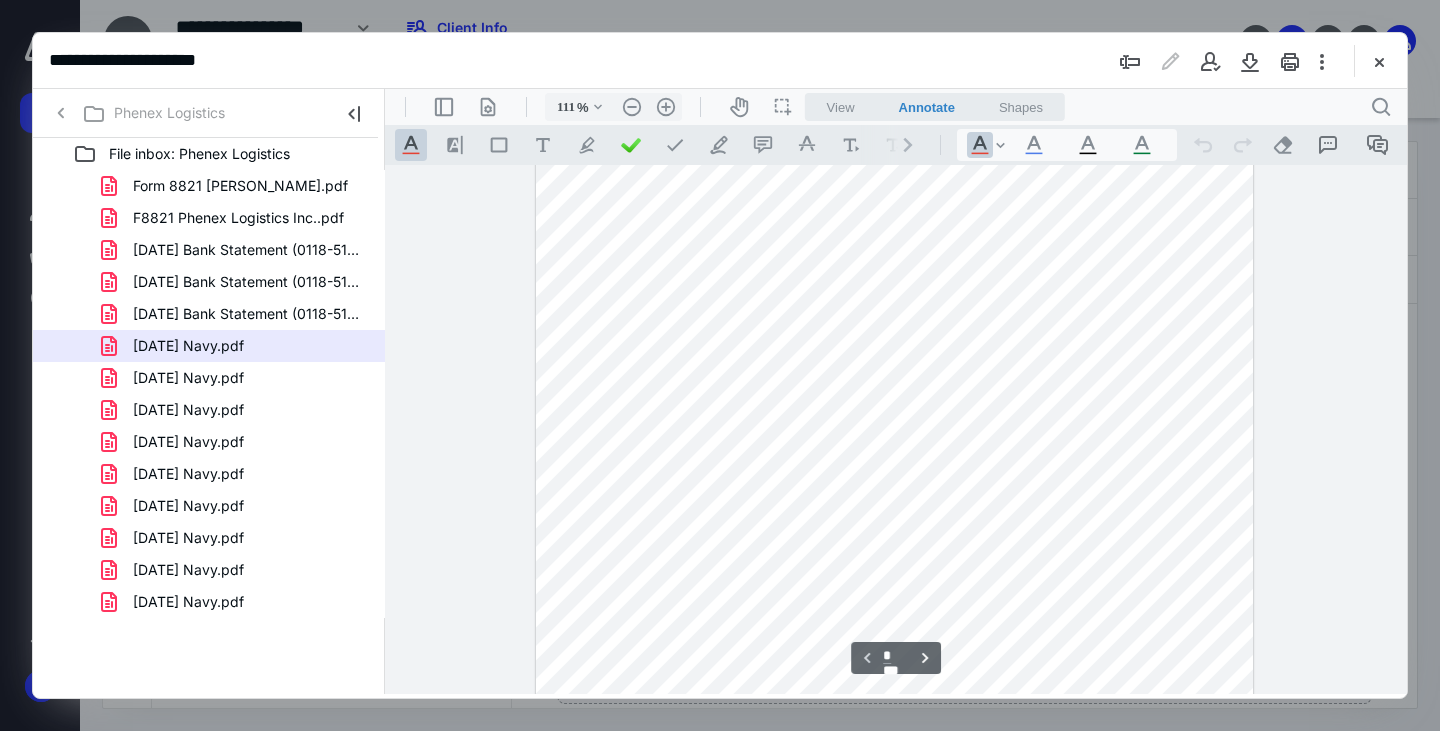 scroll, scrollTop: 0, scrollLeft: 0, axis: both 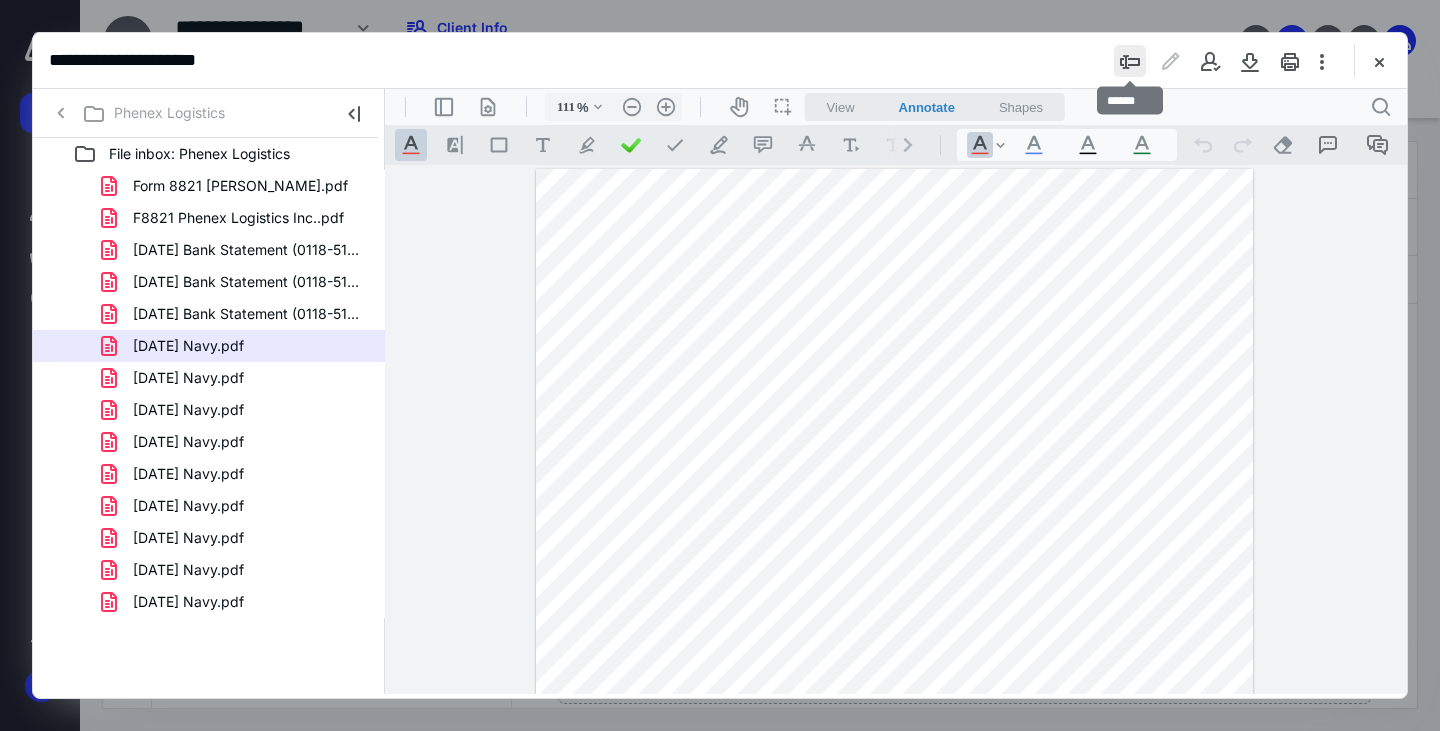 click at bounding box center (1130, 61) 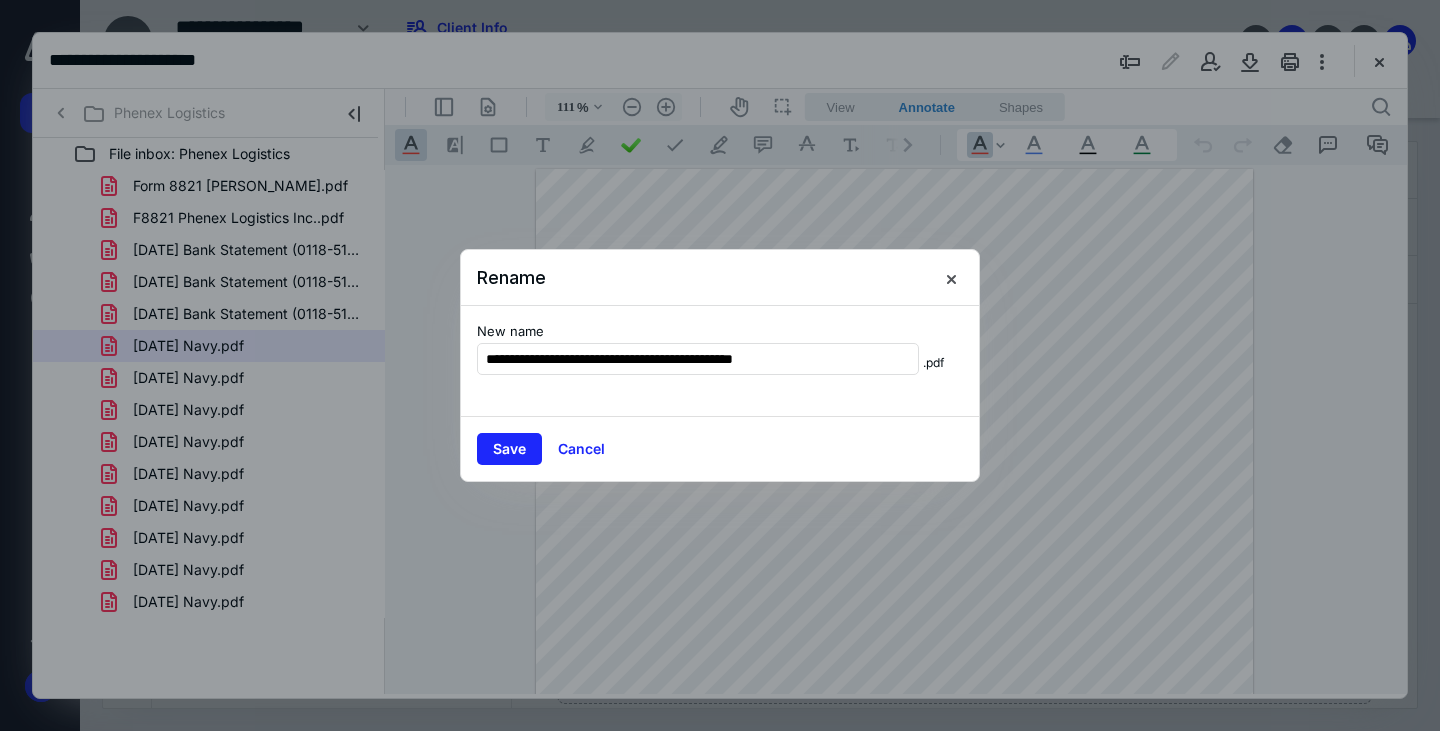 drag, startPoint x: 579, startPoint y: 355, endPoint x: 359, endPoint y: 311, distance: 224.35686 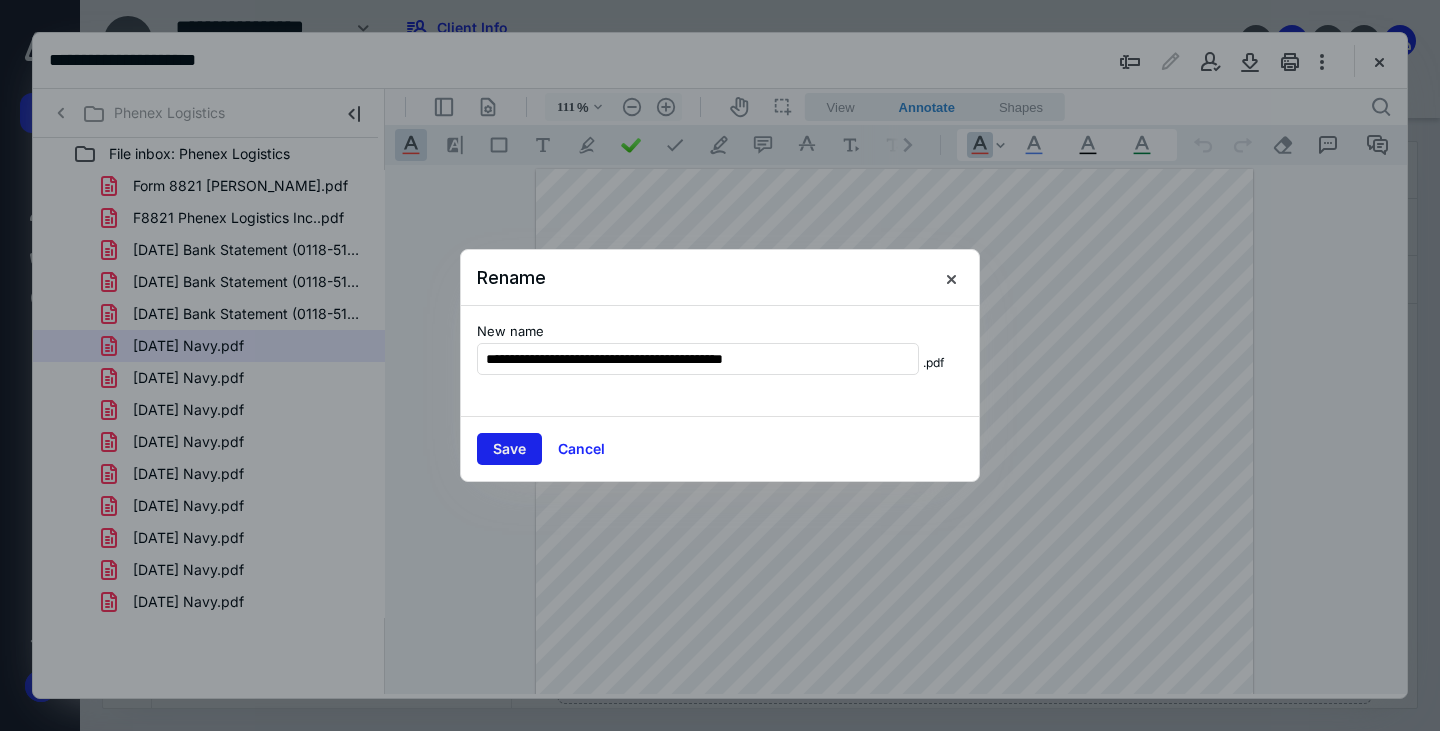 type on "**********" 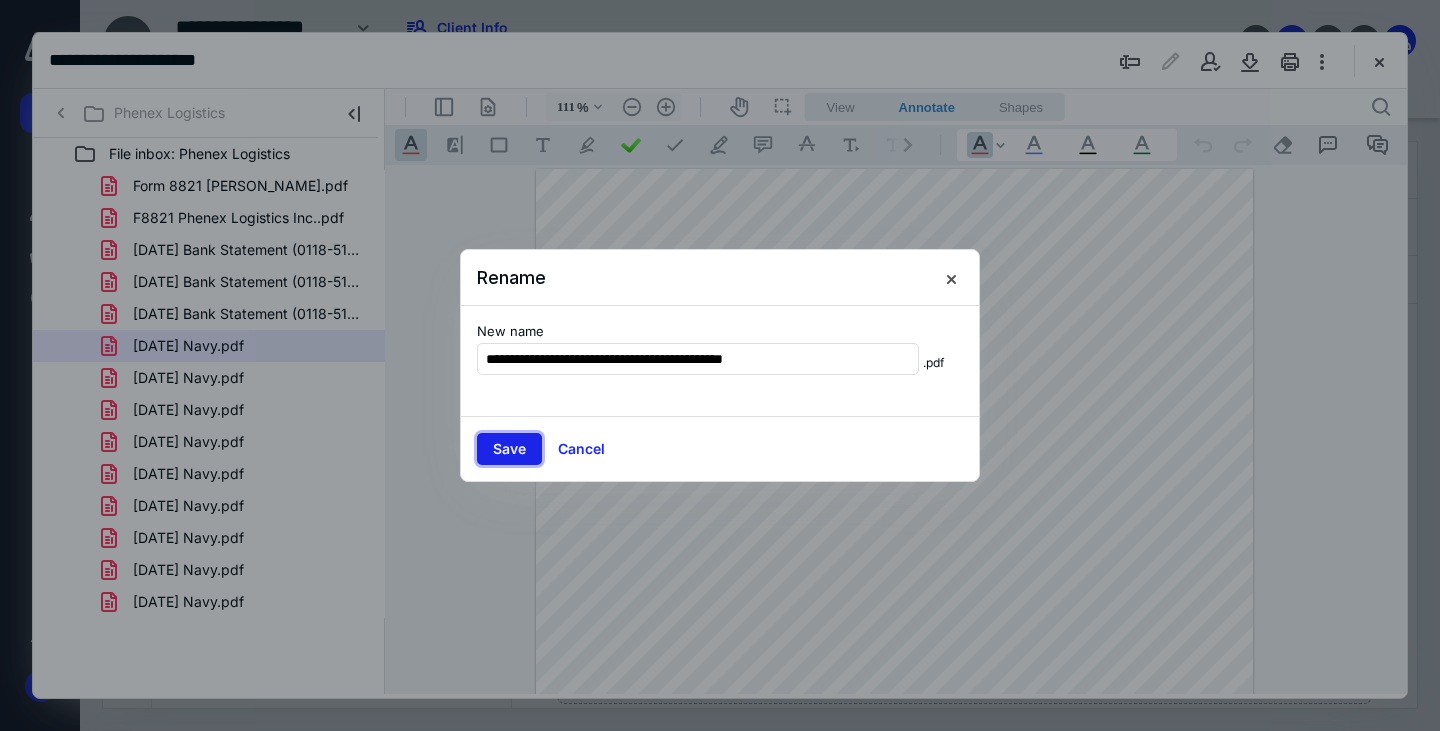 click on "Save" at bounding box center [509, 449] 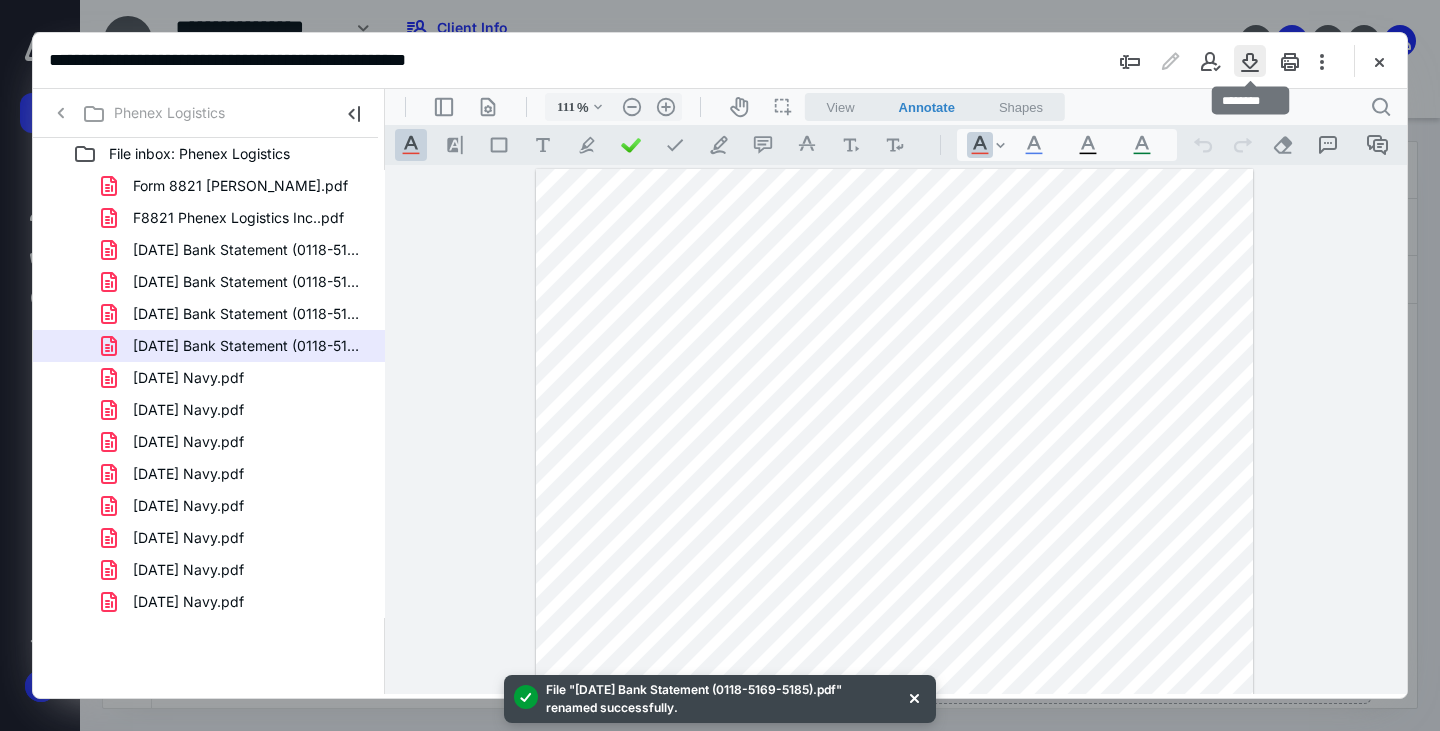 click at bounding box center (1250, 61) 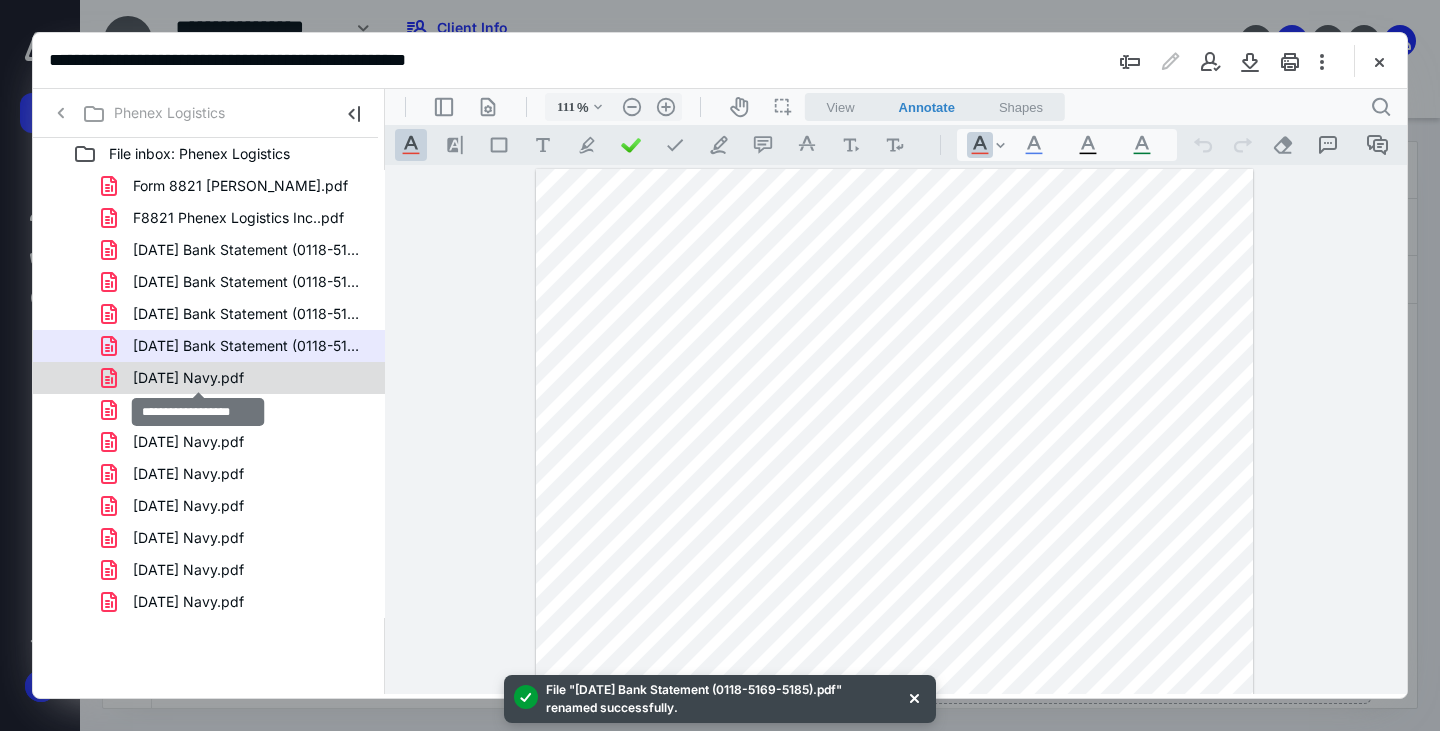 click on "[DATE] Navy.pdf" at bounding box center [188, 378] 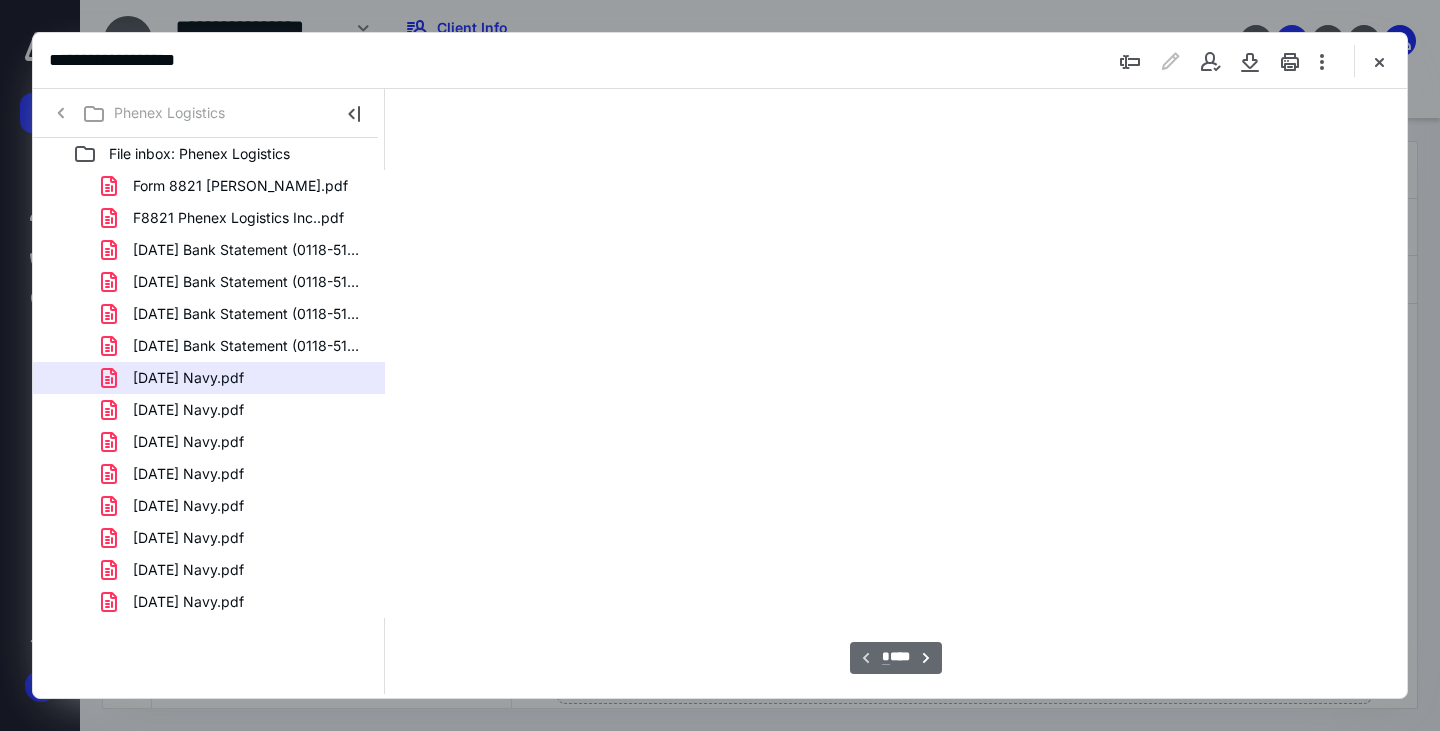 scroll, scrollTop: 79, scrollLeft: 0, axis: vertical 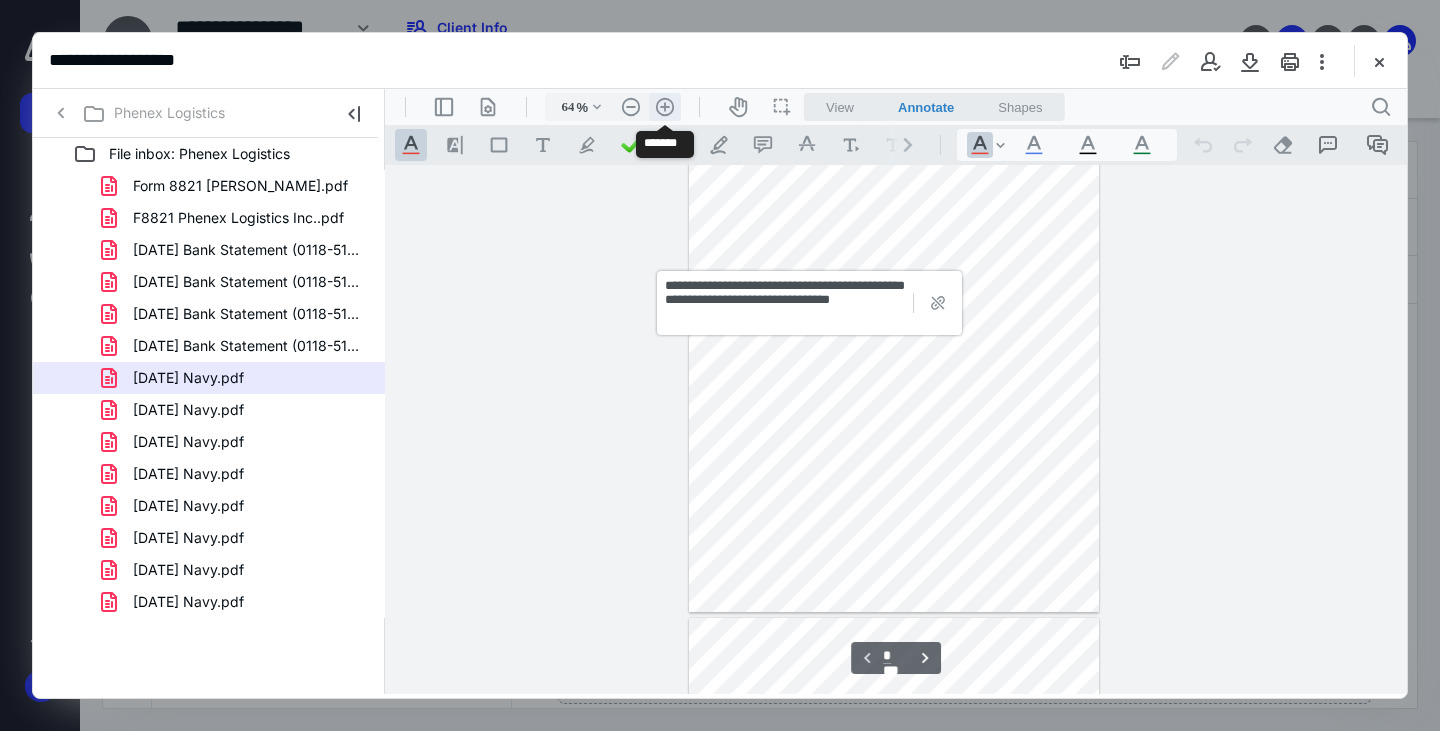 click on ".cls-1{fill:#abb0c4;} icon - header - zoom - in - line" at bounding box center (665, 107) 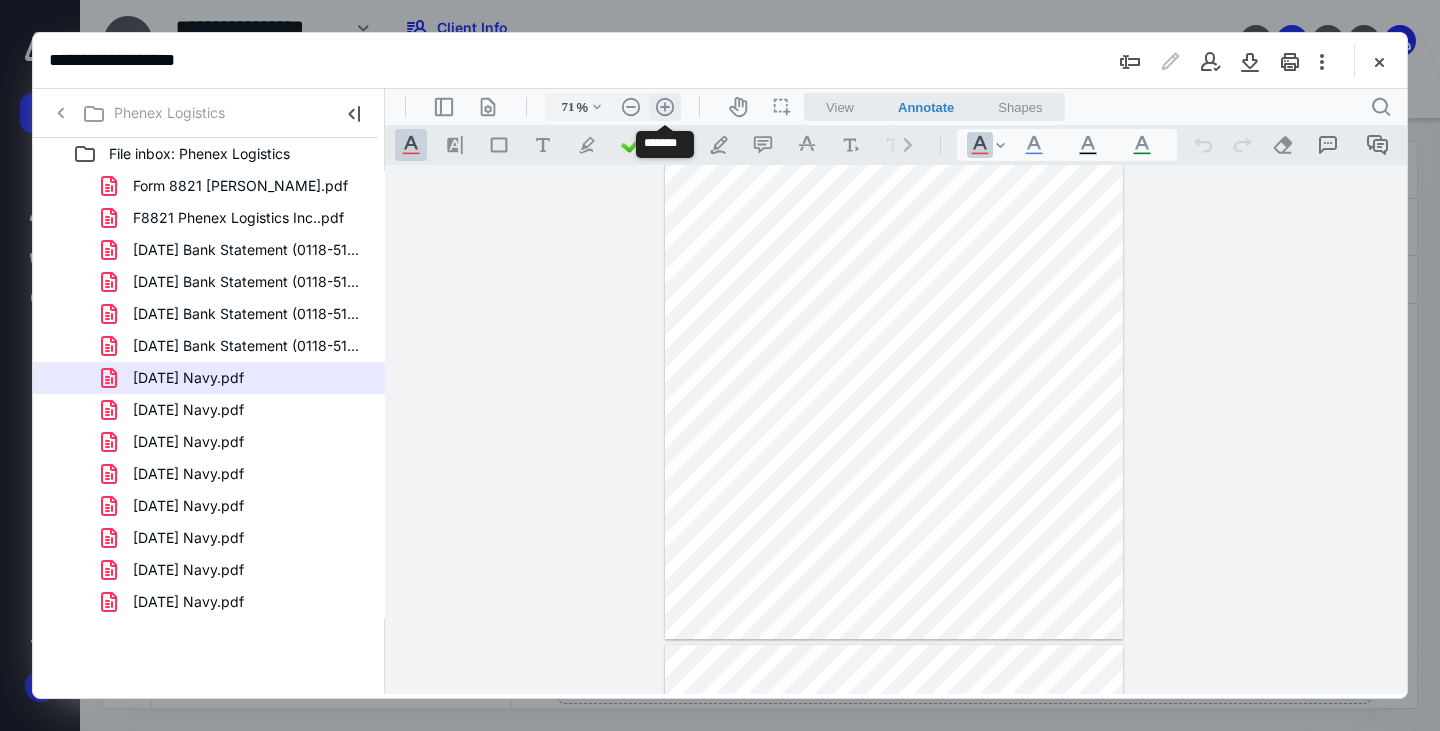 click on ".cls-1{fill:#abb0c4;} icon - header - zoom - in - line" at bounding box center [665, 107] 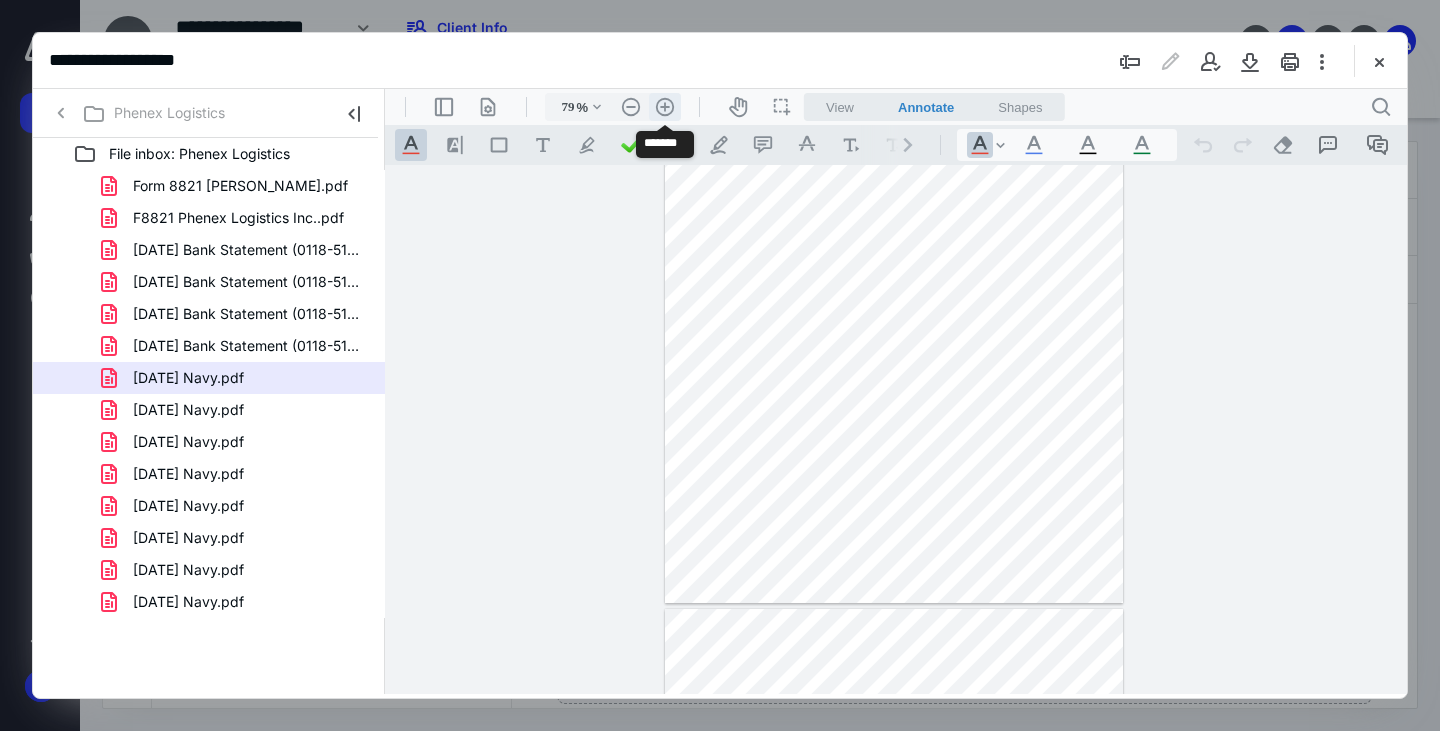 click on ".cls-1{fill:#abb0c4;} icon - header - zoom - in - line" at bounding box center [665, 107] 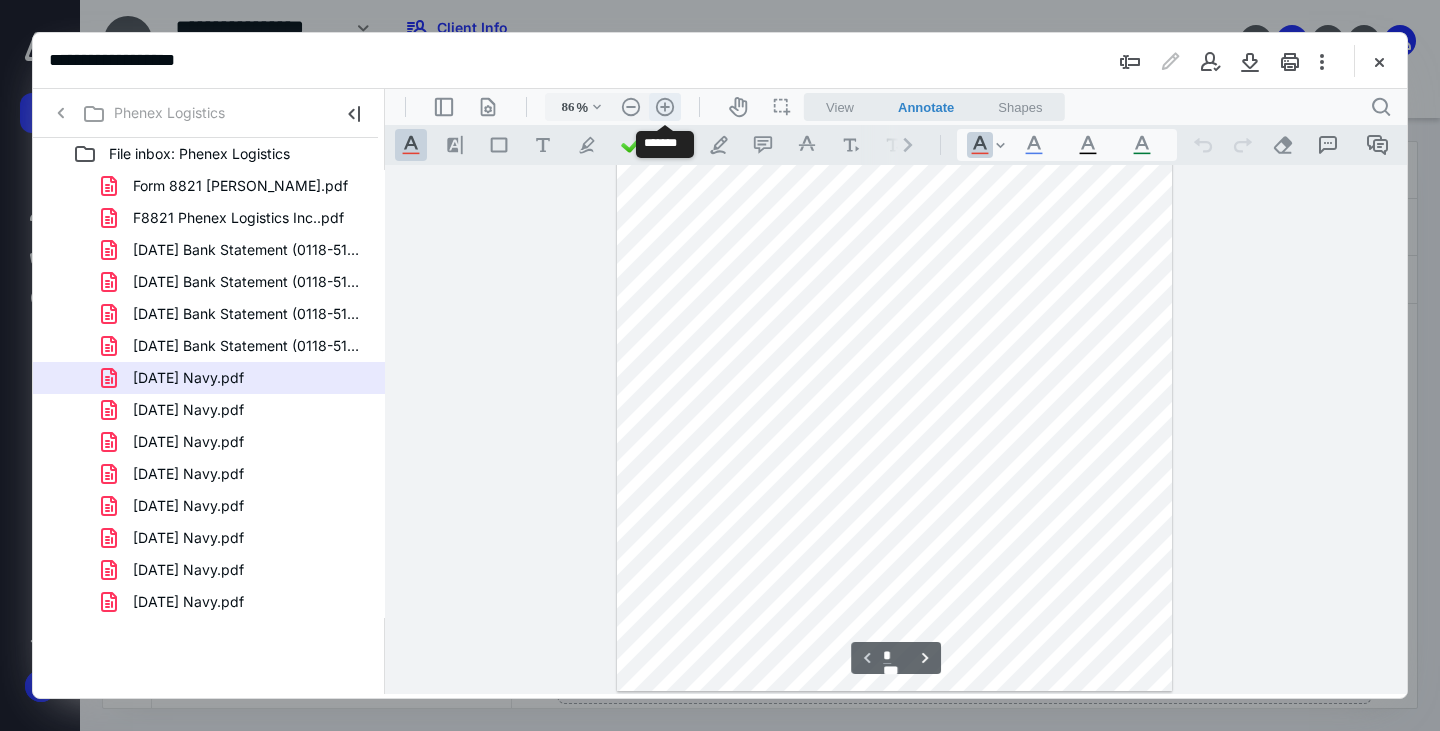 click on ".cls-1{fill:#abb0c4;} icon - header - zoom - in - line" at bounding box center (665, 107) 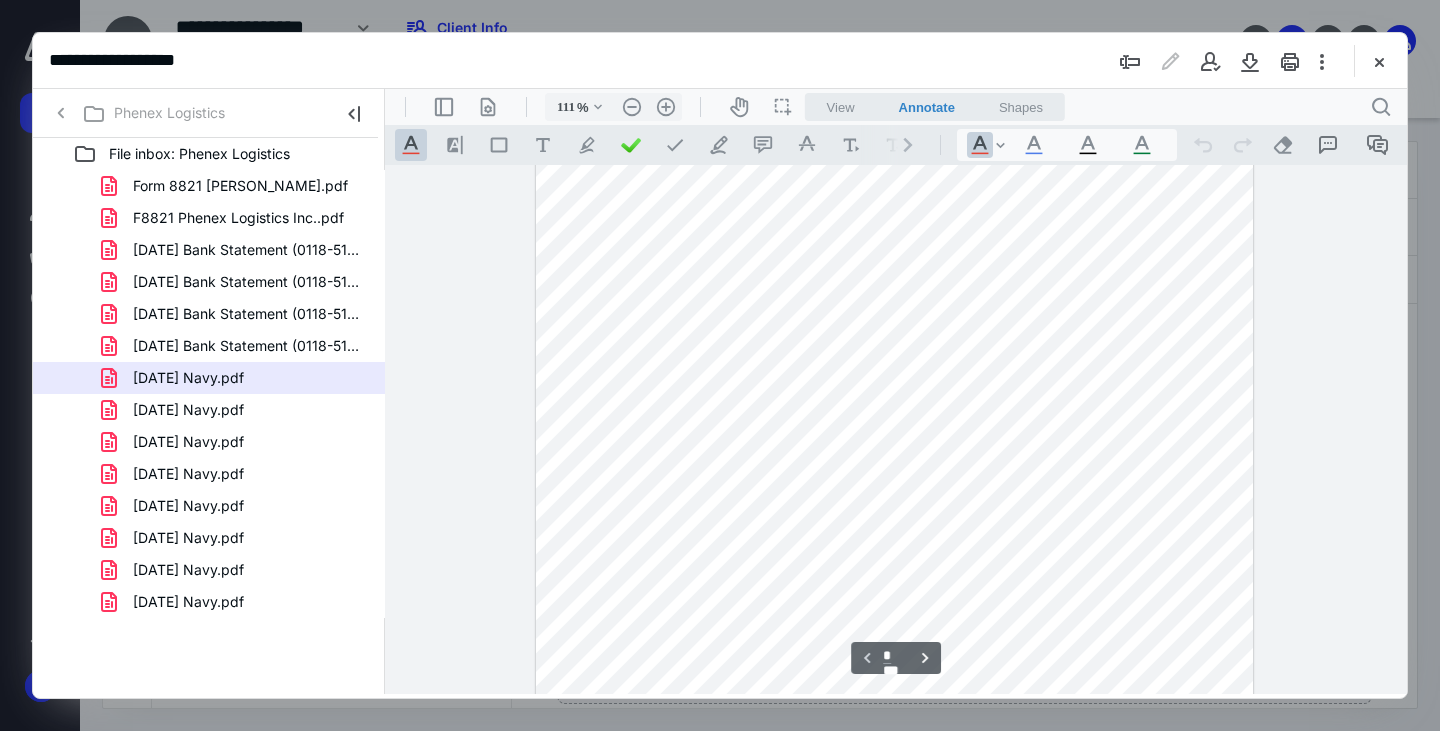 scroll, scrollTop: 7, scrollLeft: 0, axis: vertical 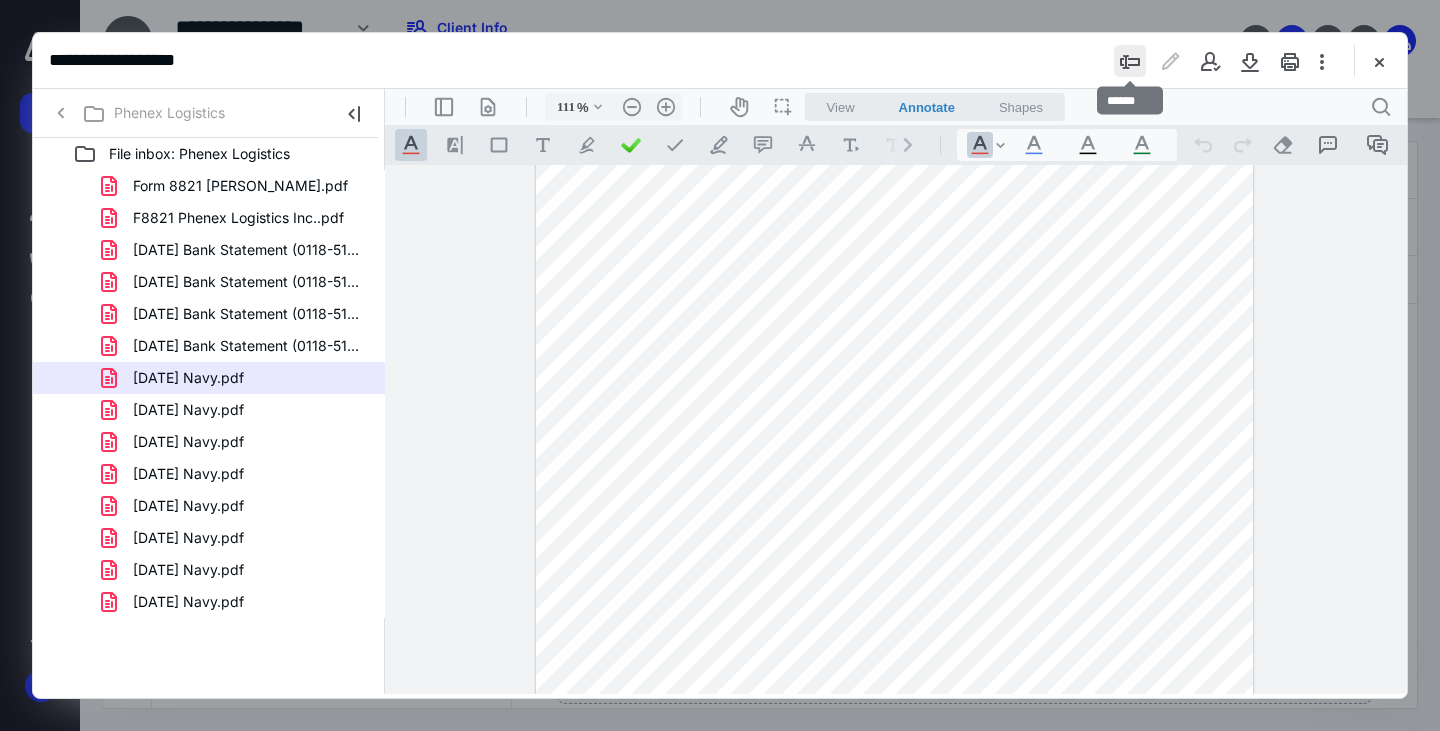 click at bounding box center (1130, 61) 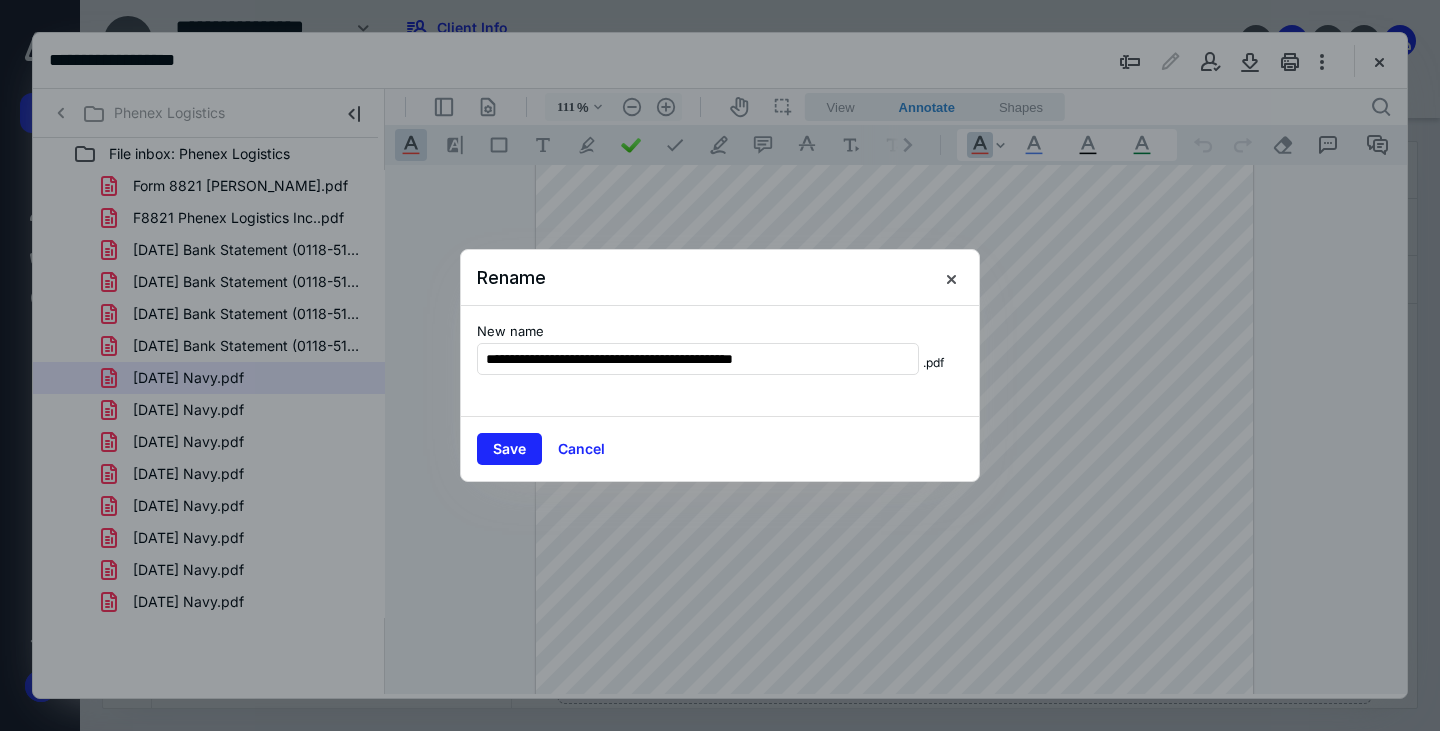 drag, startPoint x: 577, startPoint y: 359, endPoint x: 332, endPoint y: 354, distance: 245.05101 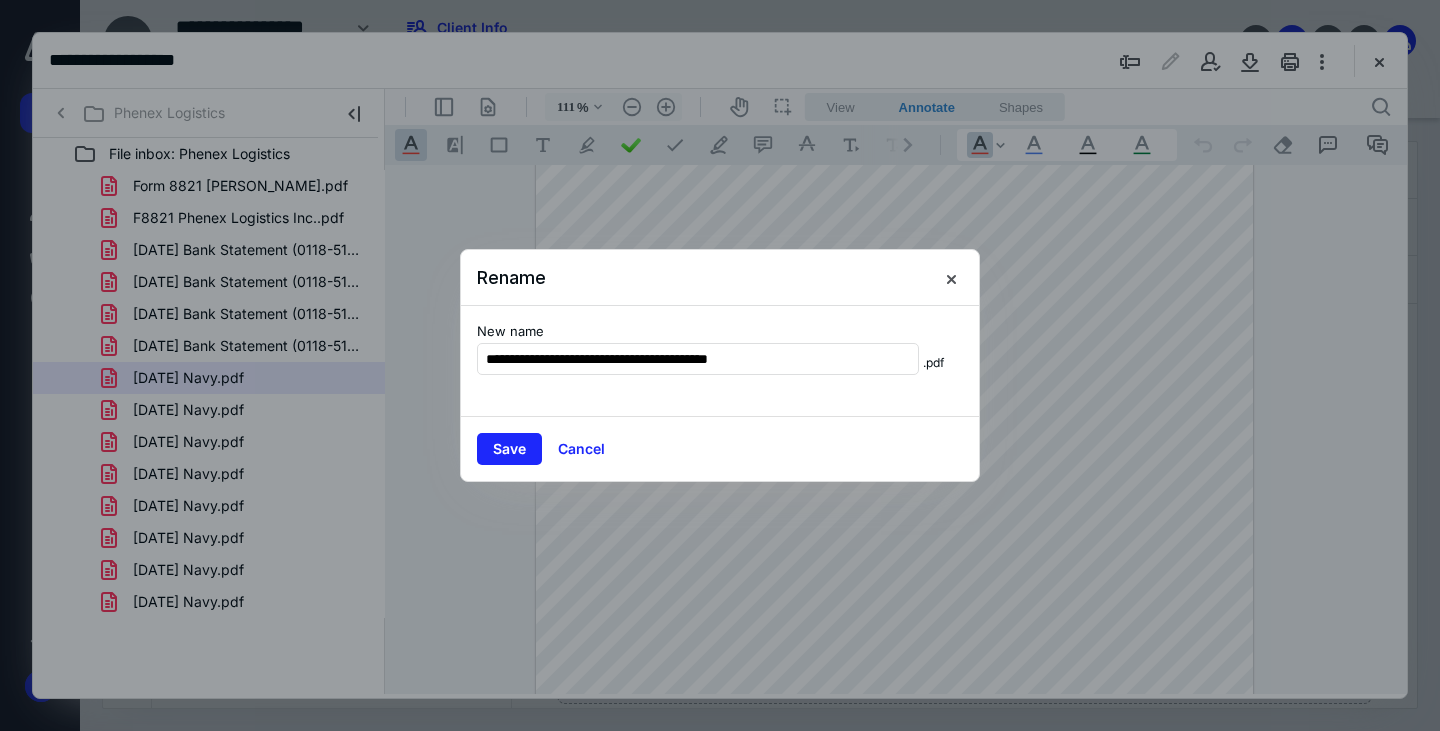 type on "**********" 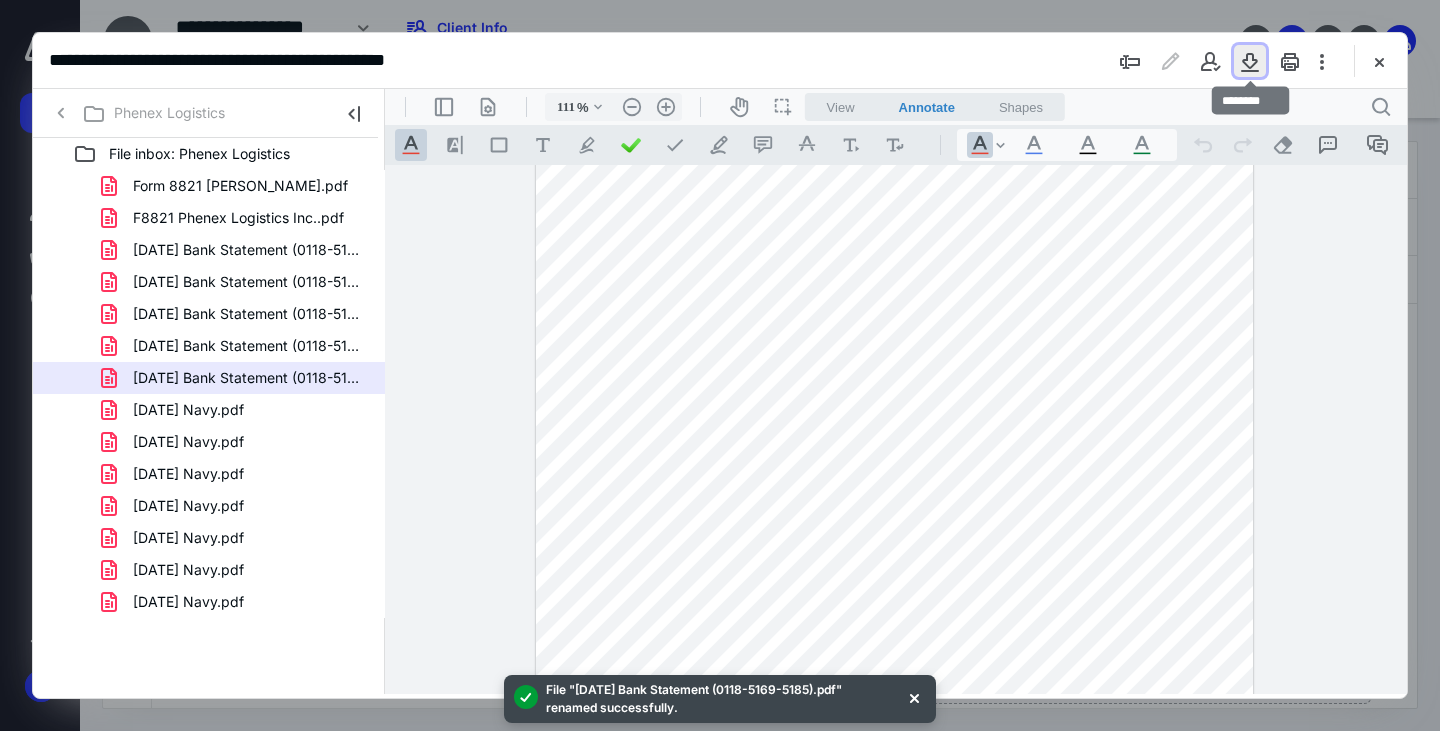 click at bounding box center (1250, 61) 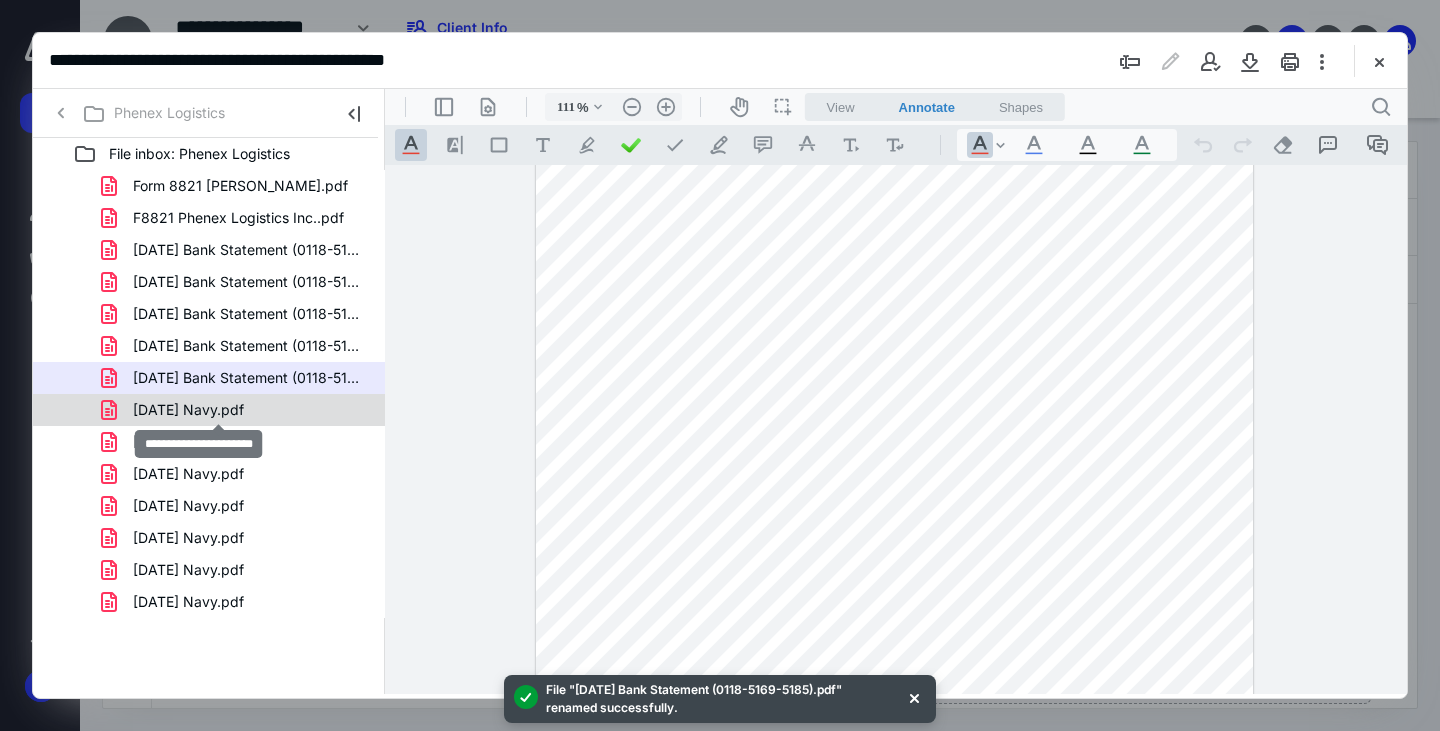 click on "[DATE] Navy.pdf" at bounding box center (188, 410) 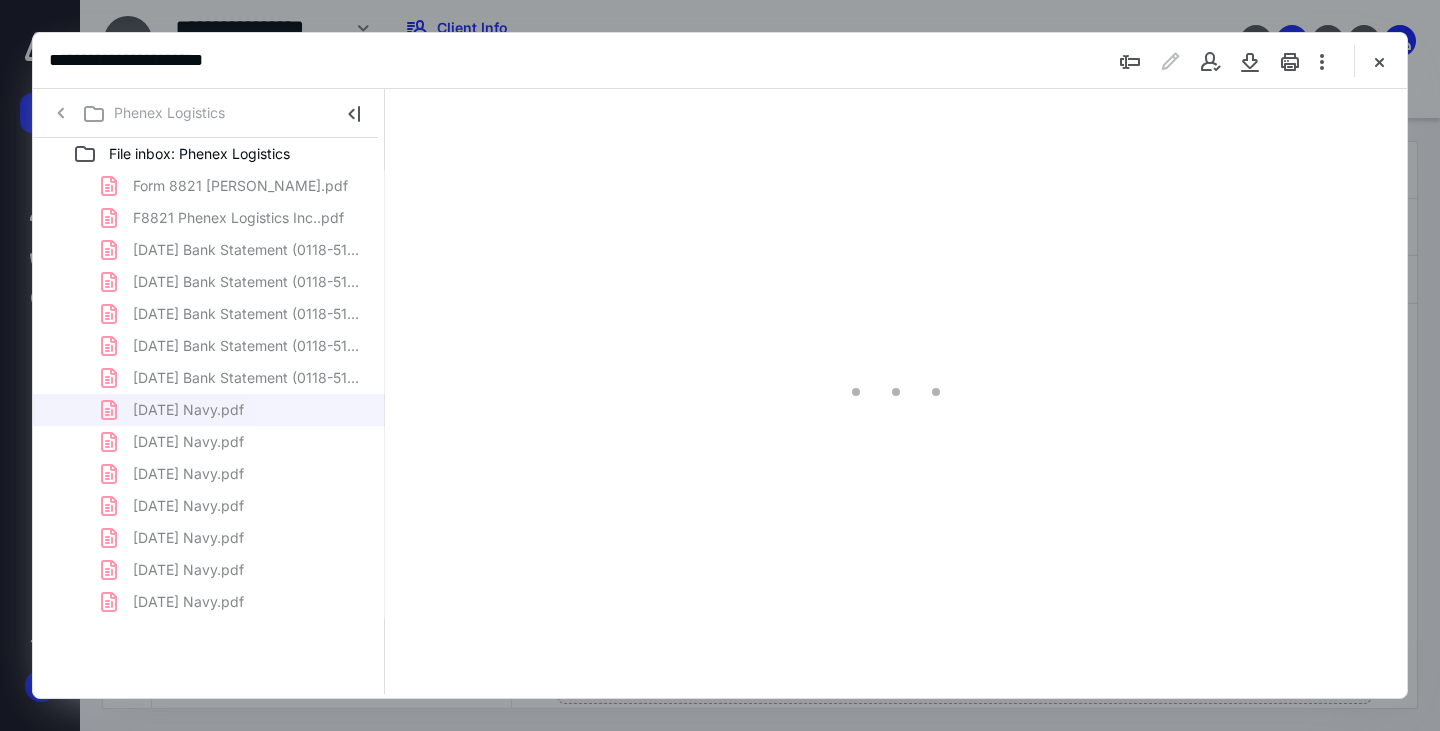 scroll, scrollTop: 0, scrollLeft: 0, axis: both 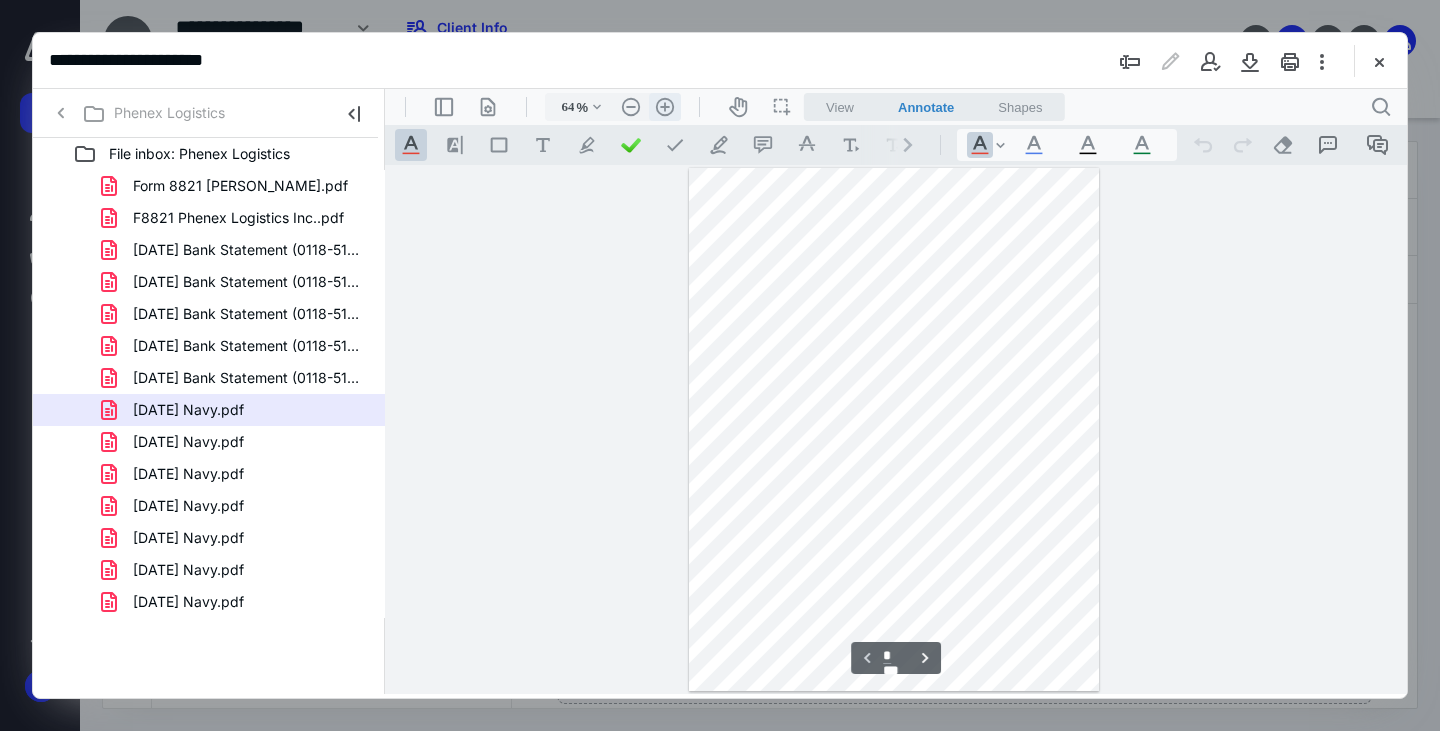 click on ".cls-1{fill:#abb0c4;} icon - header - zoom - in - line" at bounding box center (665, 107) 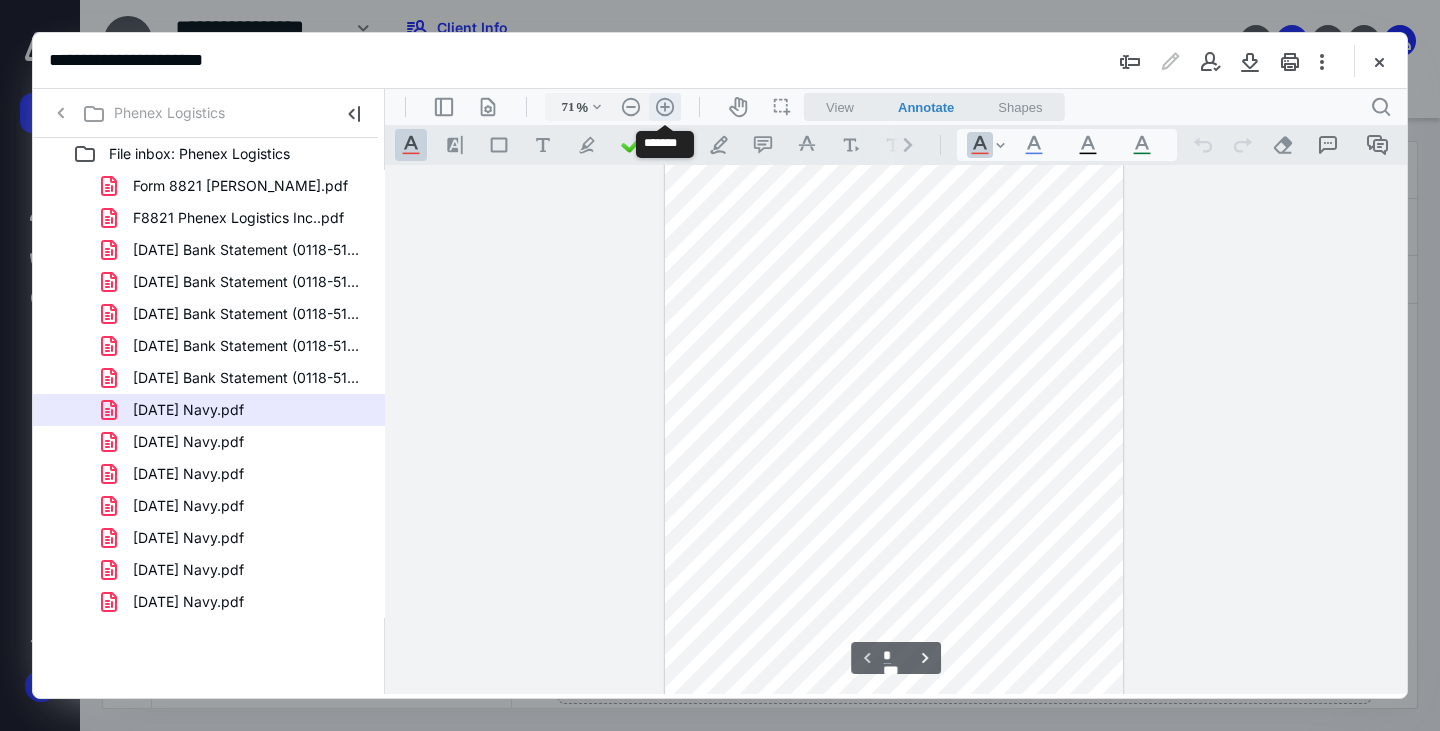 click on ".cls-1{fill:#abb0c4;} icon - header - zoom - in - line" at bounding box center [665, 107] 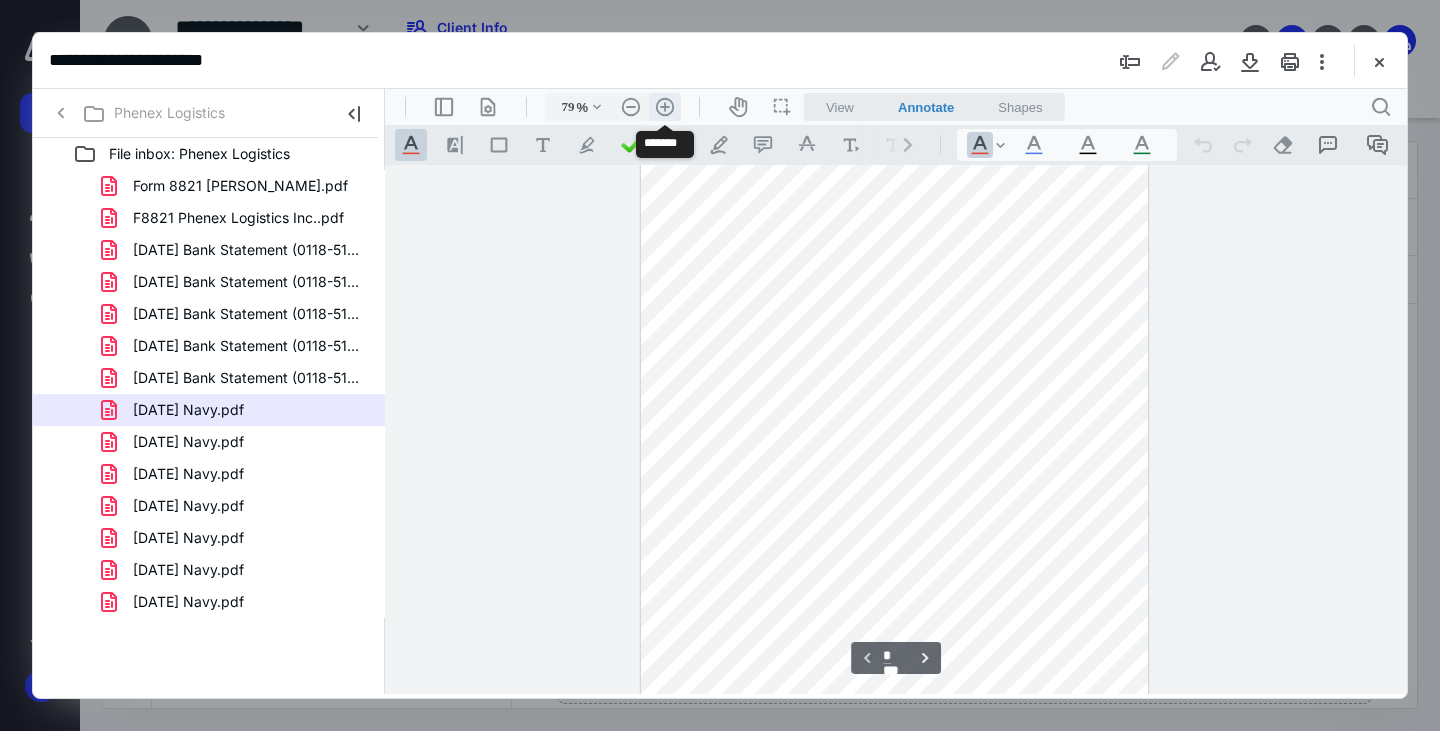 click on ".cls-1{fill:#abb0c4;} icon - header - zoom - in - line" at bounding box center (665, 107) 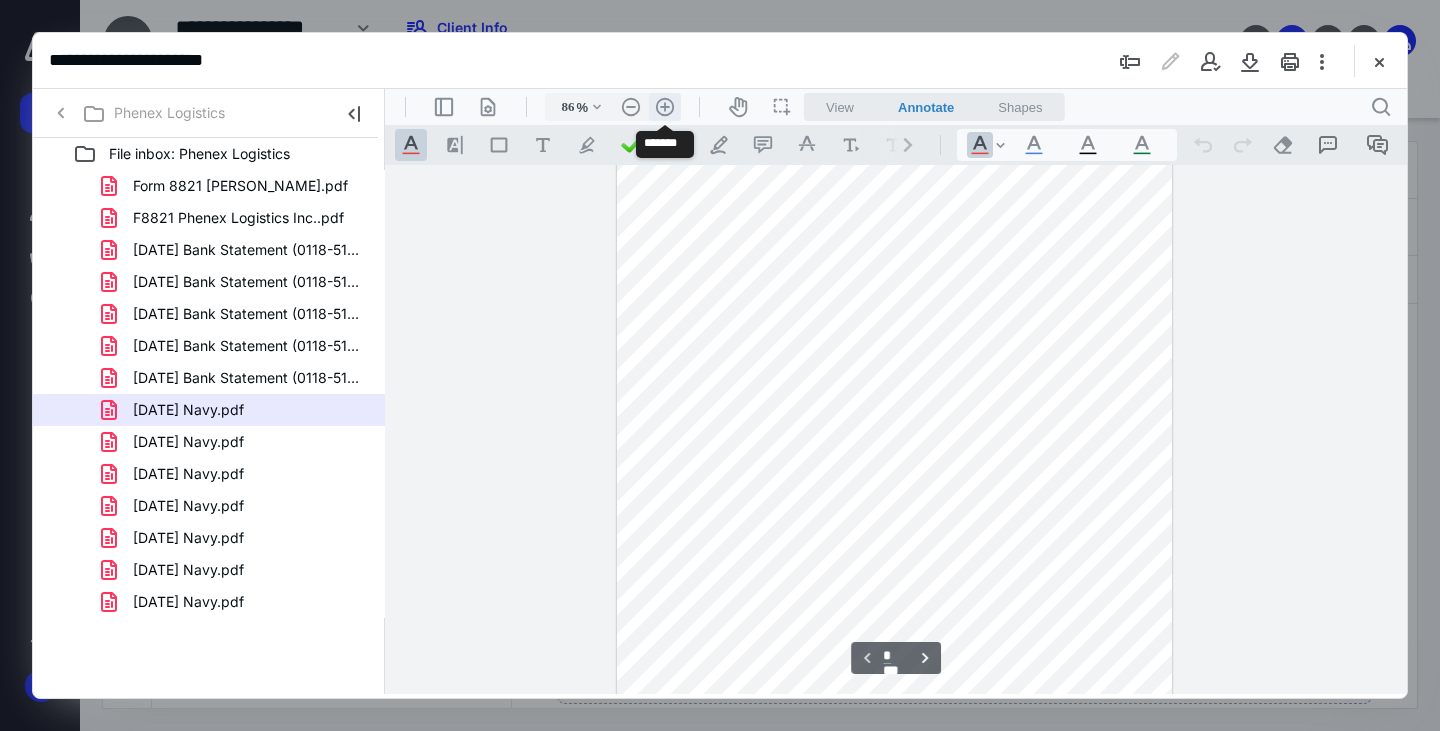 click on ".cls-1{fill:#abb0c4;} icon - header - zoom - in - line" at bounding box center (665, 107) 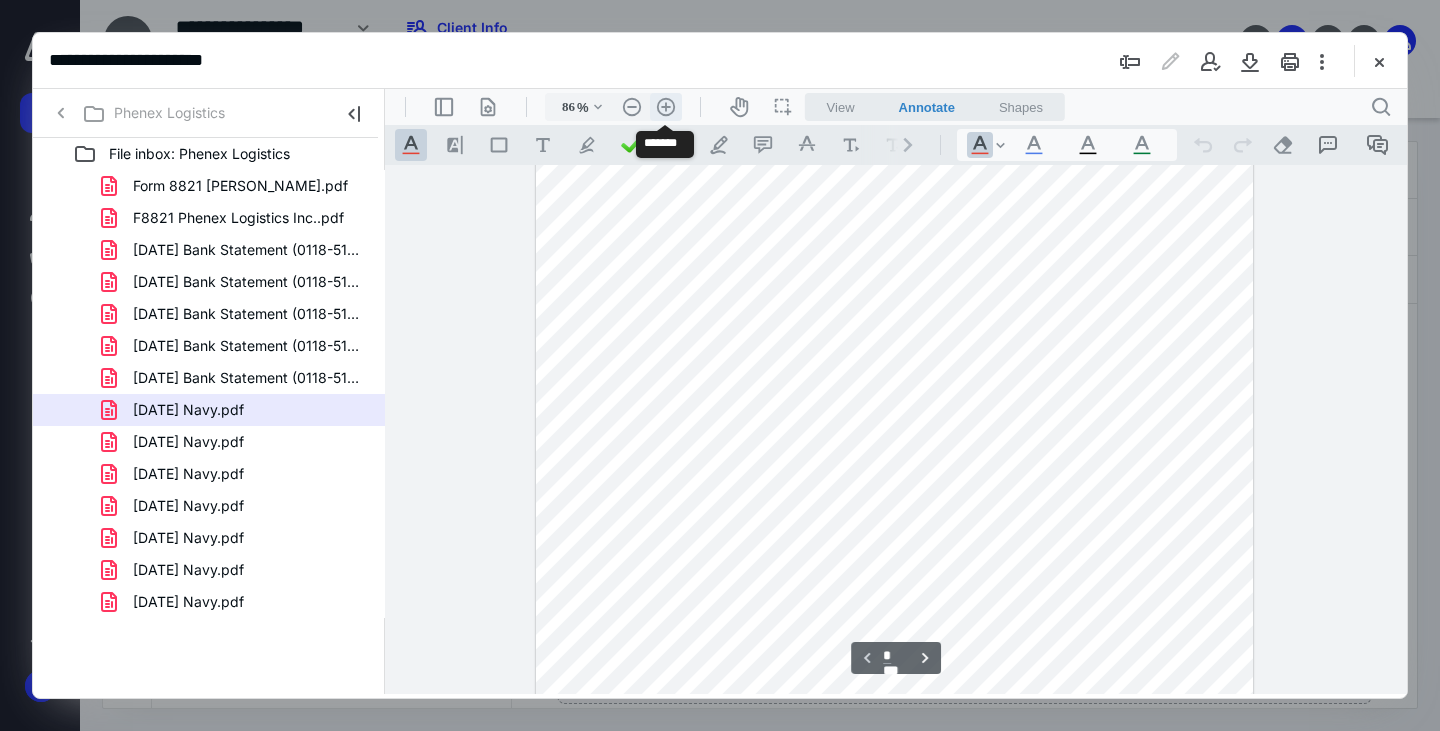 type on "111" 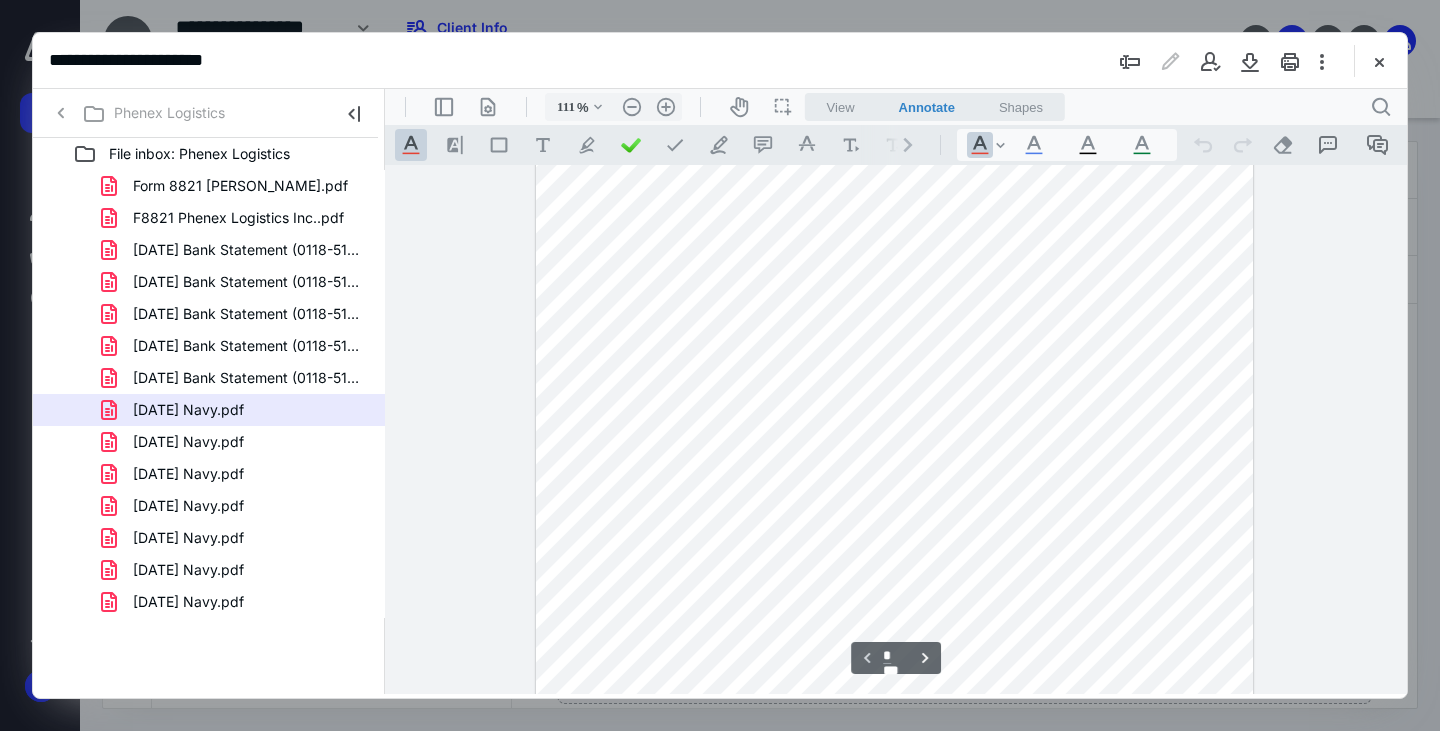 scroll, scrollTop: 0, scrollLeft: 0, axis: both 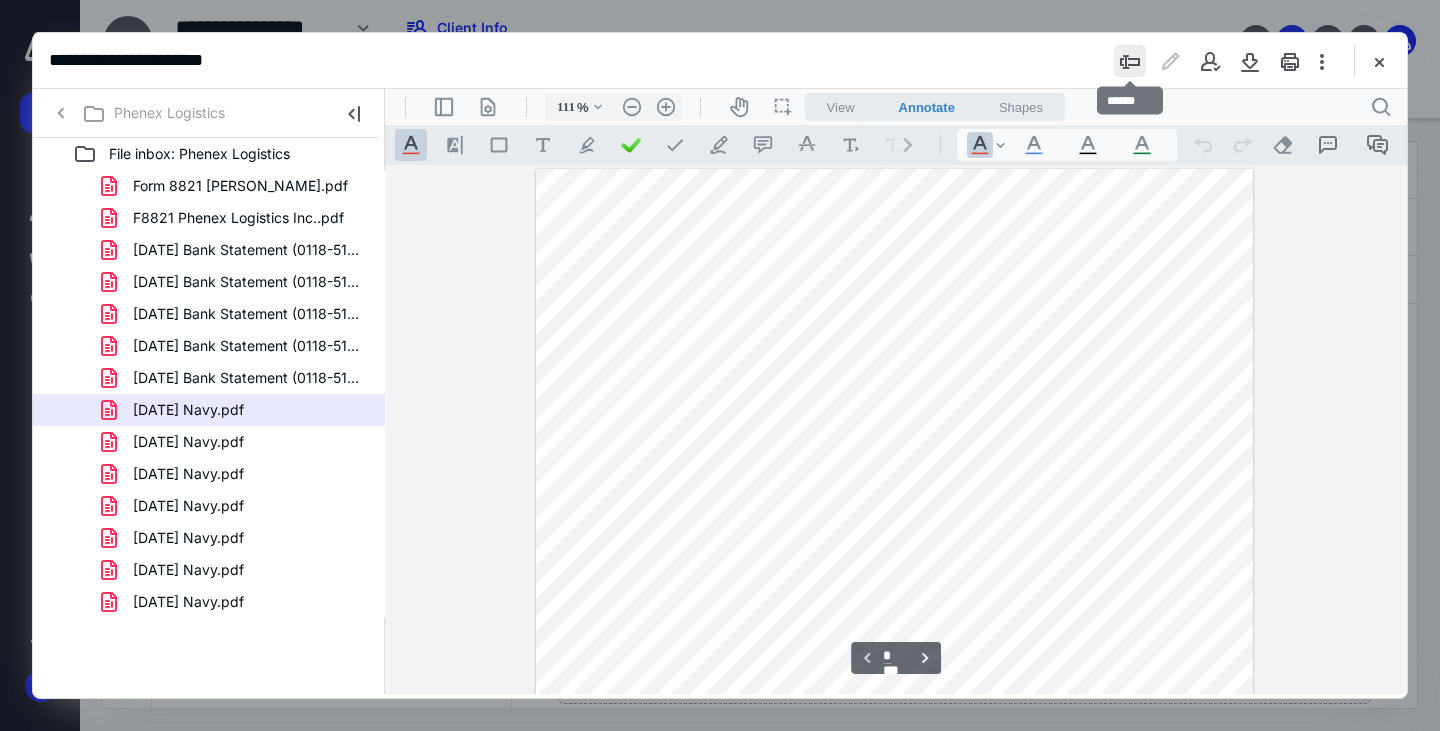 click at bounding box center (1130, 61) 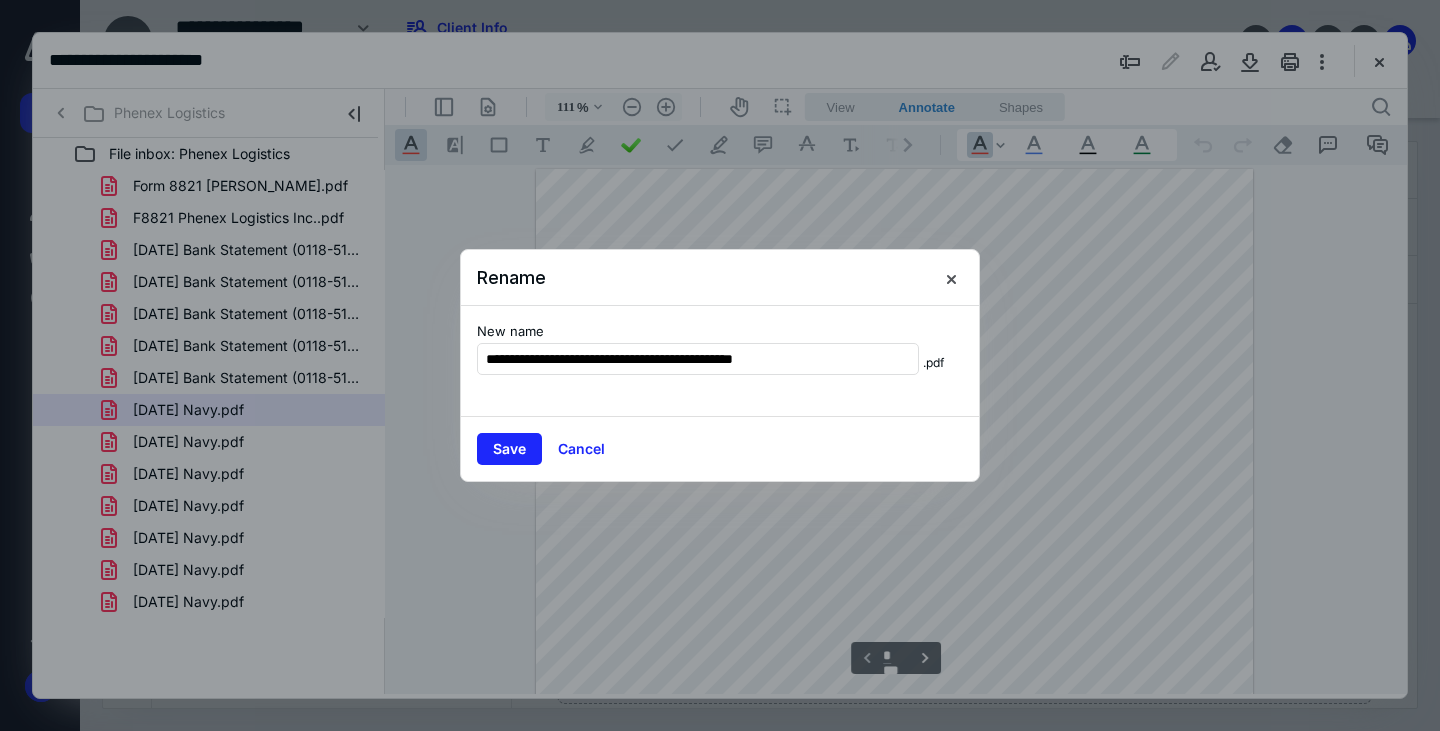 drag, startPoint x: 582, startPoint y: 357, endPoint x: 328, endPoint y: 370, distance: 254.33246 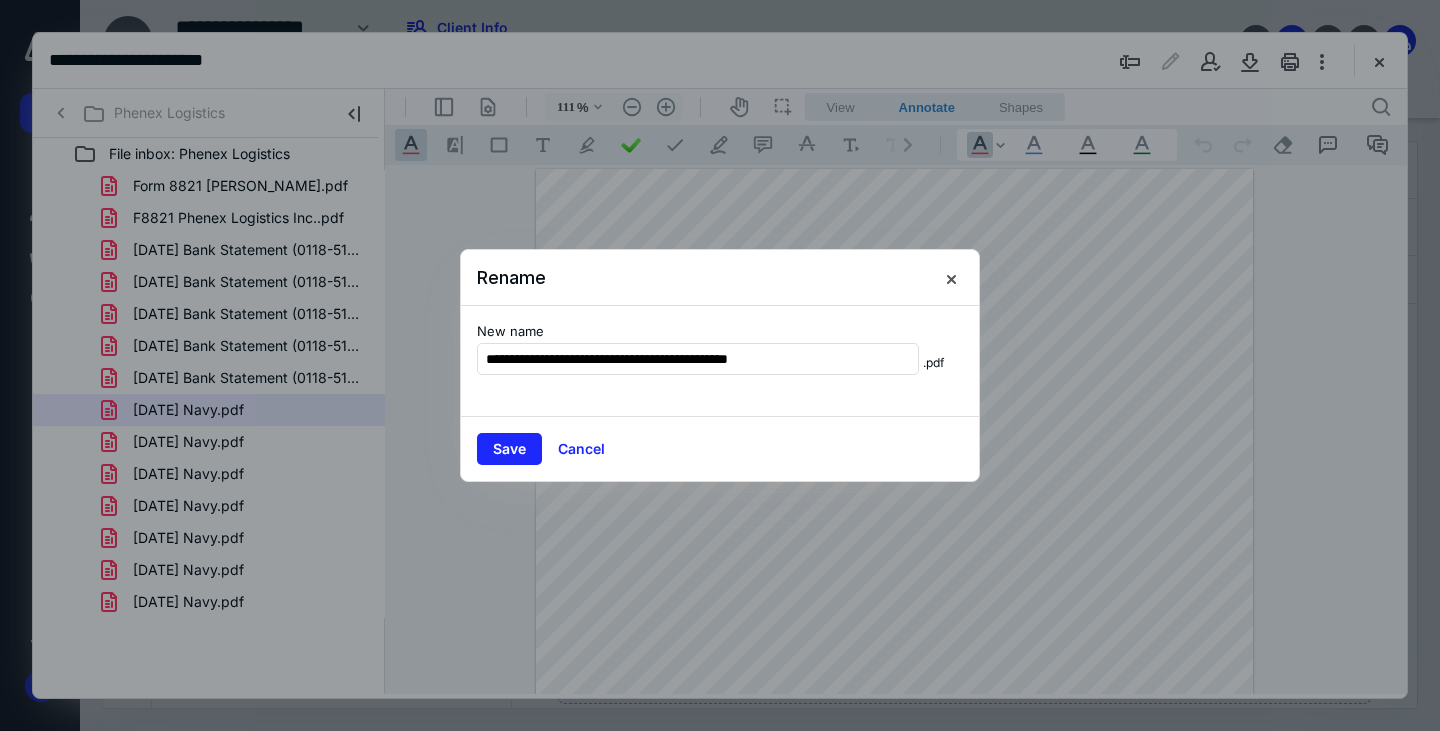 type on "**********" 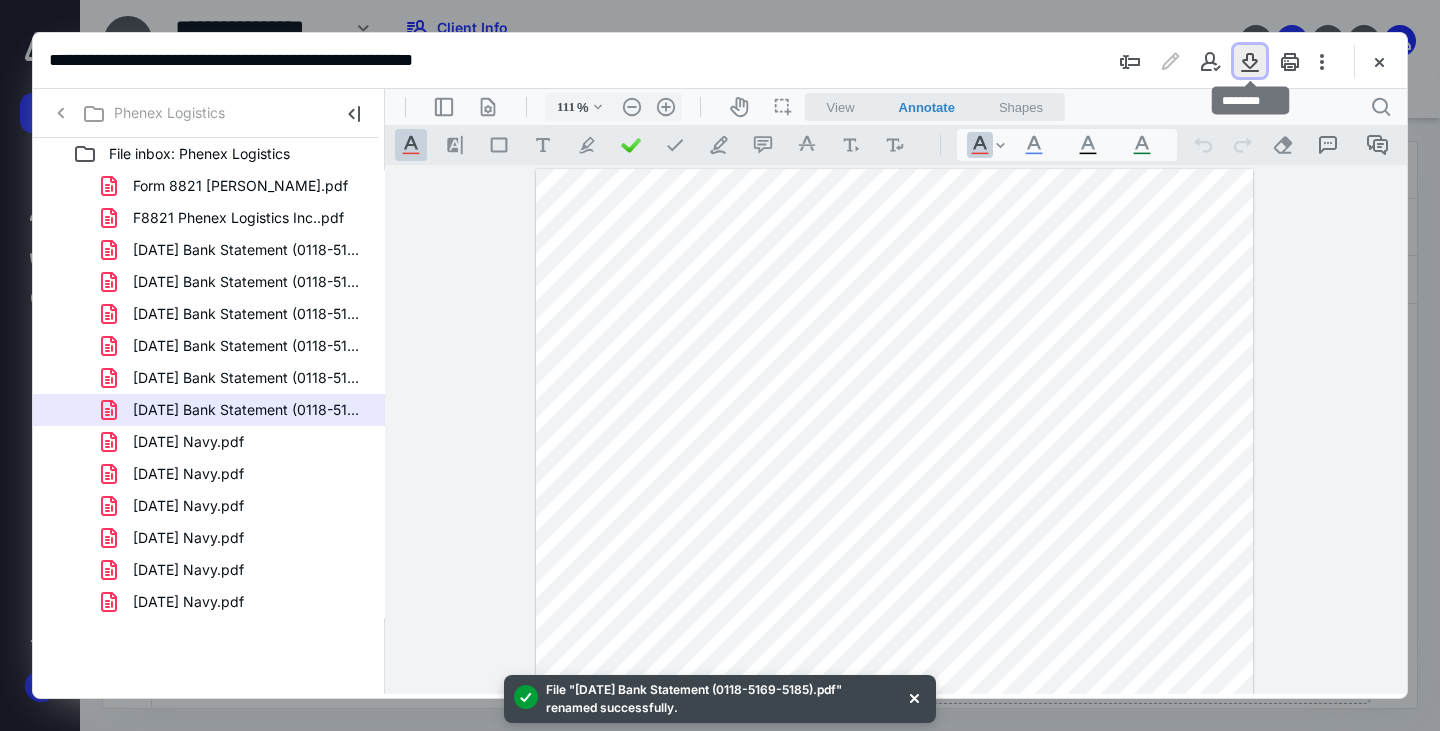 click at bounding box center [1250, 61] 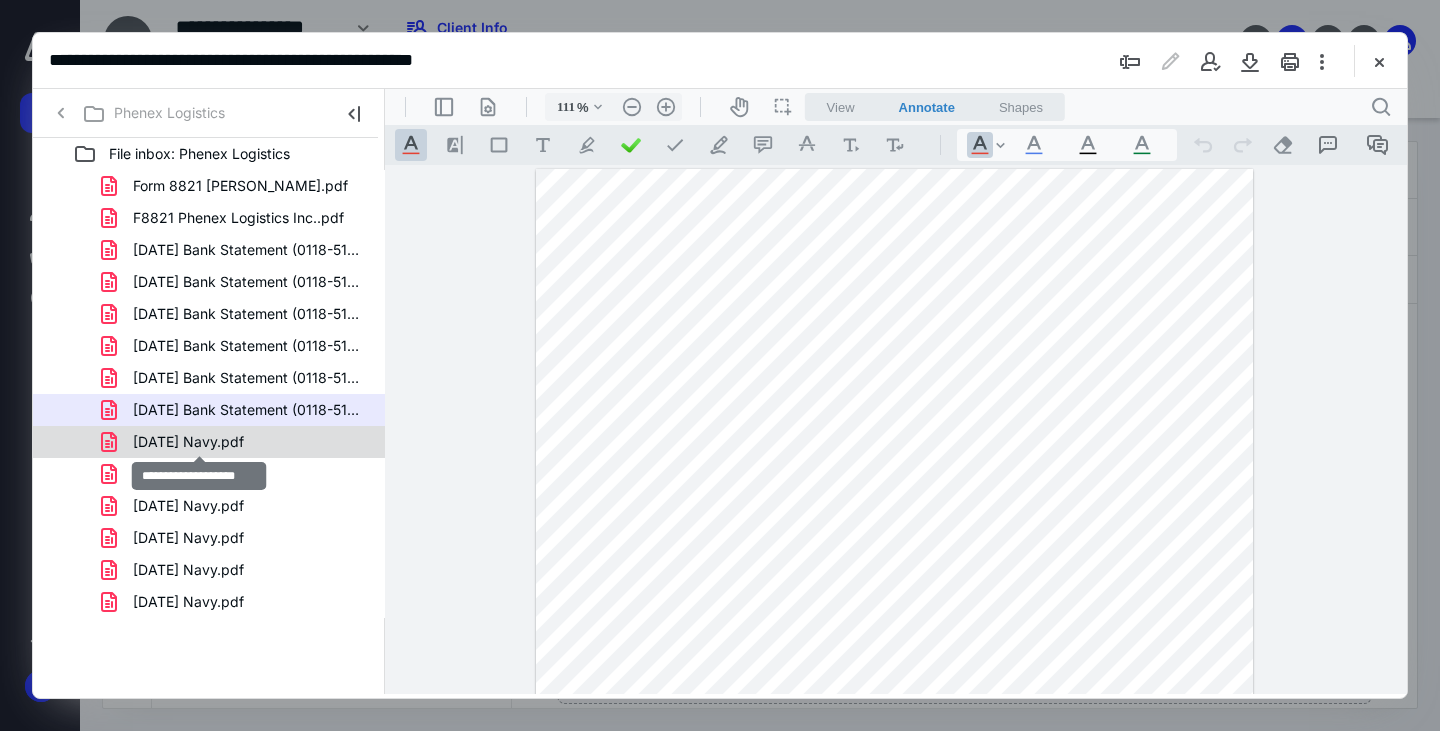 click on "[DATE] Navy.pdf" at bounding box center (188, 442) 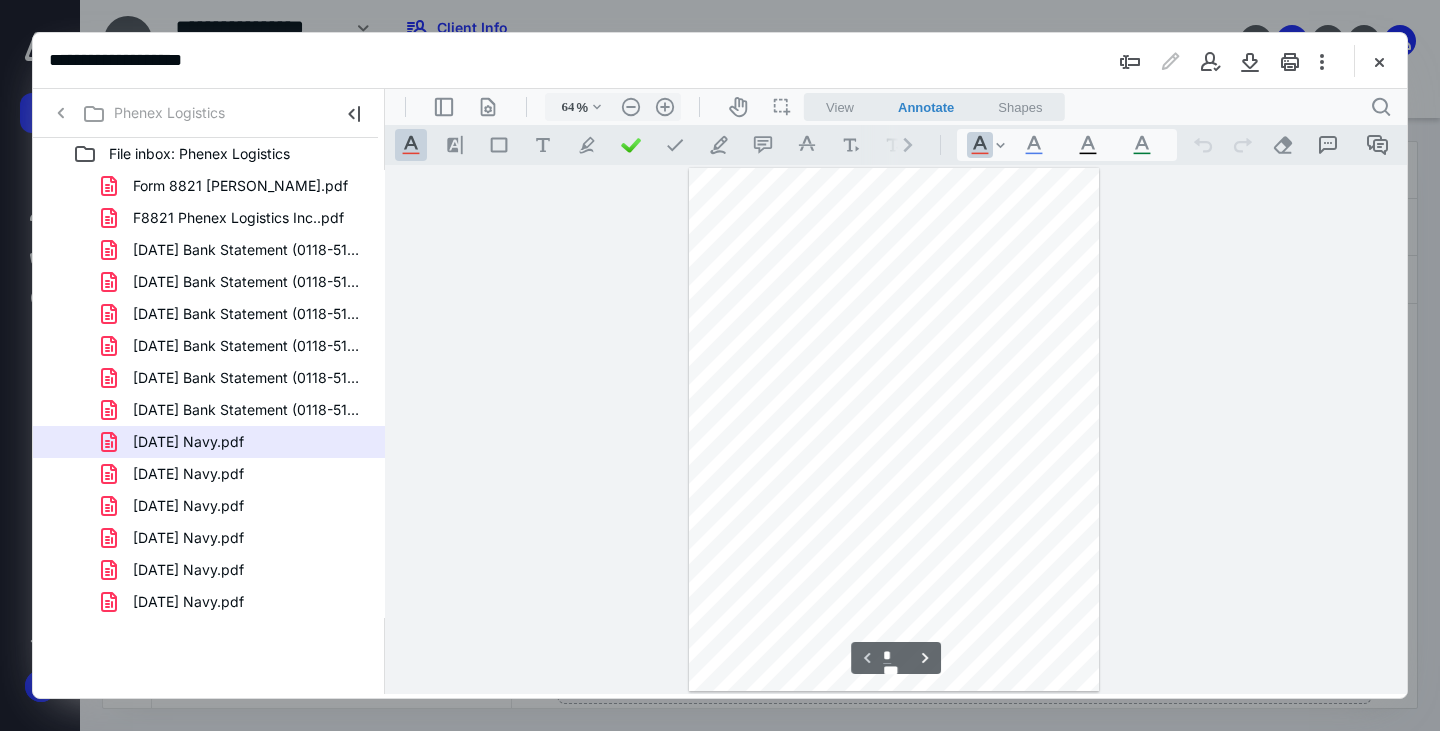 scroll, scrollTop: 79, scrollLeft: 0, axis: vertical 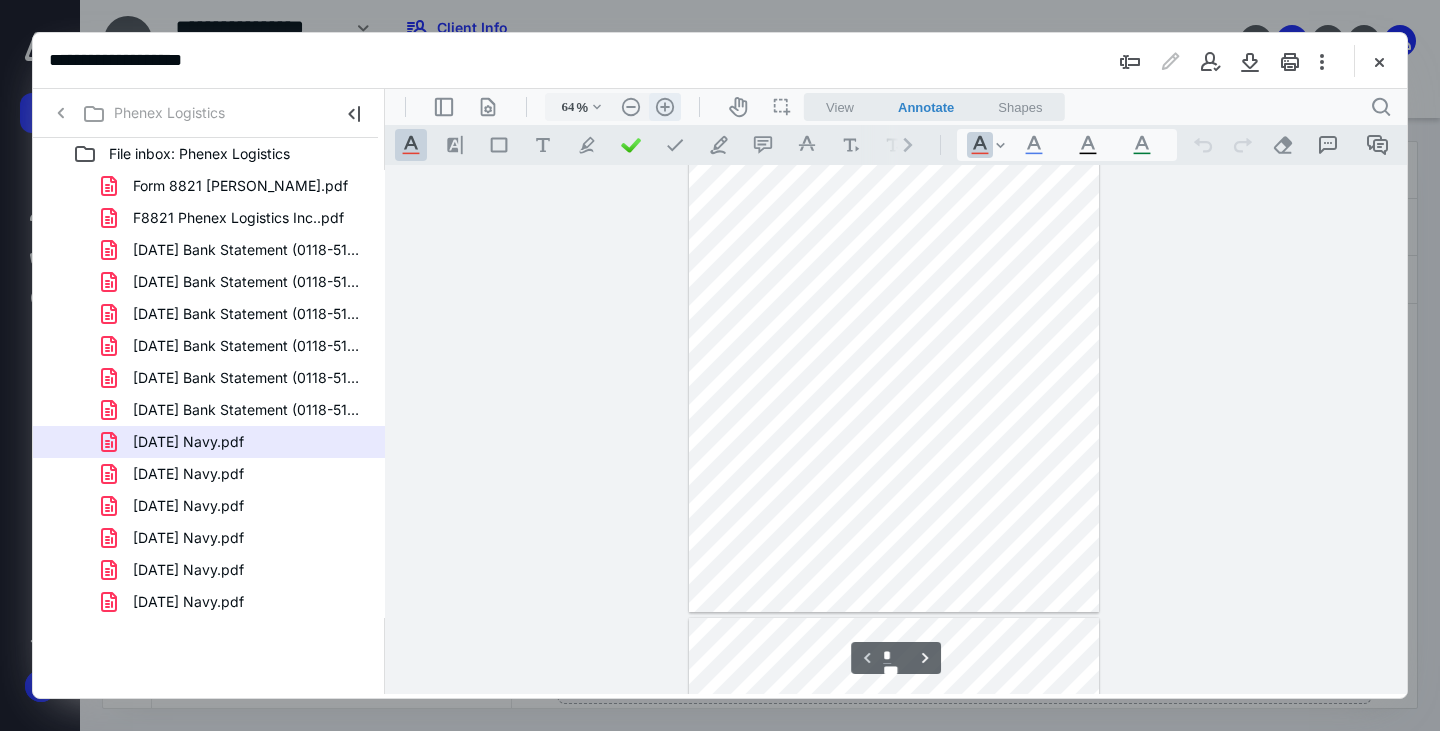 click on ".cls-1{fill:#abb0c4;} icon - header - zoom - in - line" at bounding box center (665, 107) 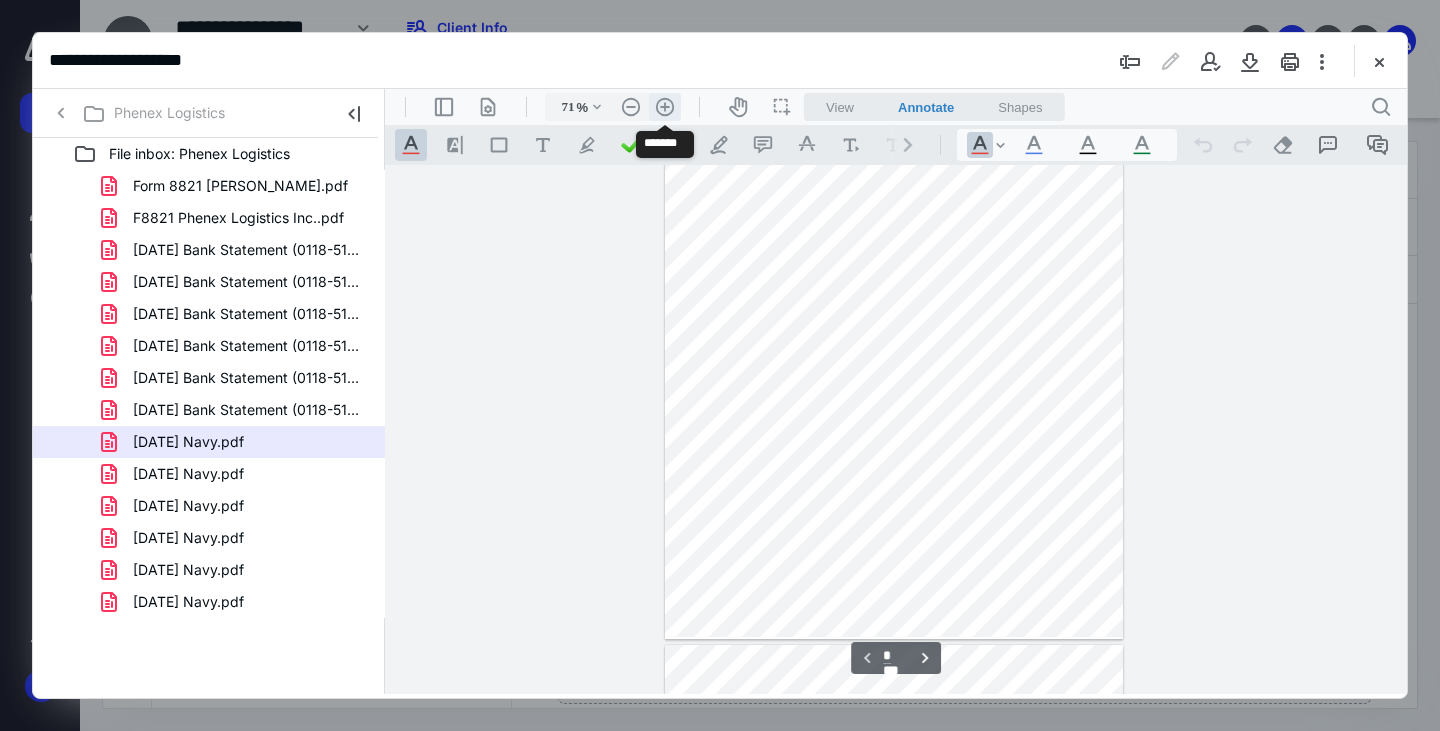 click on ".cls-1{fill:#abb0c4;} icon - header - zoom - in - line" at bounding box center [665, 107] 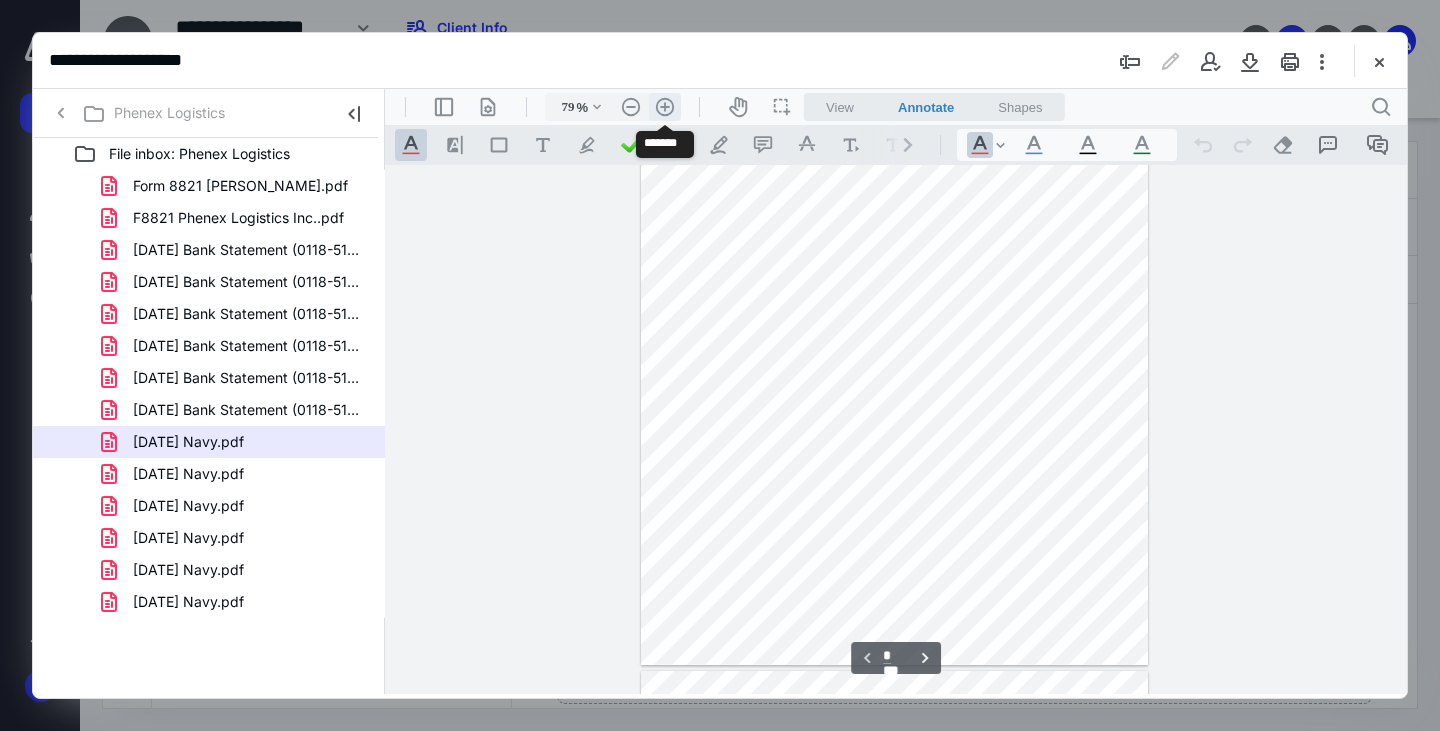 click on ".cls-1{fill:#abb0c4;} icon - header - zoom - in - line" at bounding box center (665, 107) 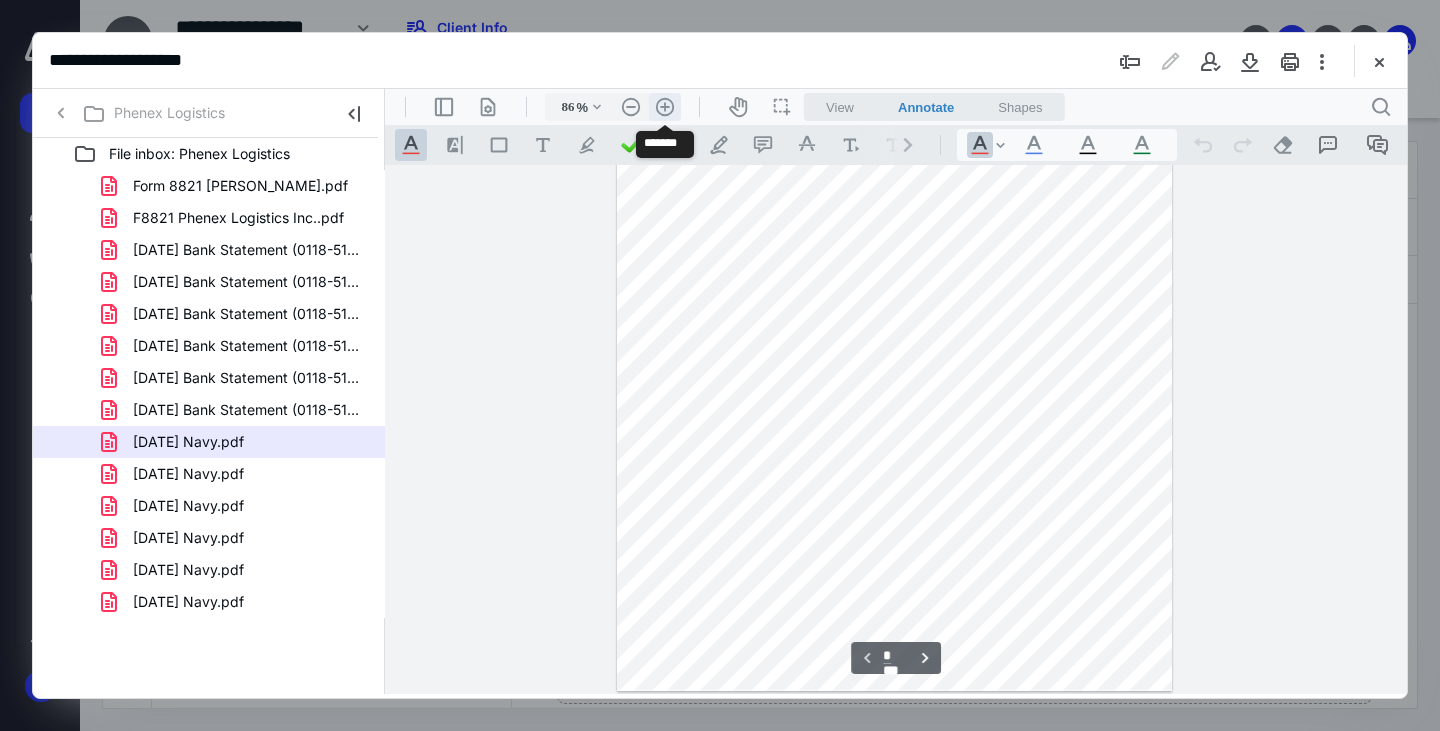 click on ".cls-1{fill:#abb0c4;} icon - header - zoom - in - line" at bounding box center [665, 107] 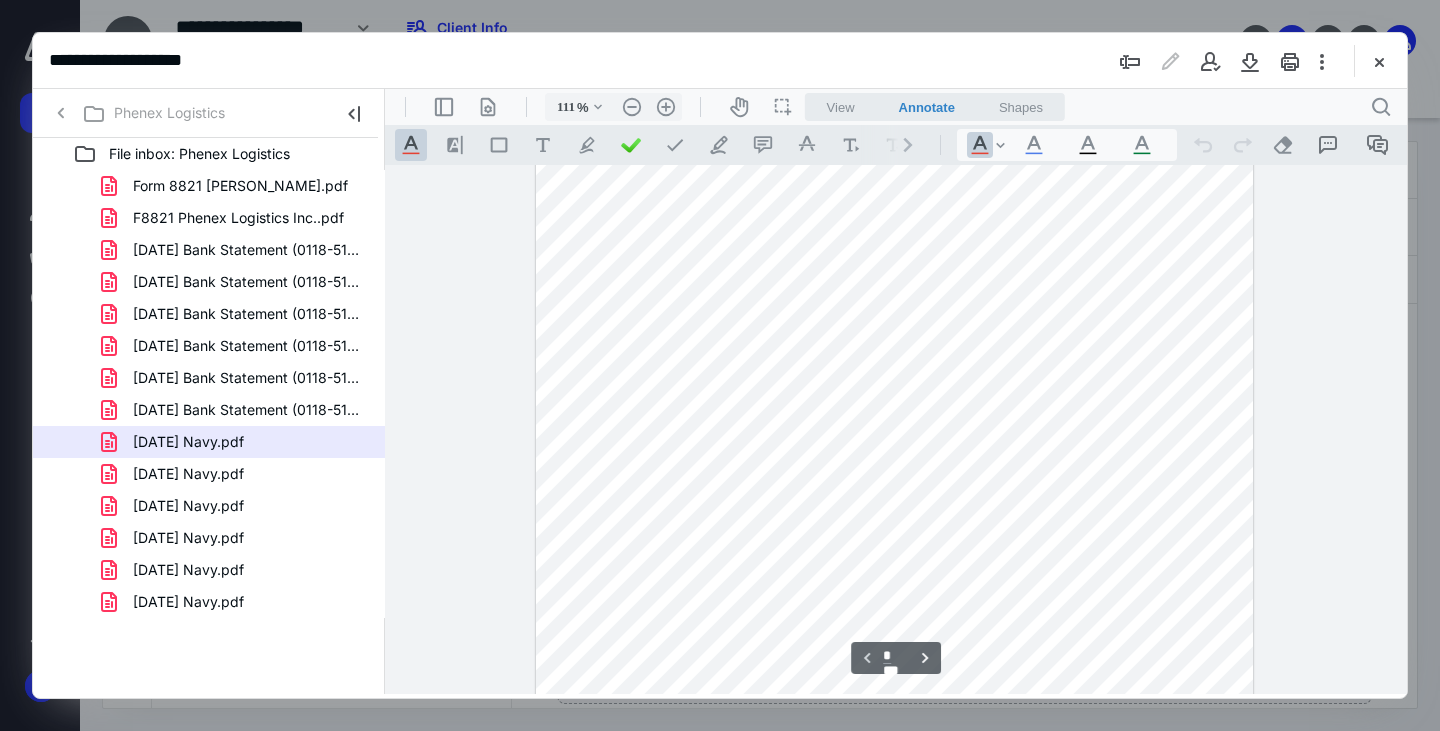 scroll, scrollTop: 7, scrollLeft: 0, axis: vertical 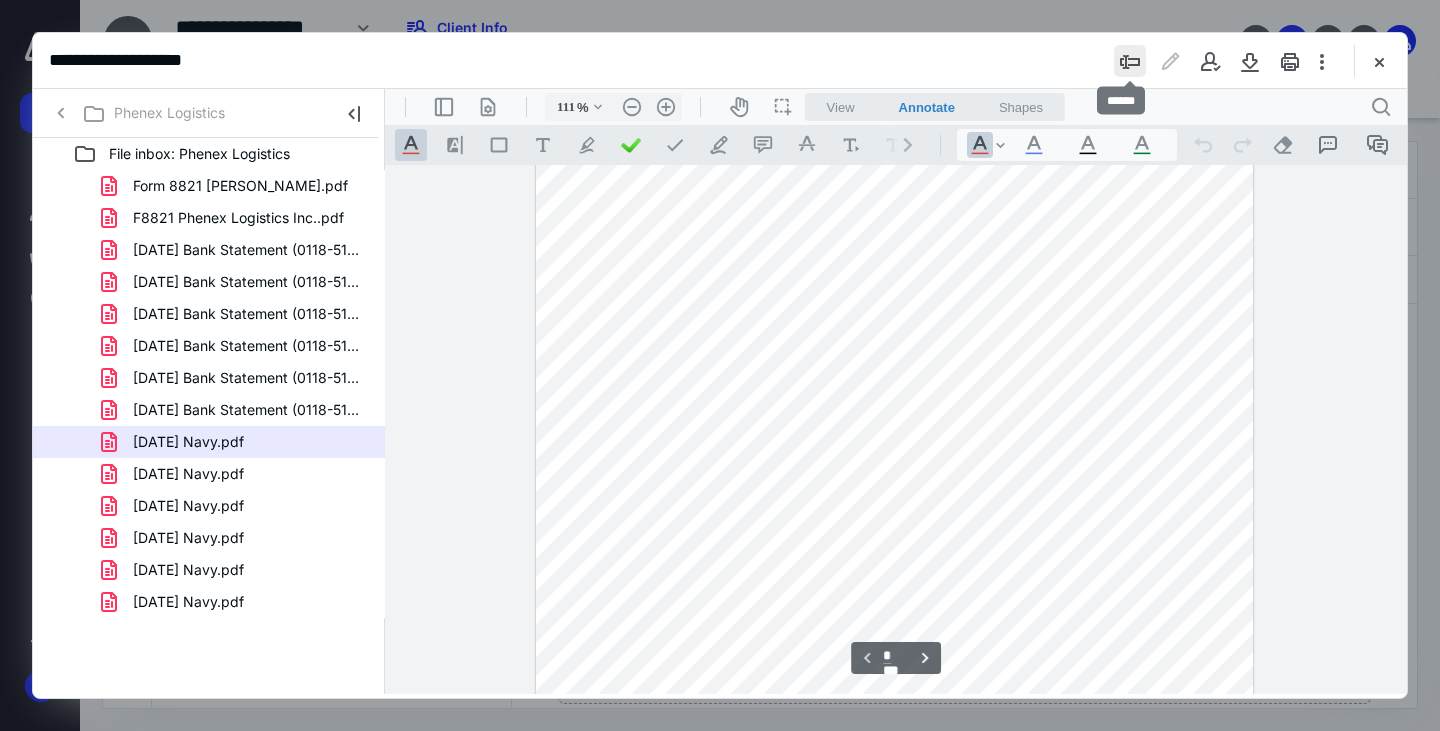 click at bounding box center [1130, 61] 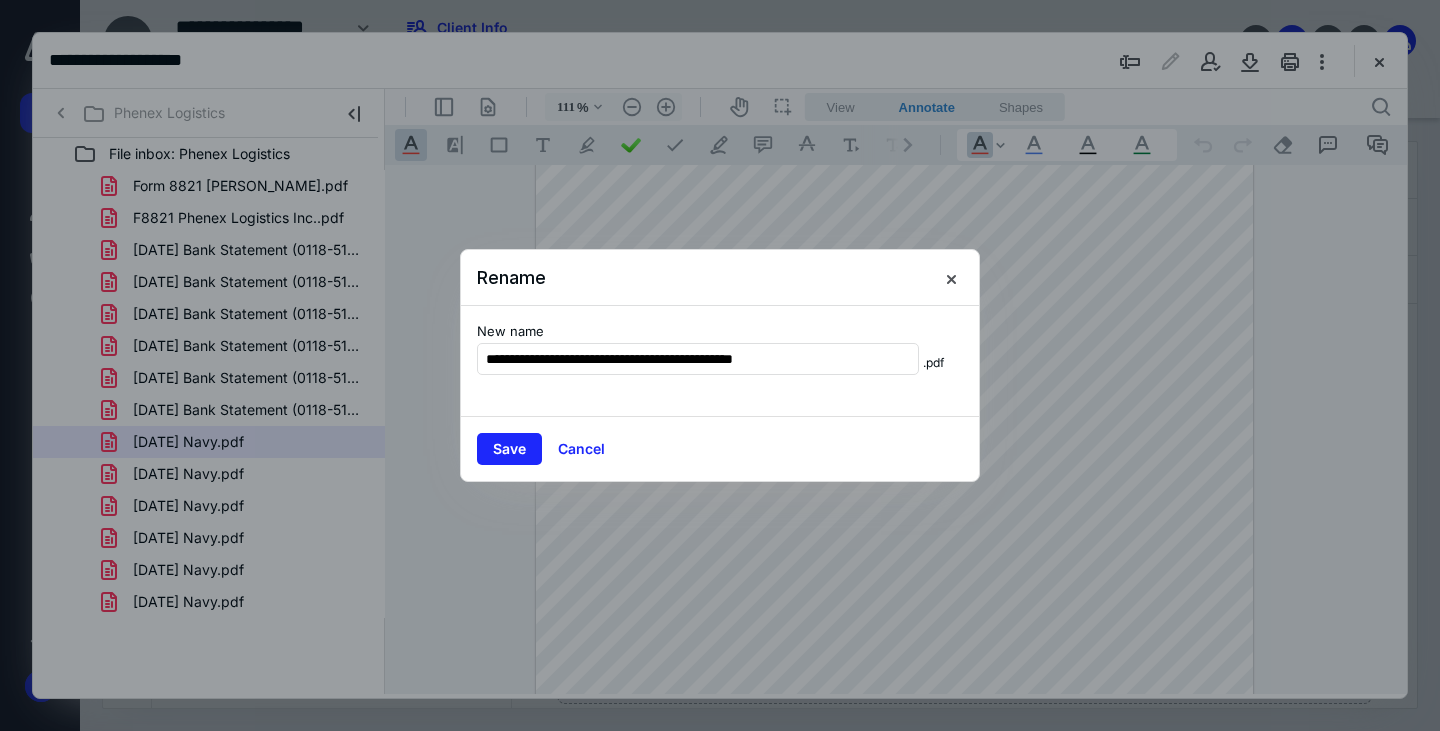 drag, startPoint x: 580, startPoint y: 357, endPoint x: 371, endPoint y: 344, distance: 209.40392 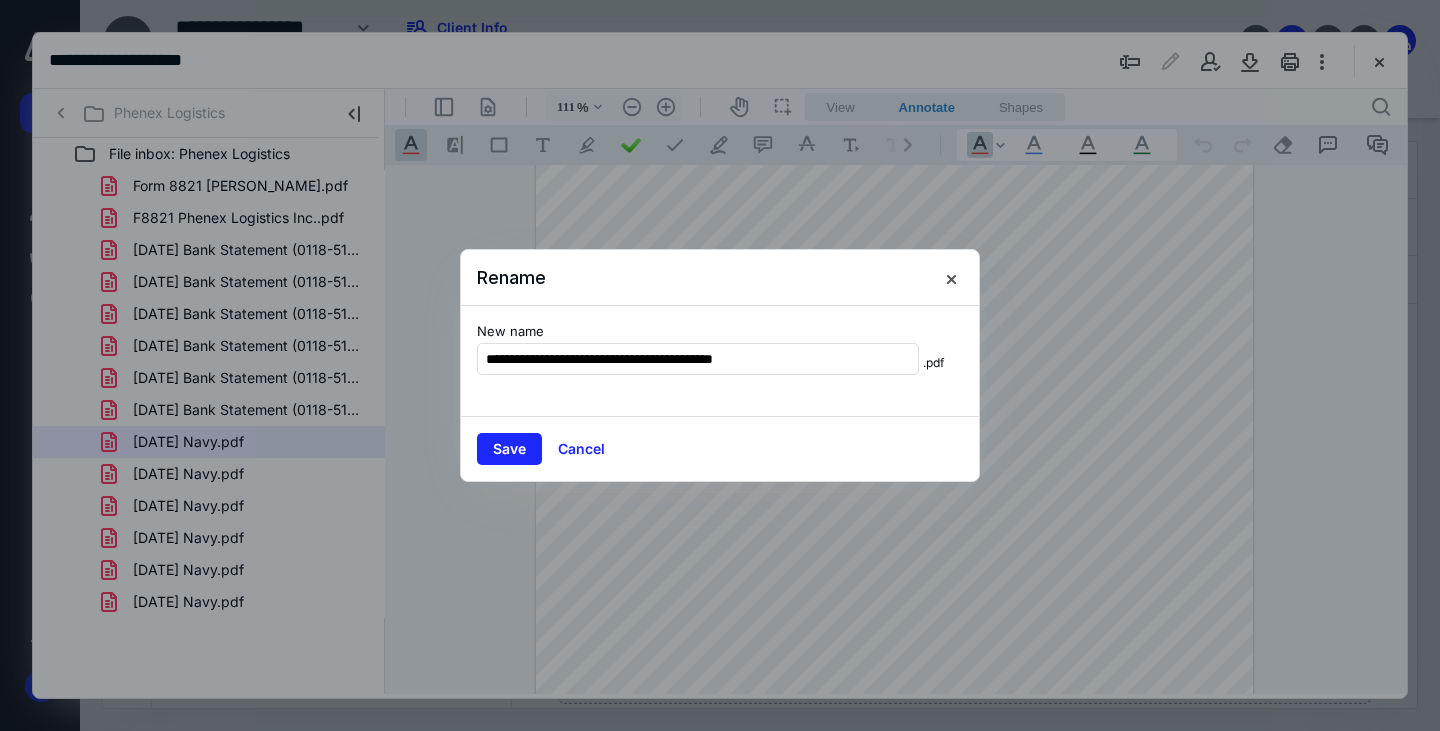 type on "**********" 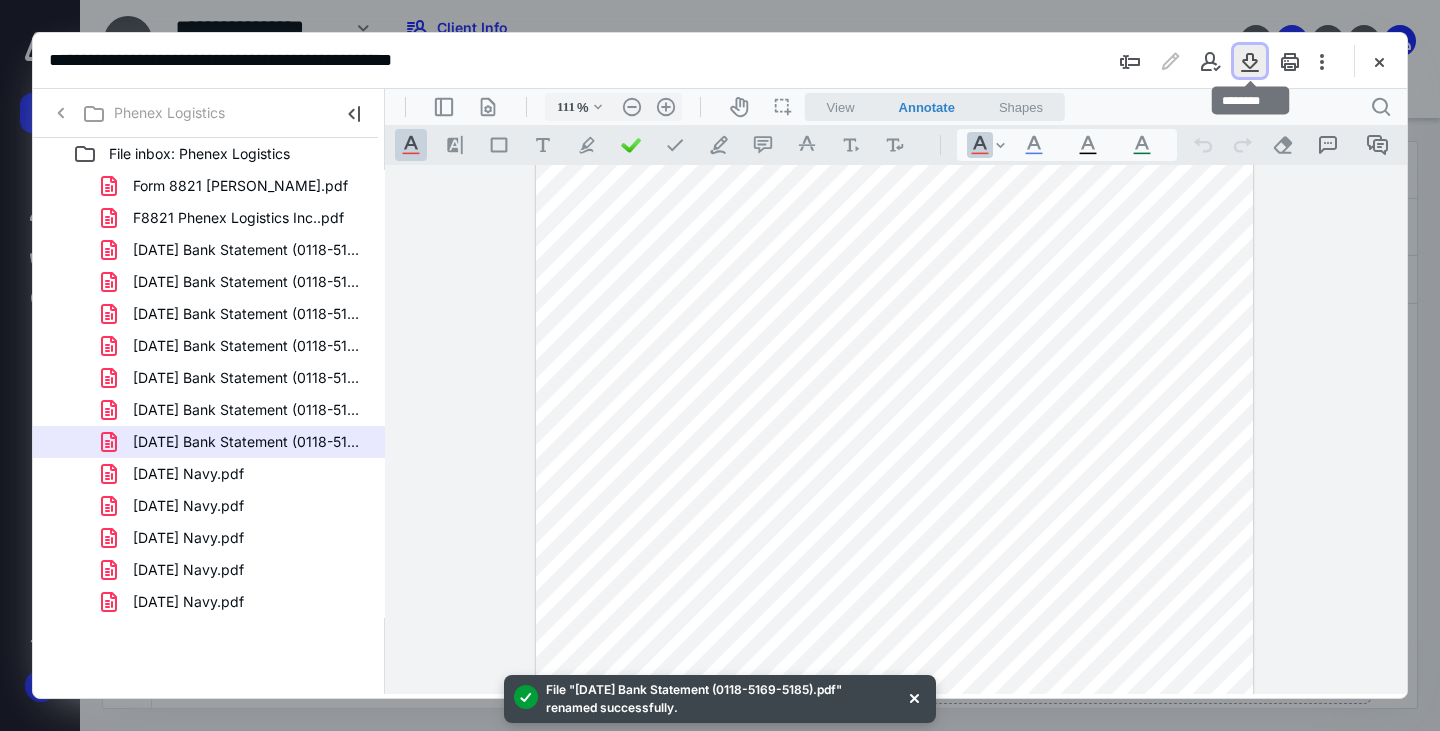 click at bounding box center (1250, 61) 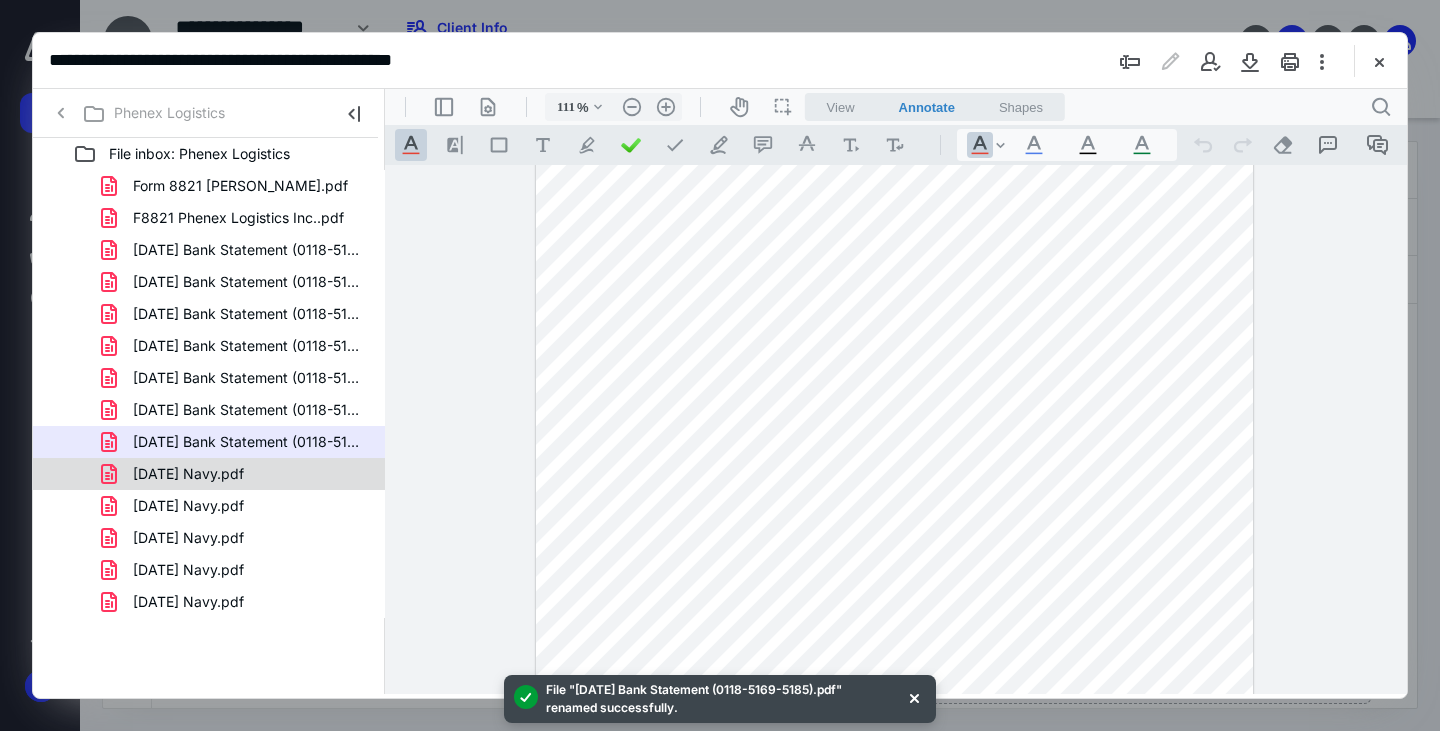 click on "[DATE] Navy.pdf" at bounding box center (188, 474) 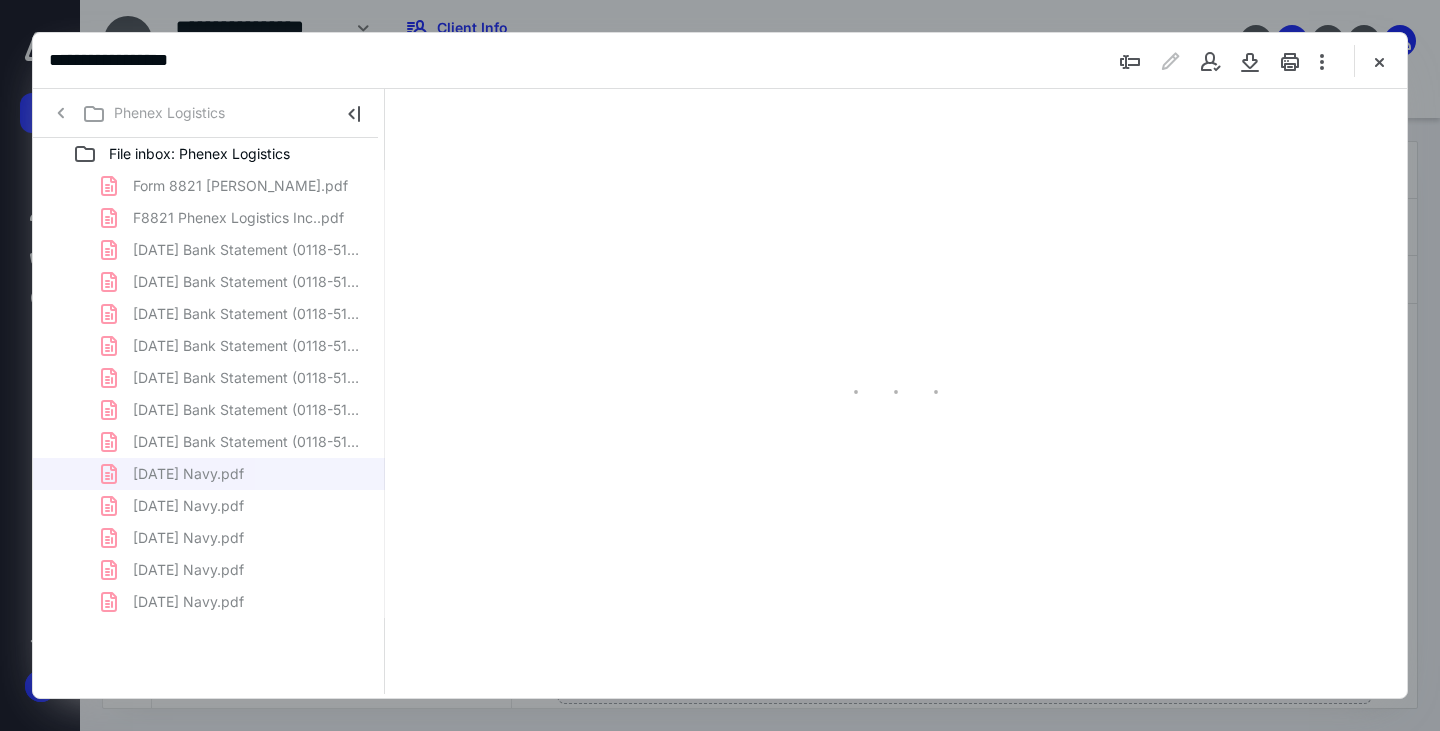 scroll, scrollTop: 79, scrollLeft: 0, axis: vertical 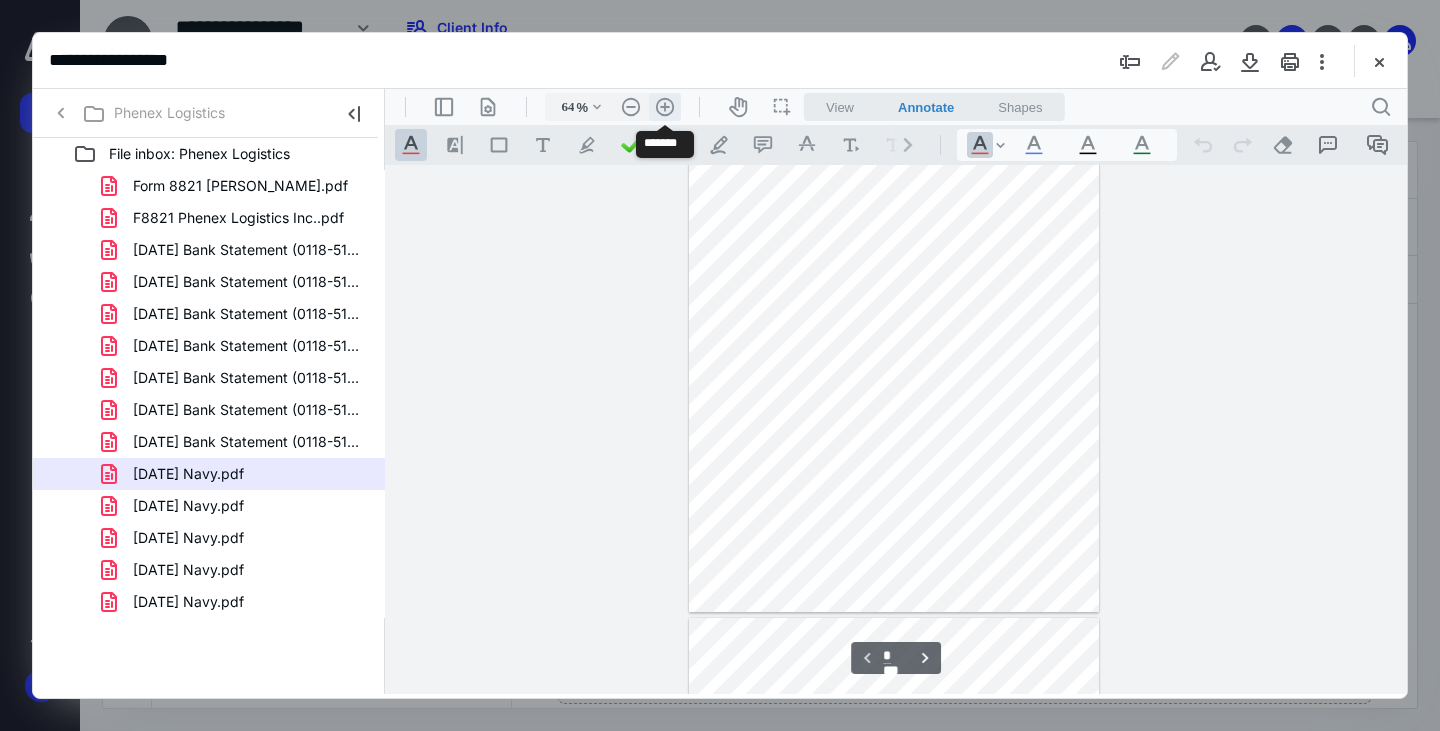 click on ".cls-1{fill:#abb0c4;} icon - header - zoom - in - line" at bounding box center (665, 107) 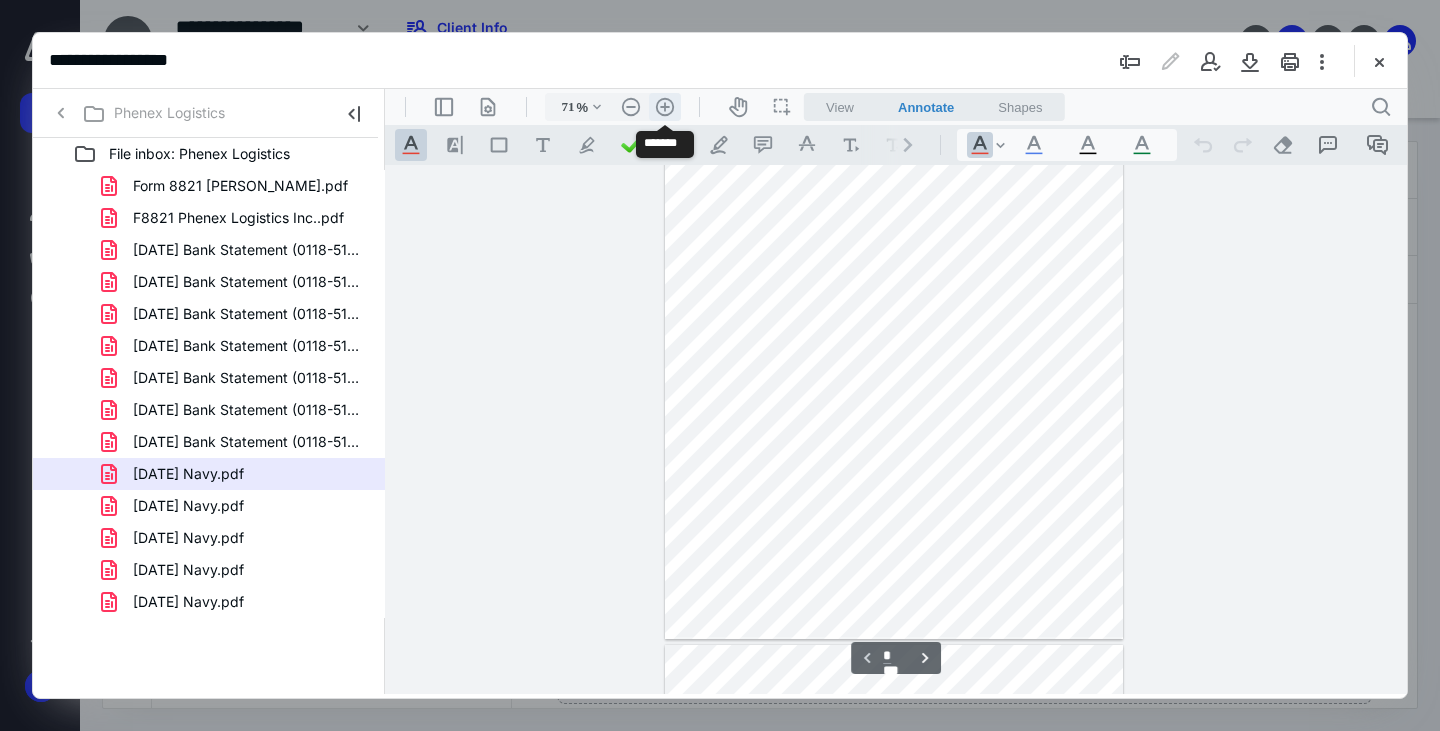 click on ".cls-1{fill:#abb0c4;} icon - header - zoom - in - line" at bounding box center (665, 107) 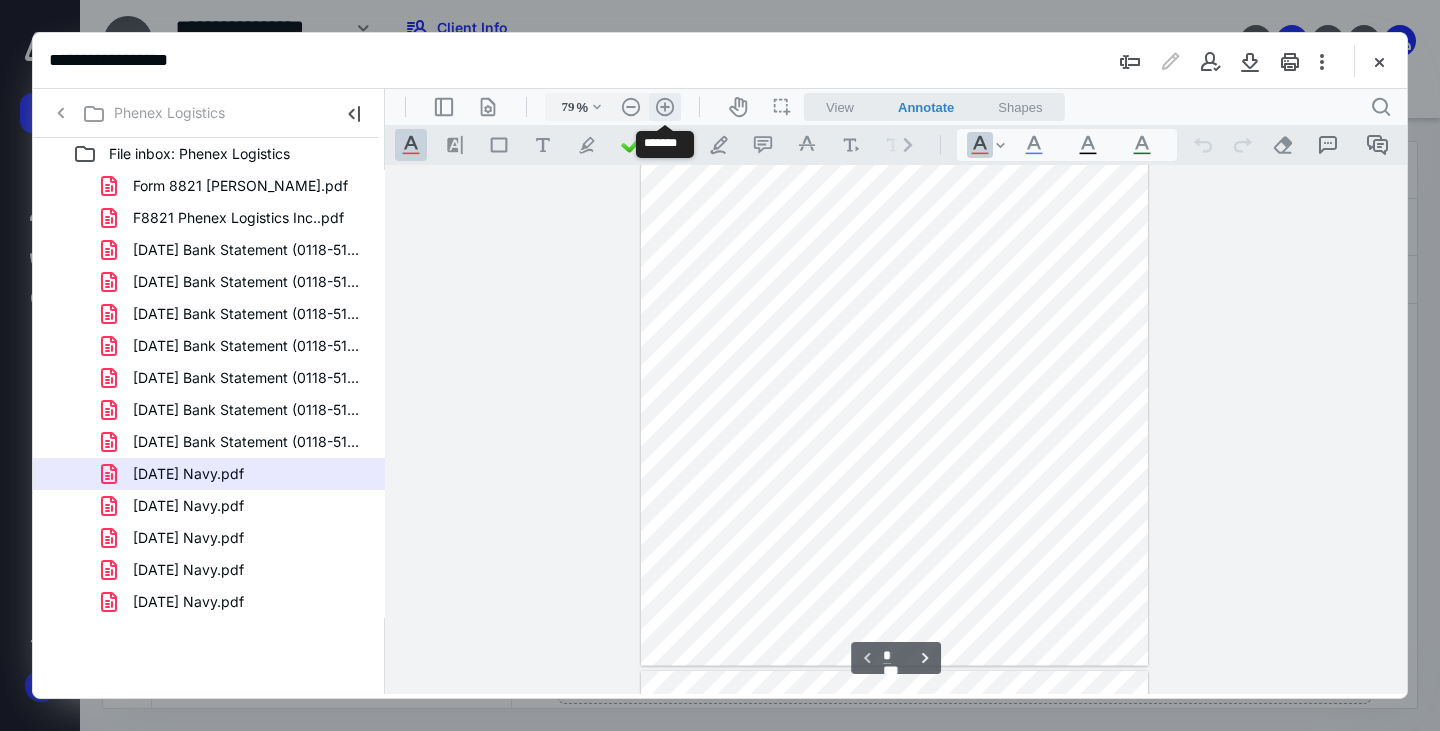 click on ".cls-1{fill:#abb0c4;} icon - header - zoom - in - line" at bounding box center [665, 107] 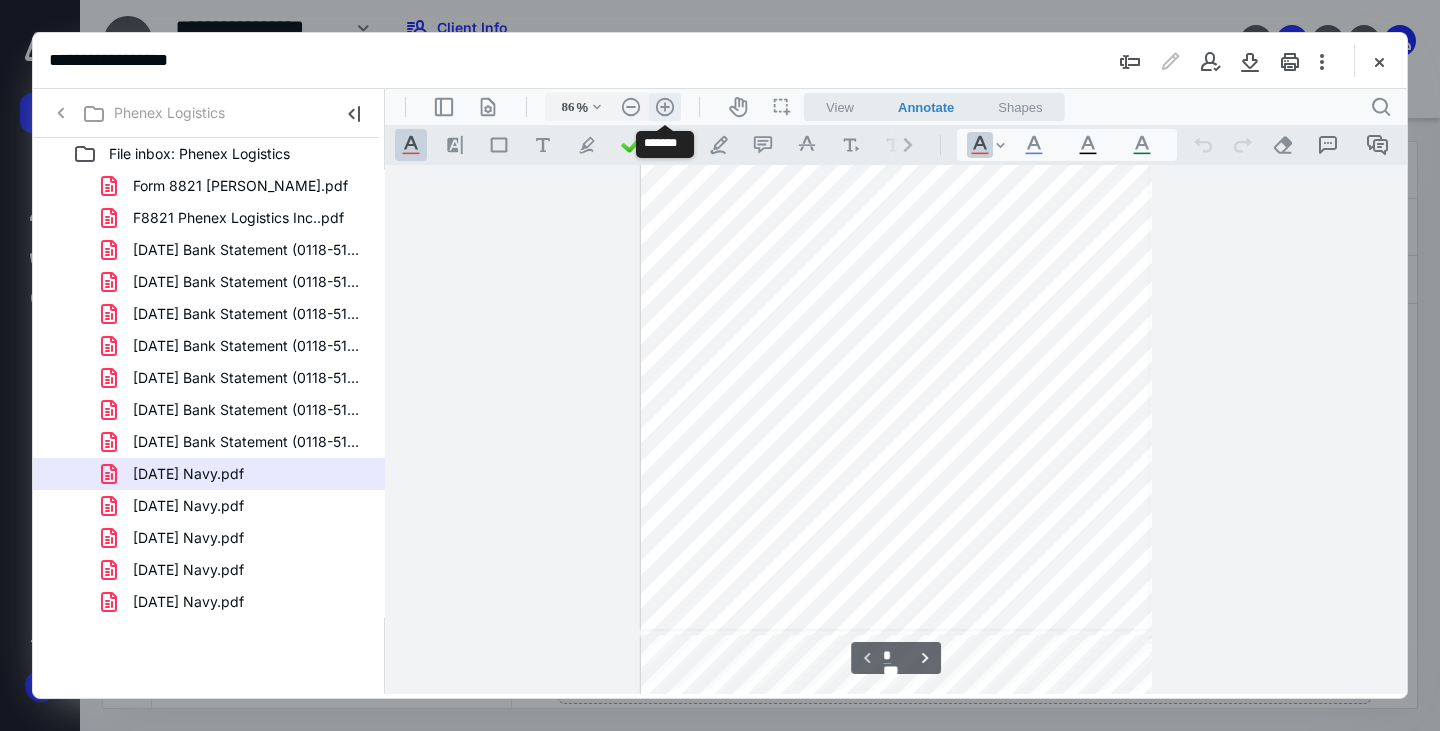 click on ".cls-1{fill:#abb0c4;} icon - header - zoom - in - line" at bounding box center [665, 107] 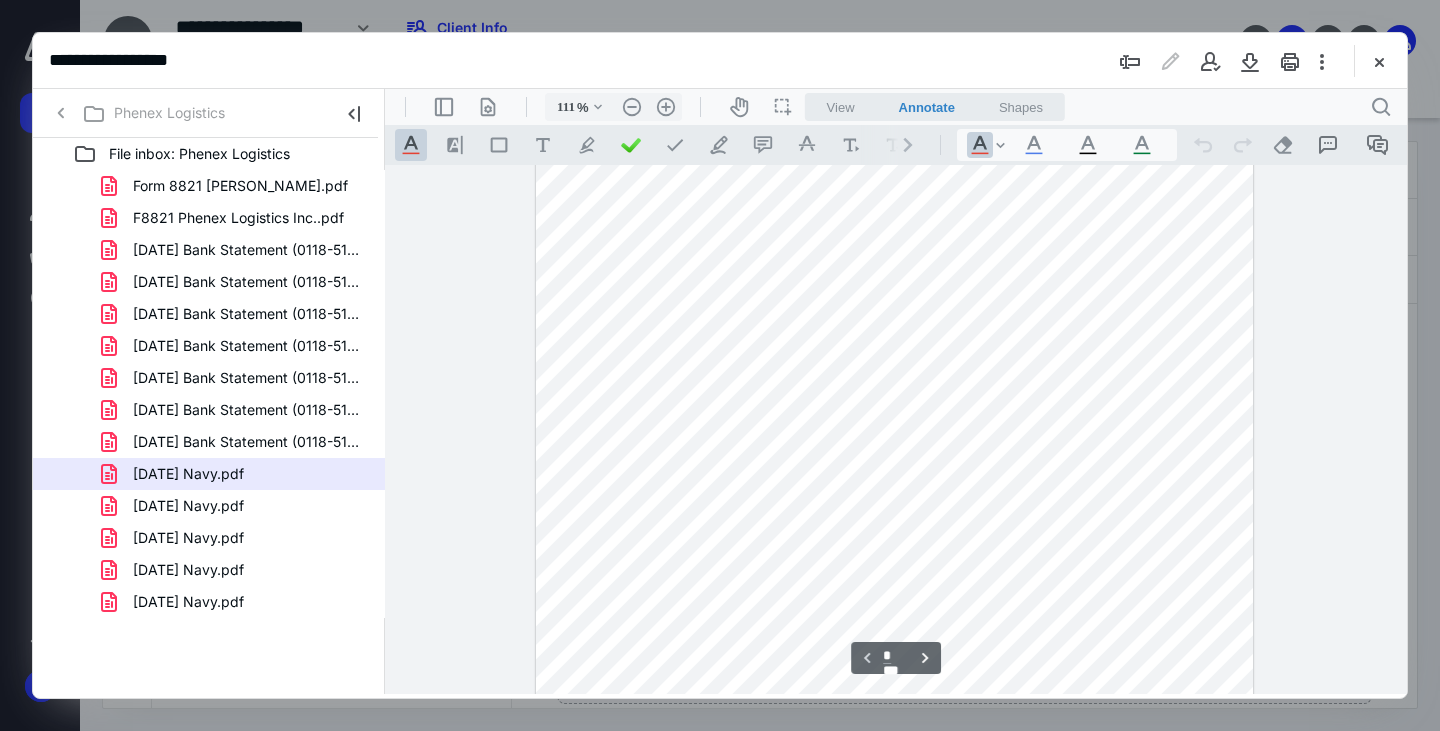 scroll, scrollTop: 0, scrollLeft: 0, axis: both 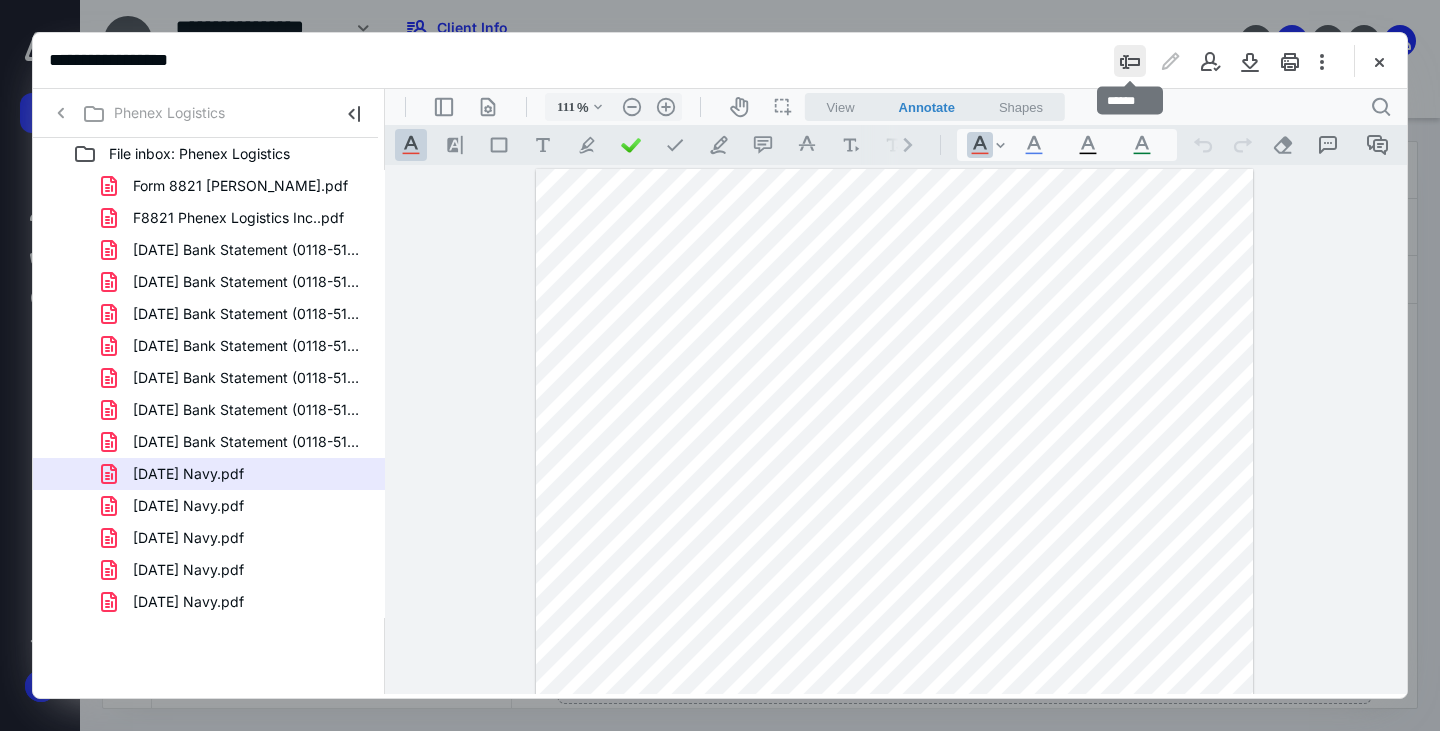 click at bounding box center (1130, 61) 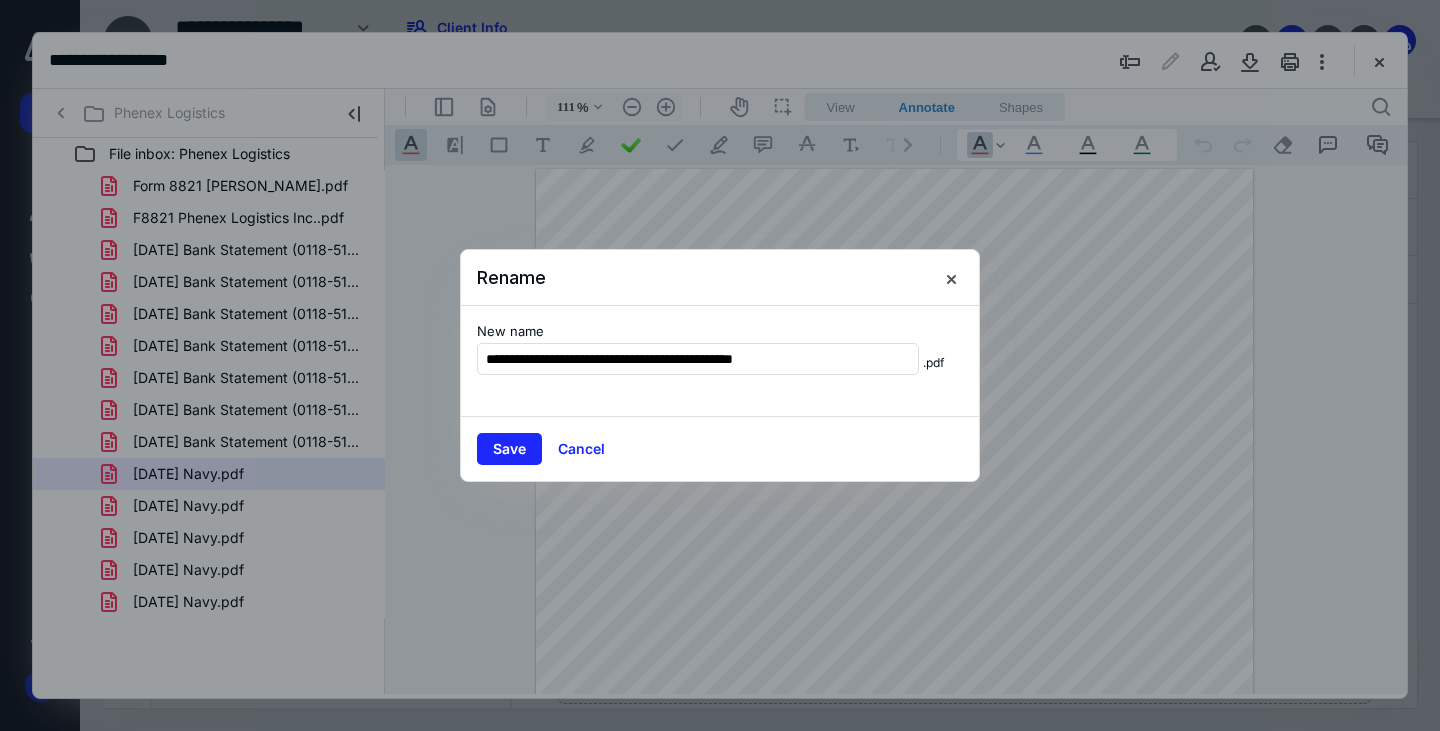 drag, startPoint x: 583, startPoint y: 352, endPoint x: 393, endPoint y: 352, distance: 190 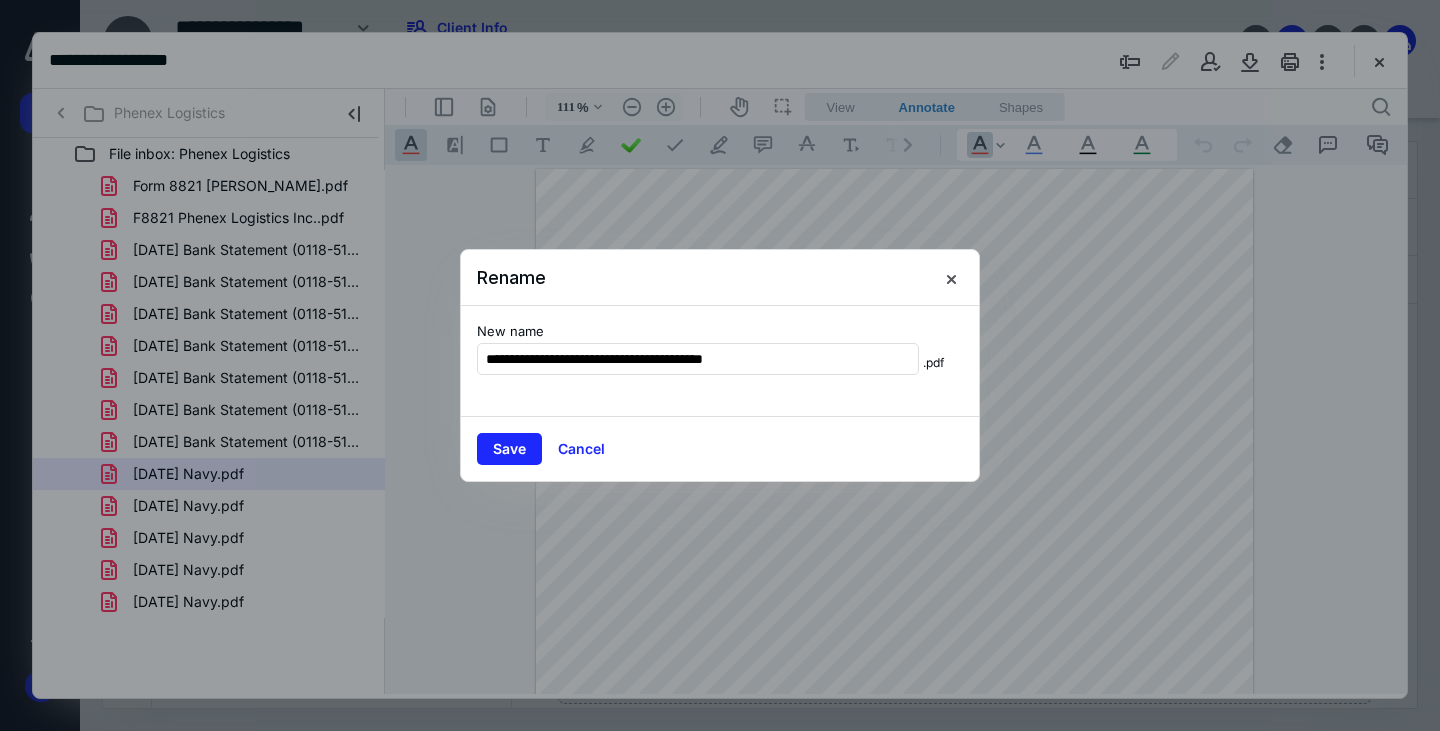 type on "**********" 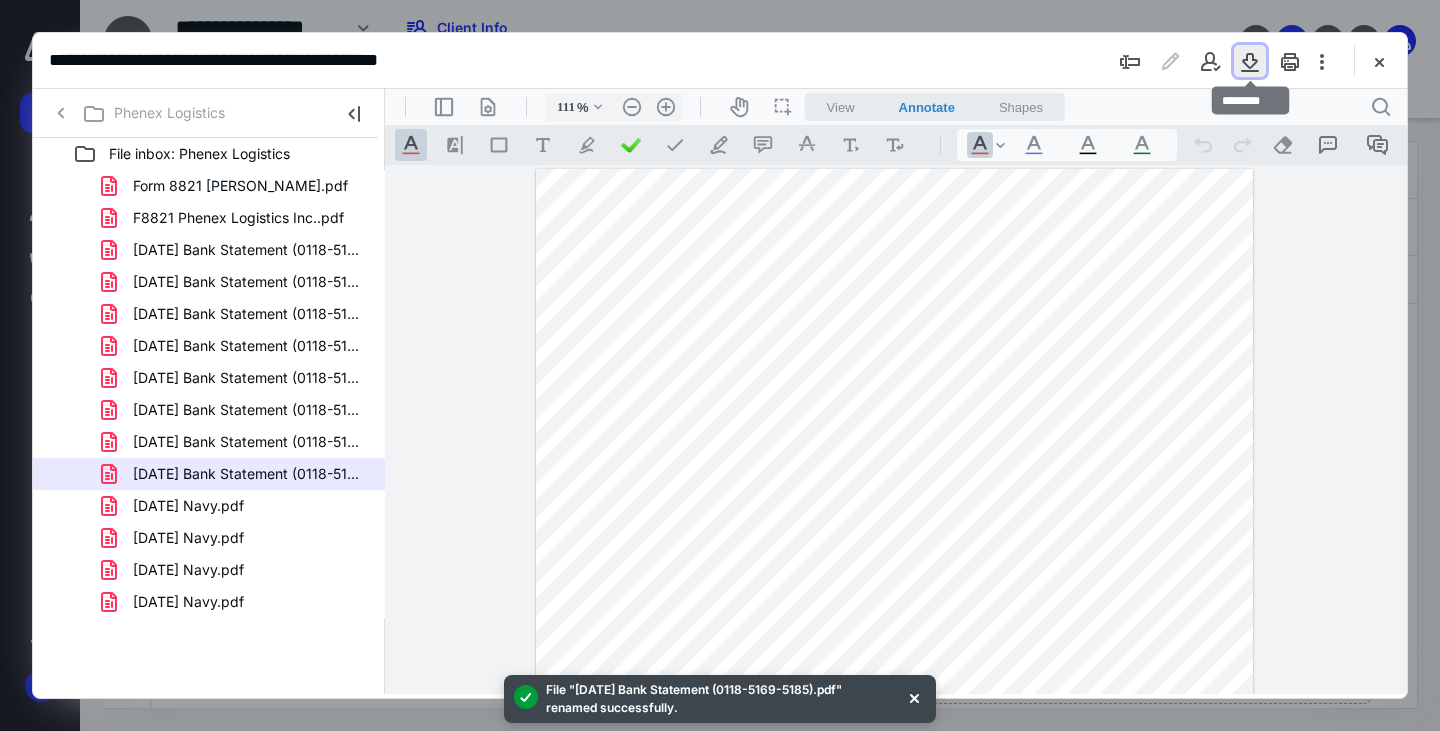 click at bounding box center [1250, 61] 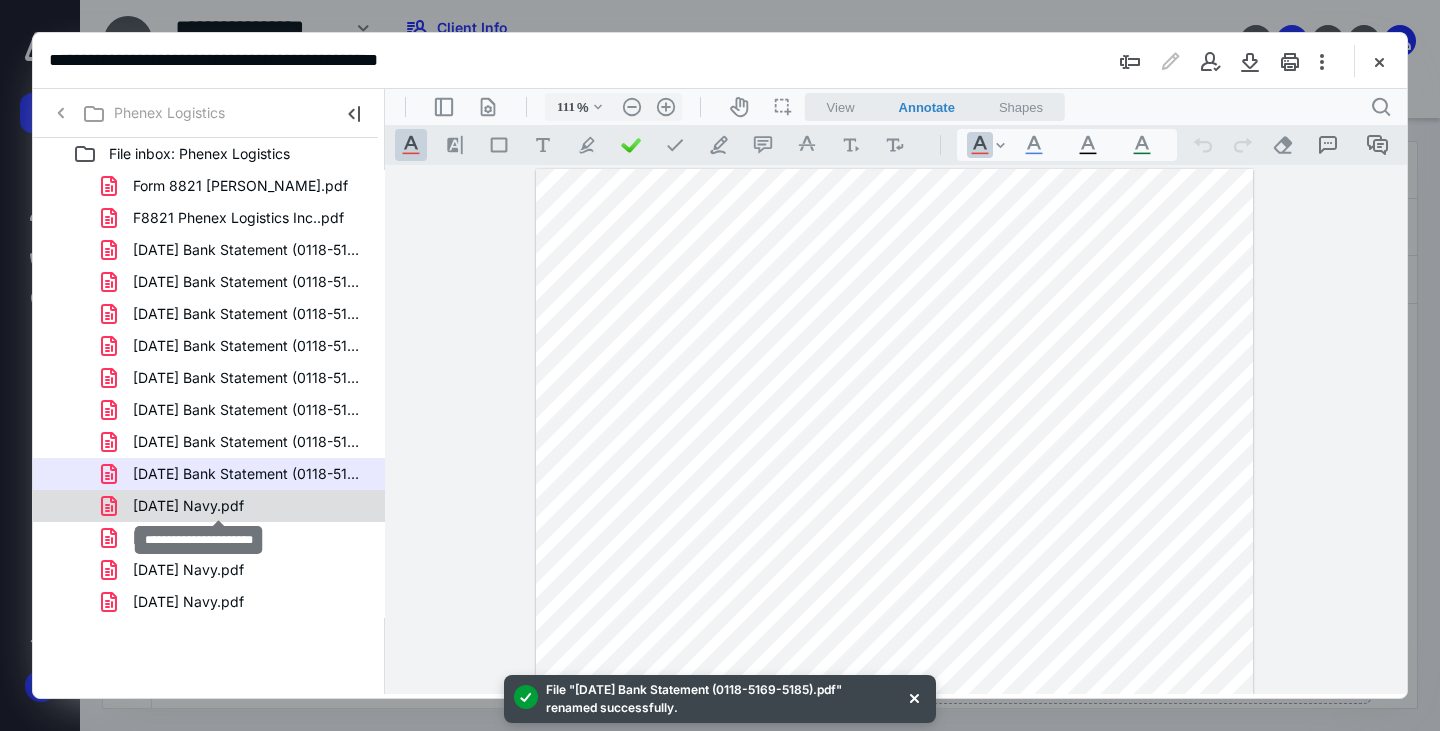click on "[DATE] Navy.pdf" at bounding box center (188, 506) 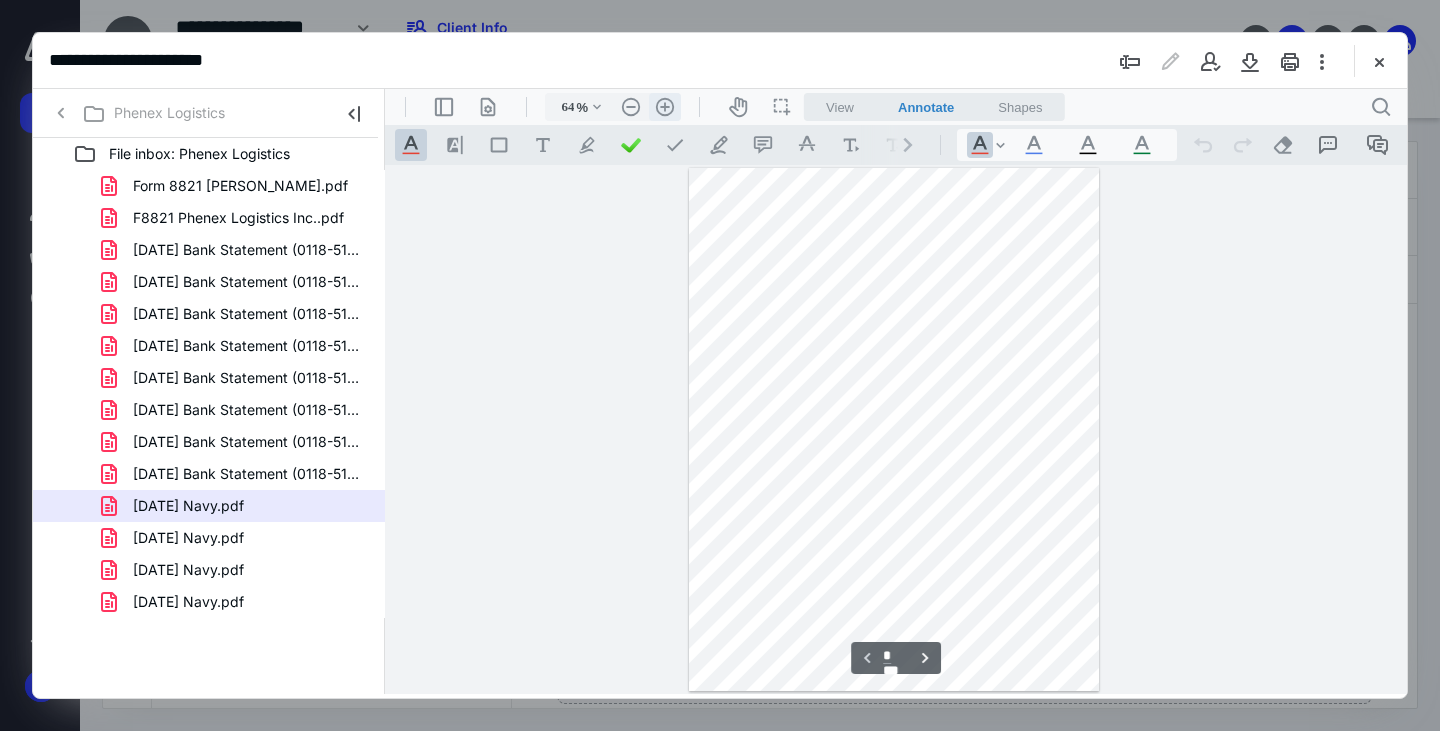 click on ".cls-1{fill:#abb0c4;} icon - header - zoom - in - line" at bounding box center (665, 107) 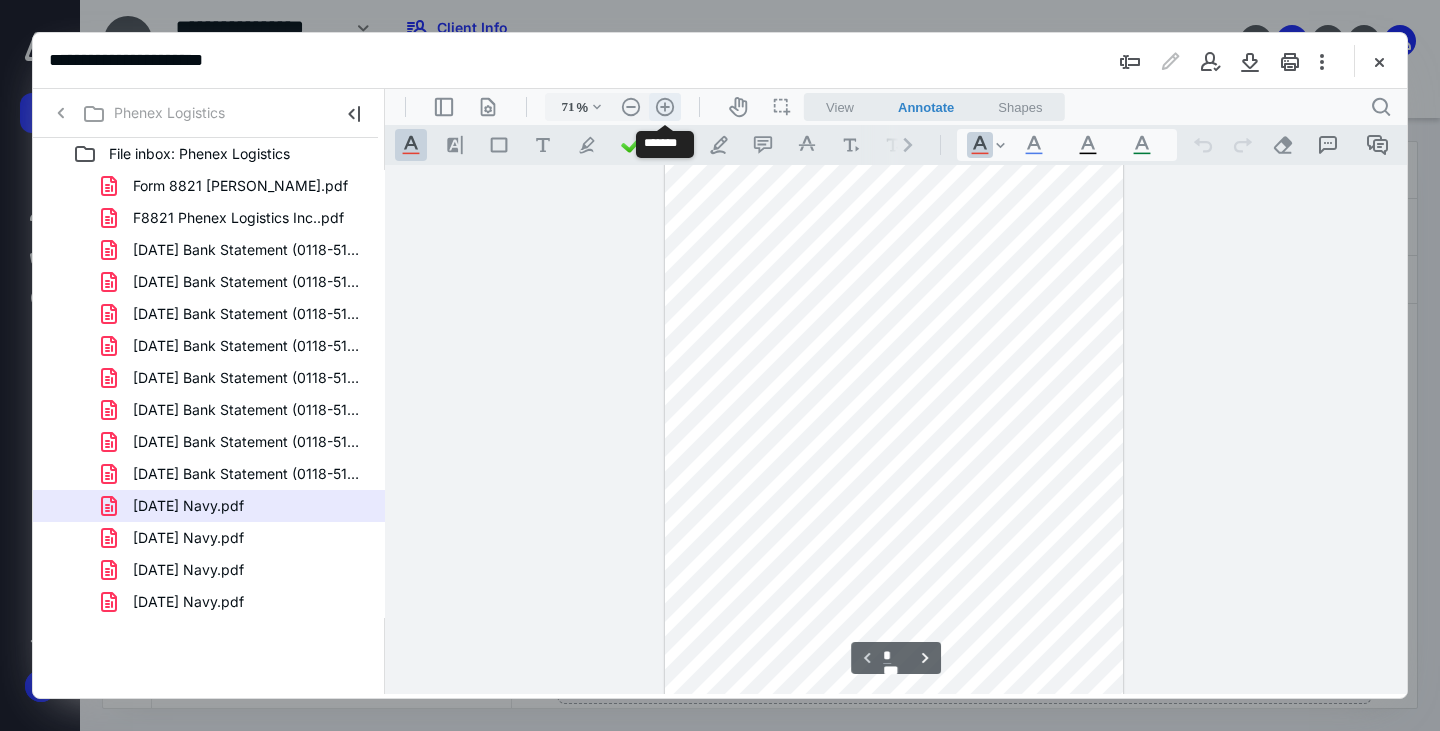 click on ".cls-1{fill:#abb0c4;} icon - header - zoom - in - line" at bounding box center [665, 107] 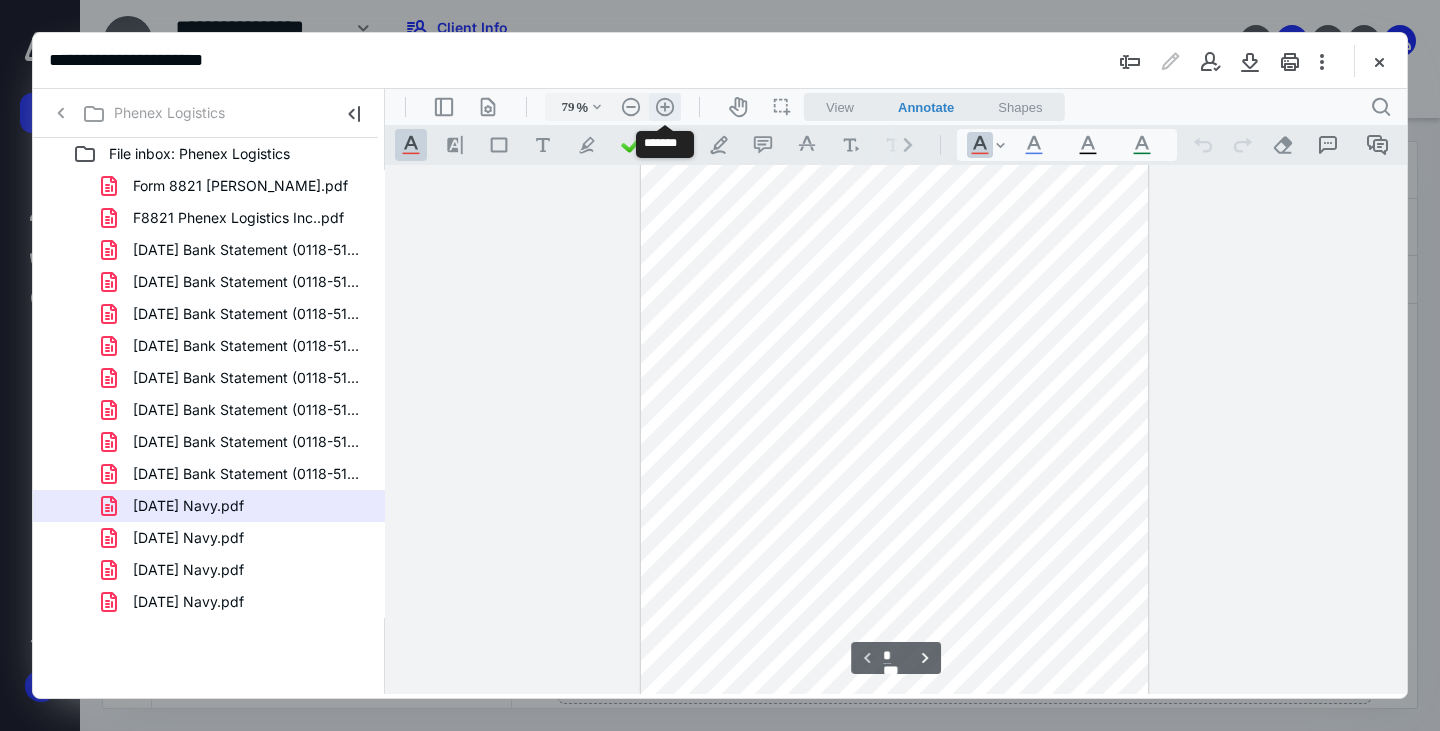 click on ".cls-1{fill:#abb0c4;} icon - header - zoom - in - line" at bounding box center (665, 107) 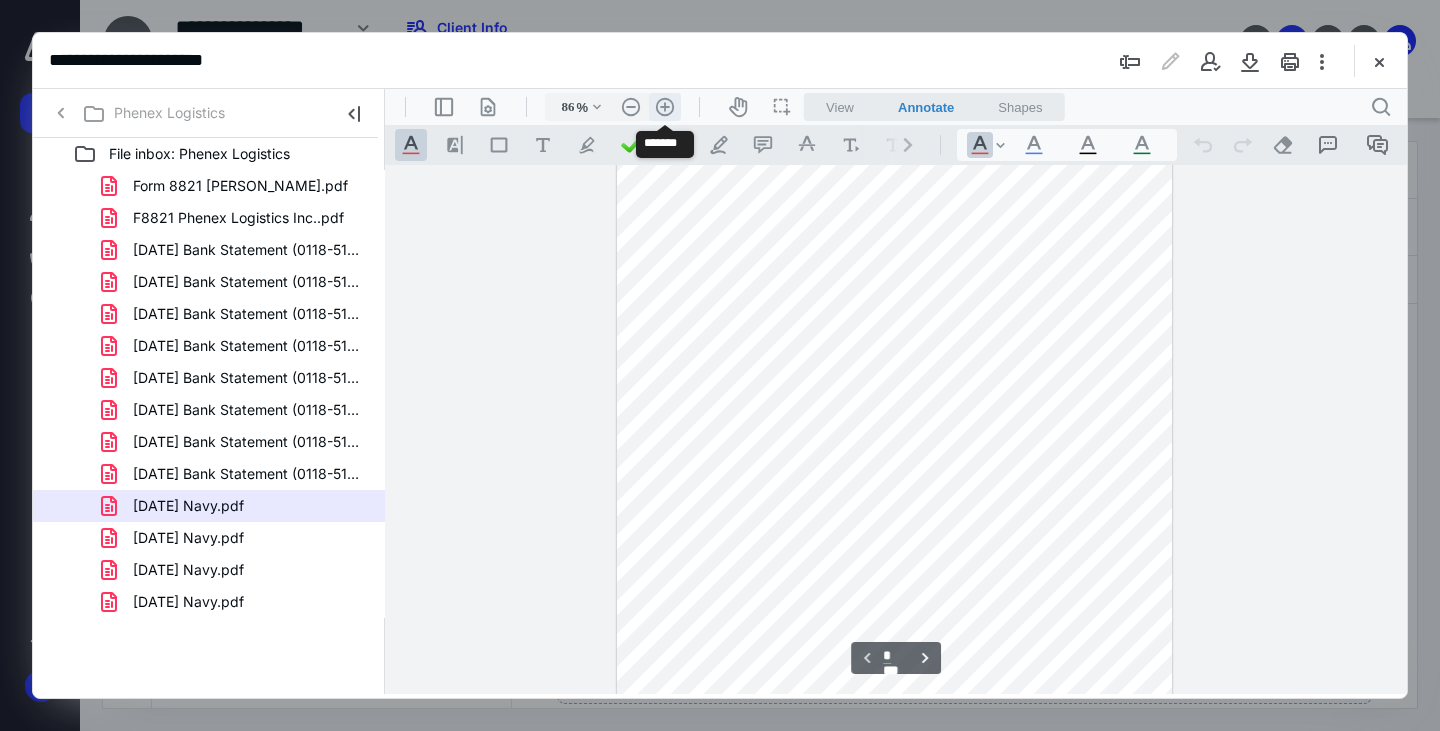 click on ".cls-1{fill:#abb0c4;} icon - header - zoom - in - line" at bounding box center (665, 107) 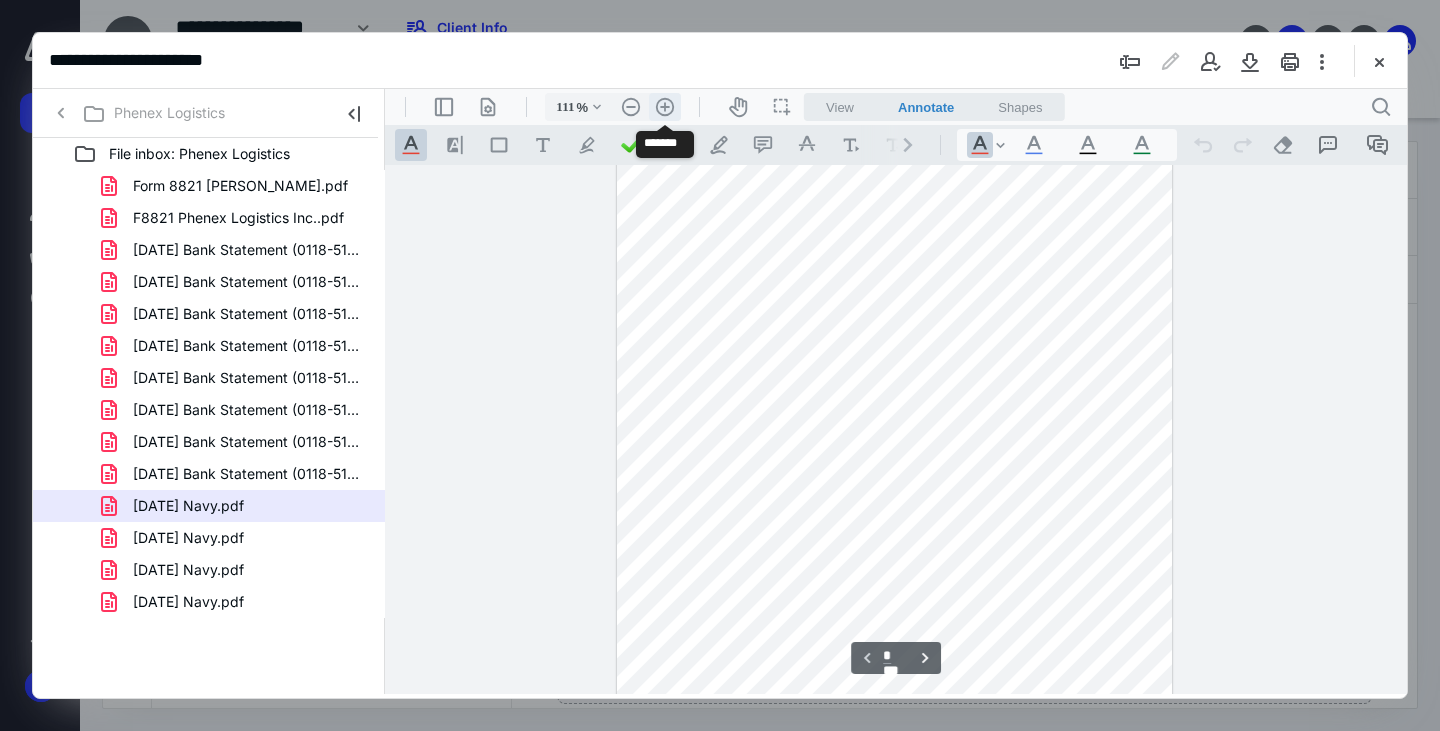 click on ".cls-1{fill:#abb0c4;} icon - header - zoom - in - line" at bounding box center [665, 107] 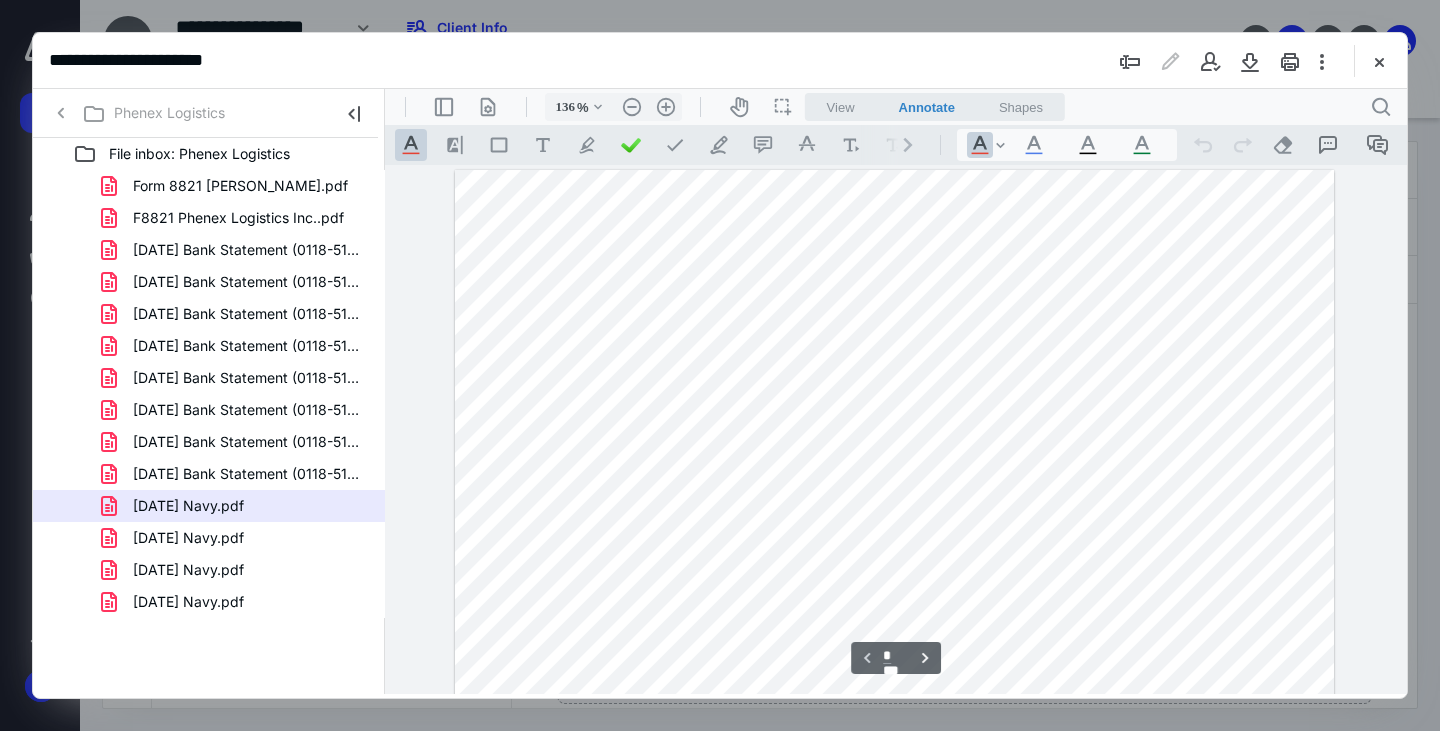 scroll, scrollTop: 0, scrollLeft: 0, axis: both 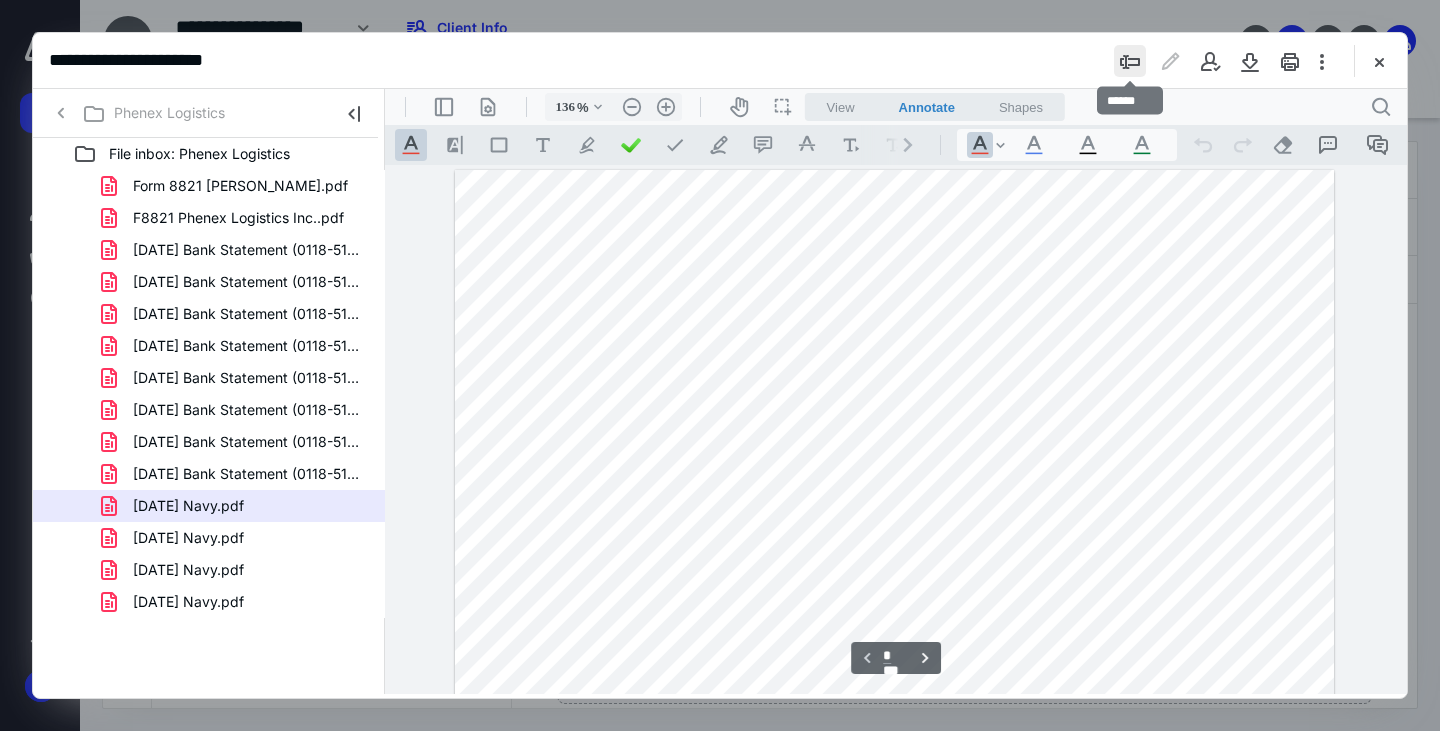click at bounding box center (1130, 61) 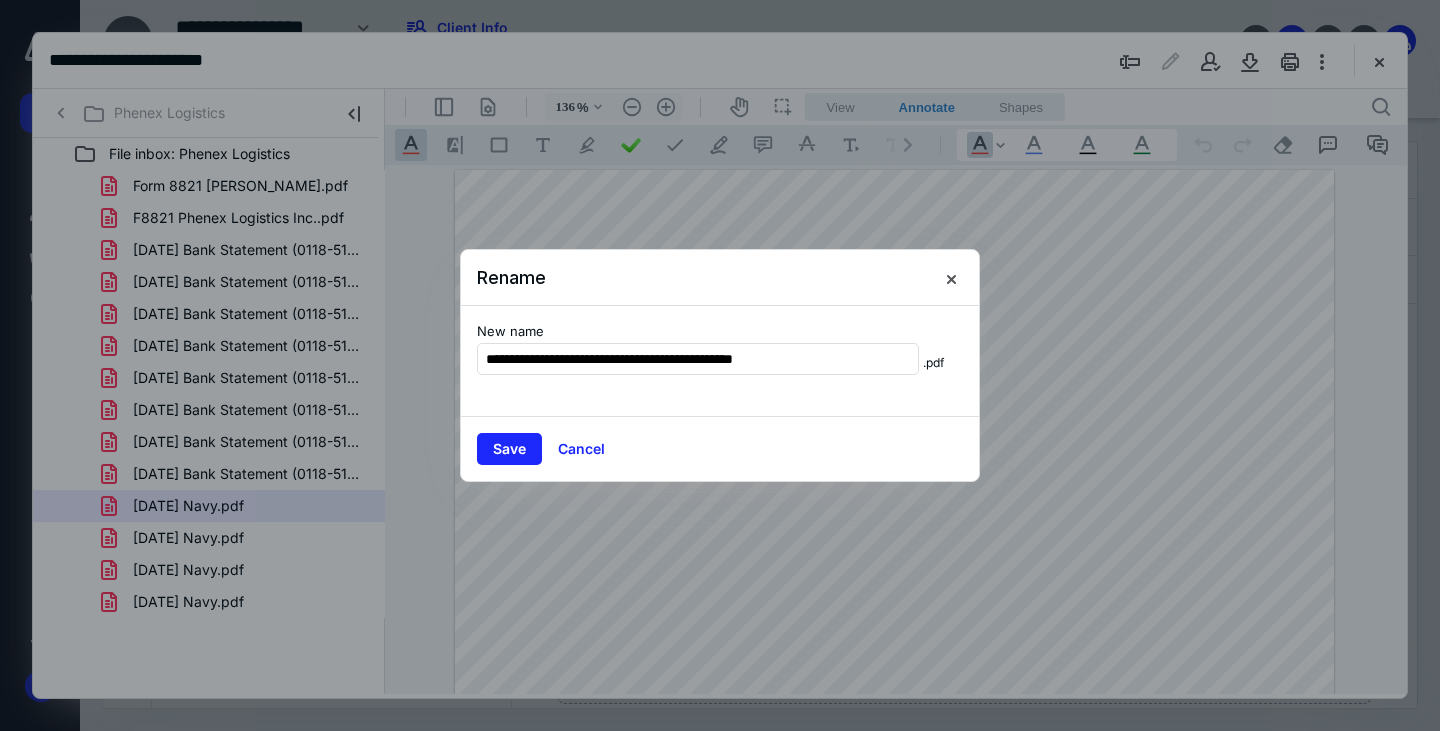 drag, startPoint x: 582, startPoint y: 362, endPoint x: 301, endPoint y: 322, distance: 283.8327 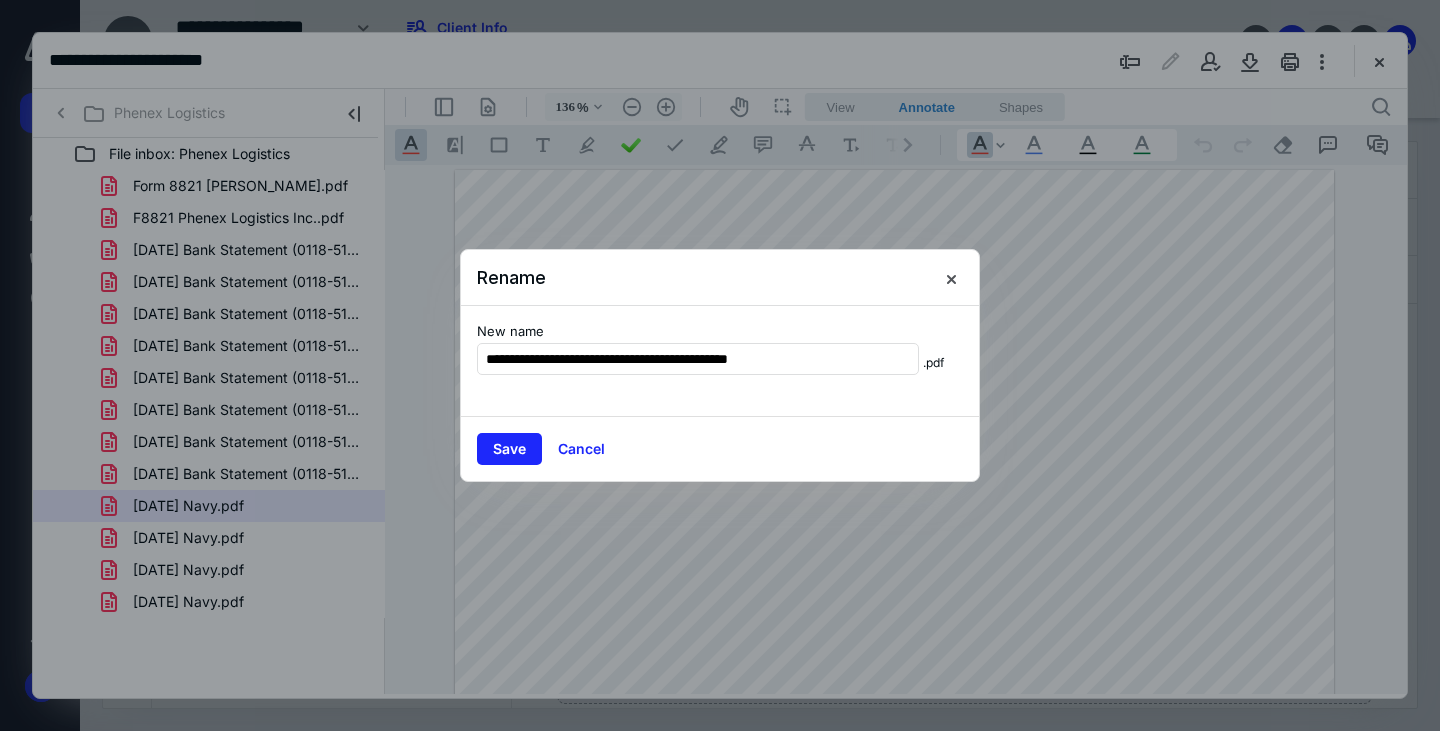 type on "**********" 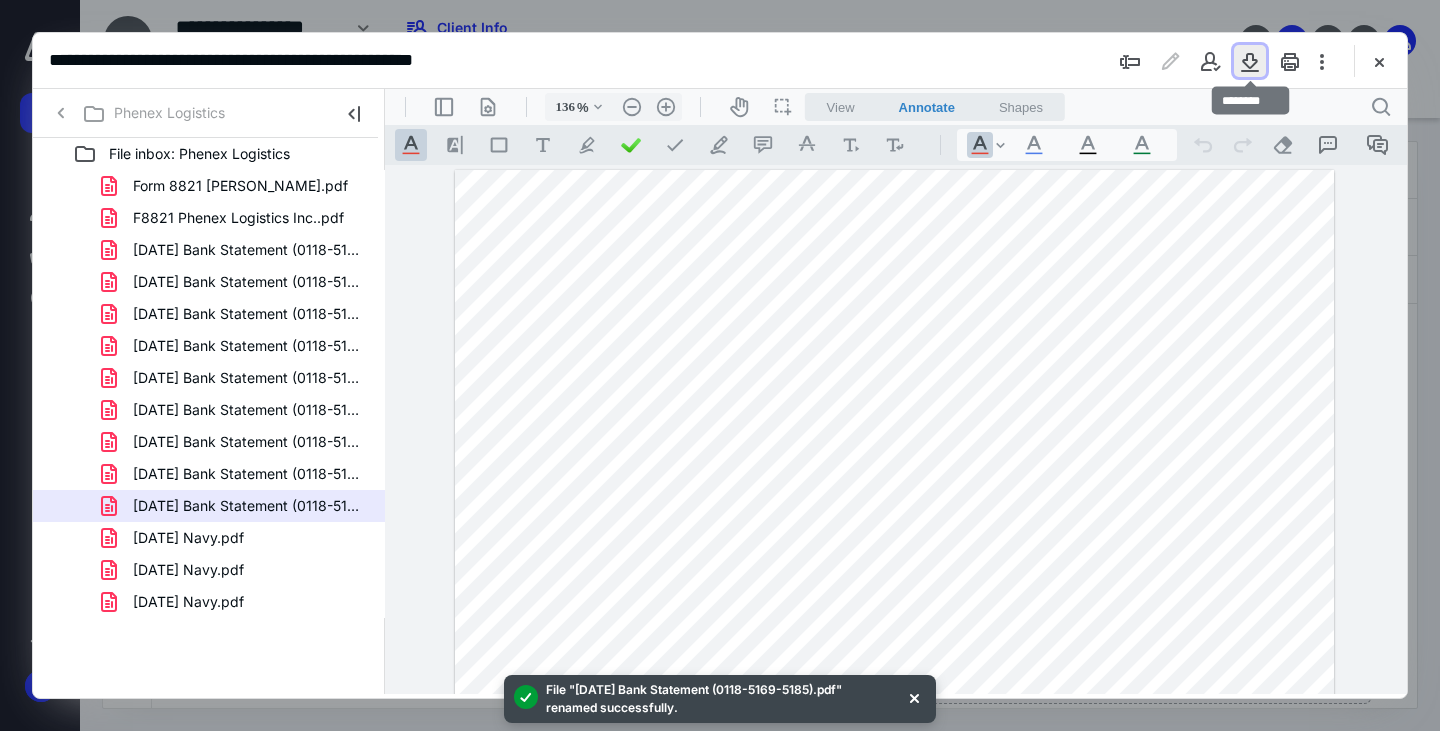 click at bounding box center [1250, 61] 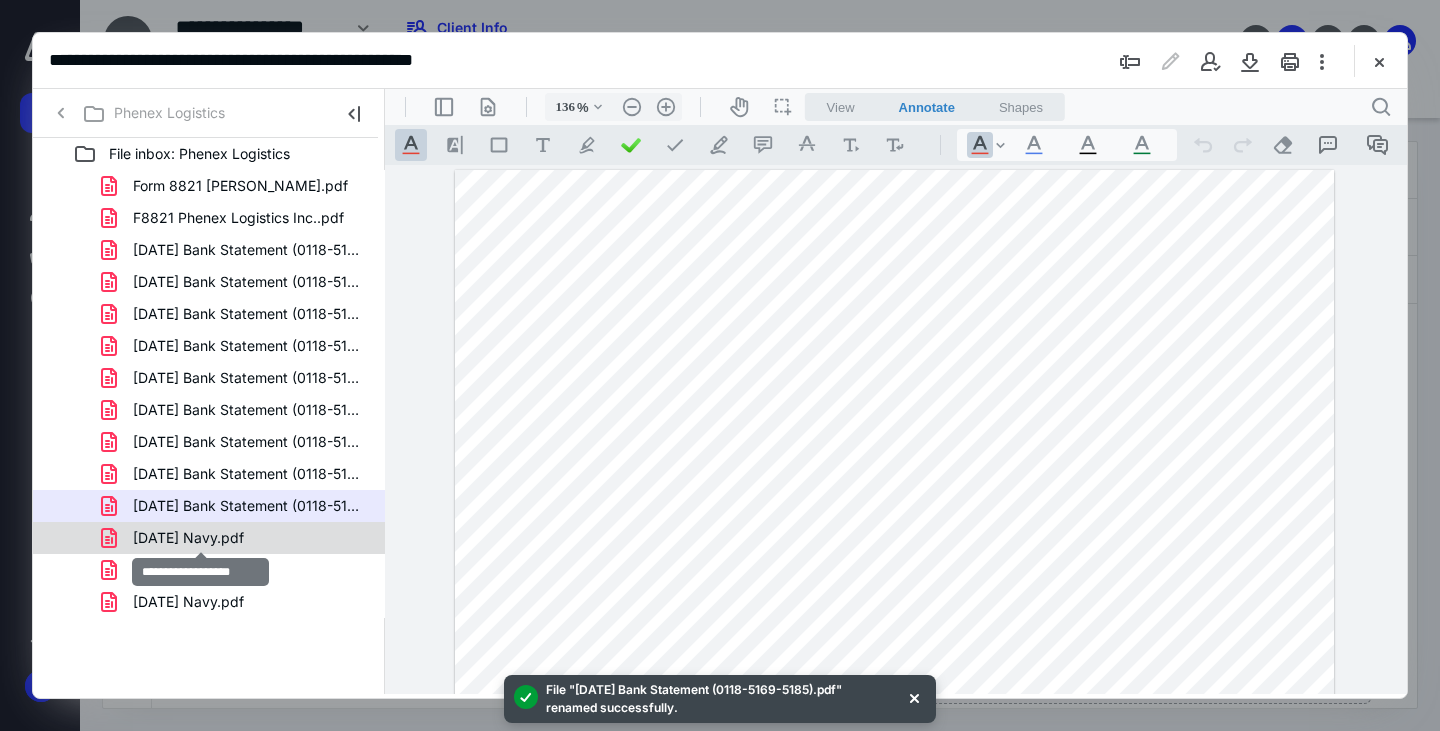 click on "[DATE] Navy.pdf" at bounding box center (188, 538) 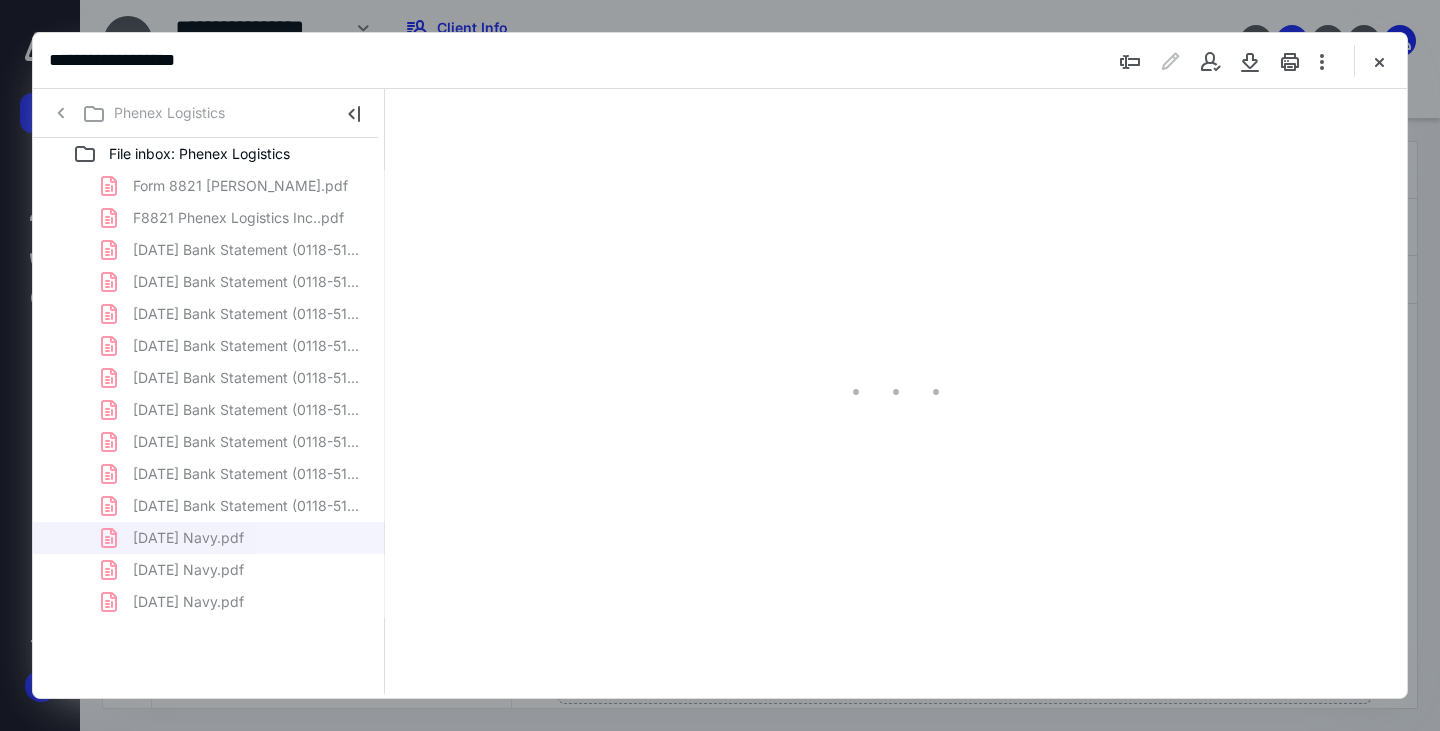 scroll, scrollTop: 79, scrollLeft: 0, axis: vertical 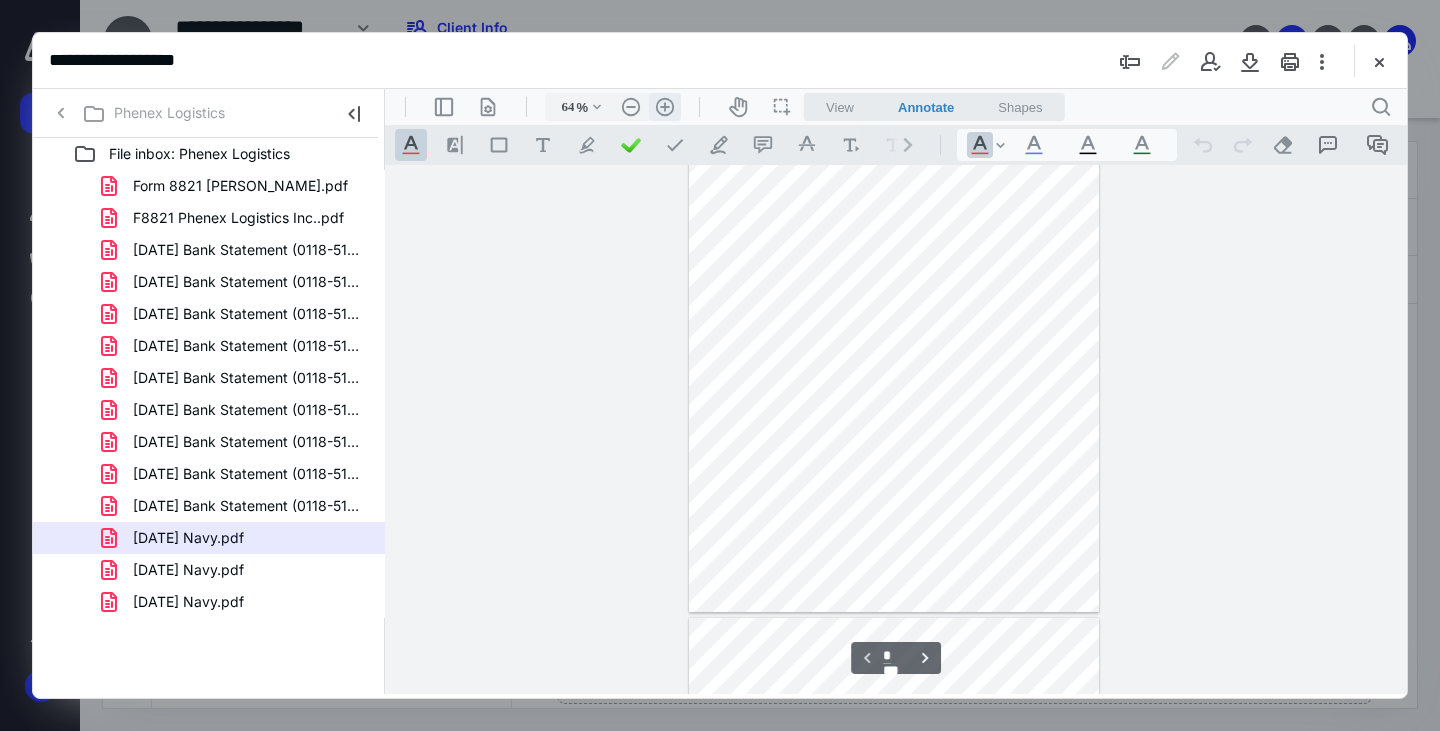 click on ".cls-1{fill:#abb0c4;} icon - header - zoom - in - line" at bounding box center (665, 107) 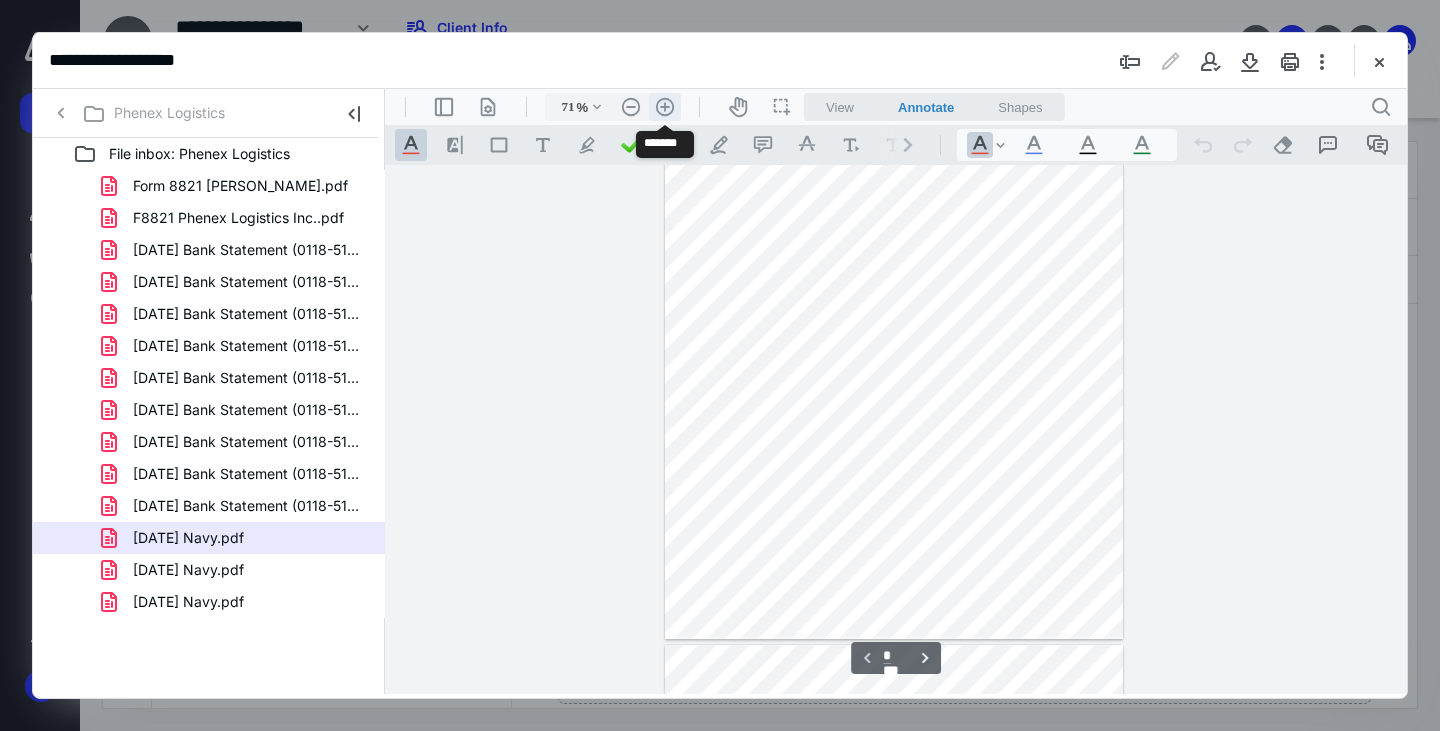 click on ".cls-1{fill:#abb0c4;} icon - header - zoom - in - line" at bounding box center [665, 107] 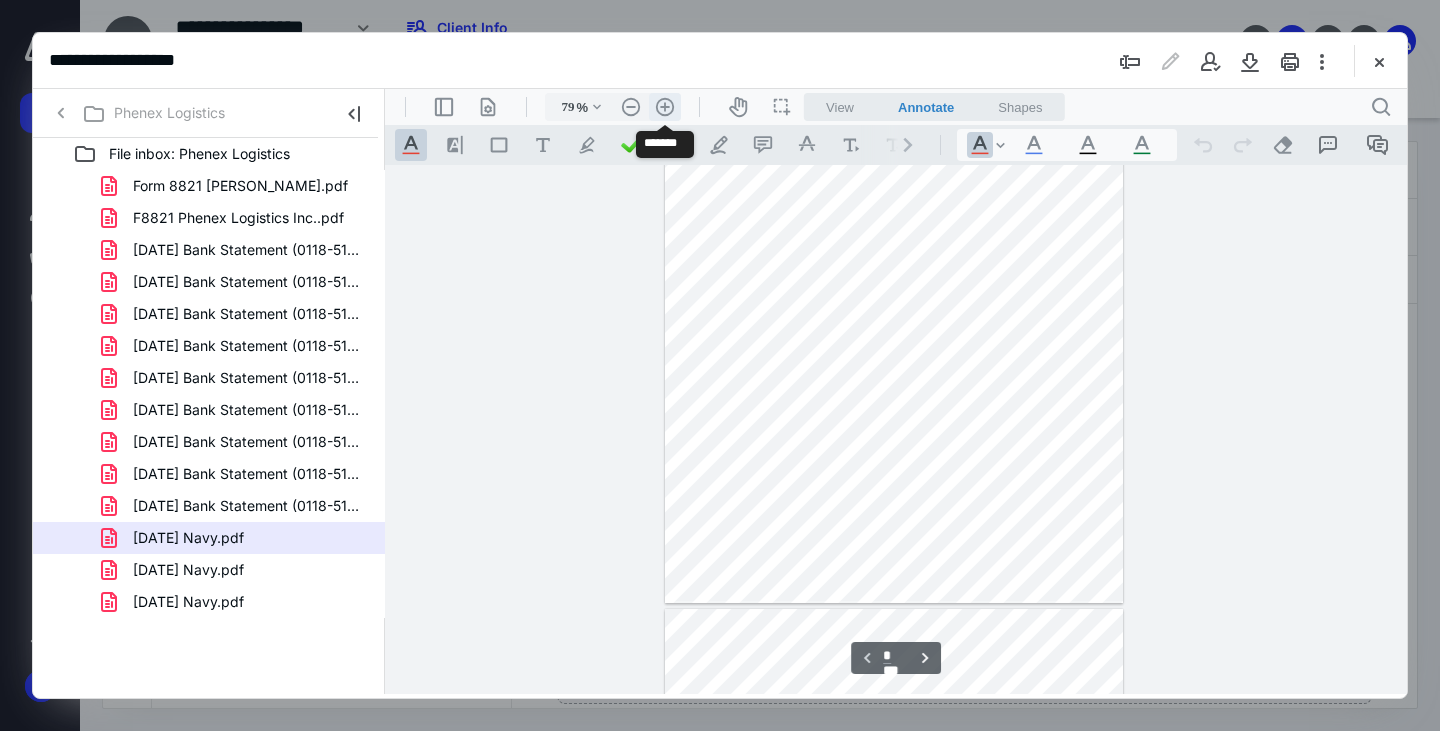 click on ".cls-1{fill:#abb0c4;} icon - header - zoom - in - line" at bounding box center (665, 107) 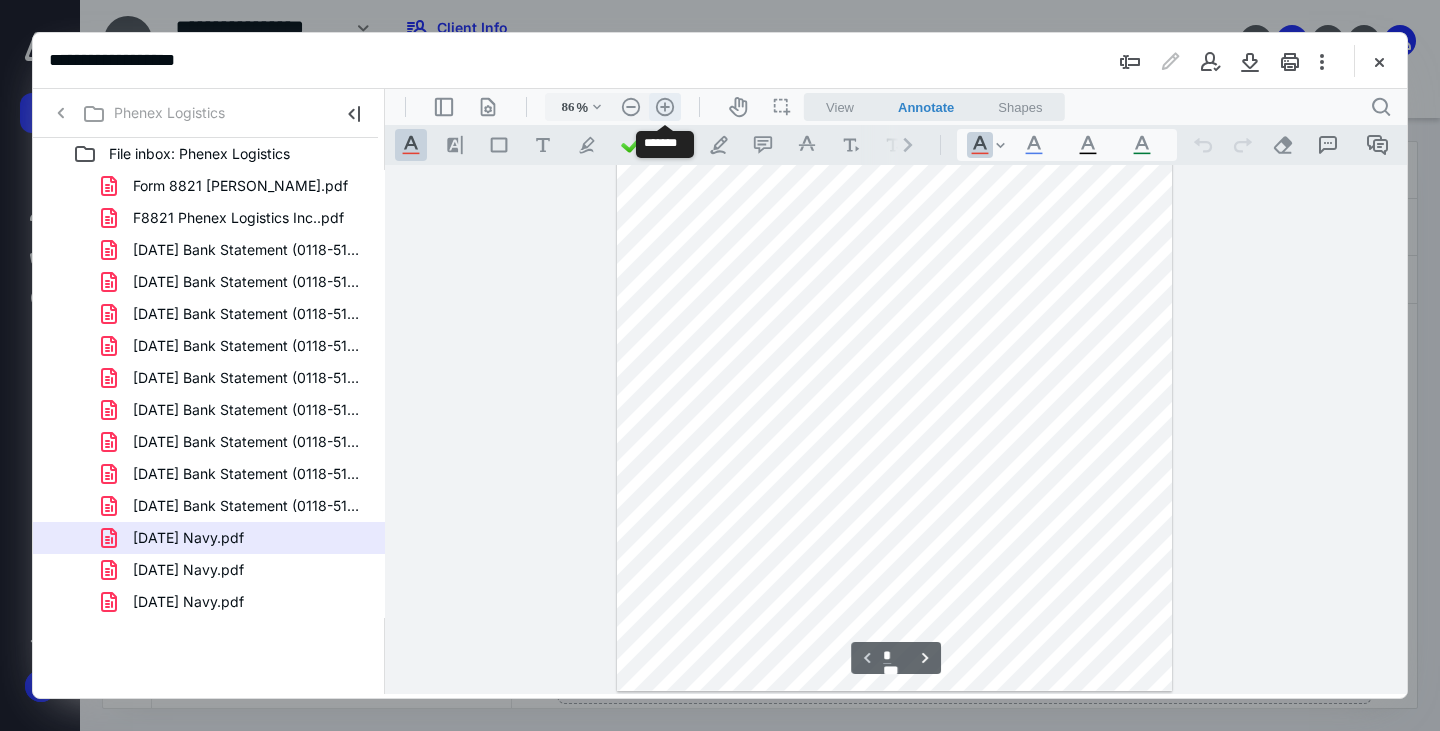 click on ".cls-1{fill:#abb0c4;} icon - header - zoom - in - line" at bounding box center (665, 107) 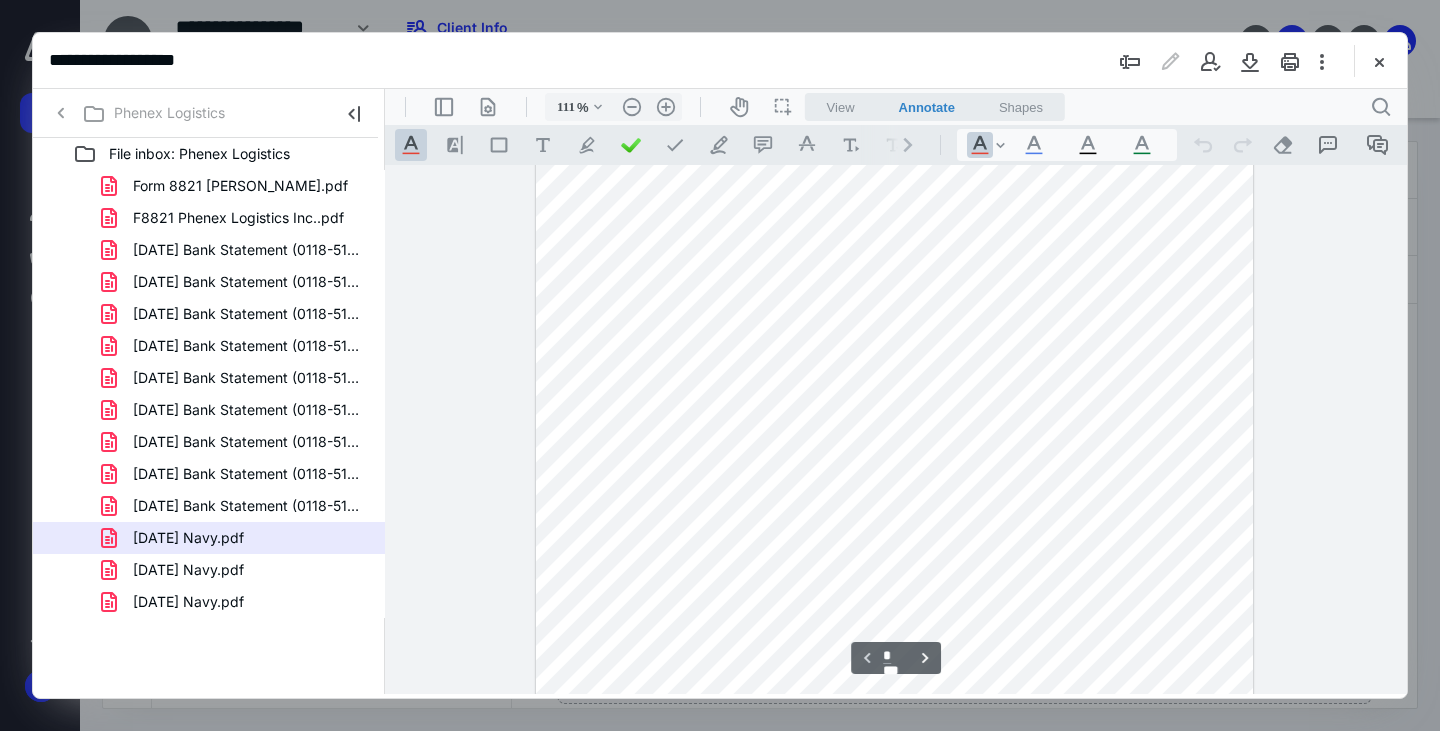 scroll, scrollTop: 7, scrollLeft: 0, axis: vertical 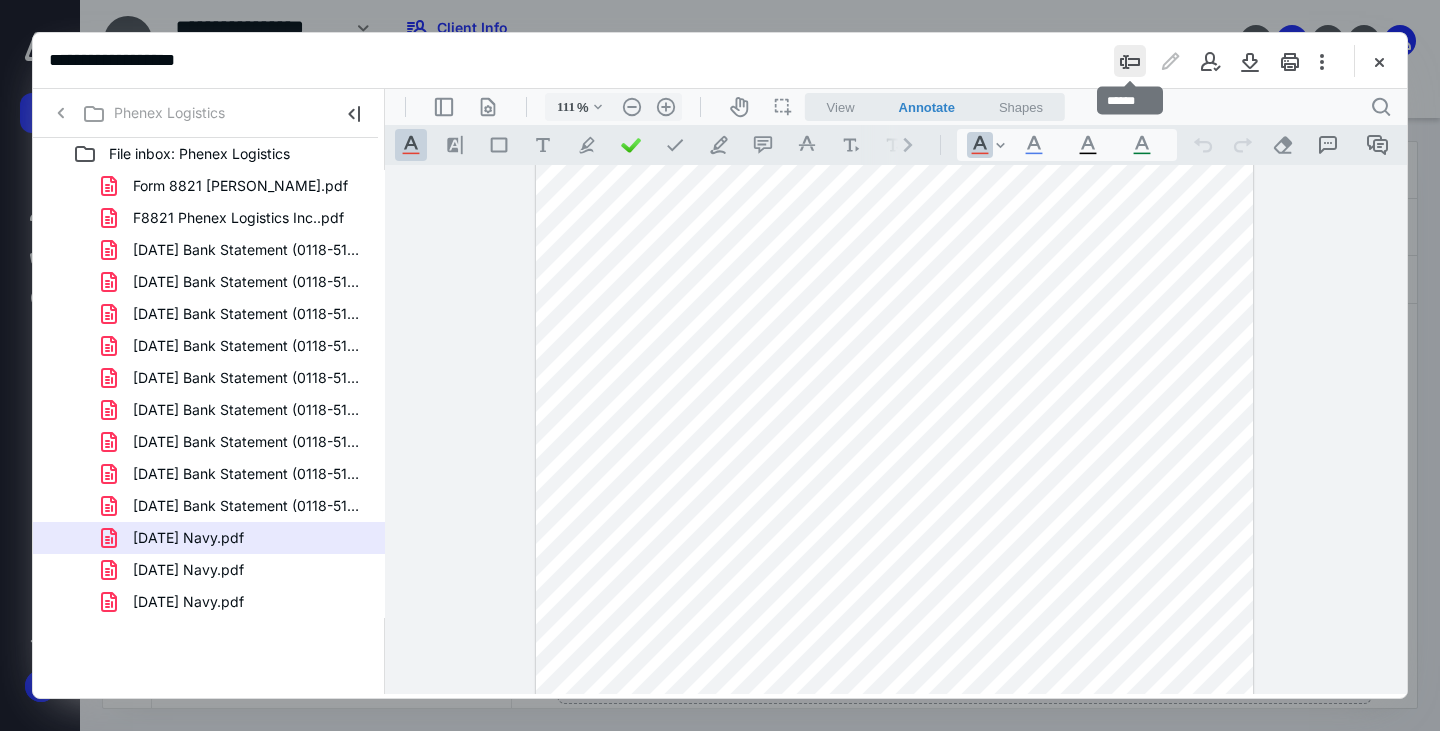 click at bounding box center [1130, 61] 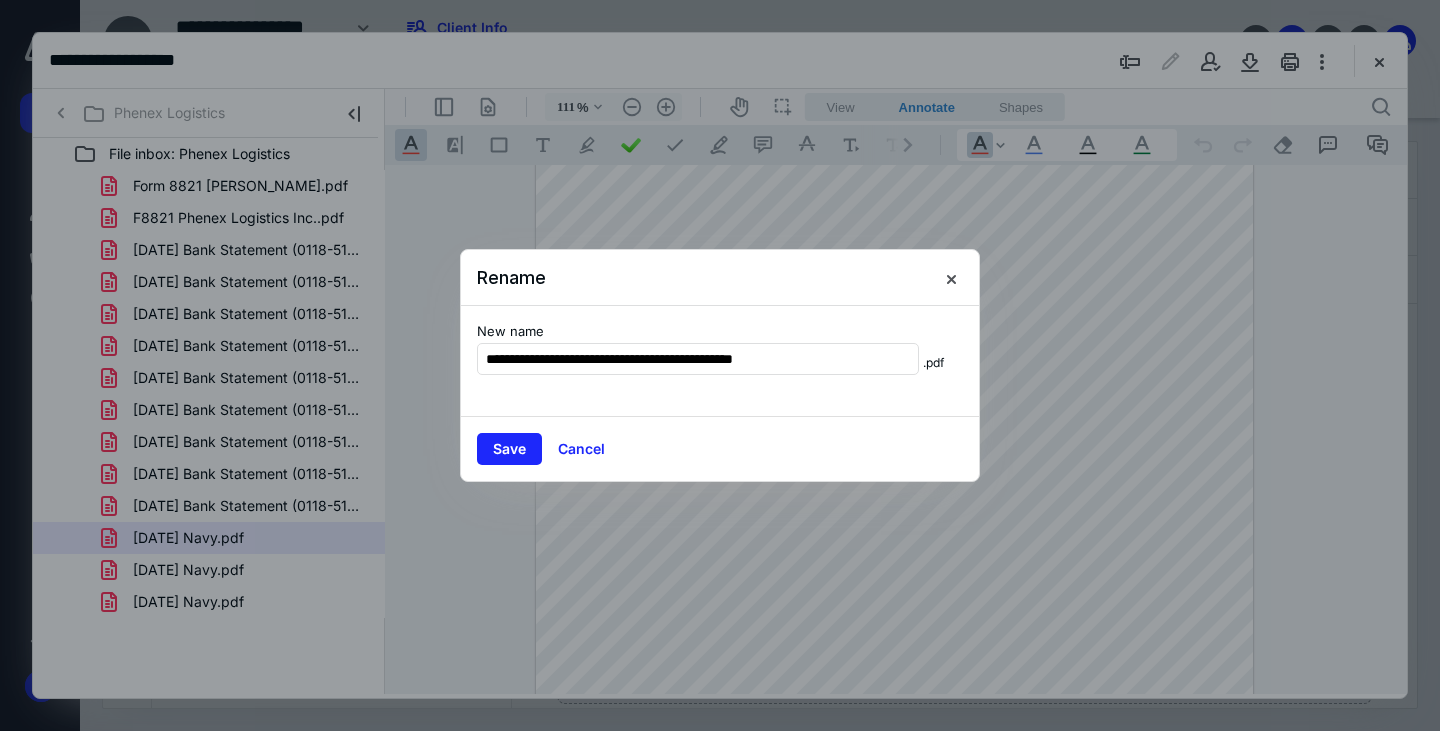 drag, startPoint x: 581, startPoint y: 362, endPoint x: 373, endPoint y: 354, distance: 208.1538 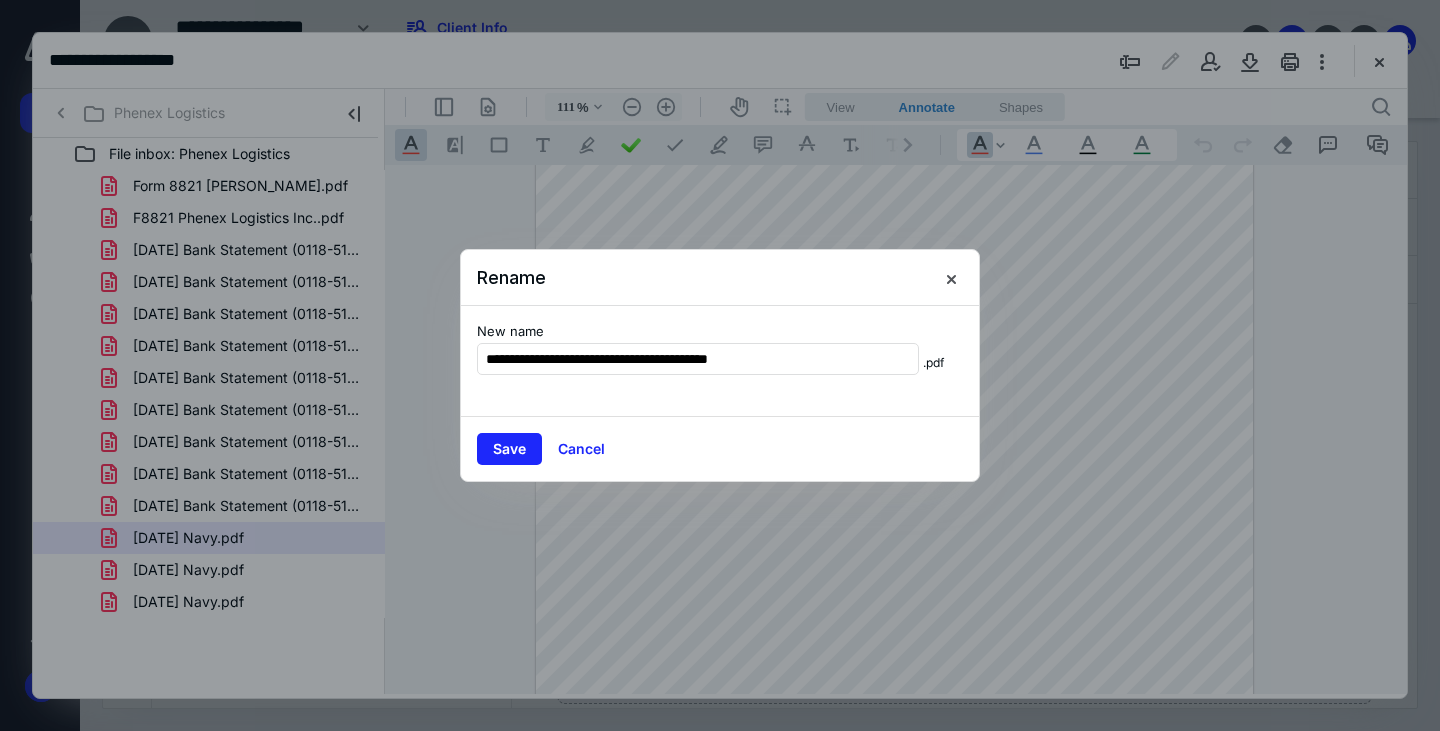 type on "**********" 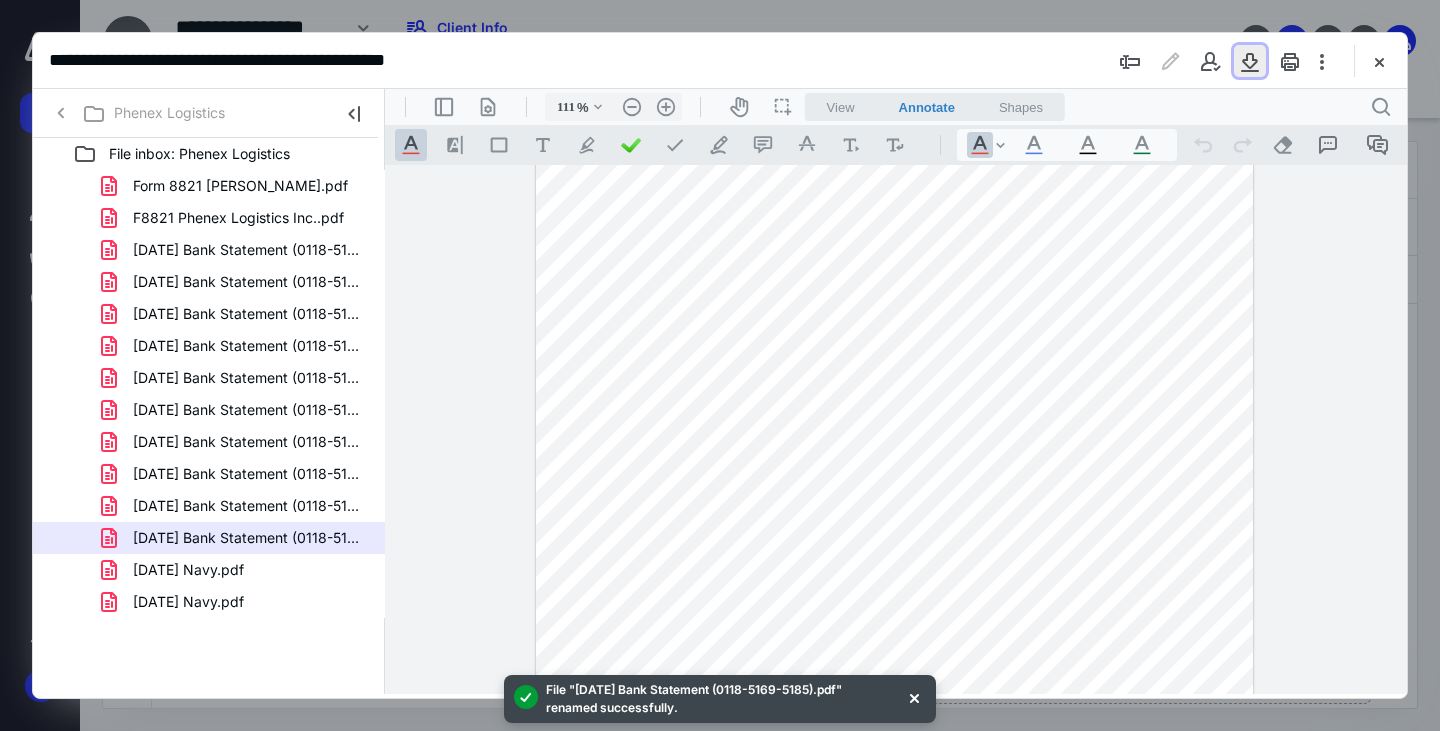 click at bounding box center (1250, 61) 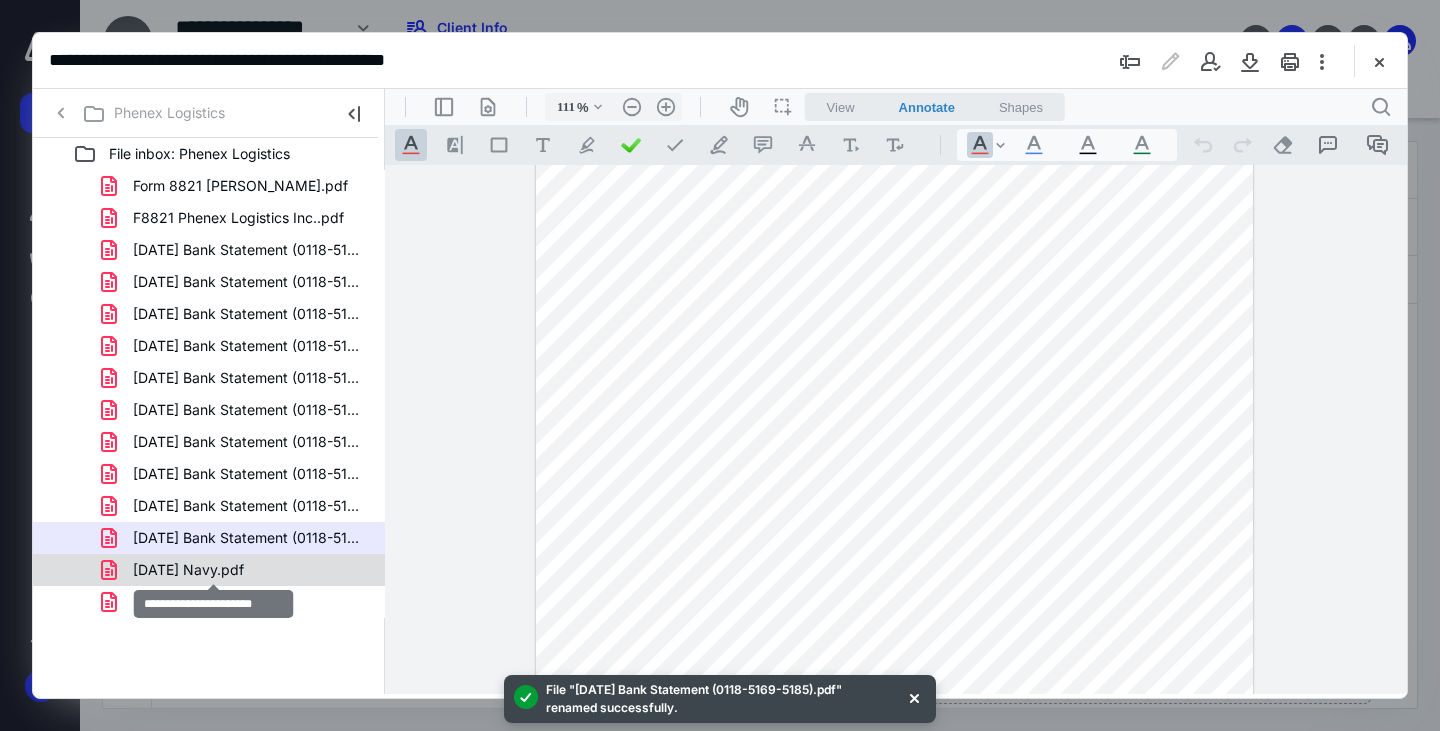 click on "[DATE] Navy.pdf" at bounding box center (188, 570) 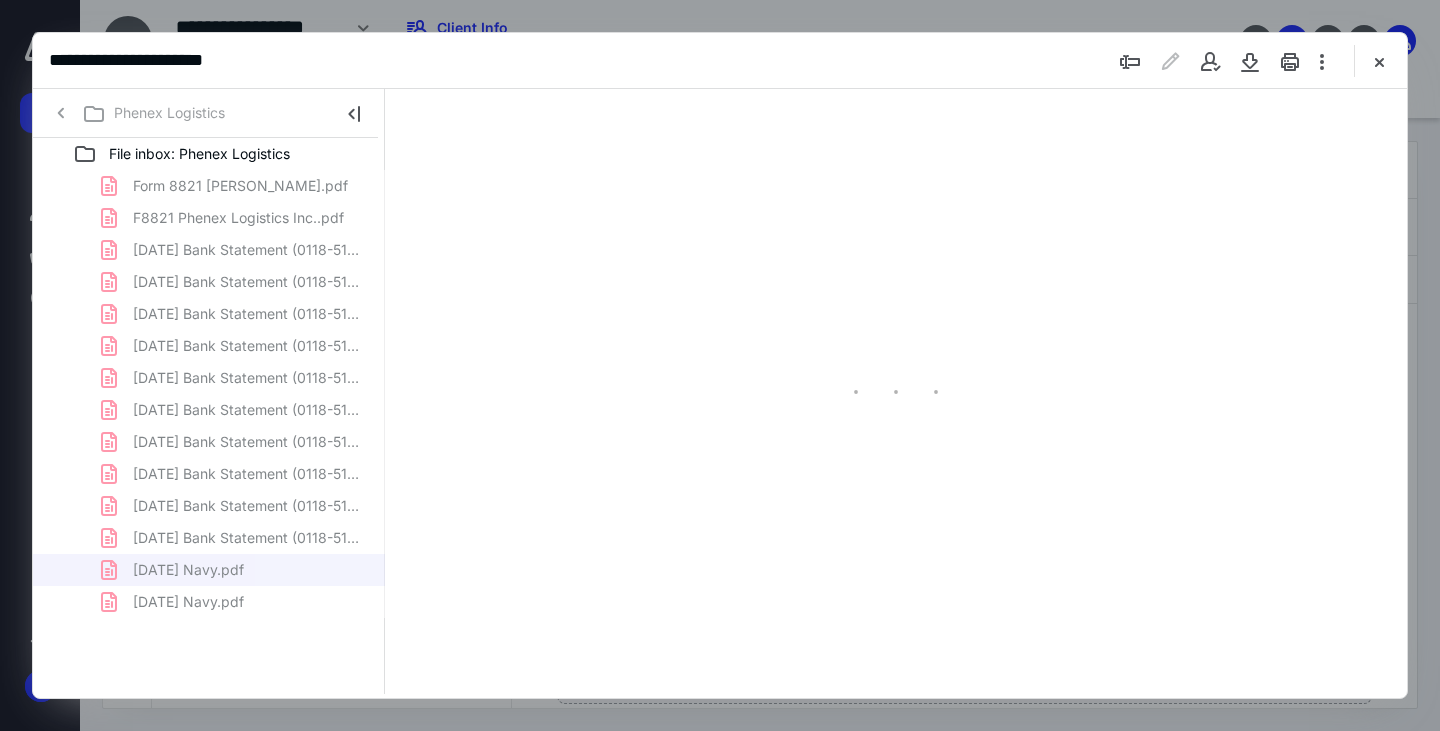 scroll, scrollTop: 0, scrollLeft: 0, axis: both 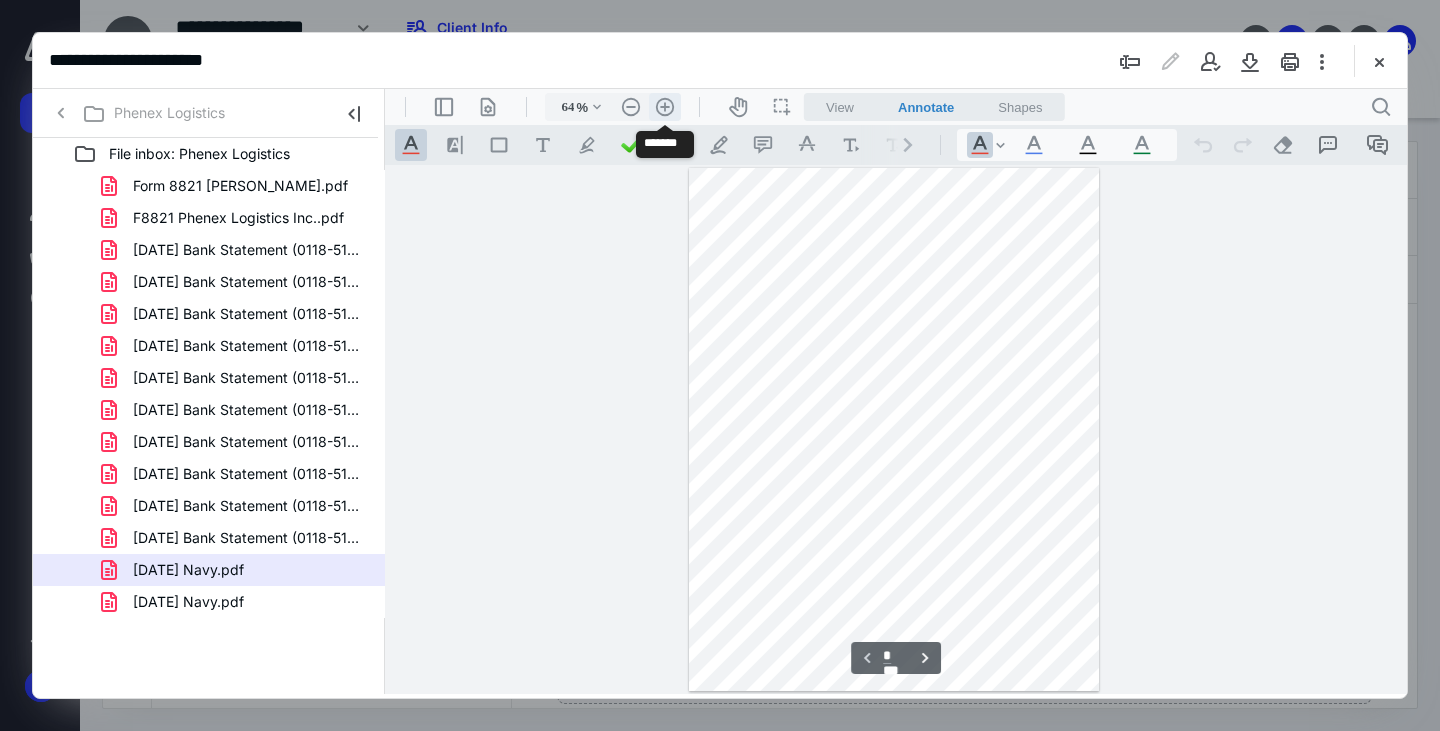 click on ".cls-1{fill:#abb0c4;} icon - header - zoom - in - line" at bounding box center (665, 107) 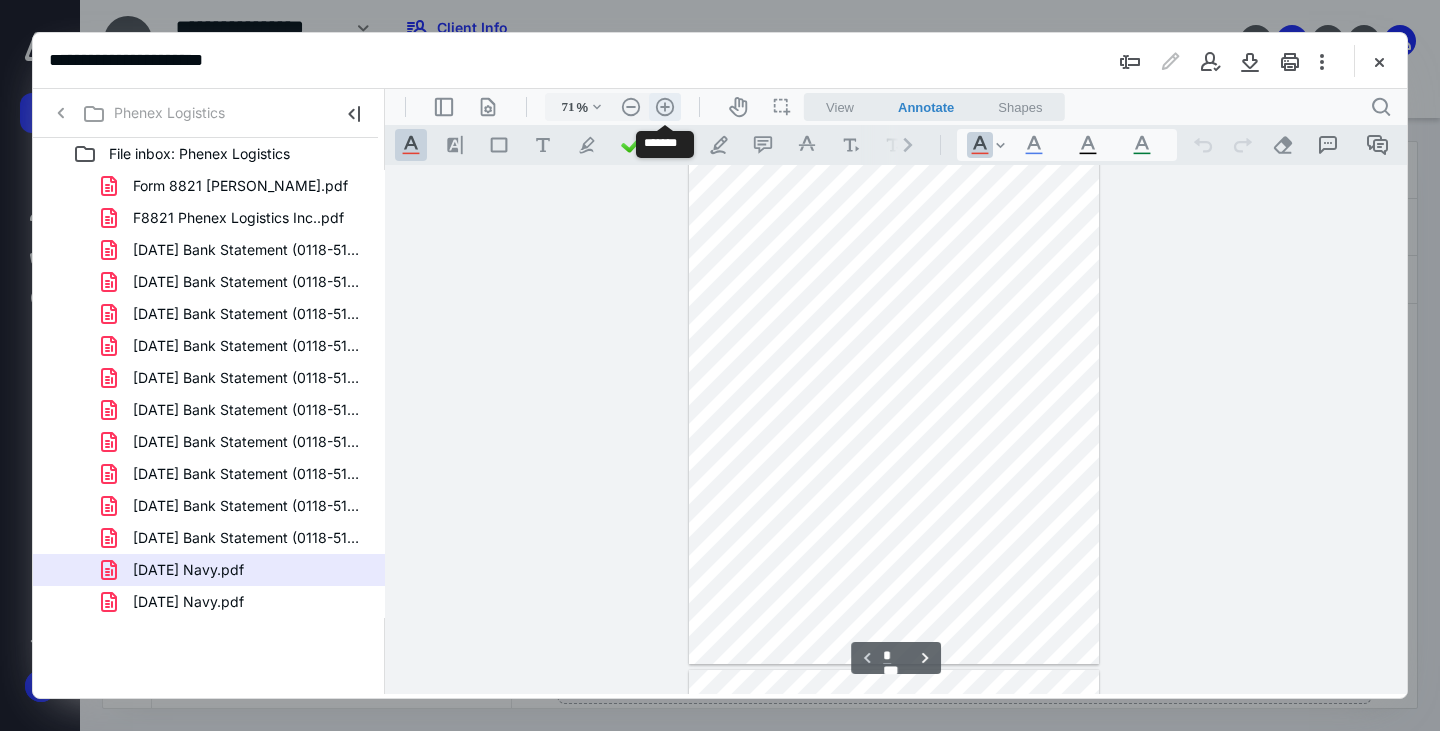 click on ".cls-1{fill:#abb0c4;} icon - header - zoom - in - line" at bounding box center [665, 107] 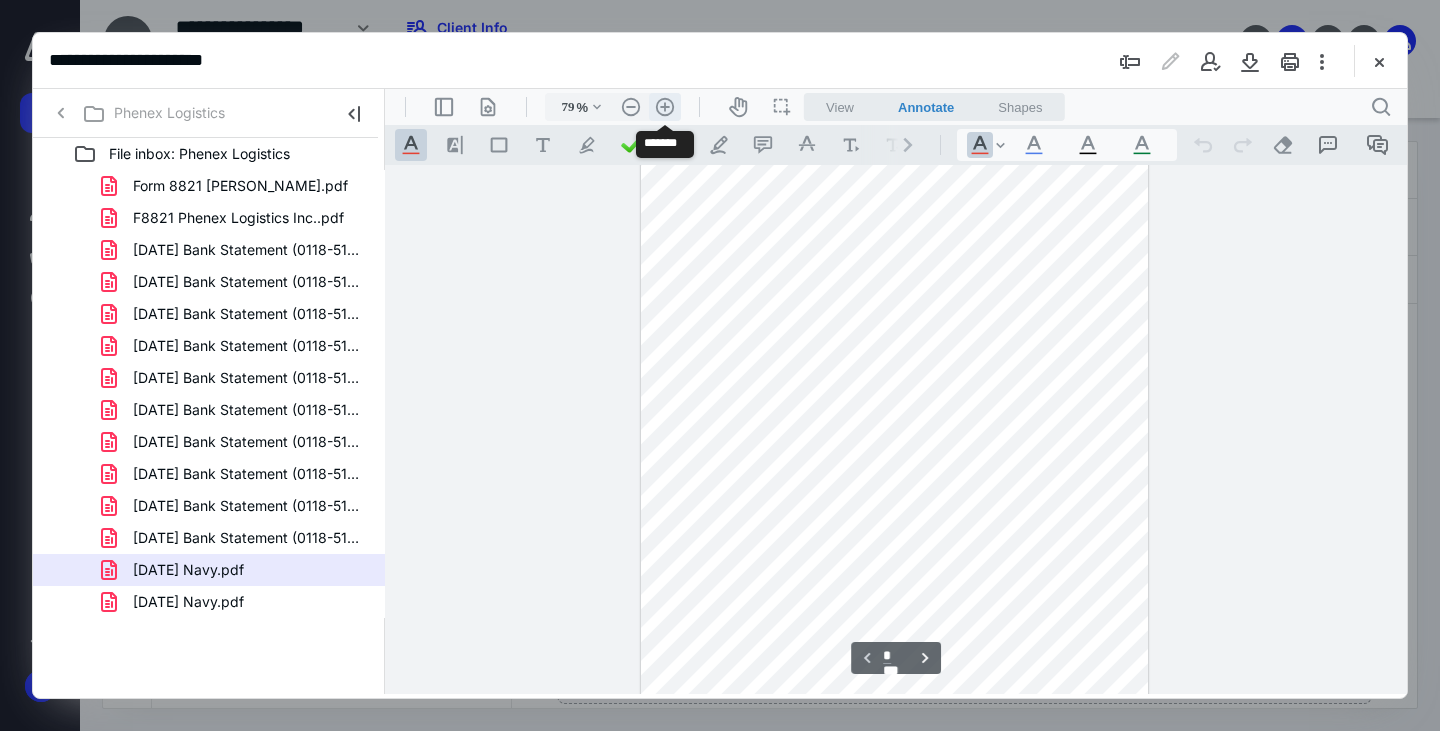 click on ".cls-1{fill:#abb0c4;} icon - header - zoom - in - line" at bounding box center [665, 107] 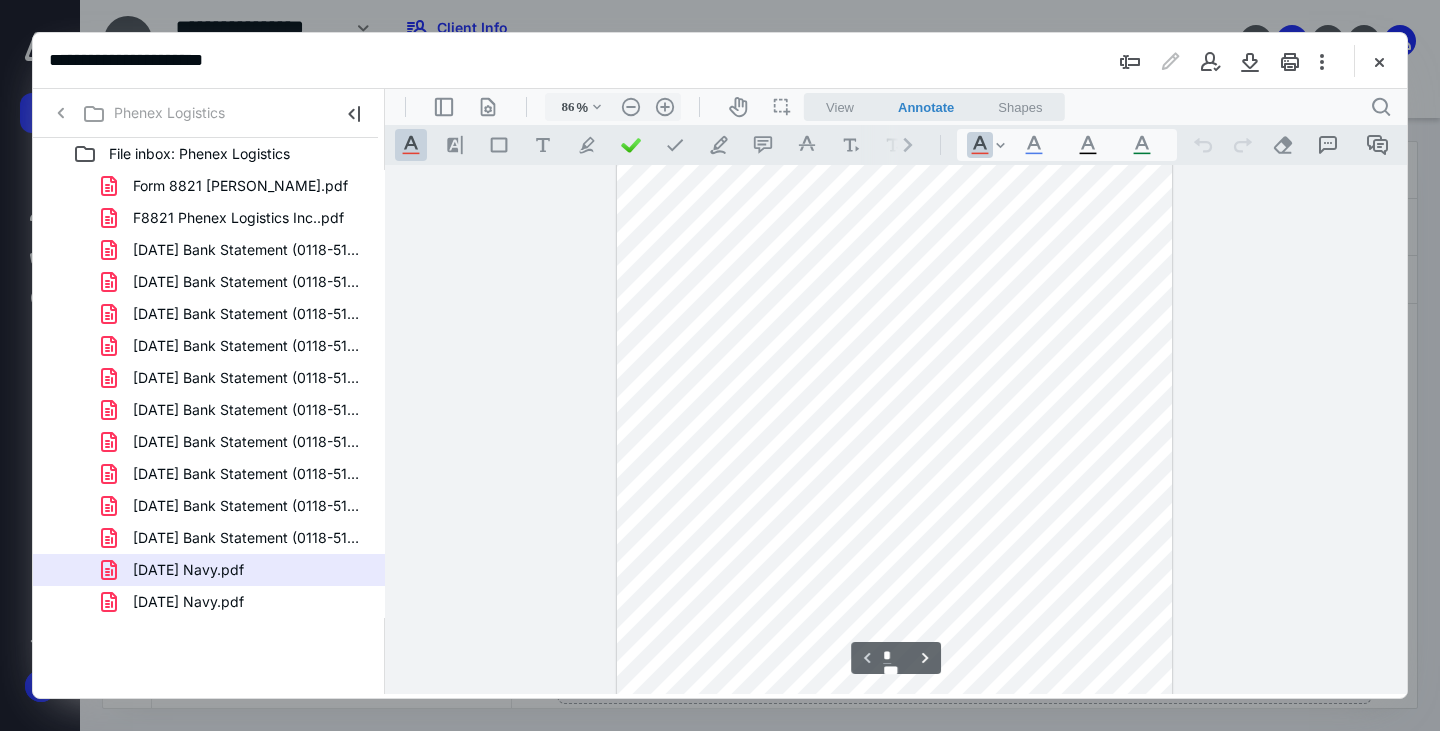 scroll, scrollTop: 0, scrollLeft: 0, axis: both 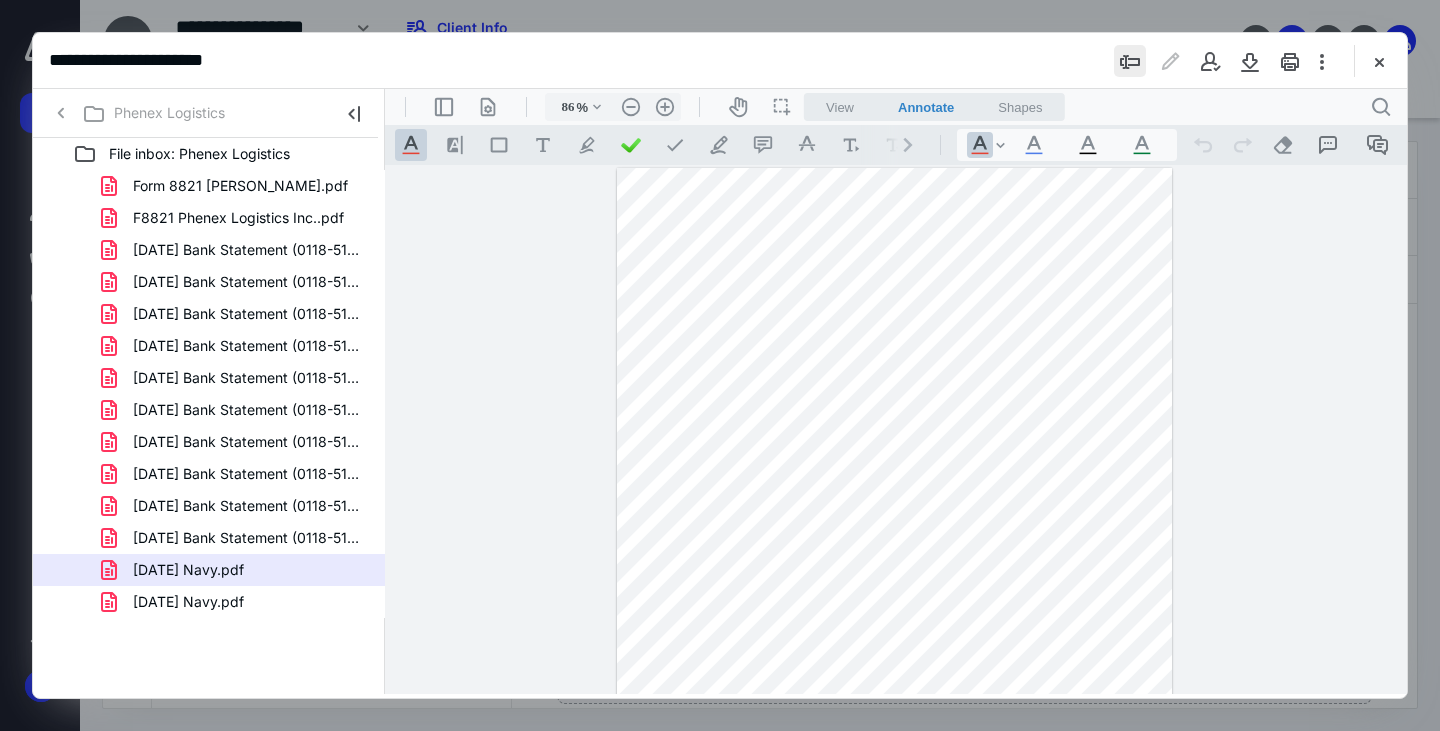 click at bounding box center [1130, 61] 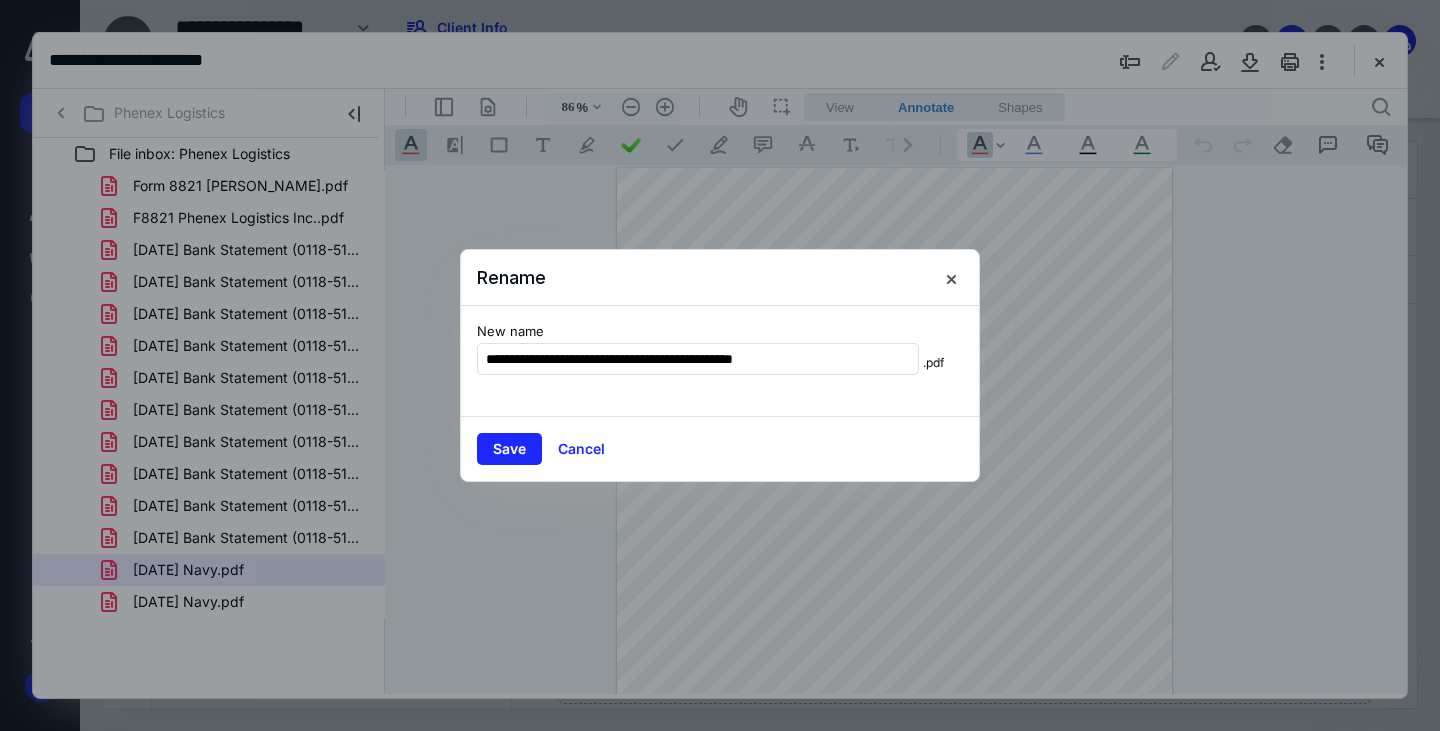 drag, startPoint x: 580, startPoint y: 358, endPoint x: 343, endPoint y: 333, distance: 238.31491 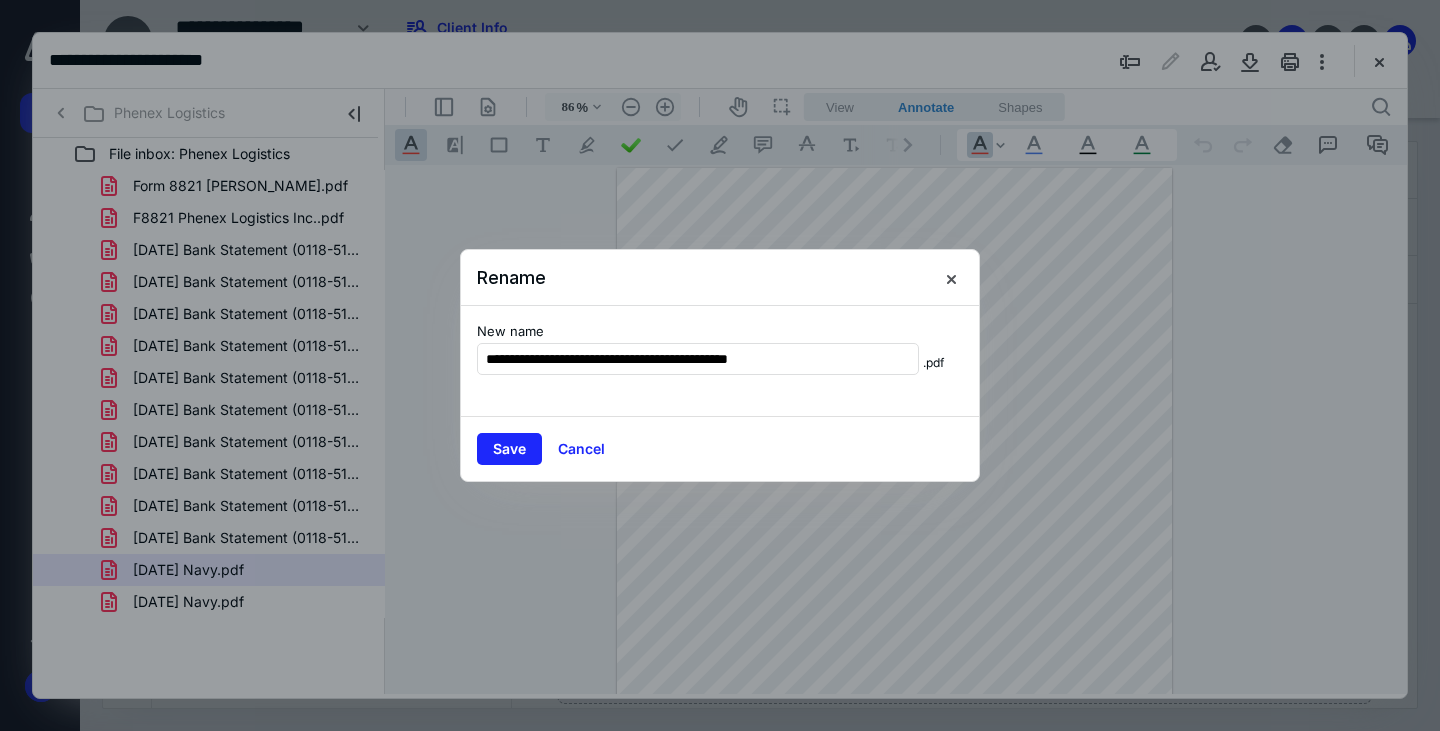 type on "**********" 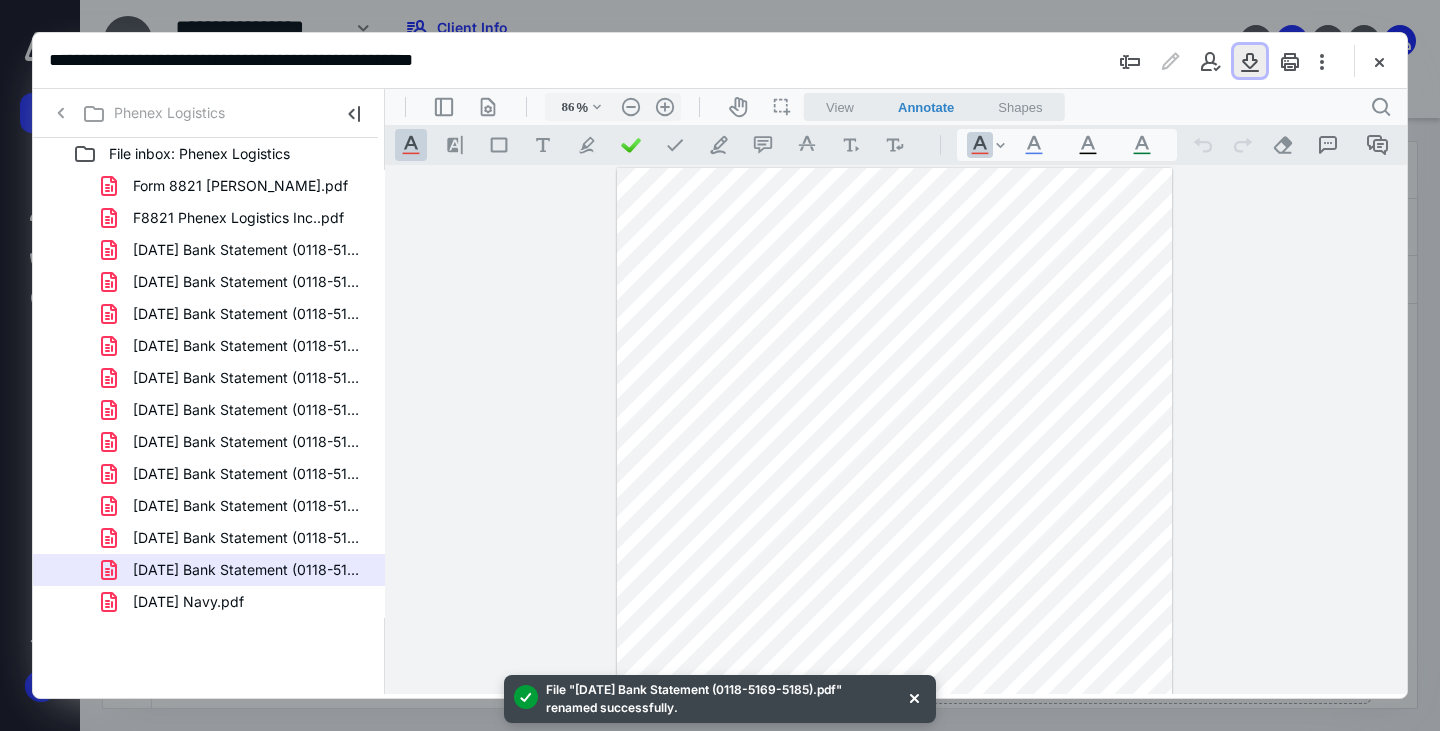 click at bounding box center [1250, 61] 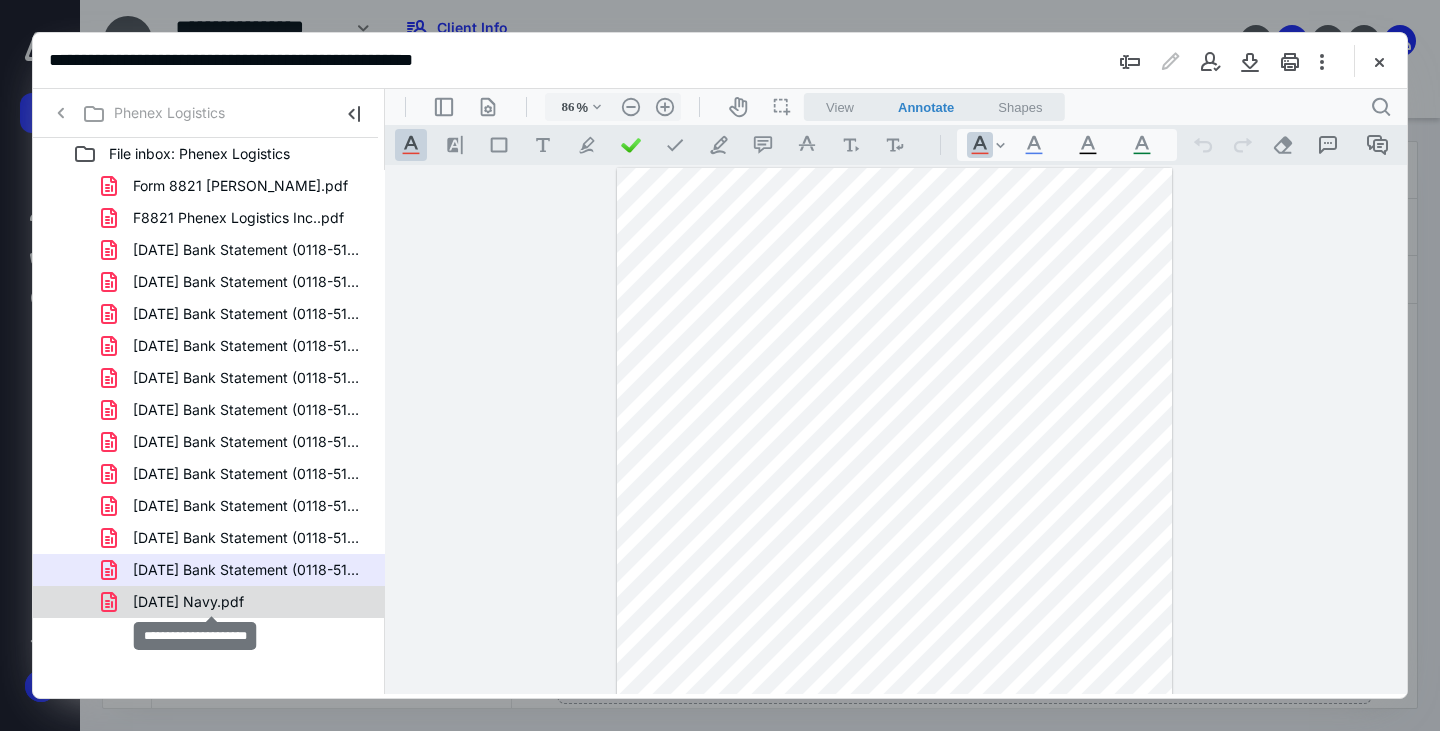 click on "[DATE] Navy.pdf" at bounding box center (188, 602) 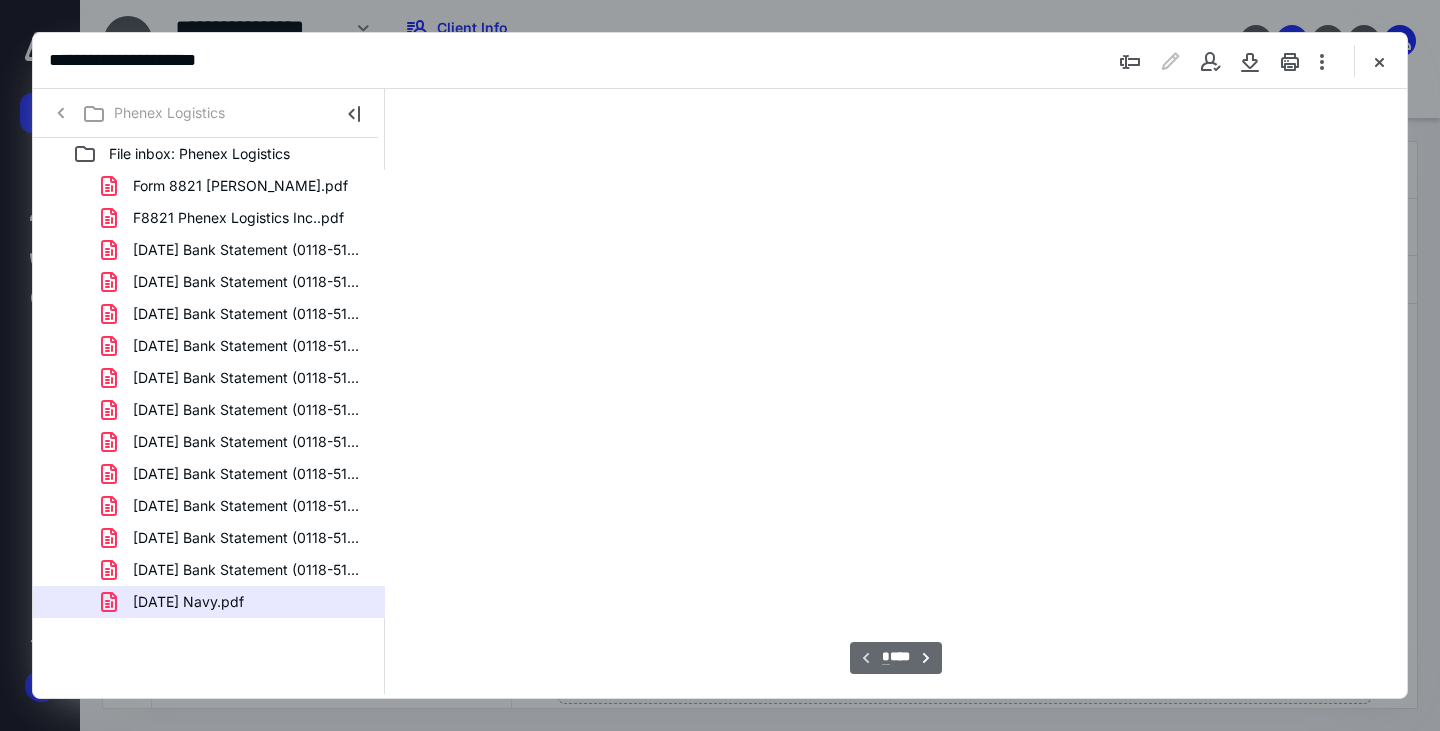 scroll, scrollTop: 79, scrollLeft: 0, axis: vertical 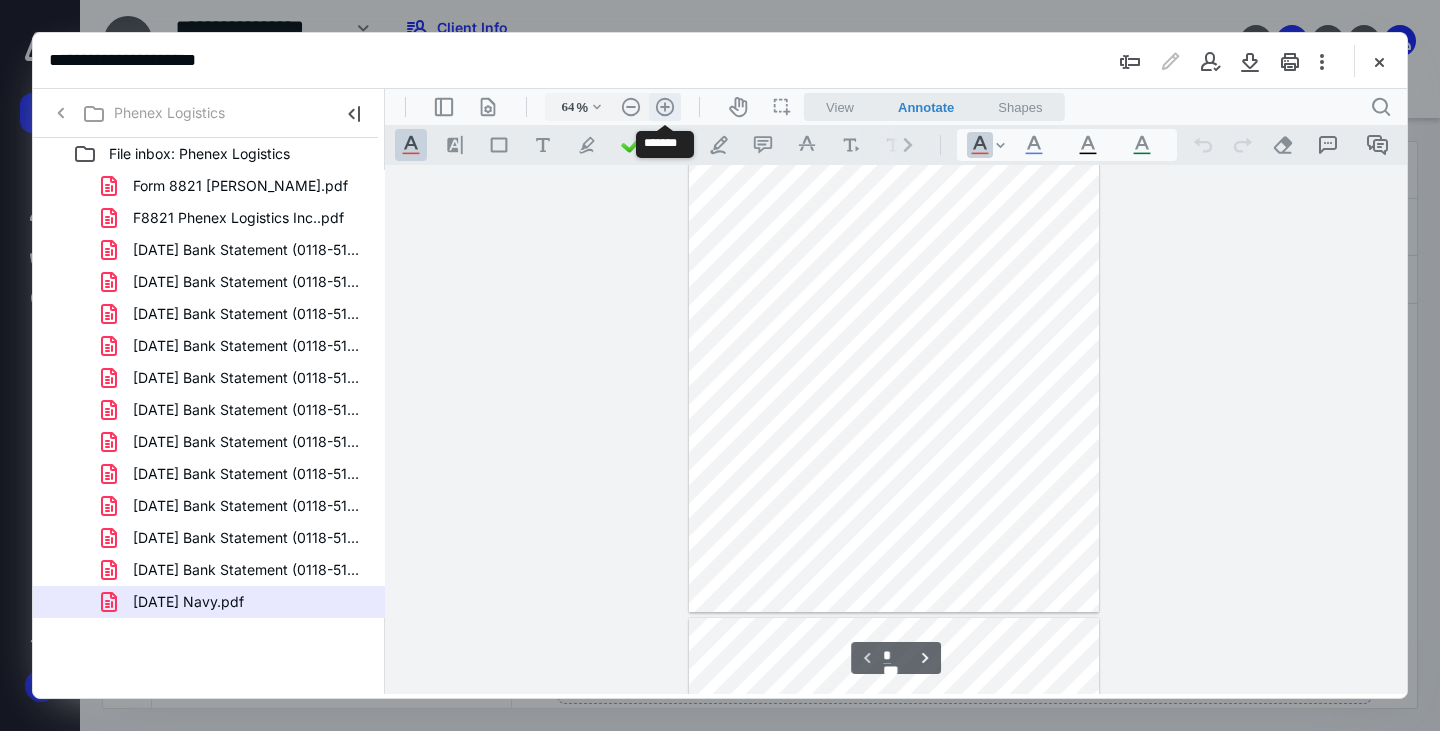 click on ".cls-1{fill:#abb0c4;} icon - header - zoom - in - line" at bounding box center (665, 107) 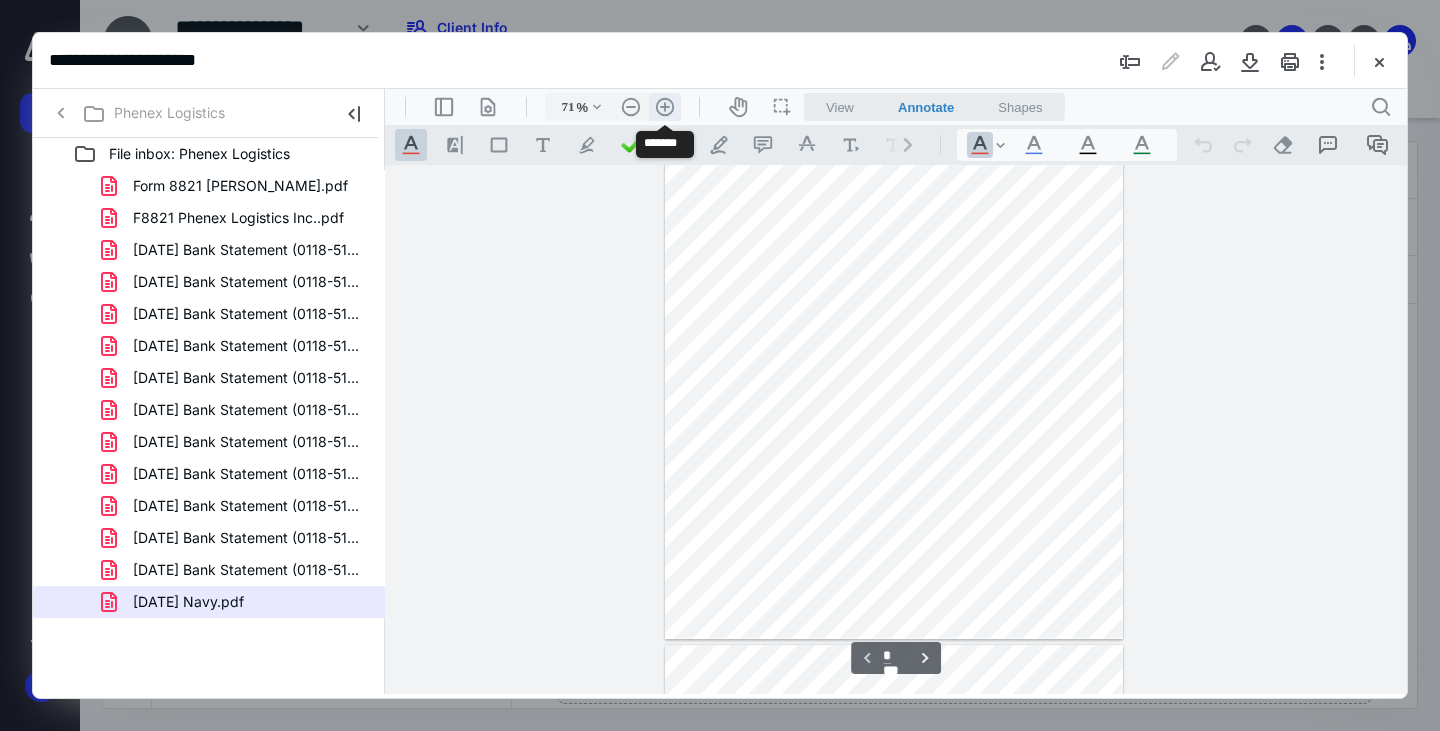 click on ".cls-1{fill:#abb0c4;} icon - header - zoom - in - line" at bounding box center [665, 107] 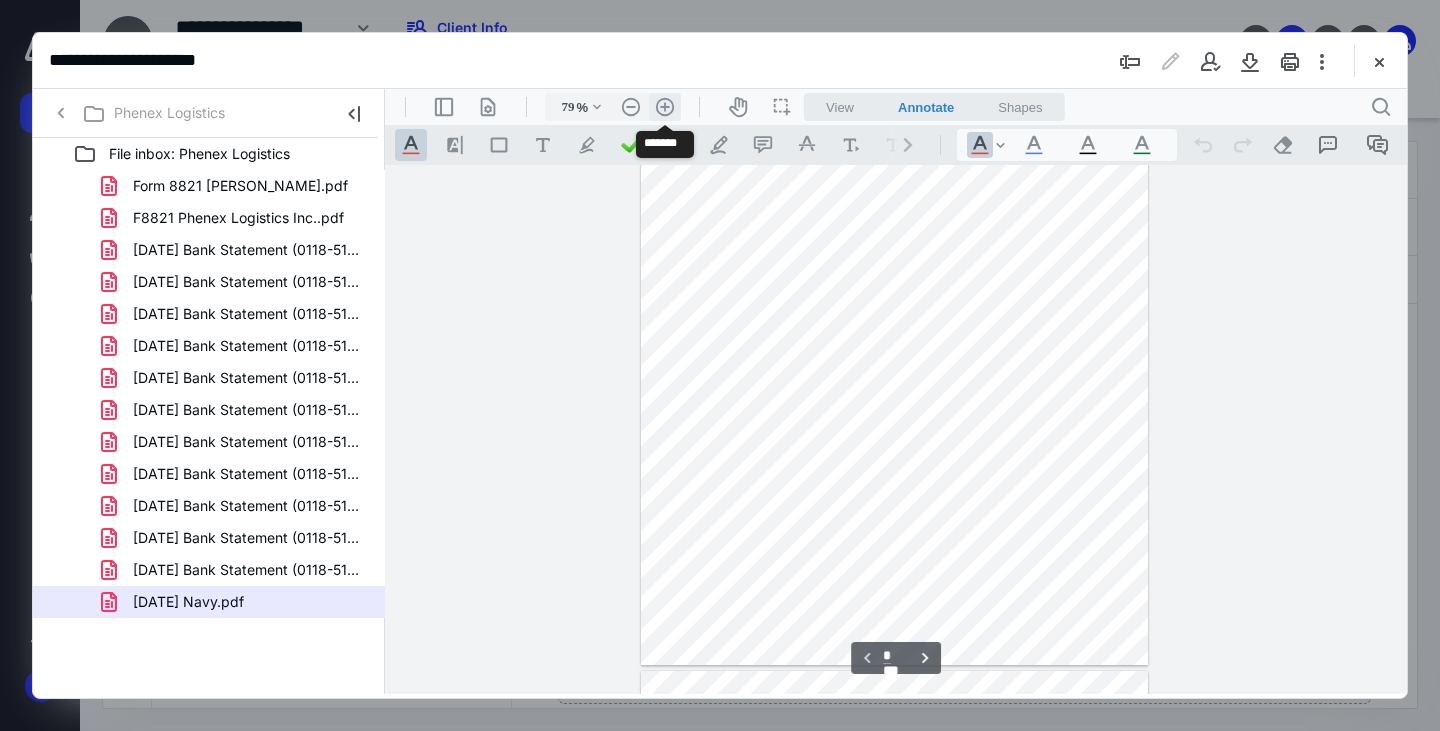 click on ".cls-1{fill:#abb0c4;} icon - header - zoom - in - line" at bounding box center [665, 107] 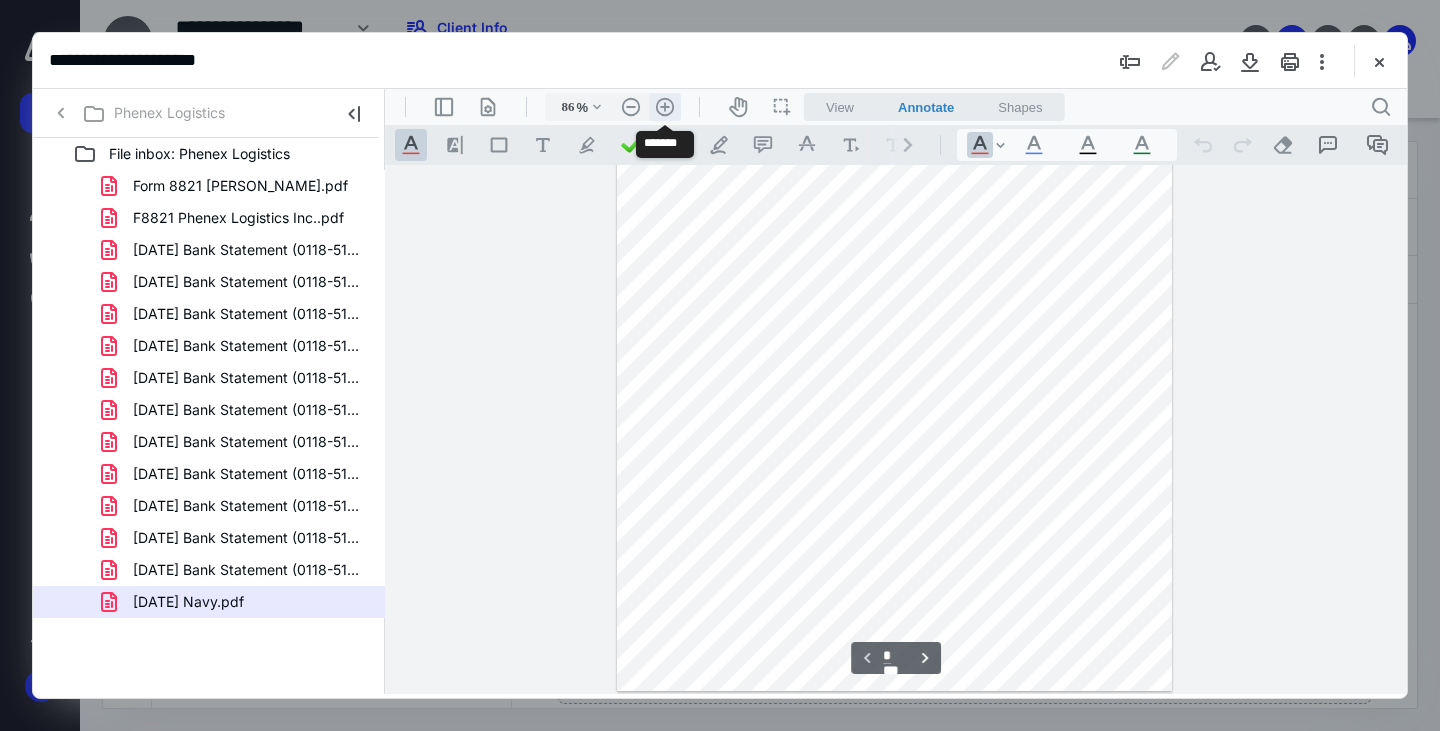 click on ".cls-1{fill:#abb0c4;} icon - header - zoom - in - line" at bounding box center [665, 107] 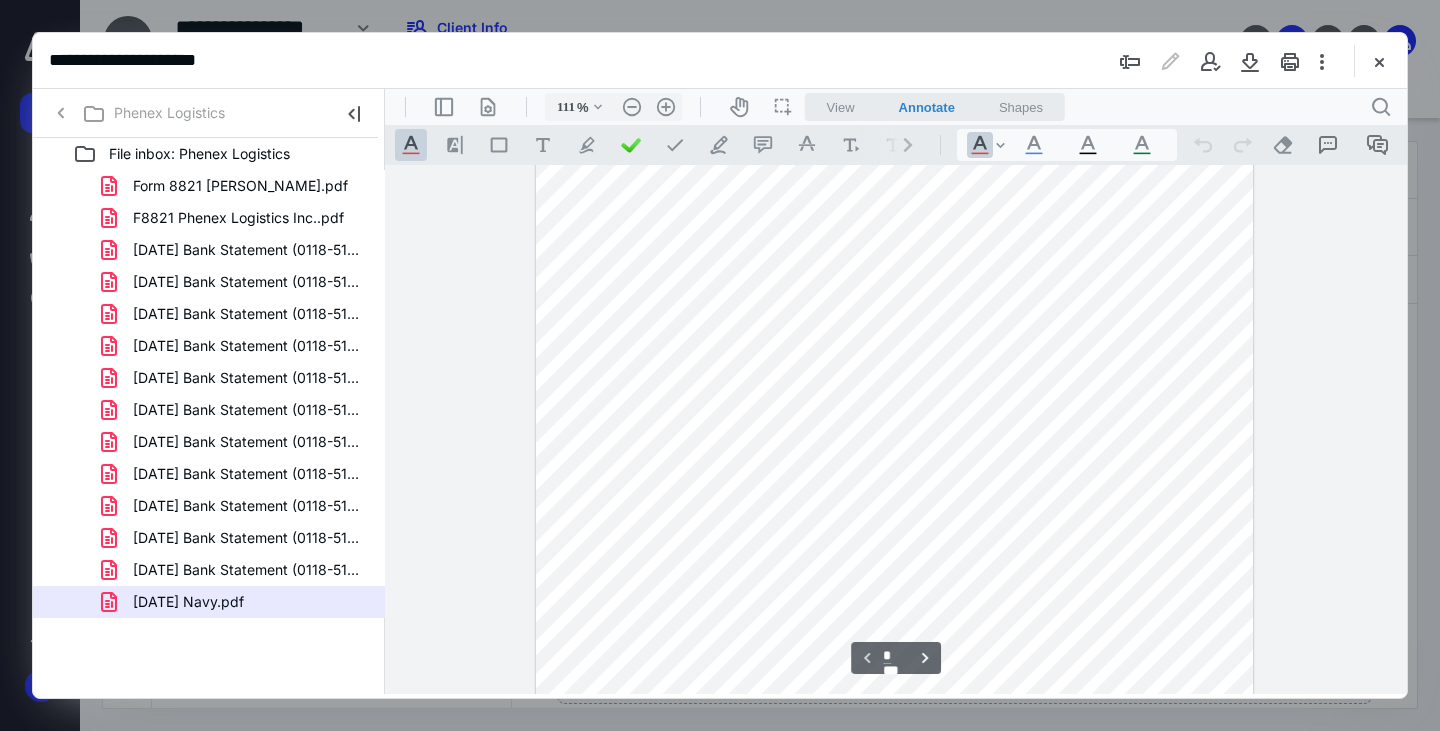 scroll, scrollTop: 7, scrollLeft: 0, axis: vertical 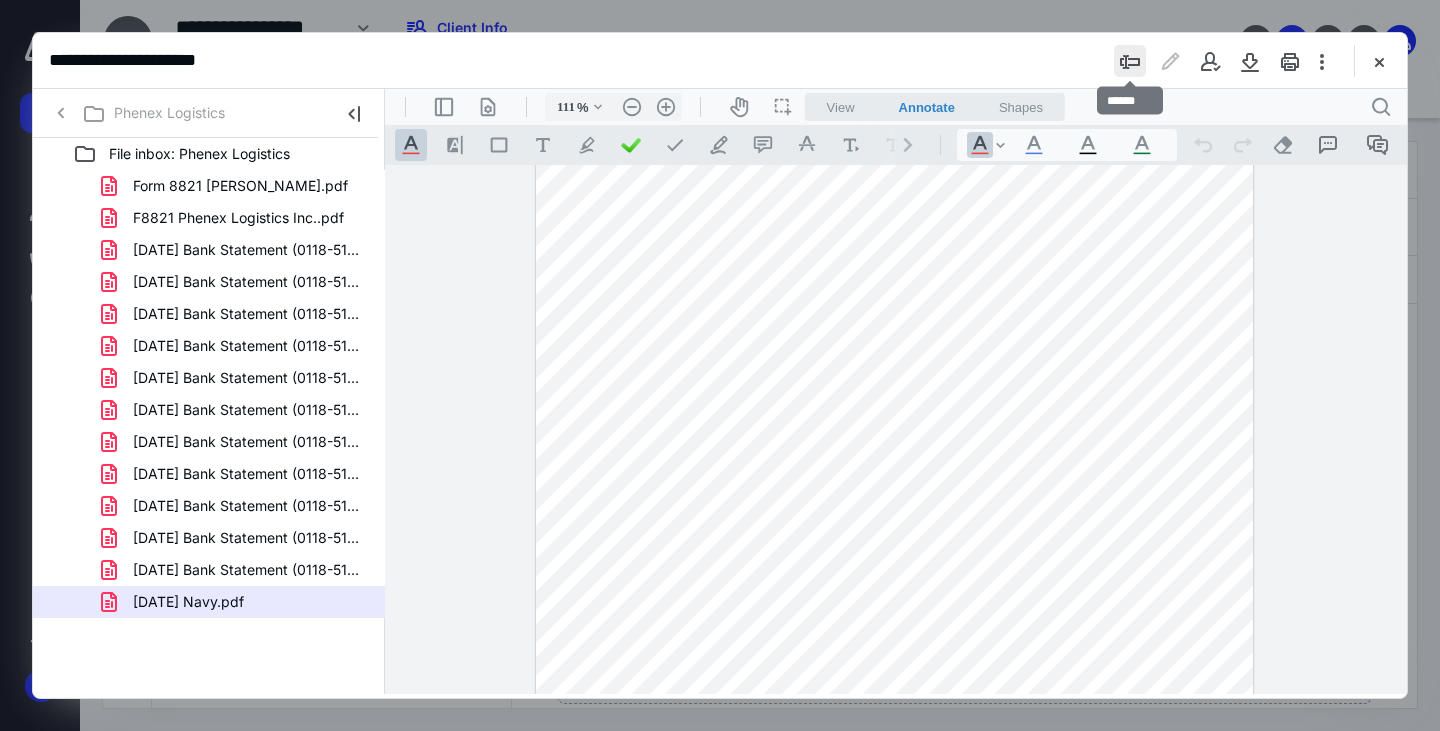 click at bounding box center (1130, 61) 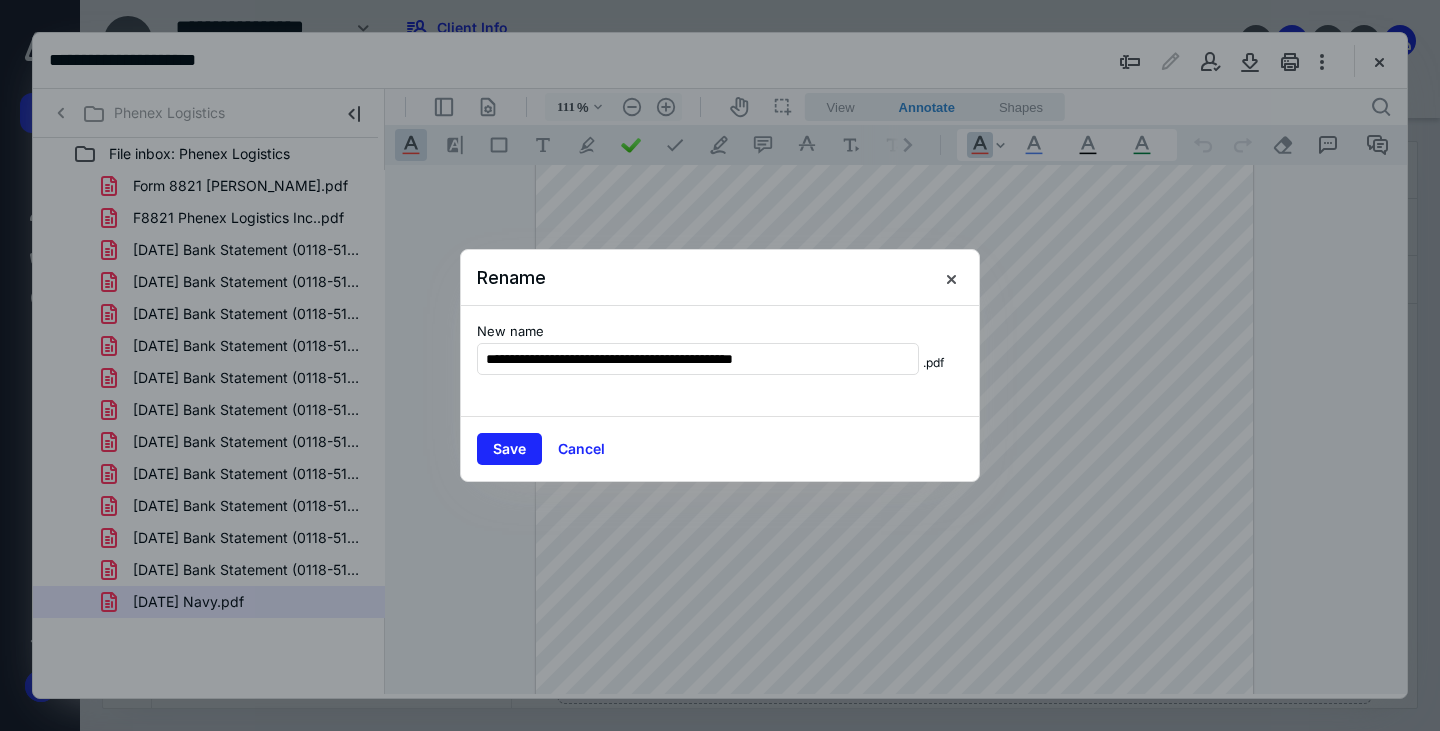 drag, startPoint x: 583, startPoint y: 359, endPoint x: 373, endPoint y: 355, distance: 210.03809 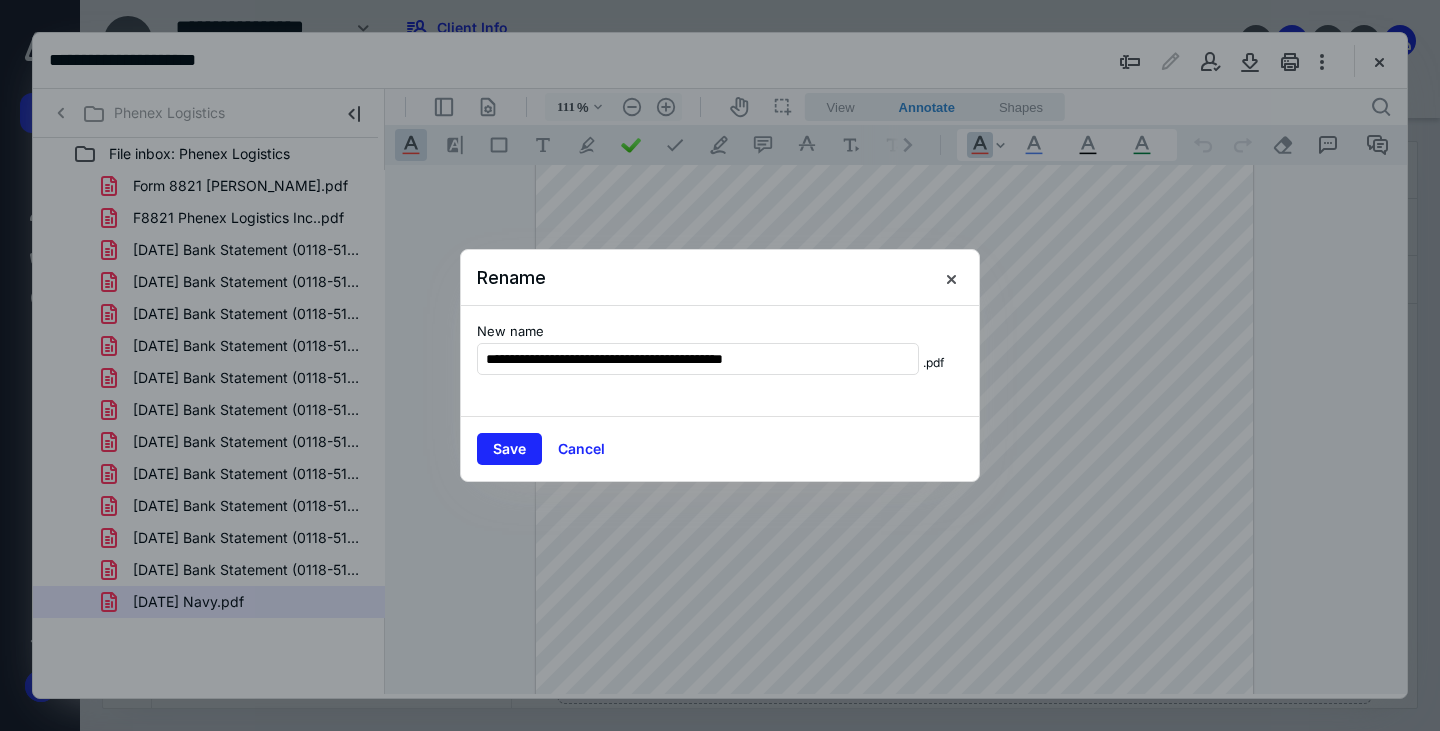 type on "**********" 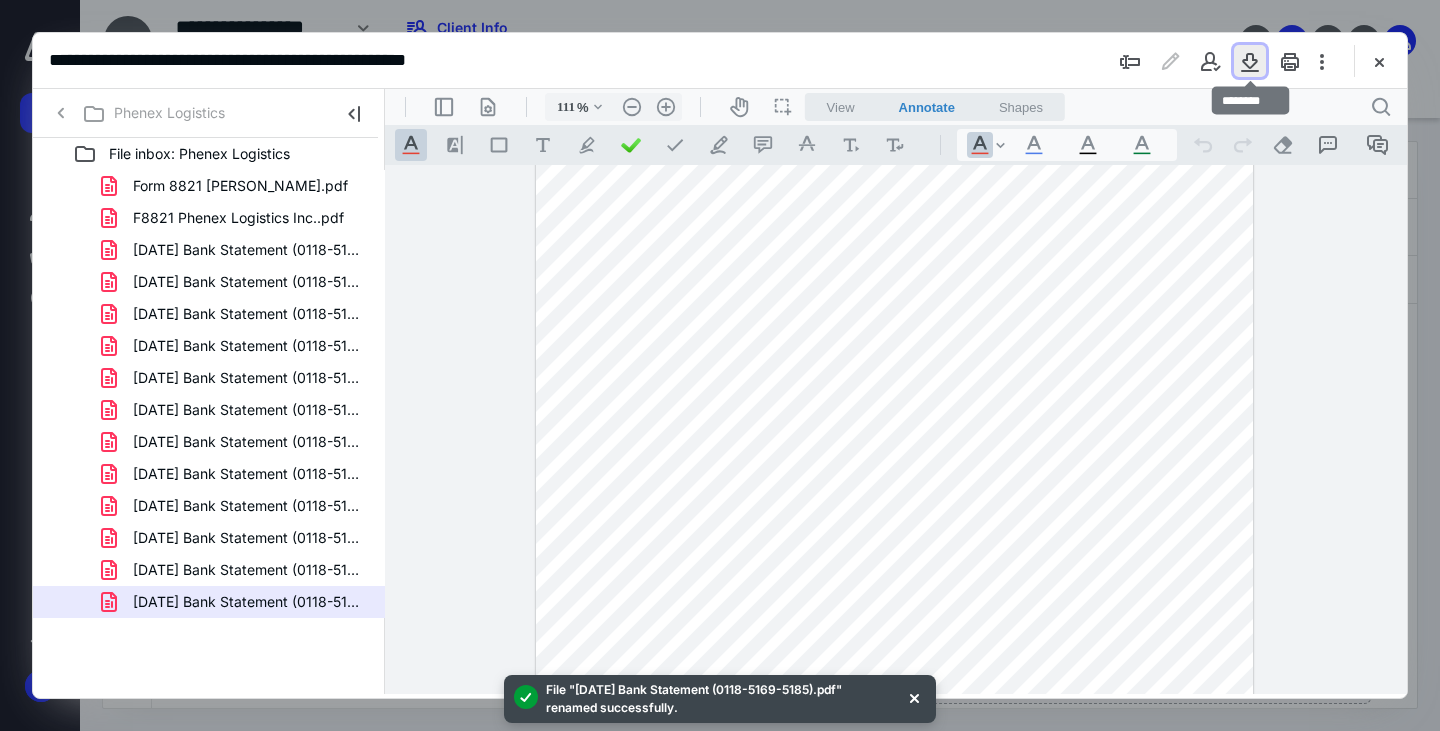 click at bounding box center (1250, 61) 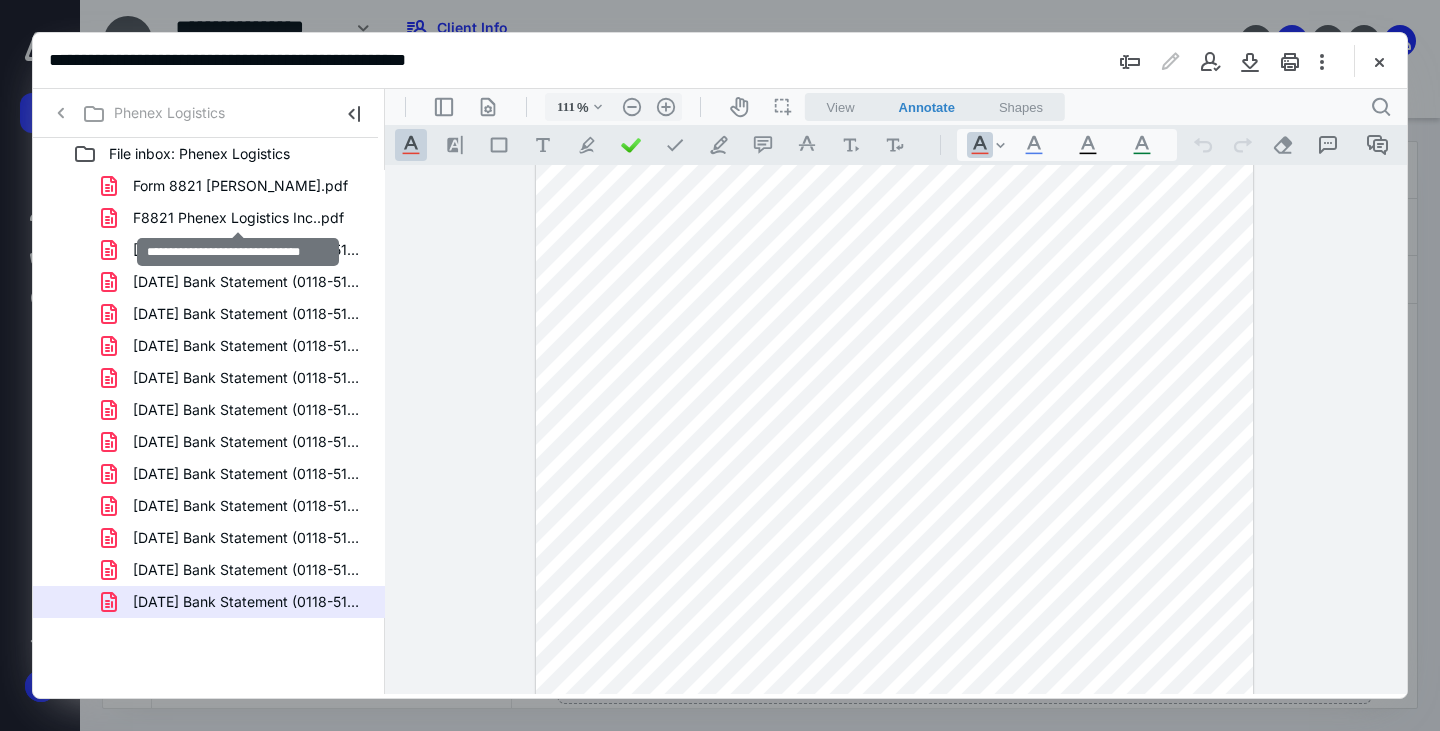 click on "F8821 Phenex Logistics Inc..pdf" at bounding box center [238, 218] 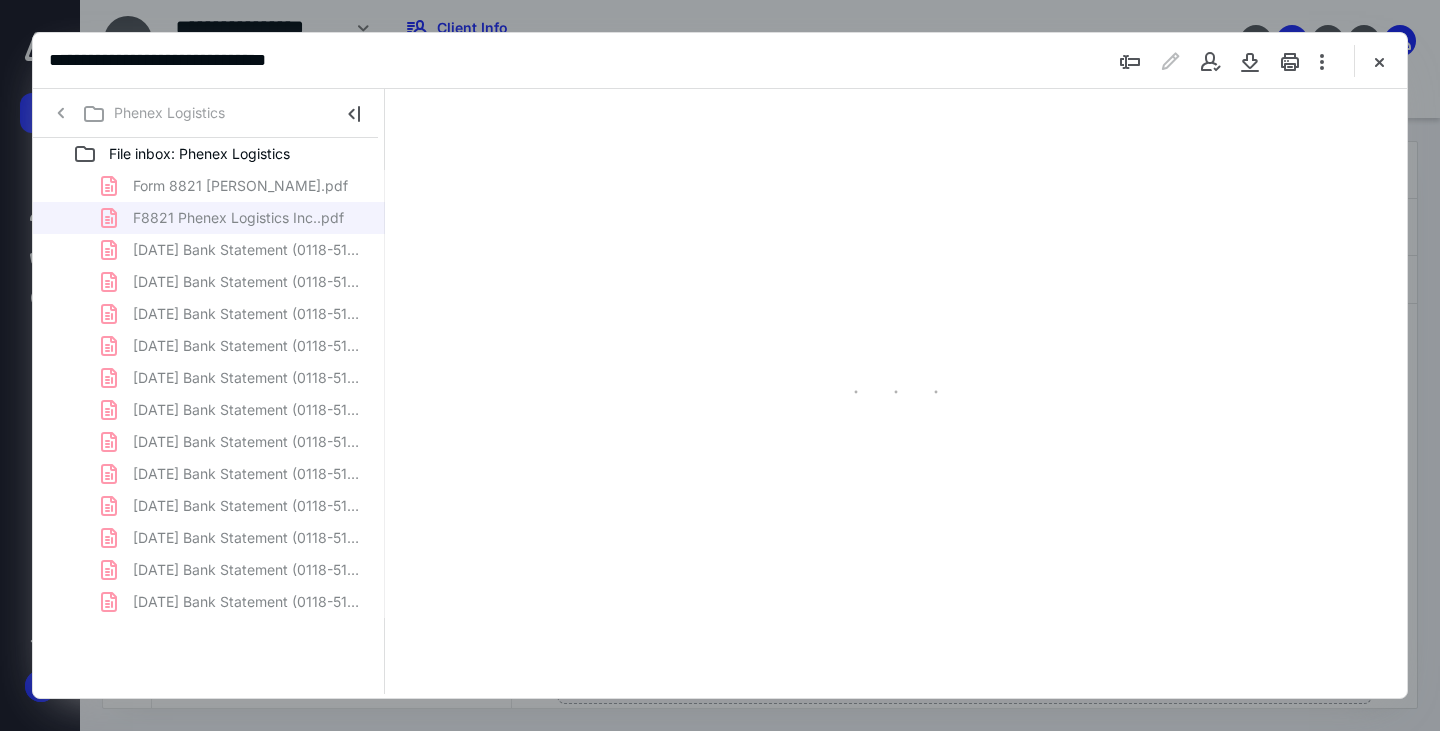 scroll, scrollTop: 0, scrollLeft: 0, axis: both 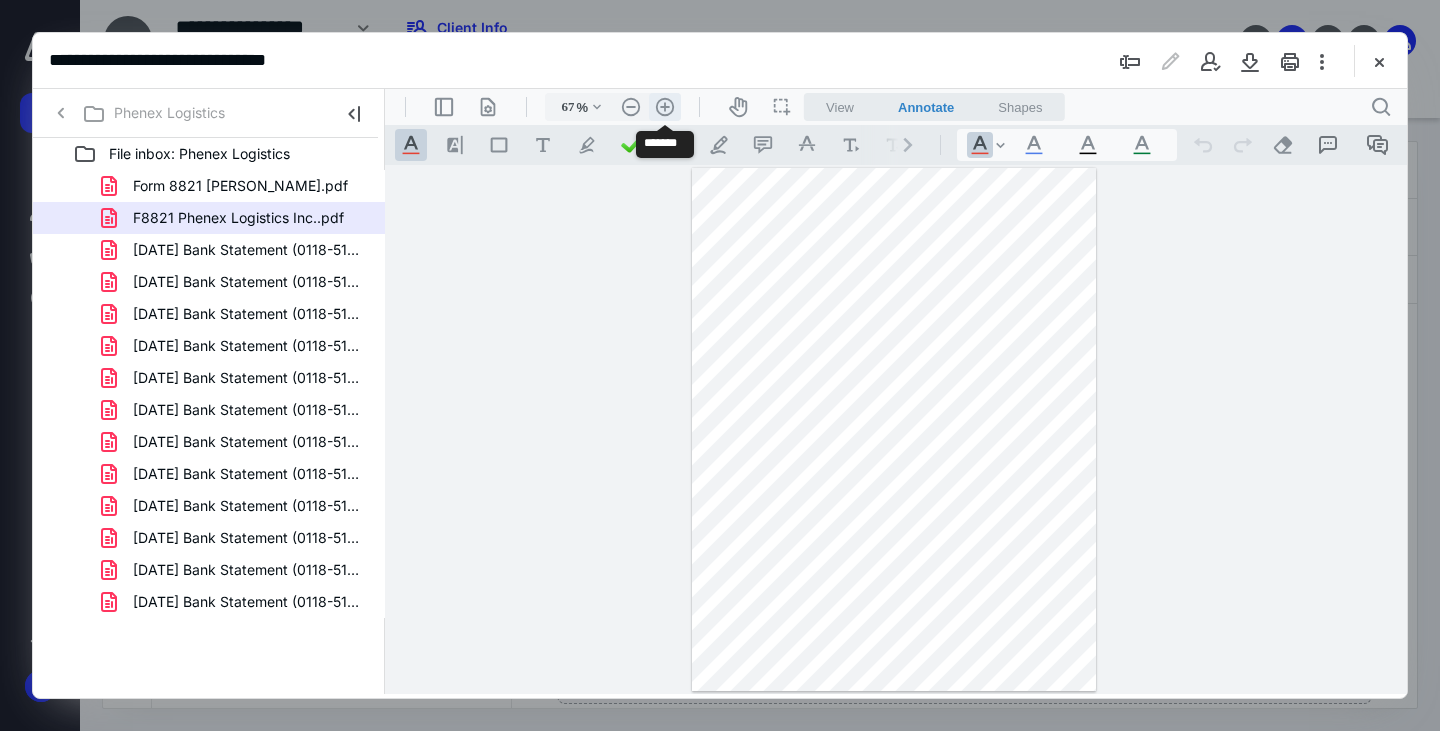 click on ".cls-1{fill:#abb0c4;} icon - header - zoom - in - line" at bounding box center [665, 107] 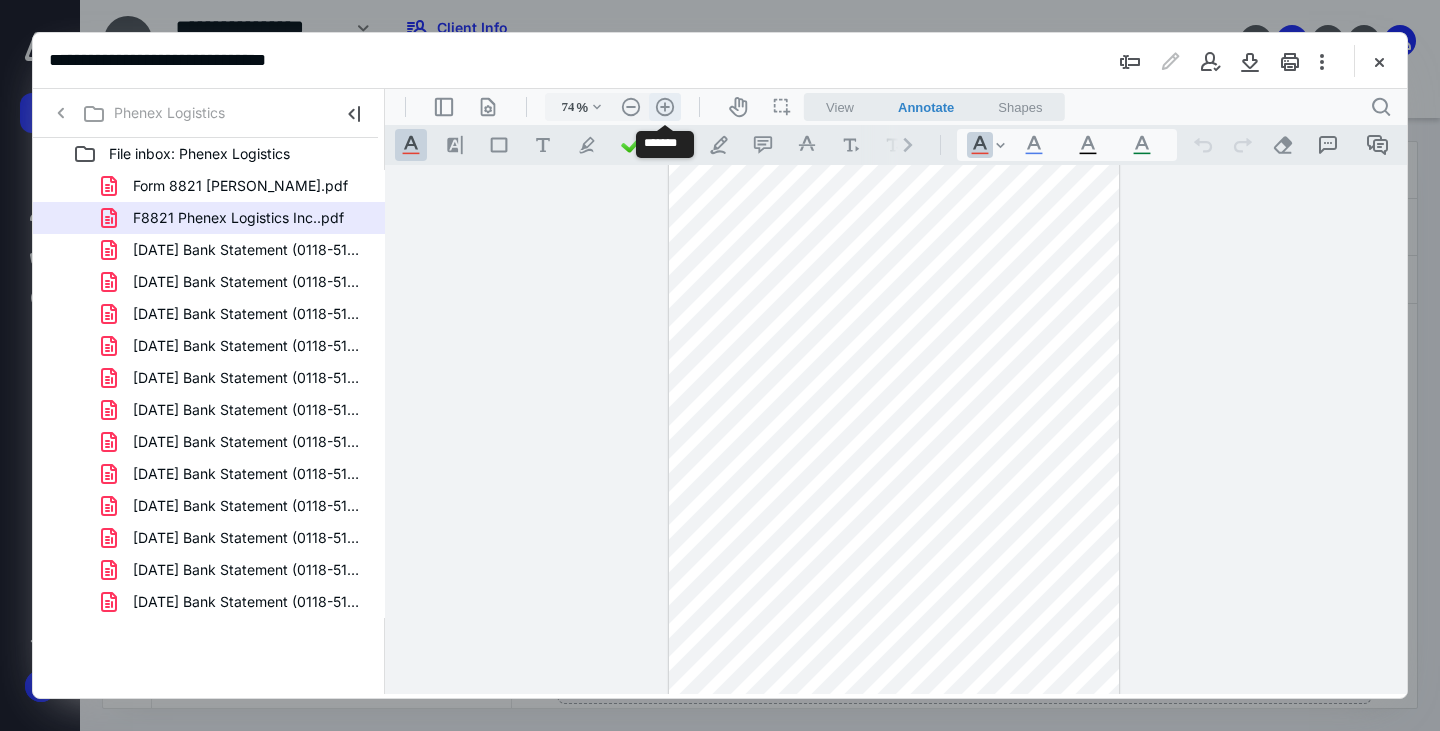 click on ".cls-1{fill:#abb0c4;} icon - header - zoom - in - line" at bounding box center (665, 107) 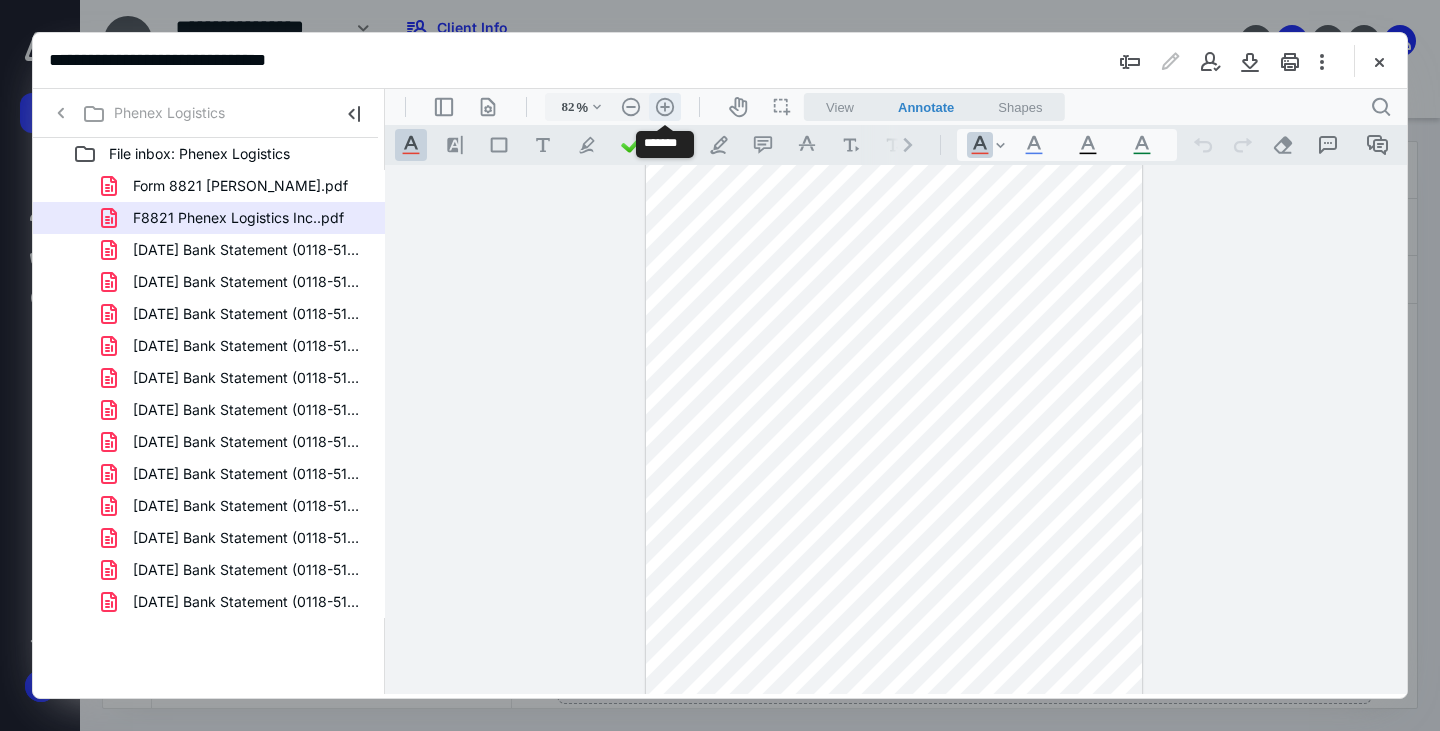click on ".cls-1{fill:#abb0c4;} icon - header - zoom - in - line" at bounding box center (665, 107) 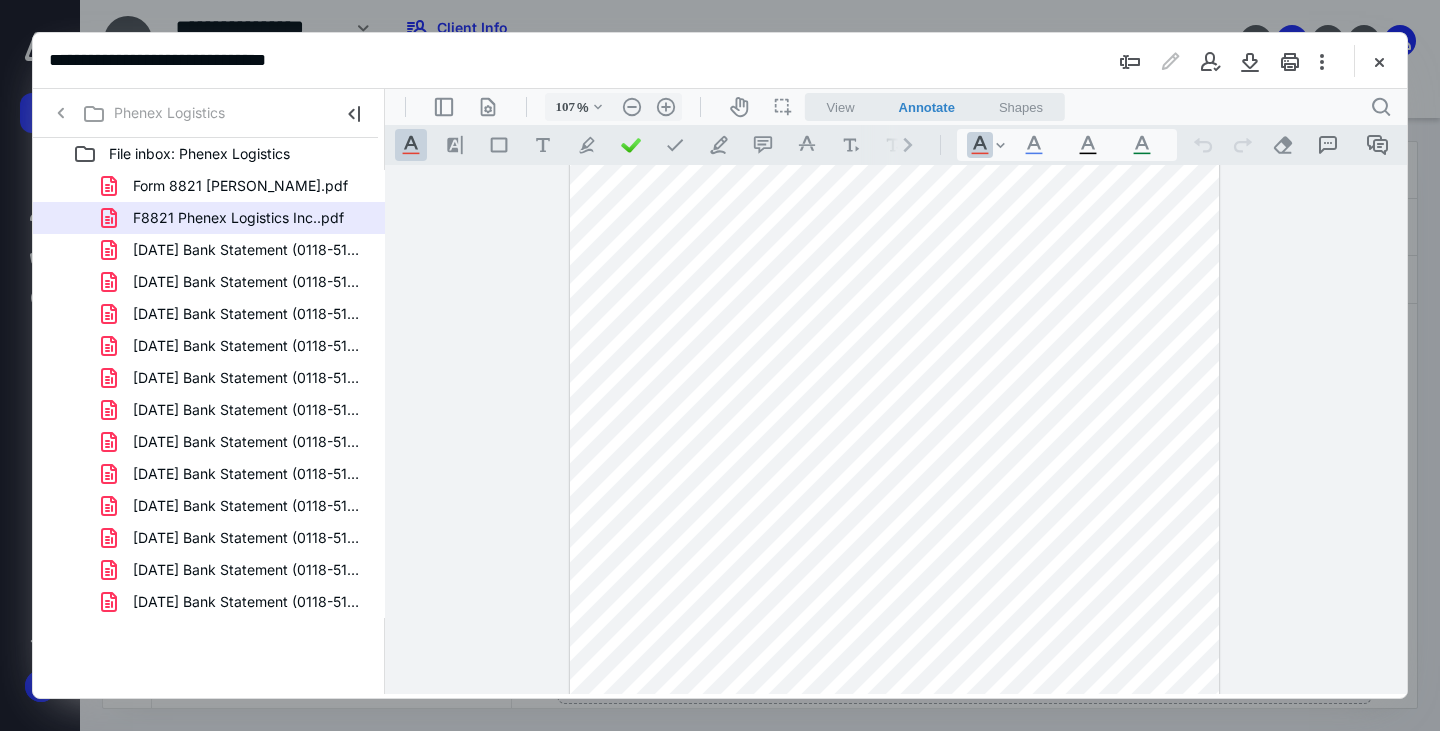 scroll, scrollTop: 0, scrollLeft: 0, axis: both 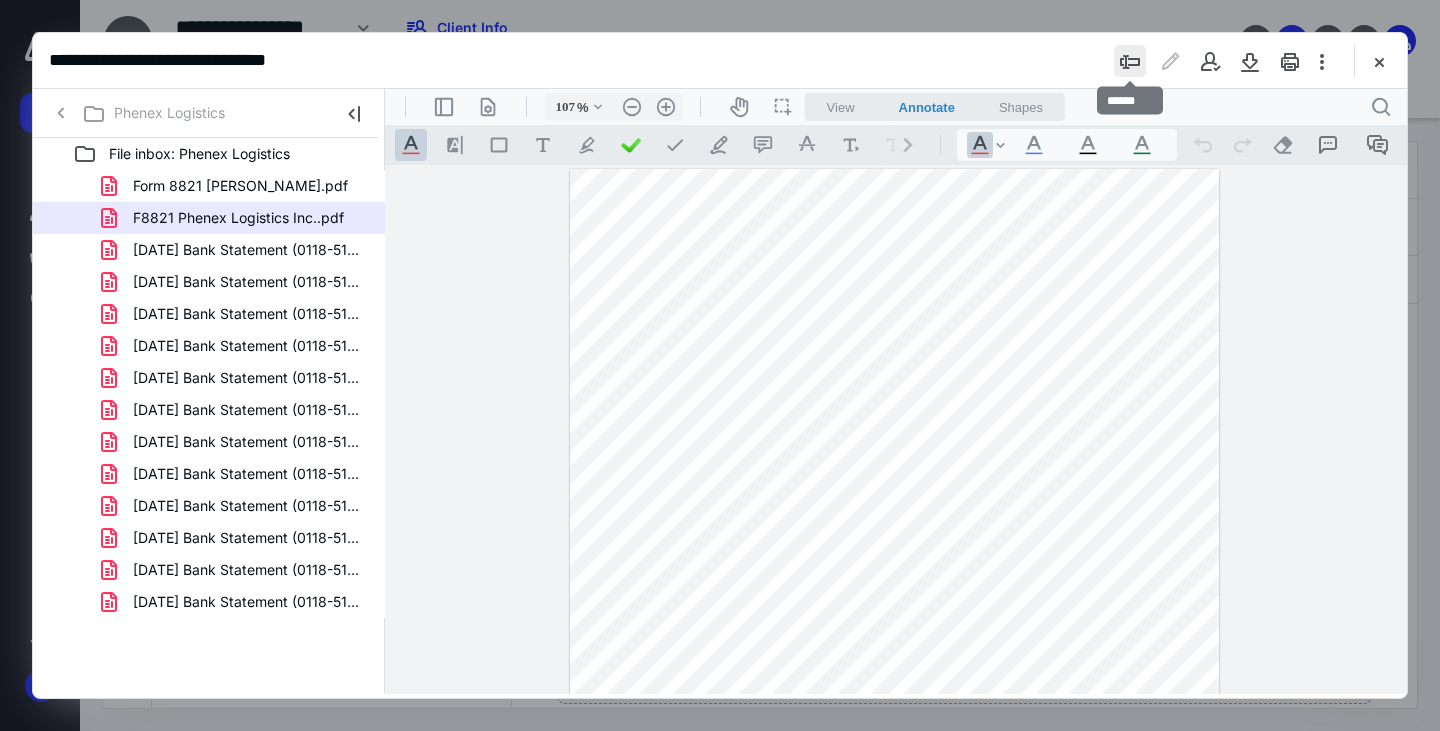 click at bounding box center [1130, 61] 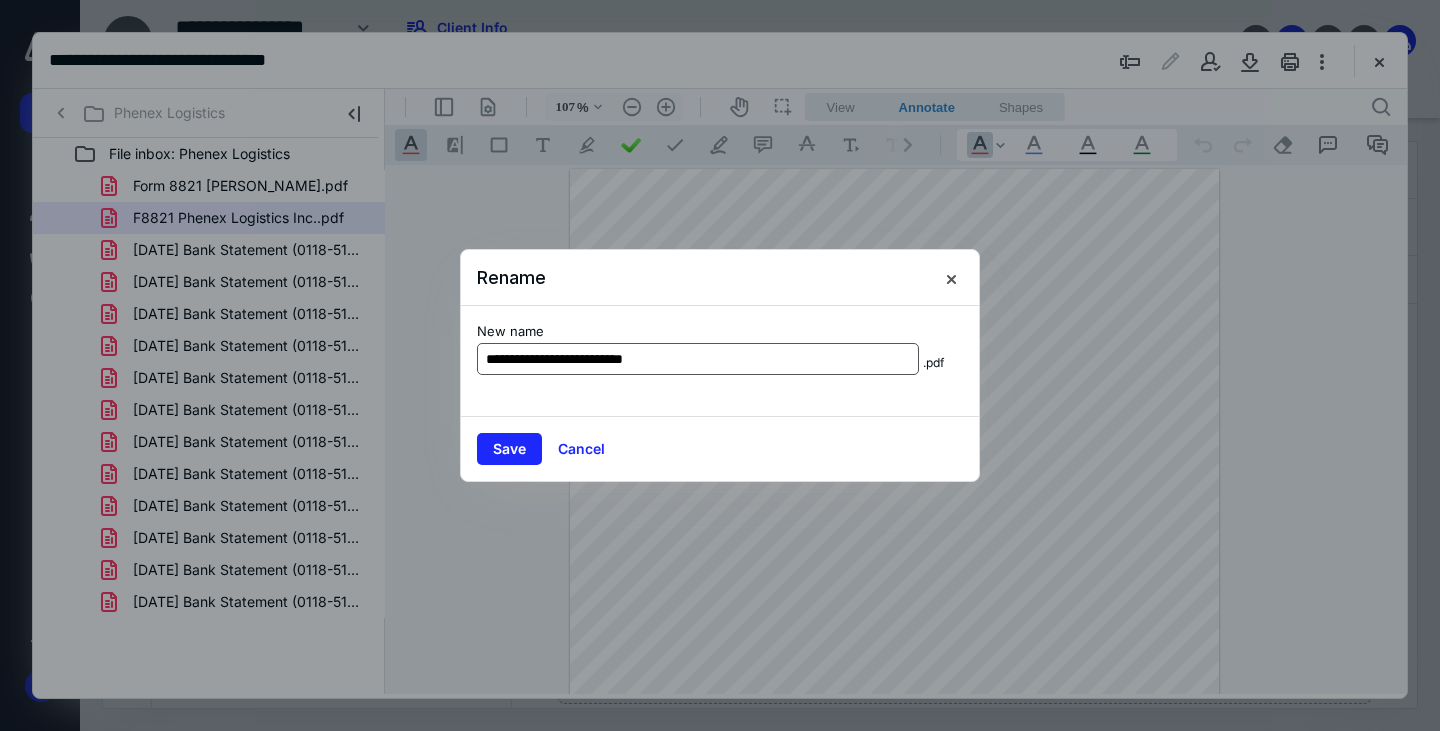 click on "**********" at bounding box center [698, 359] 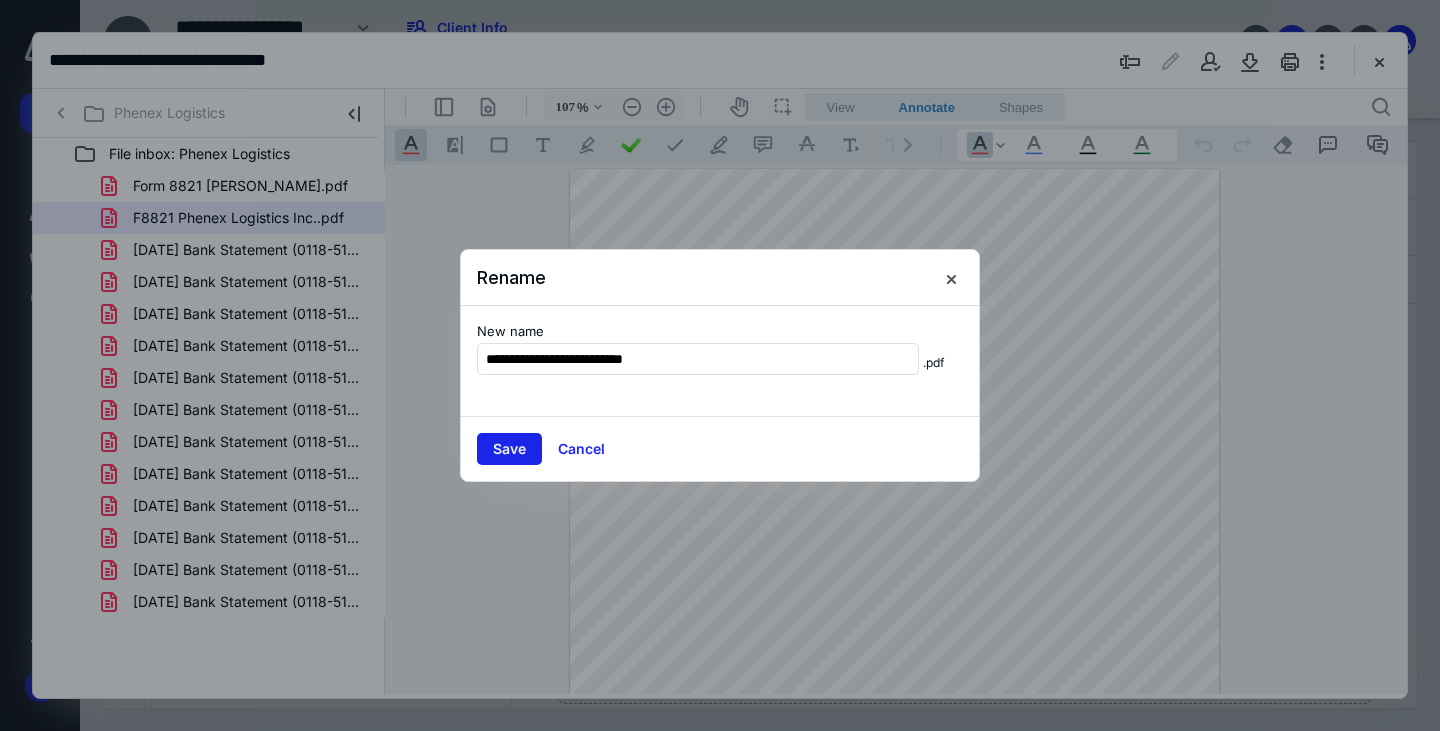 click on "Save" at bounding box center [509, 449] 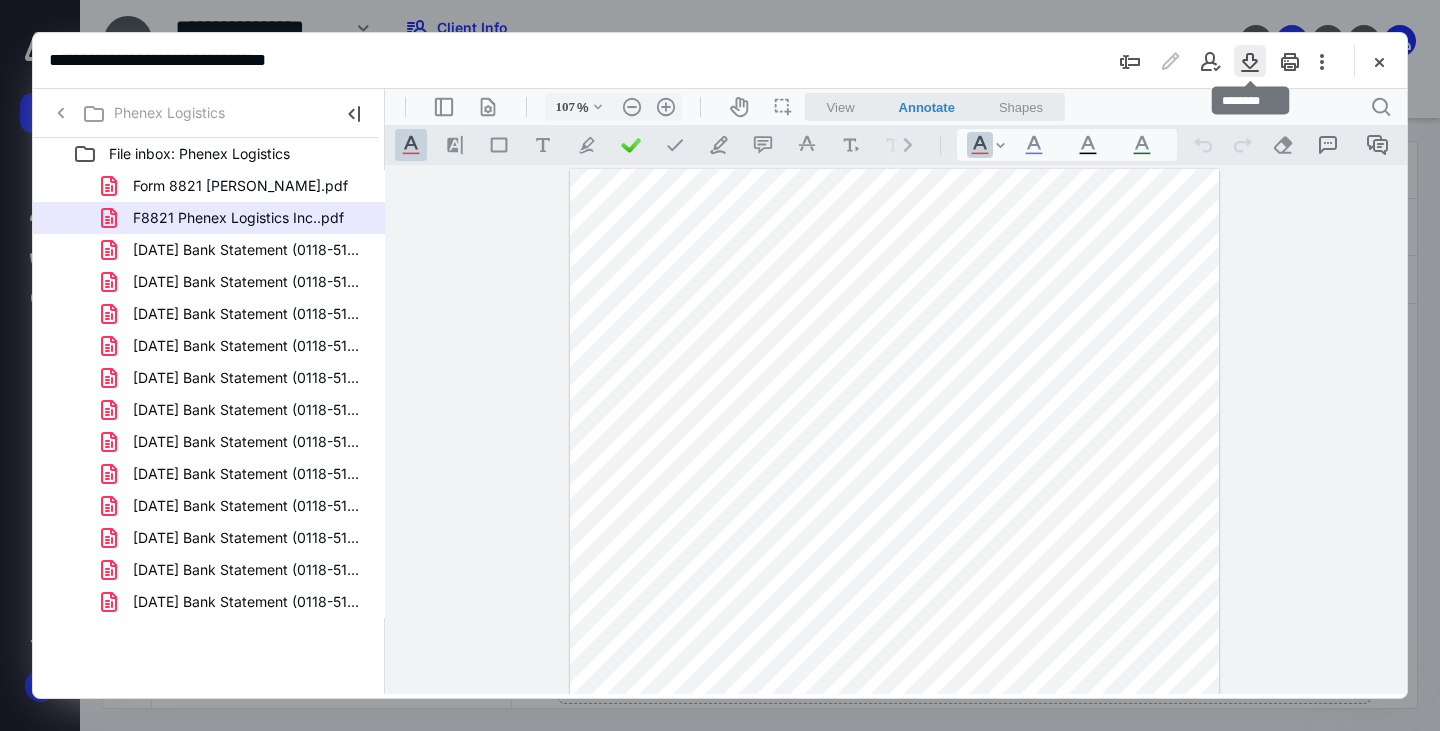 click at bounding box center (1250, 61) 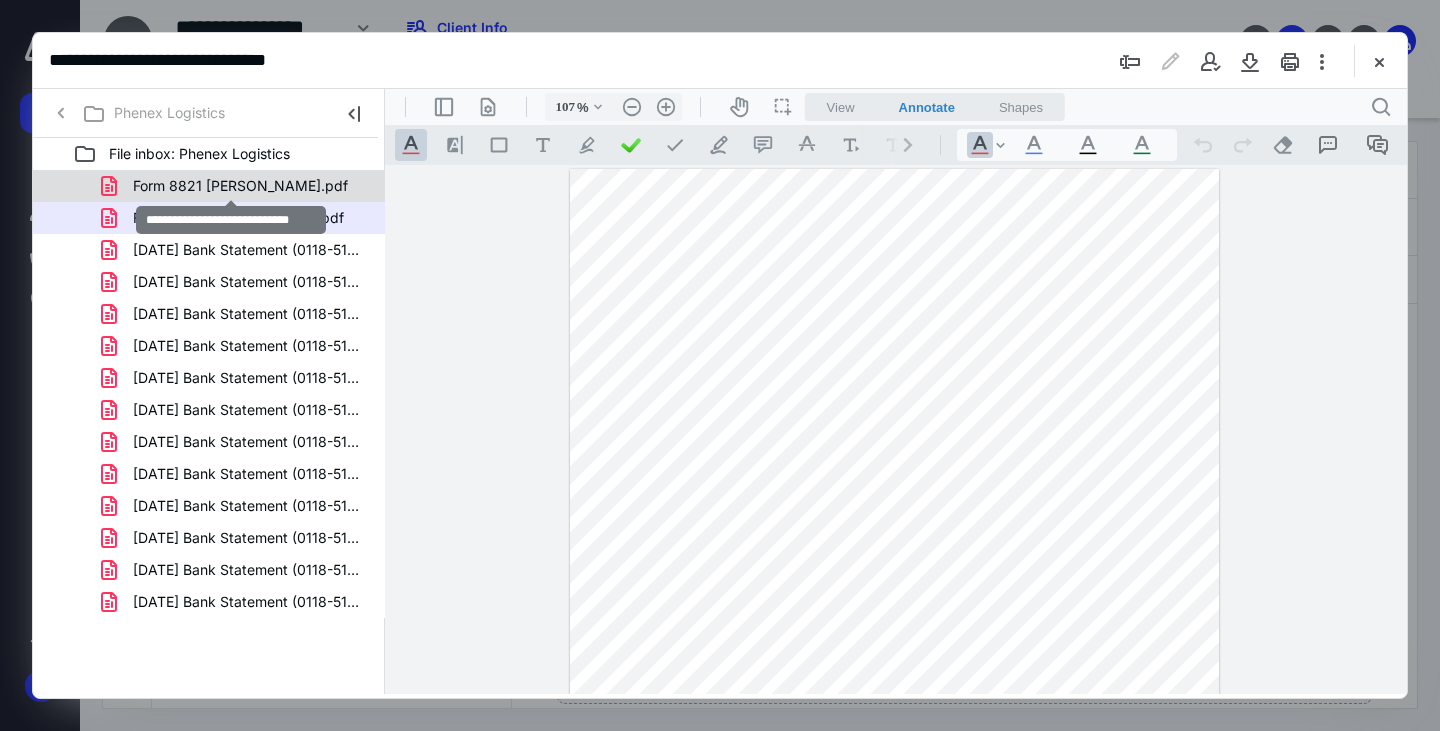 click on "Form 8821 [PERSON_NAME].pdf" at bounding box center (240, 186) 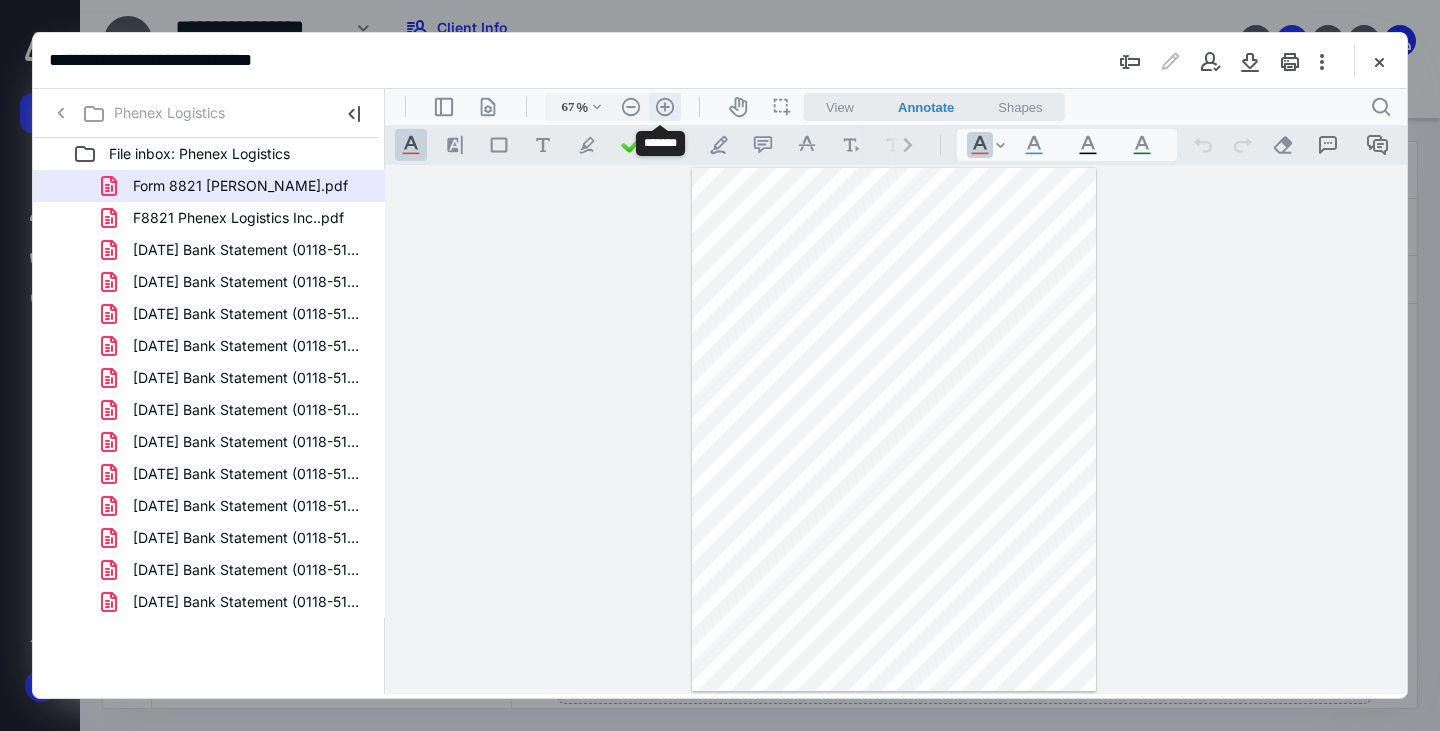 click on ".cls-1{fill:#abb0c4;} icon - header - zoom - in - line" at bounding box center (665, 107) 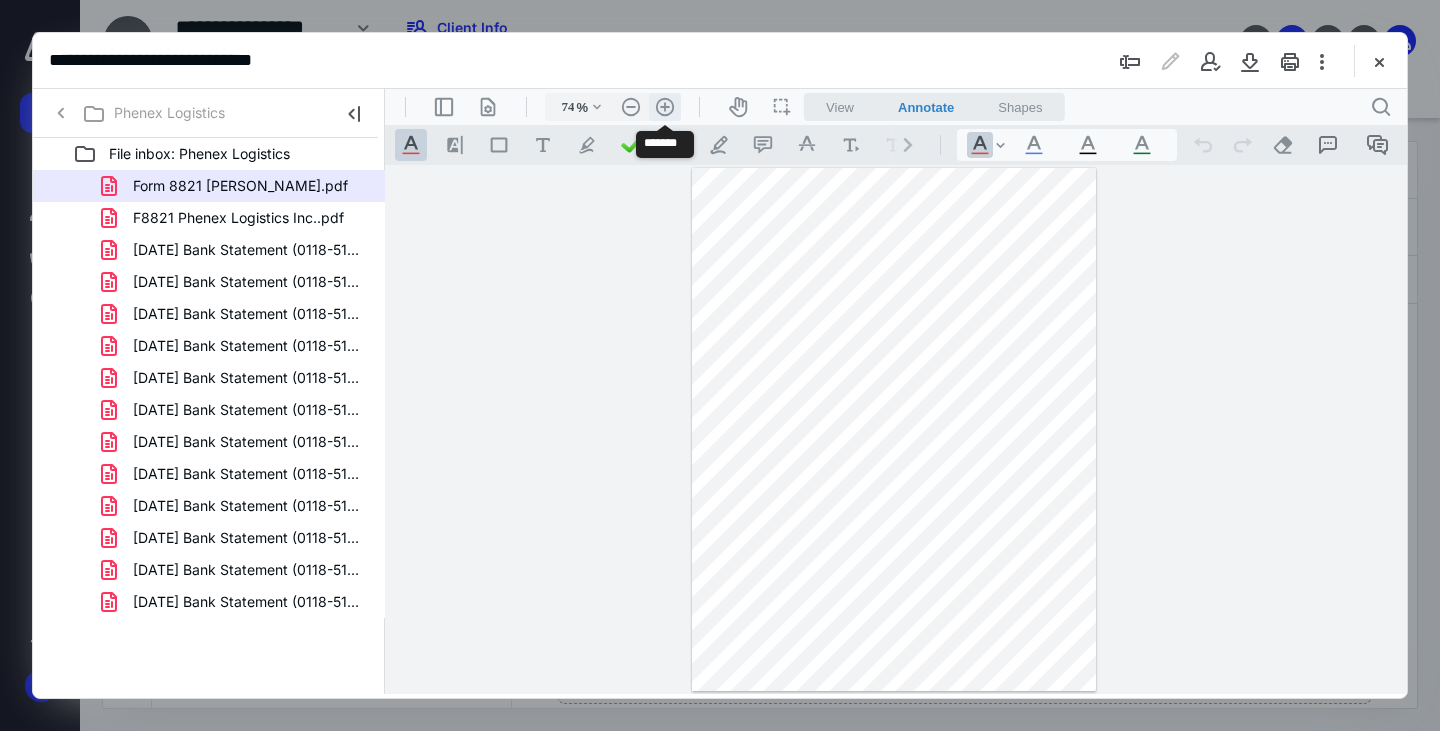click on ".cls-1{fill:#abb0c4;} icon - header - zoom - in - line" at bounding box center (665, 107) 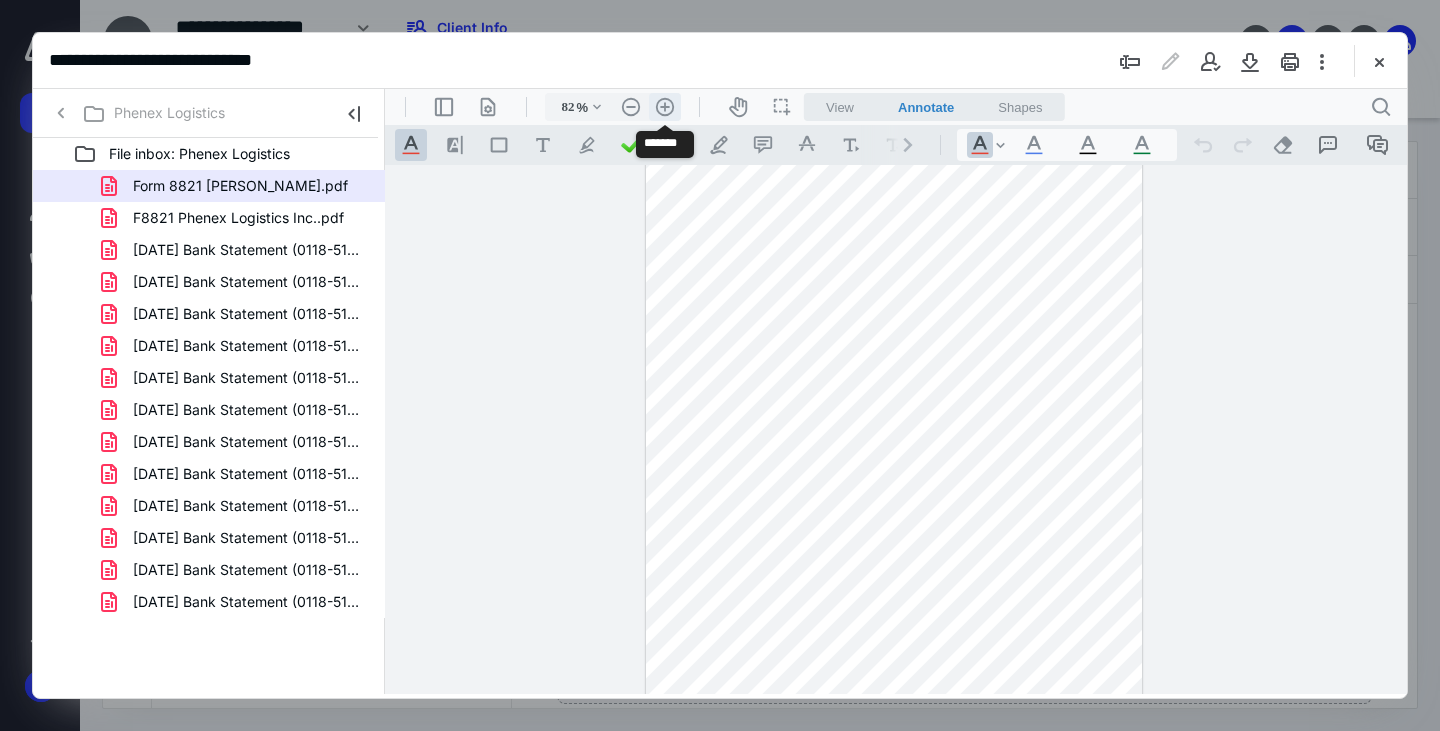 click on ".cls-1{fill:#abb0c4;} icon - header - zoom - in - line" at bounding box center [665, 107] 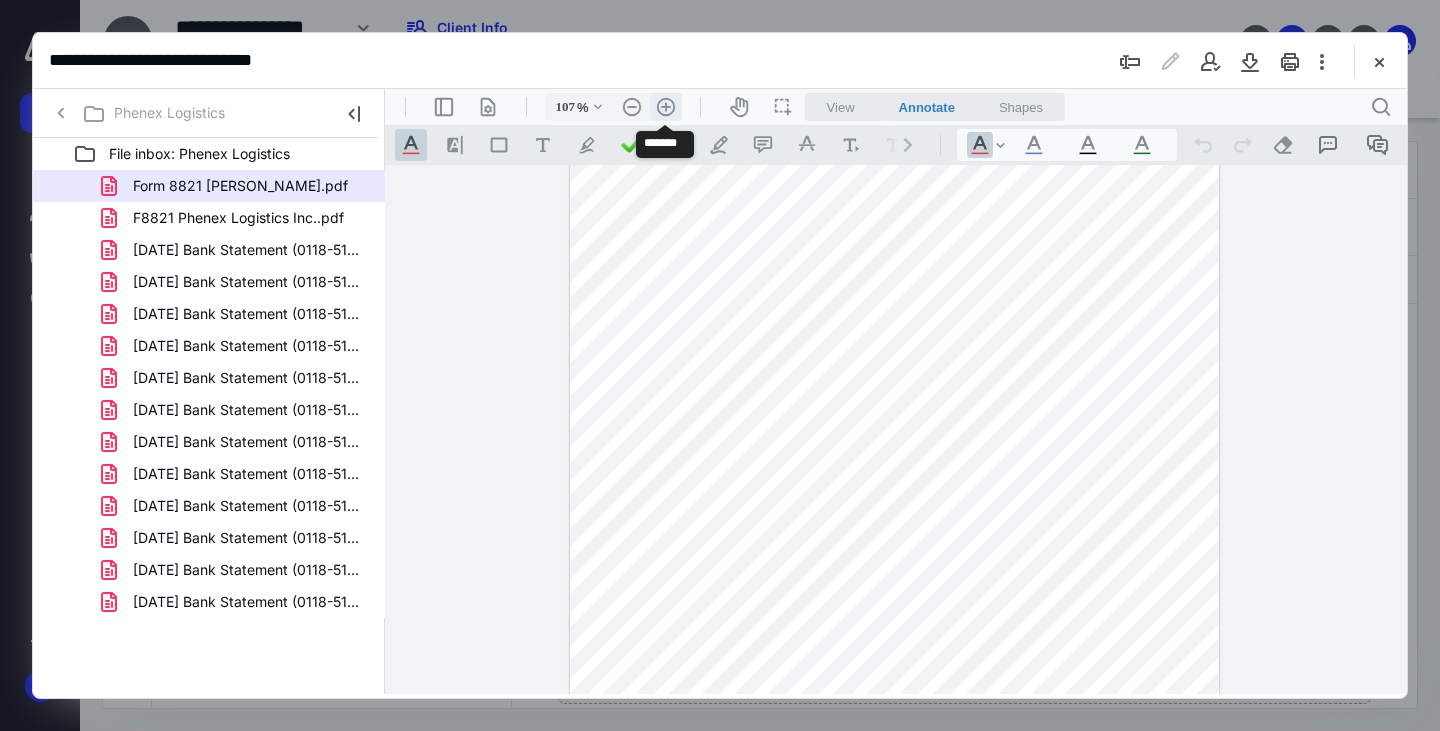 click on ".cls-1{fill:#abb0c4;} icon - header - zoom - in - line" at bounding box center (666, 107) 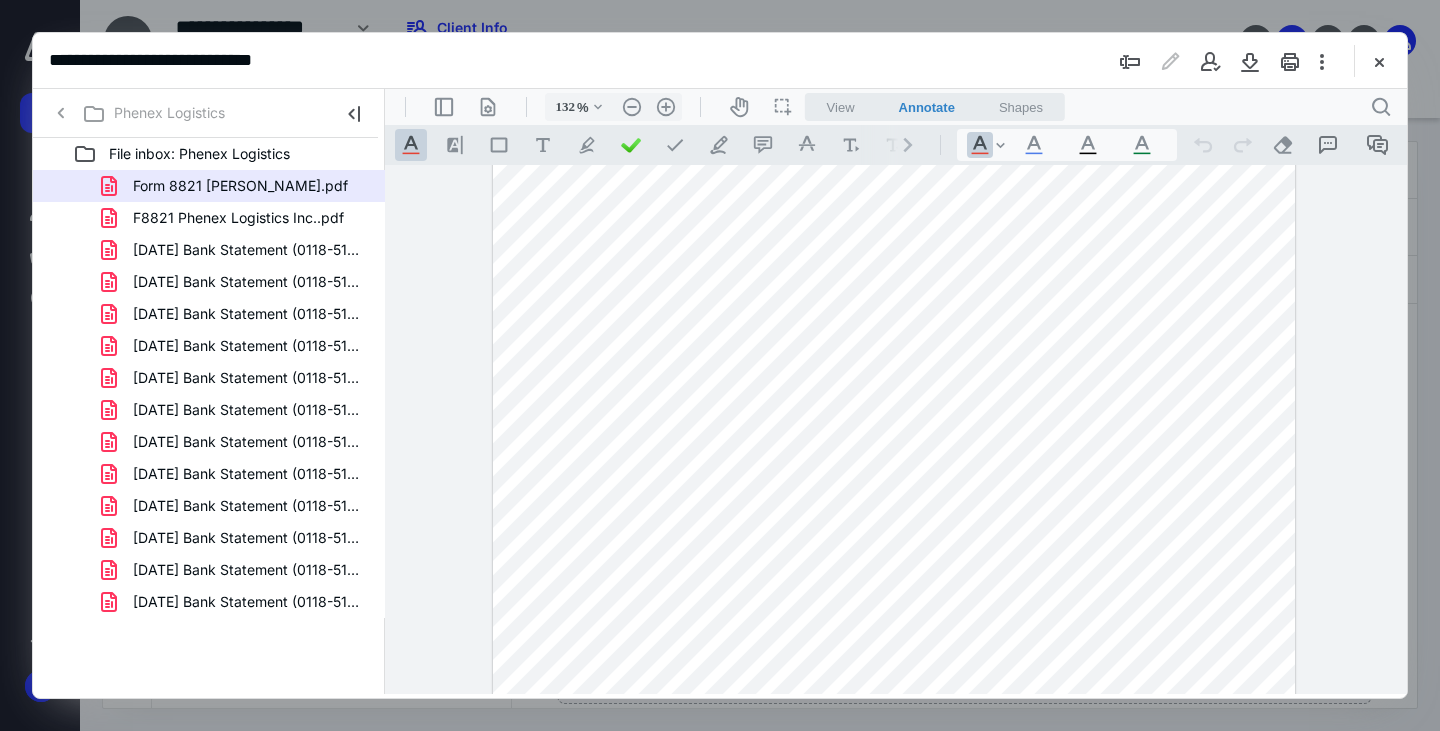 scroll, scrollTop: 22, scrollLeft: 0, axis: vertical 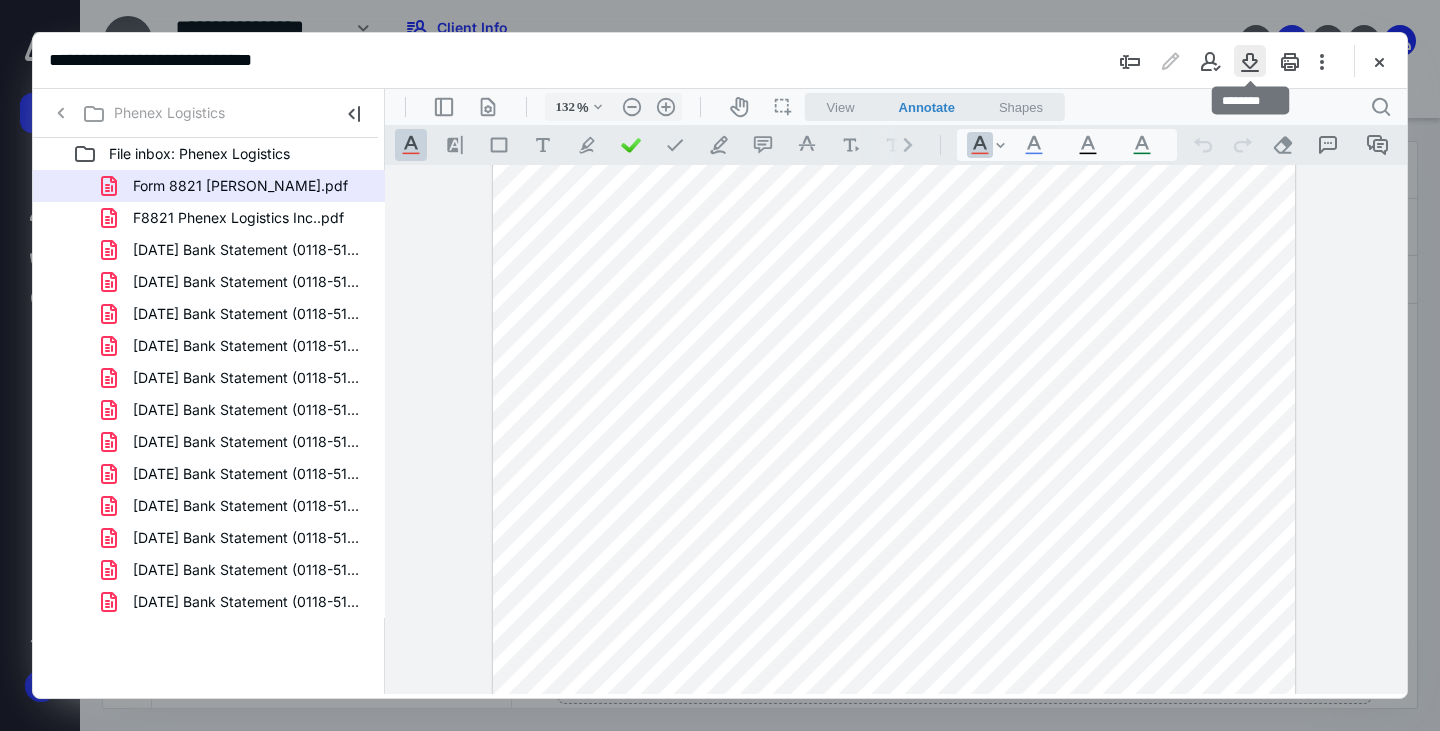 click at bounding box center [1250, 61] 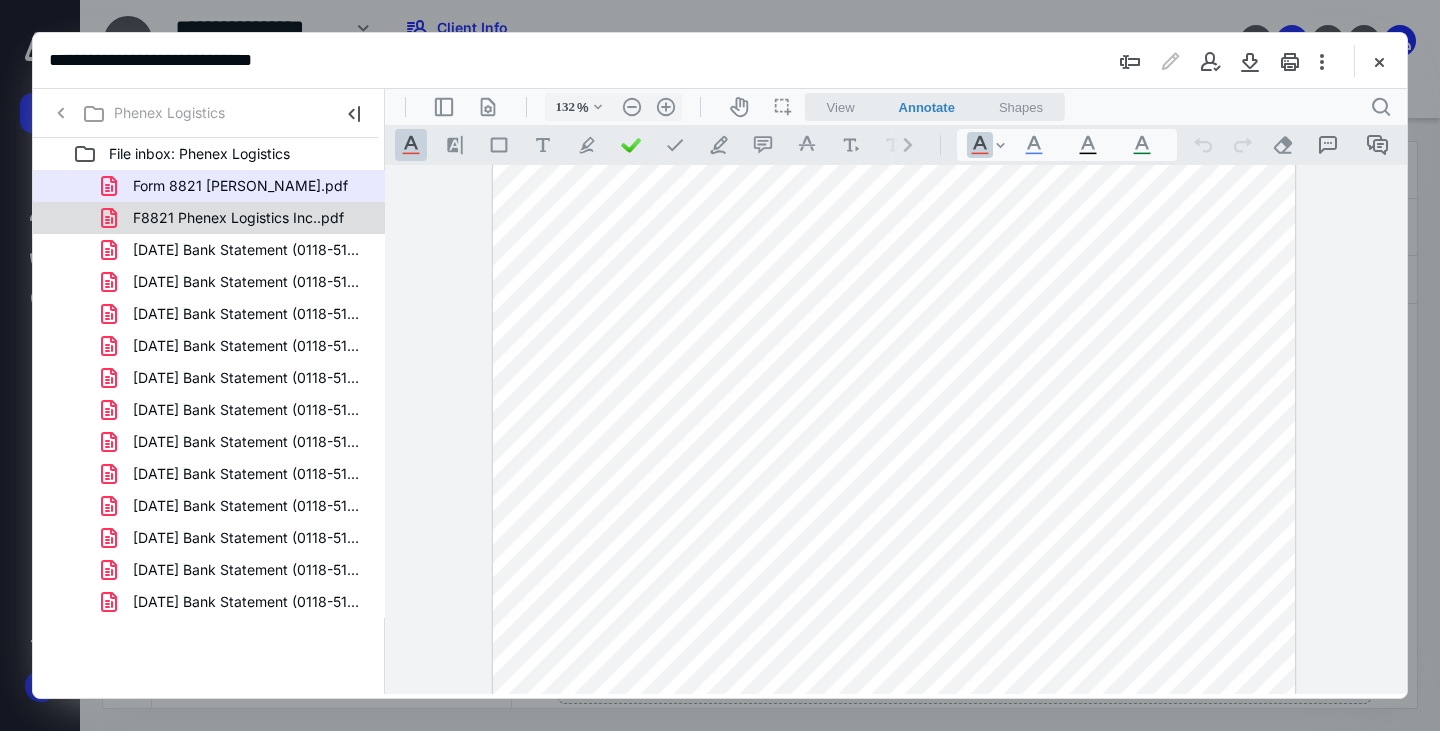 click on "F8821 Phenex Logistics Inc..pdf" at bounding box center [238, 218] 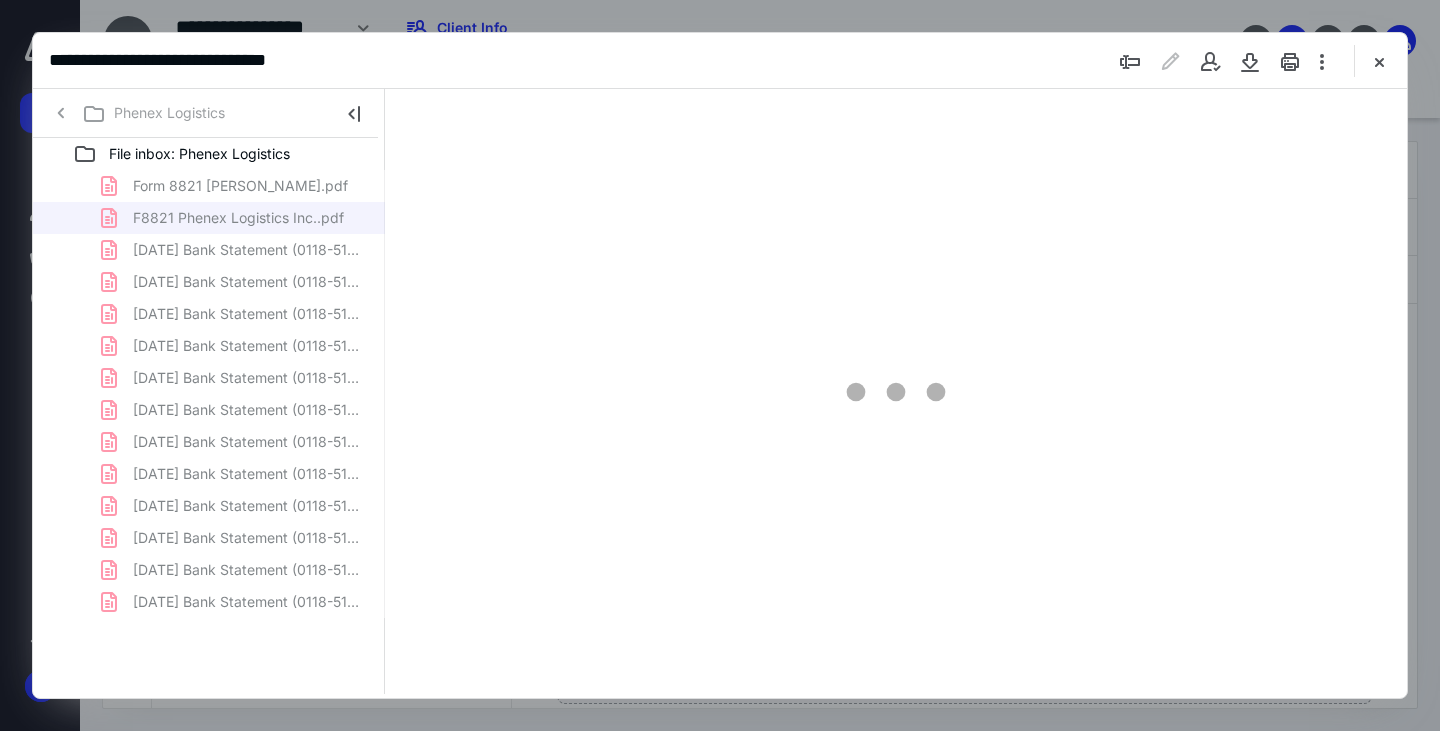 type on "67" 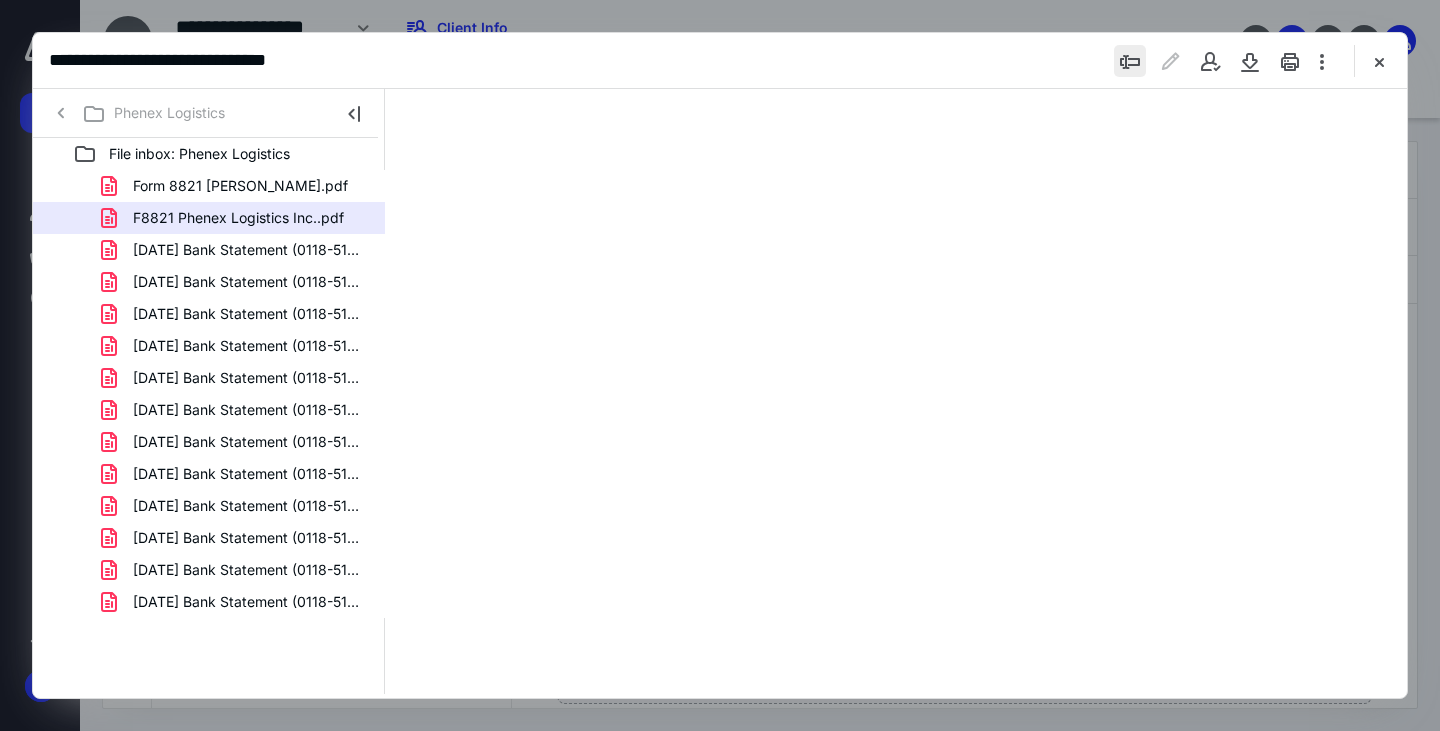 scroll, scrollTop: 0, scrollLeft: 0, axis: both 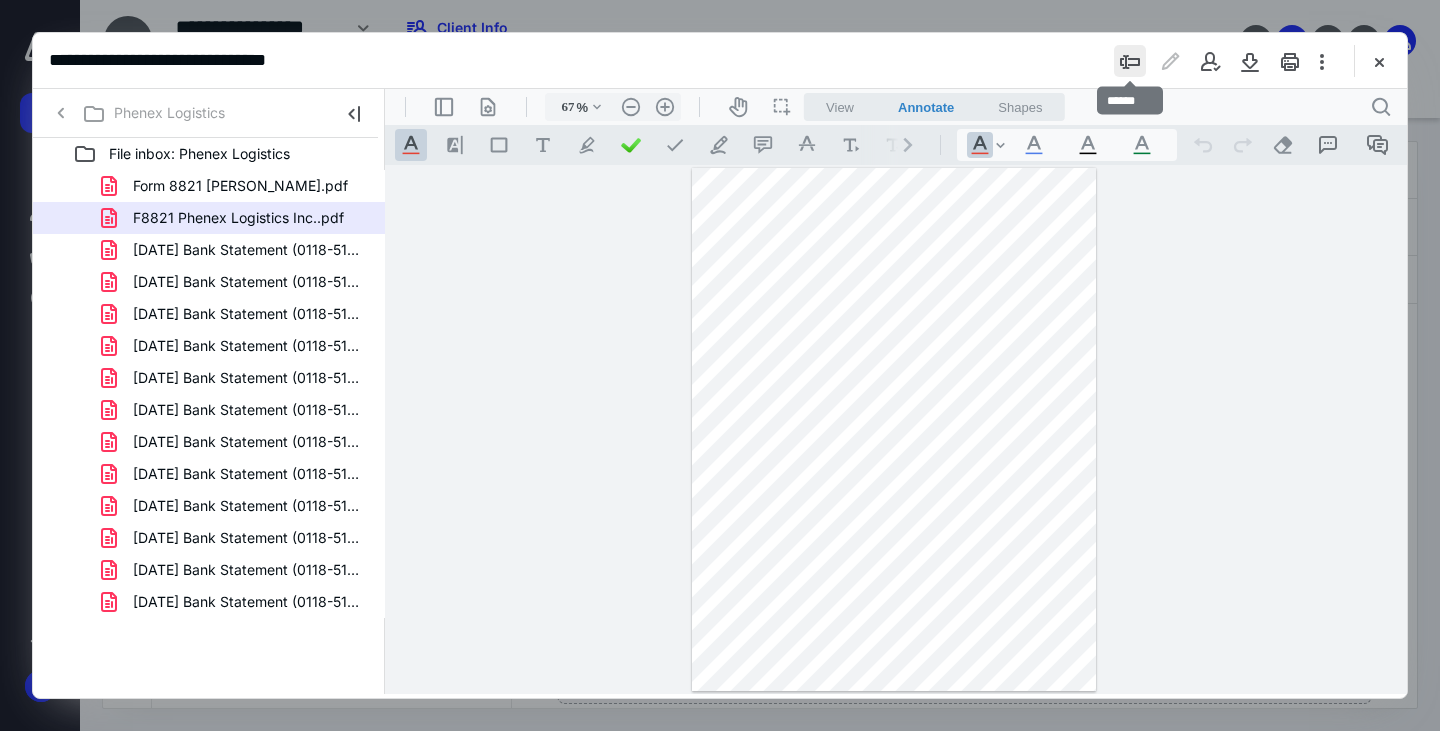 click at bounding box center [1130, 61] 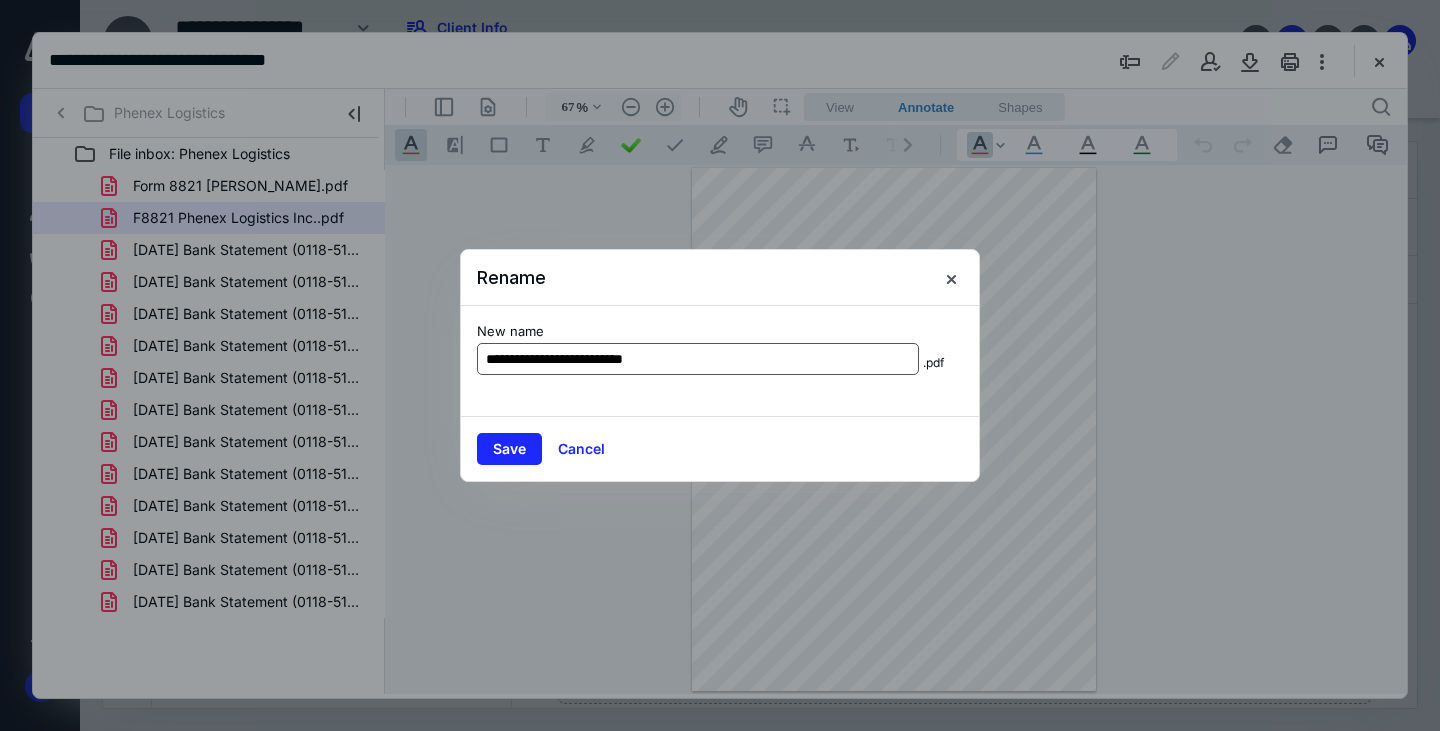 click on "**********" at bounding box center [698, 359] 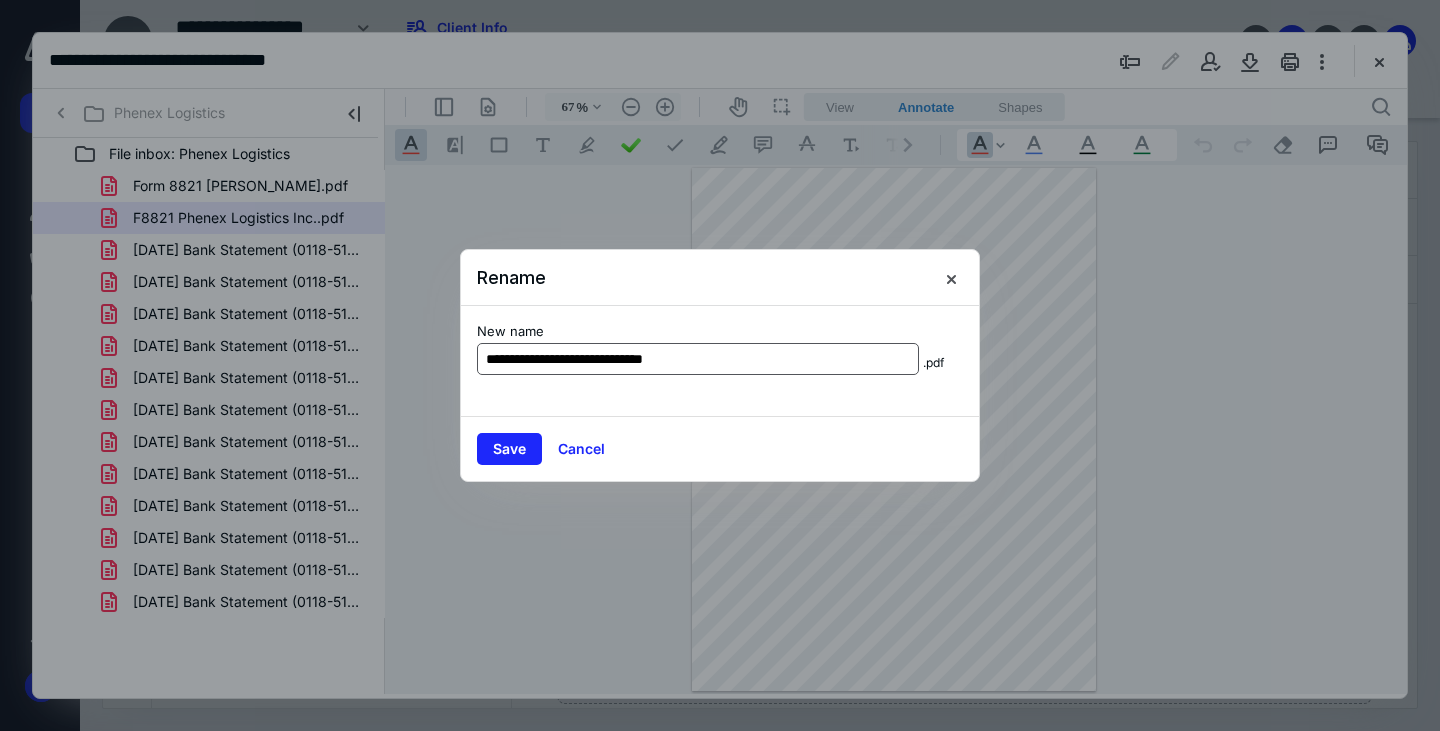 type on "**********" 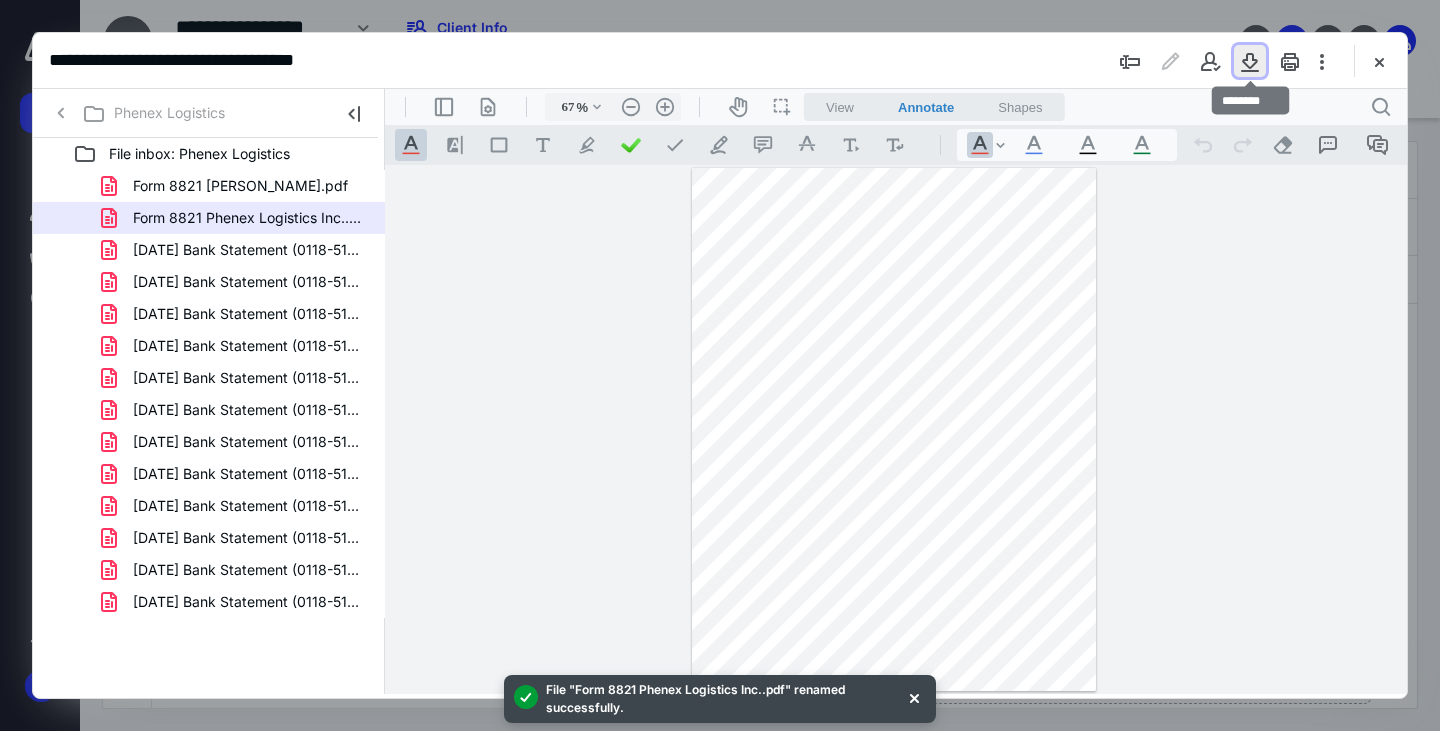 click at bounding box center (1250, 61) 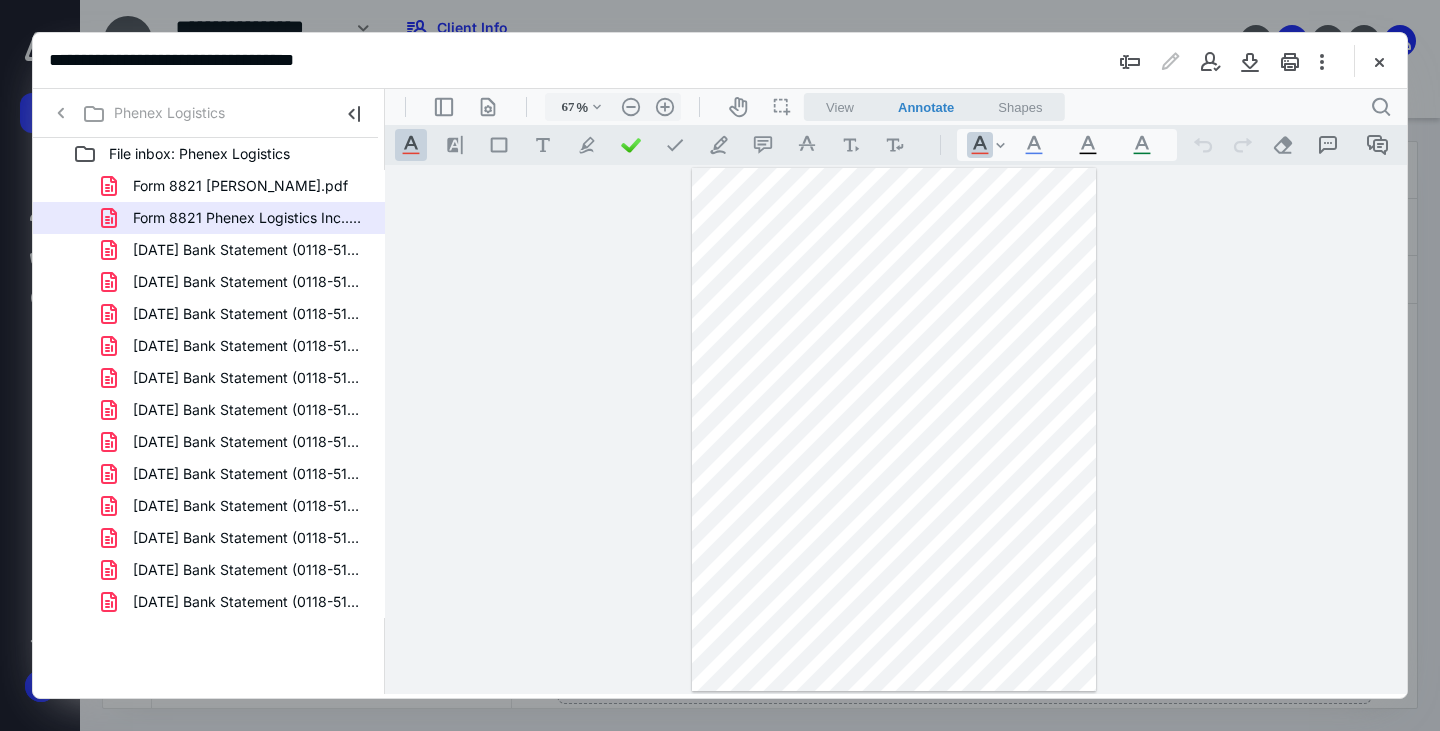 click at bounding box center [1379, 61] 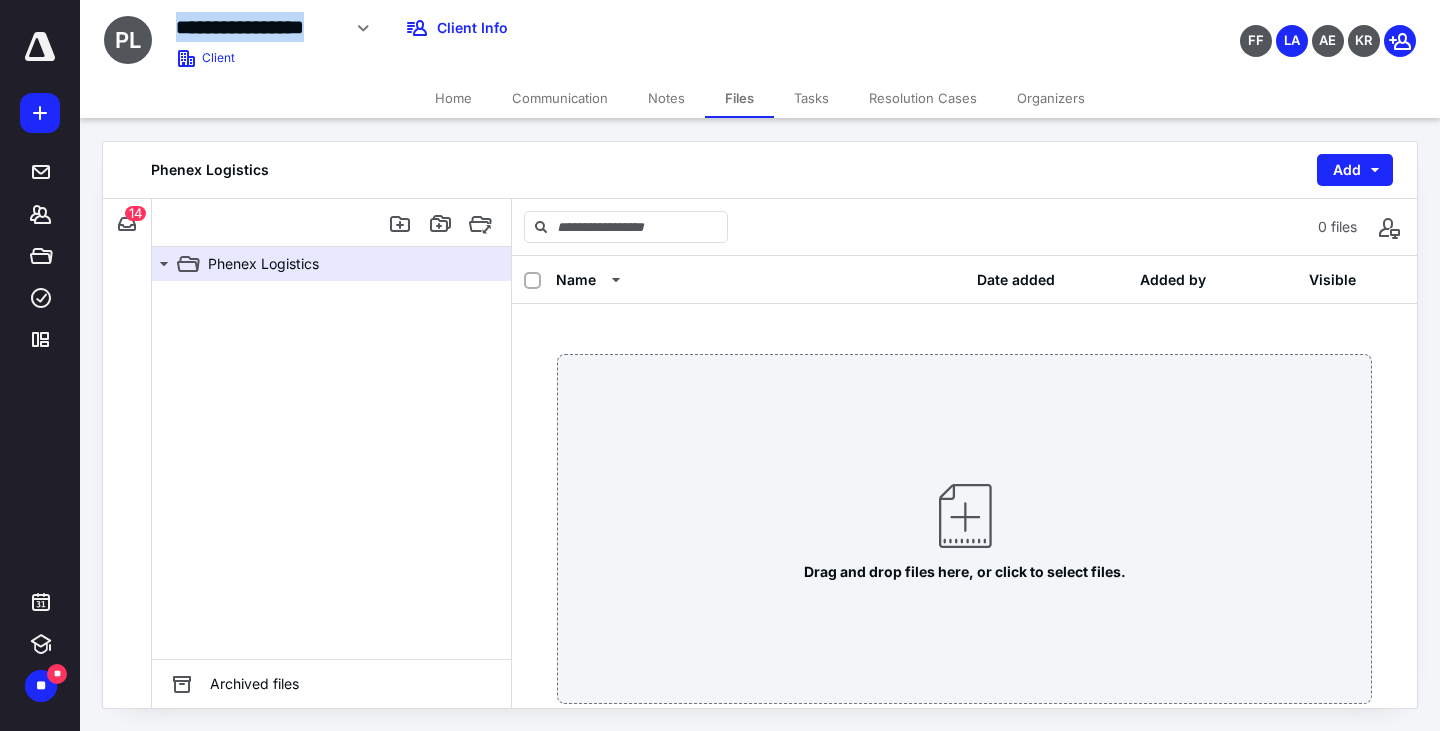 drag, startPoint x: 179, startPoint y: 32, endPoint x: 339, endPoint y: 32, distance: 160 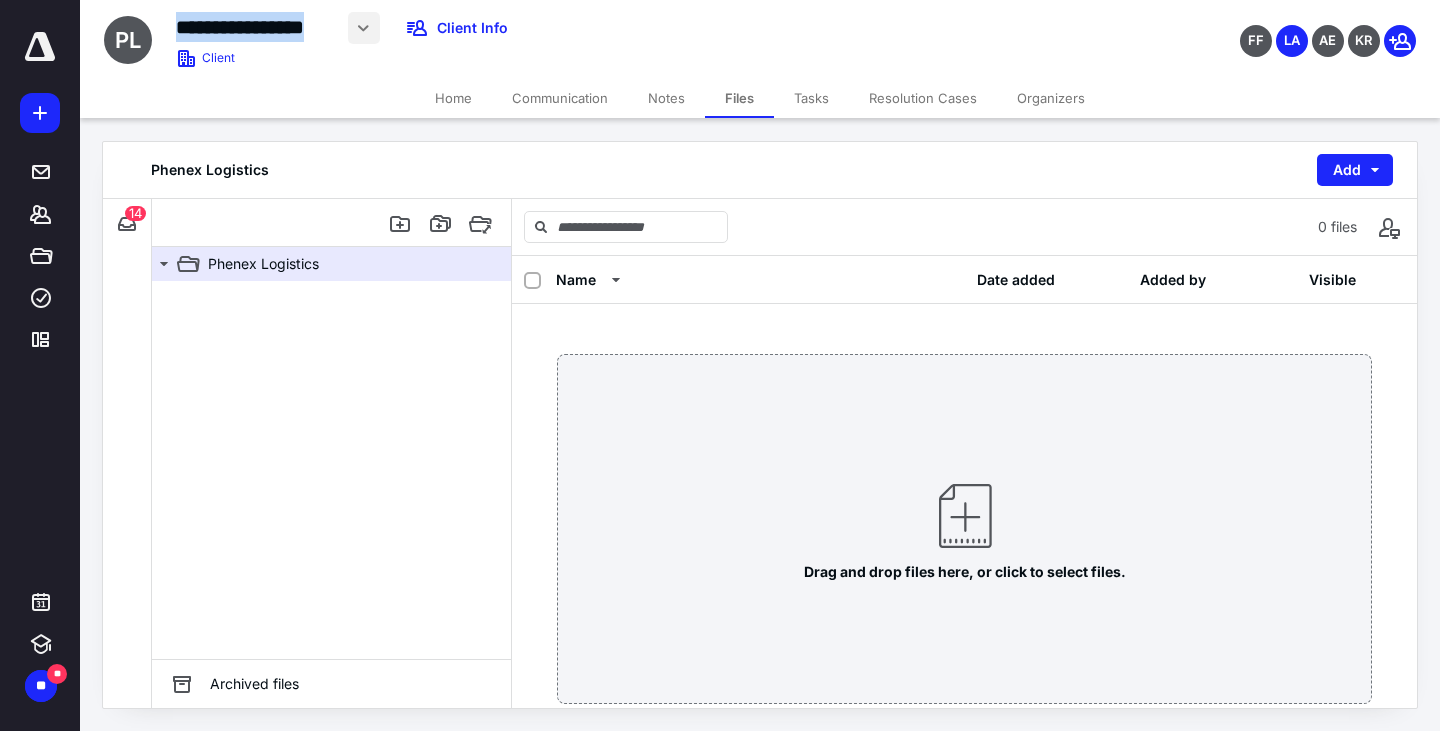 copy on "**********" 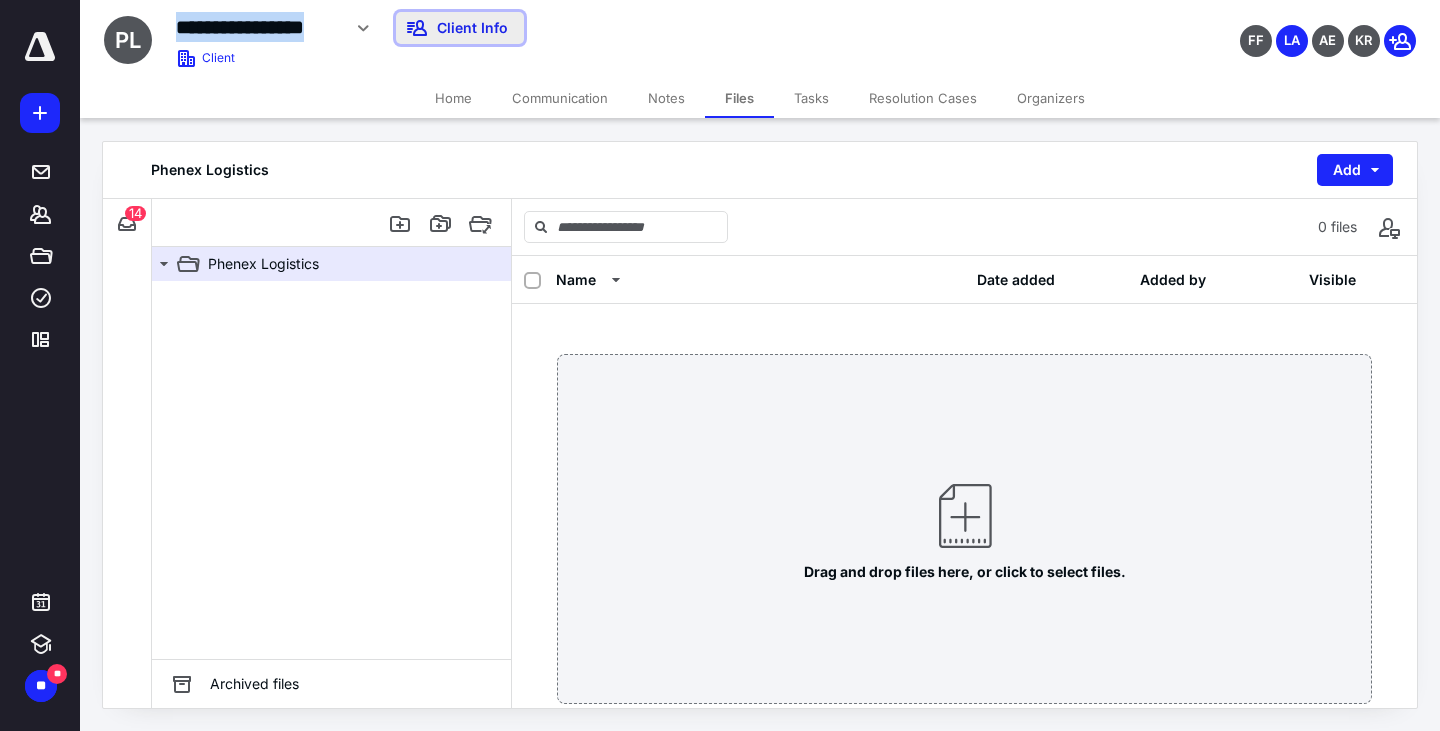 click on "Client Info" at bounding box center [460, 28] 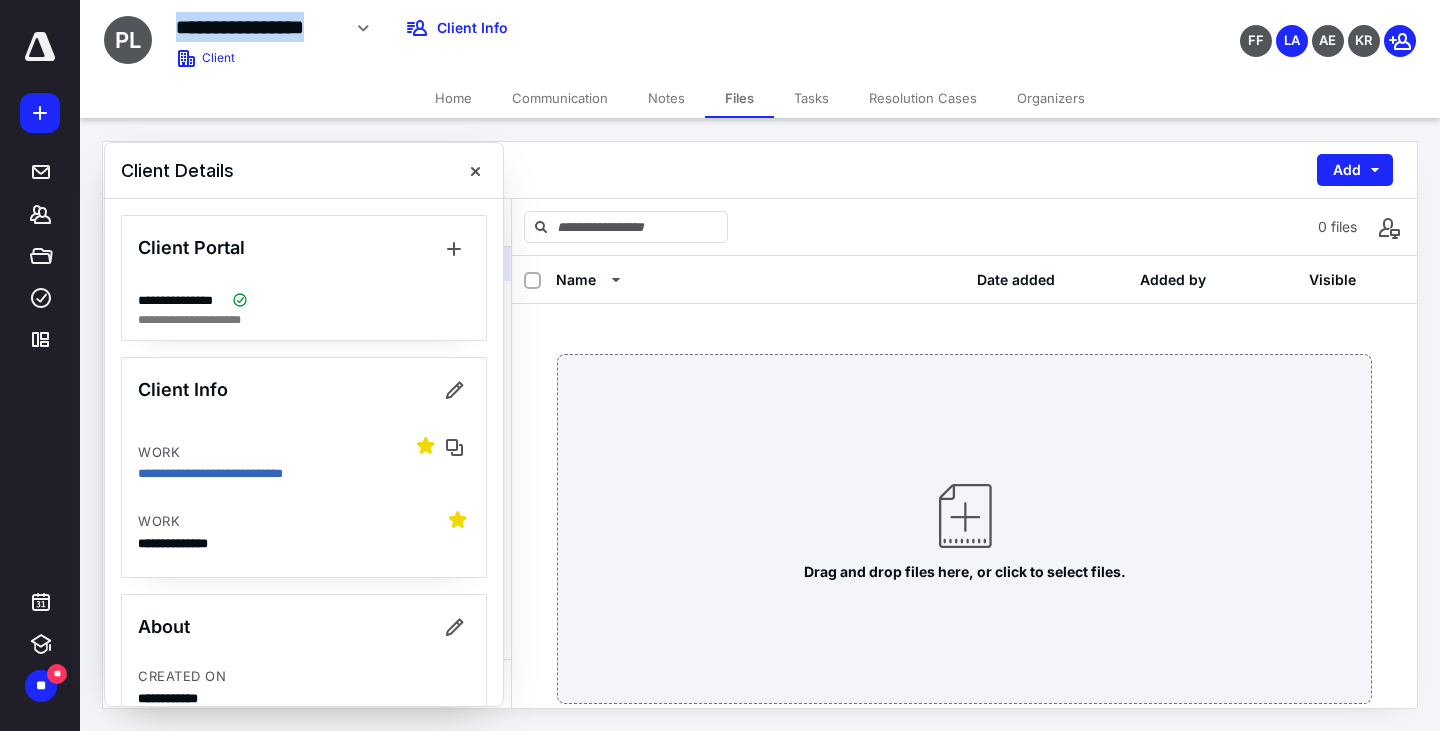 click on "Files" at bounding box center (739, 98) 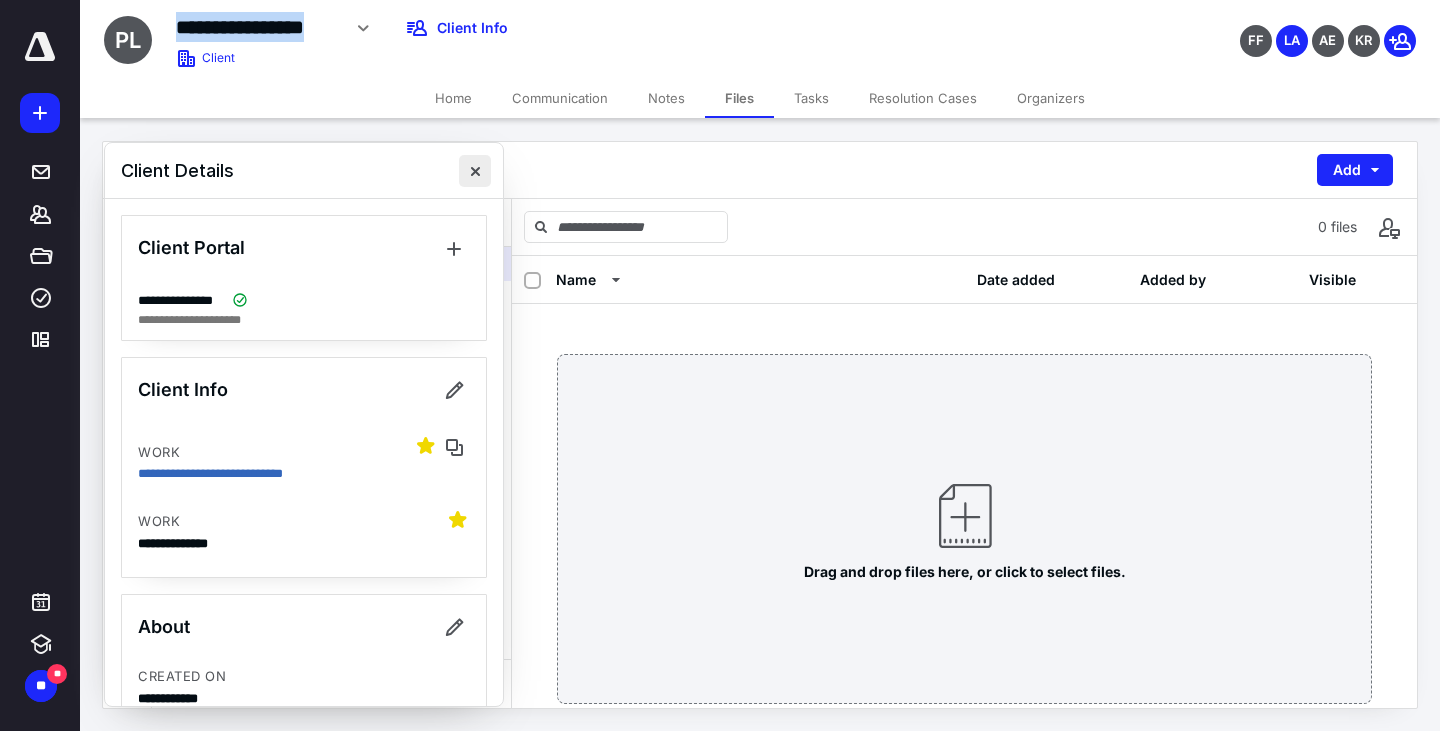 click at bounding box center (475, 171) 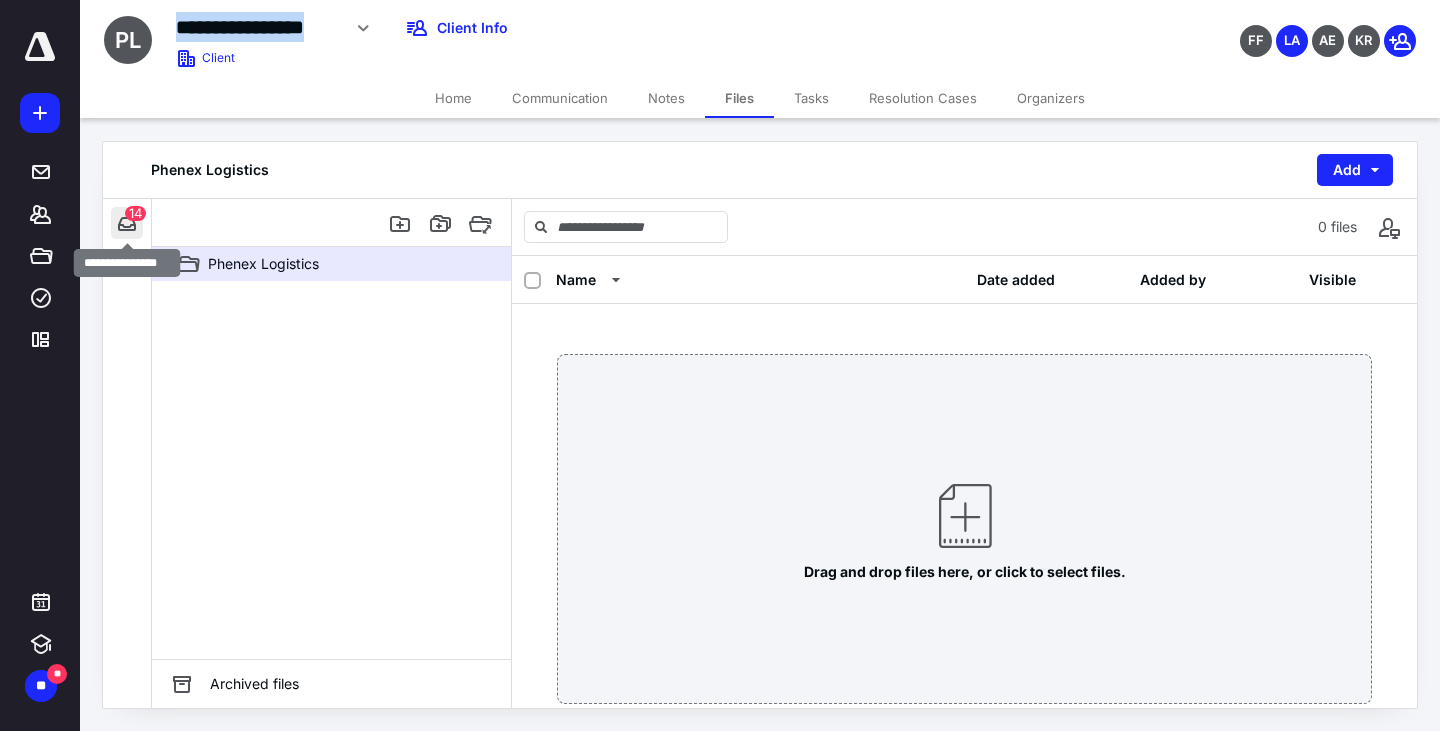 click at bounding box center (127, 223) 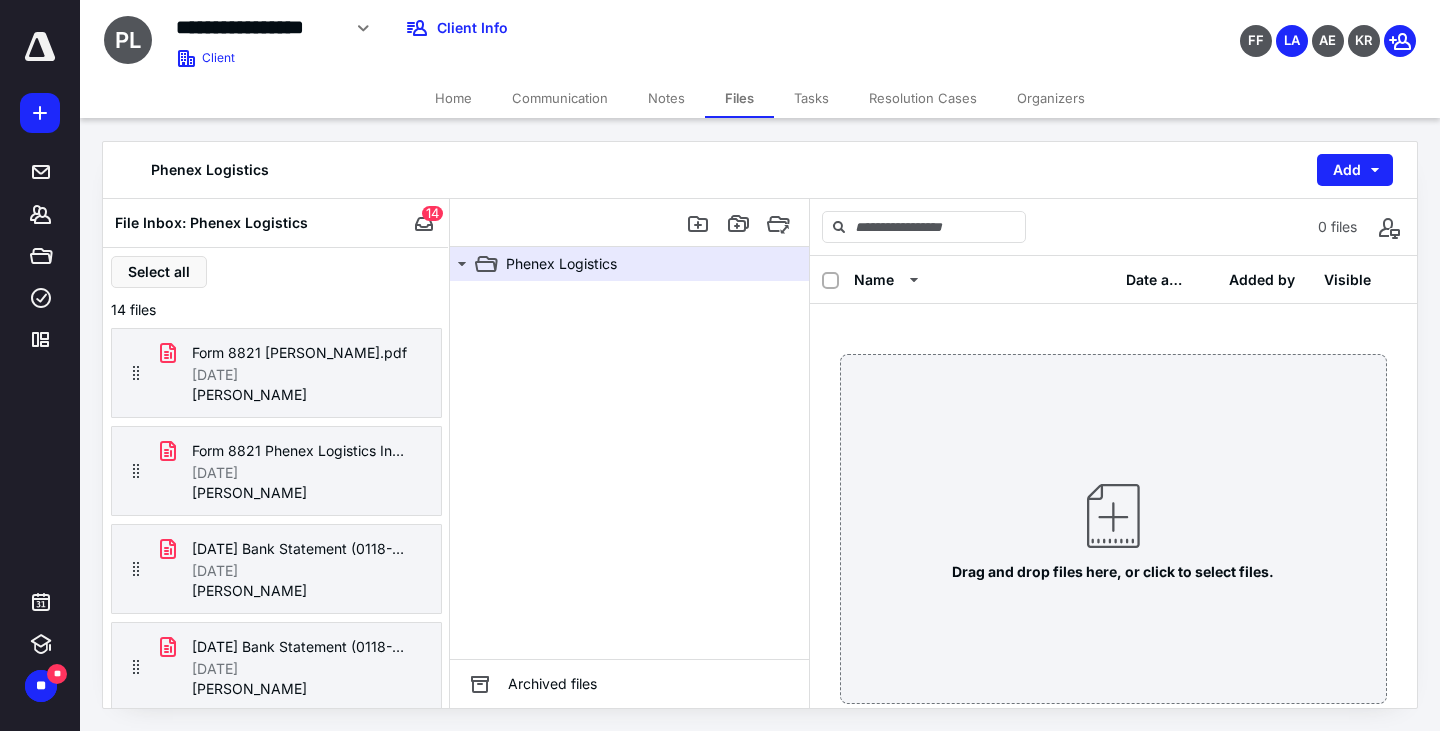 click at bounding box center (629, 470) 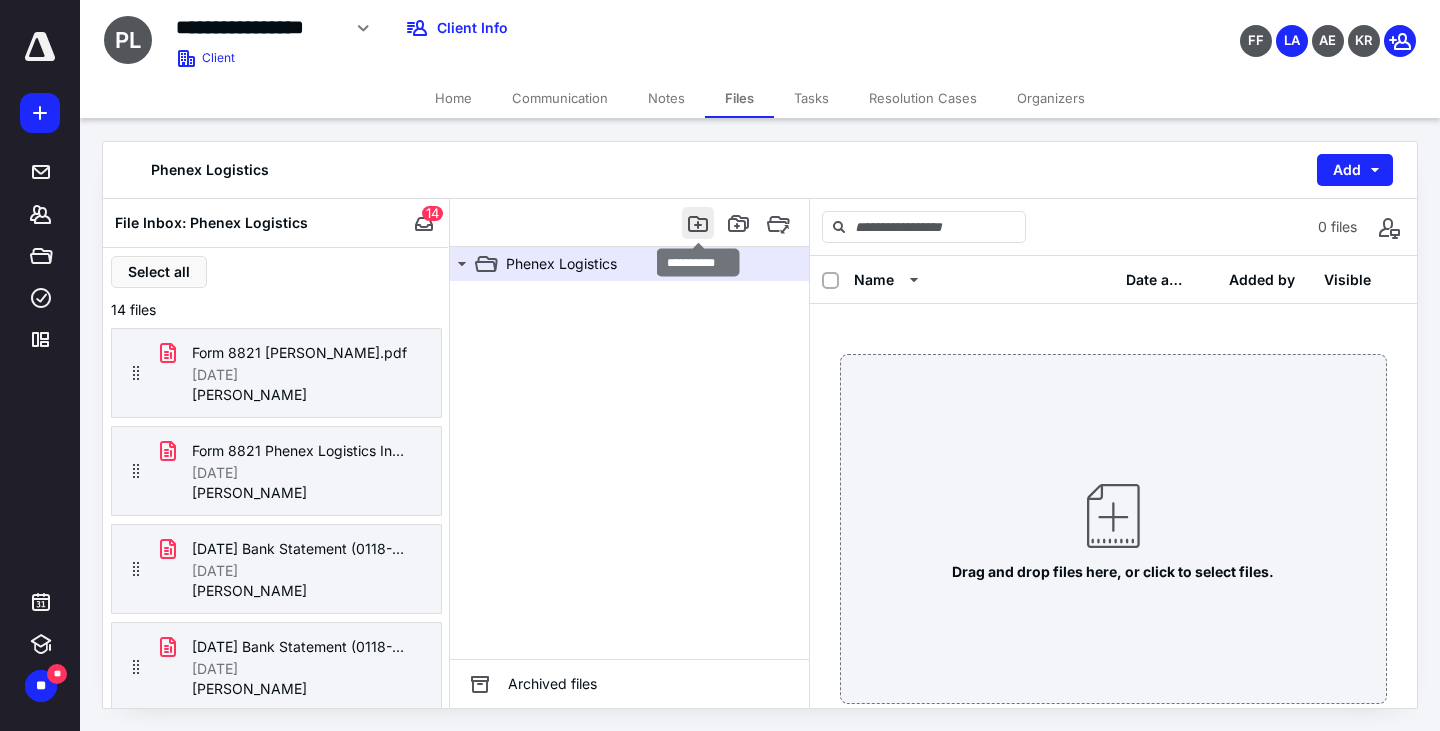 click at bounding box center [698, 223] 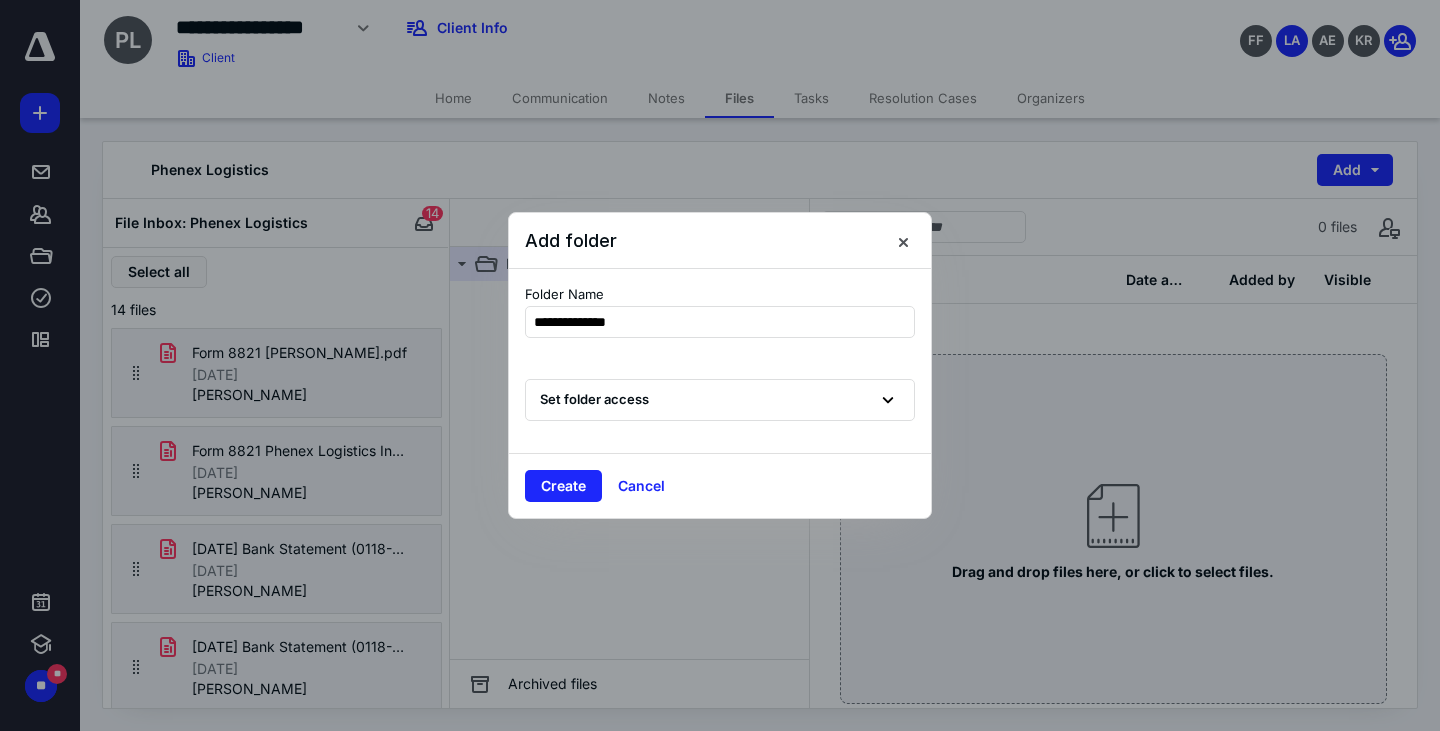 type on "**********" 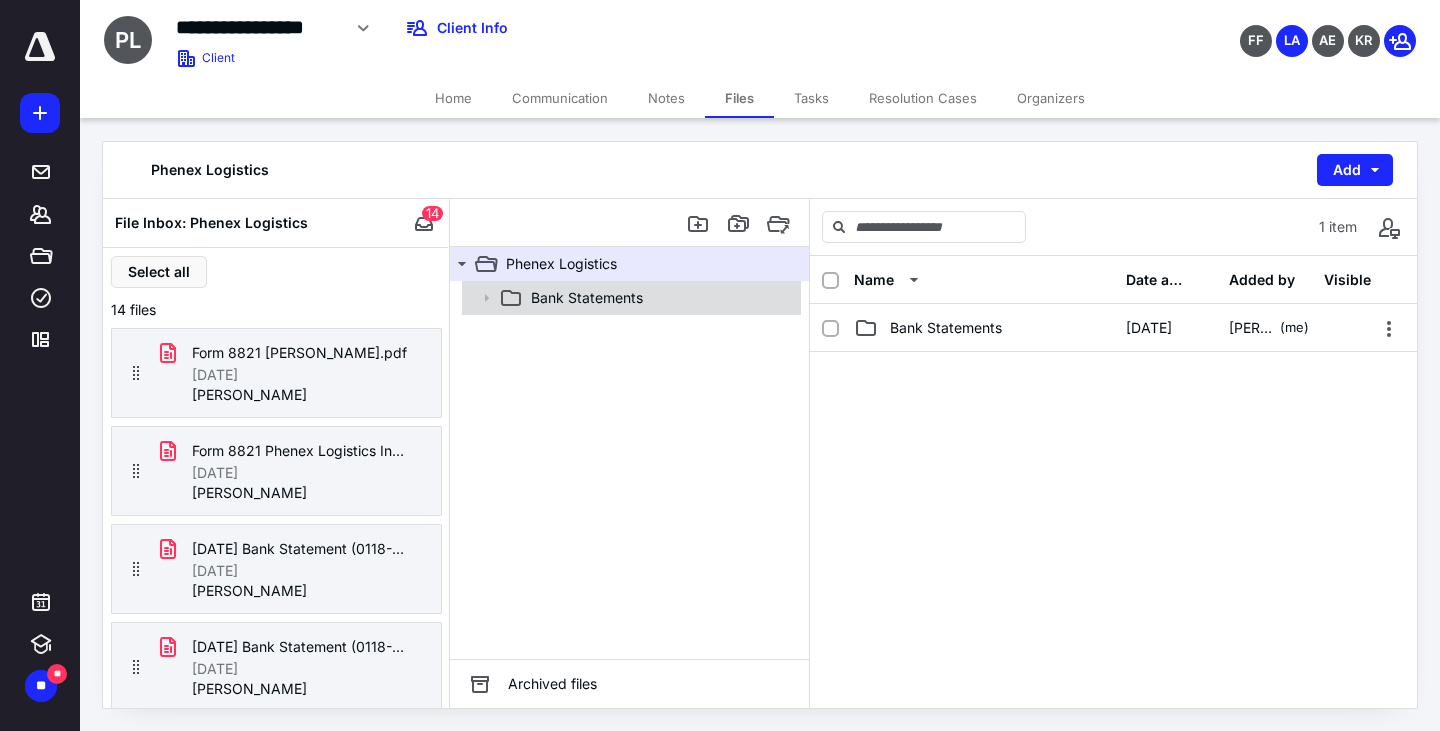 click 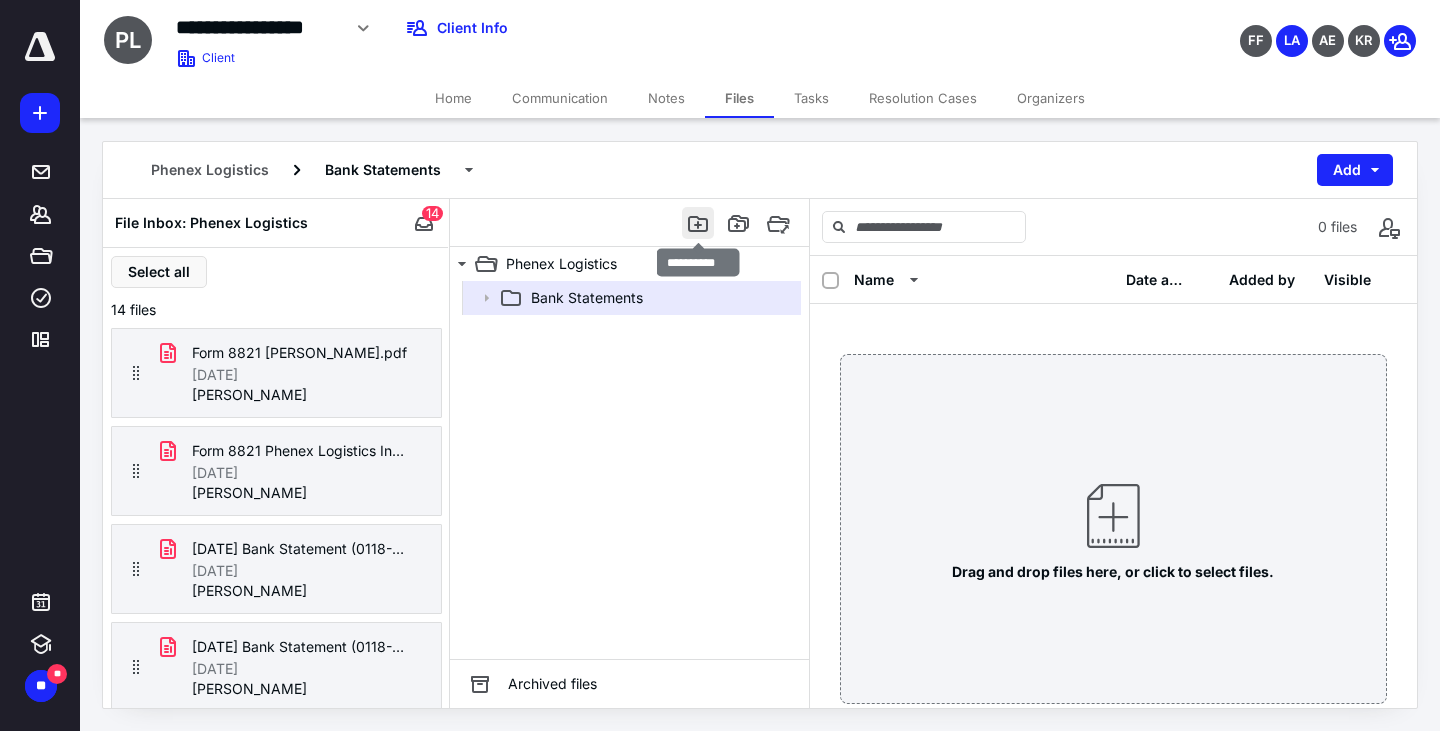 click at bounding box center [698, 223] 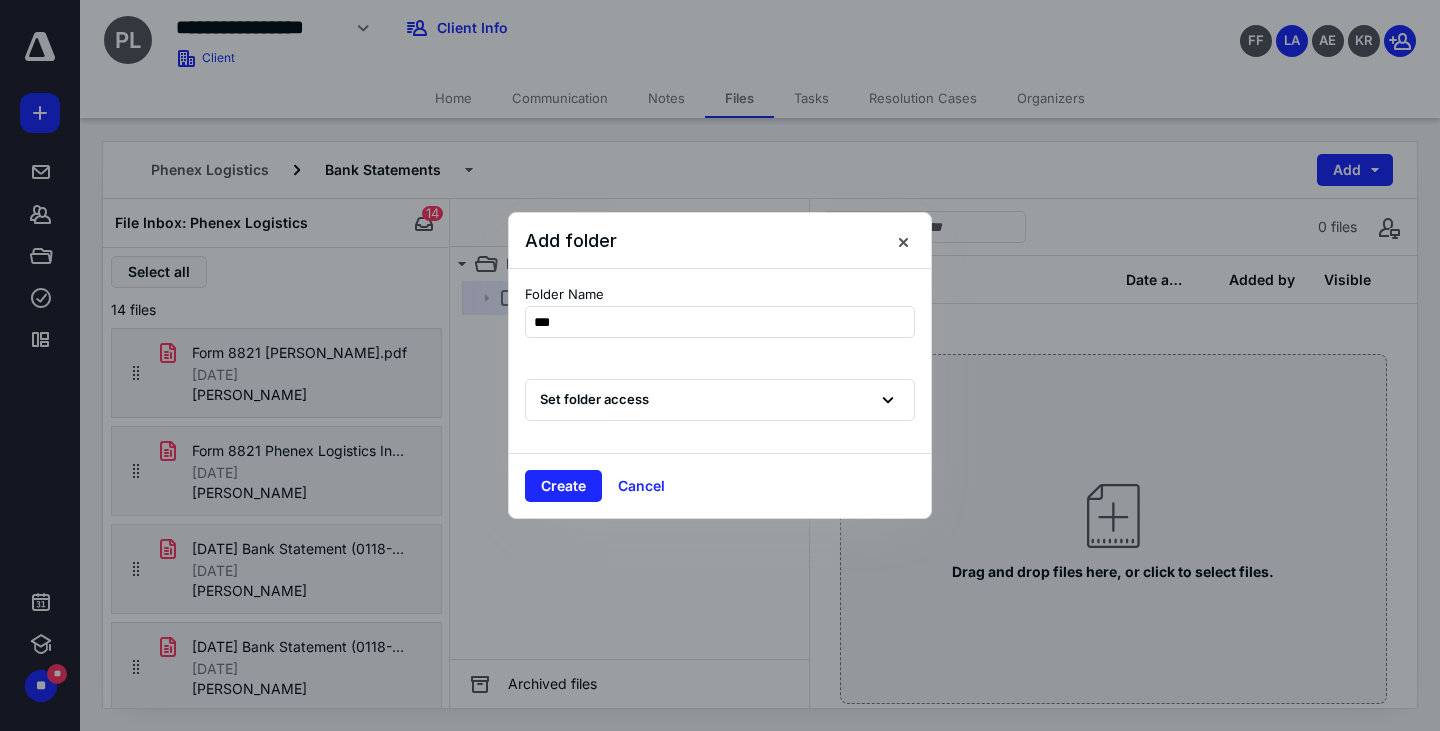type on "****" 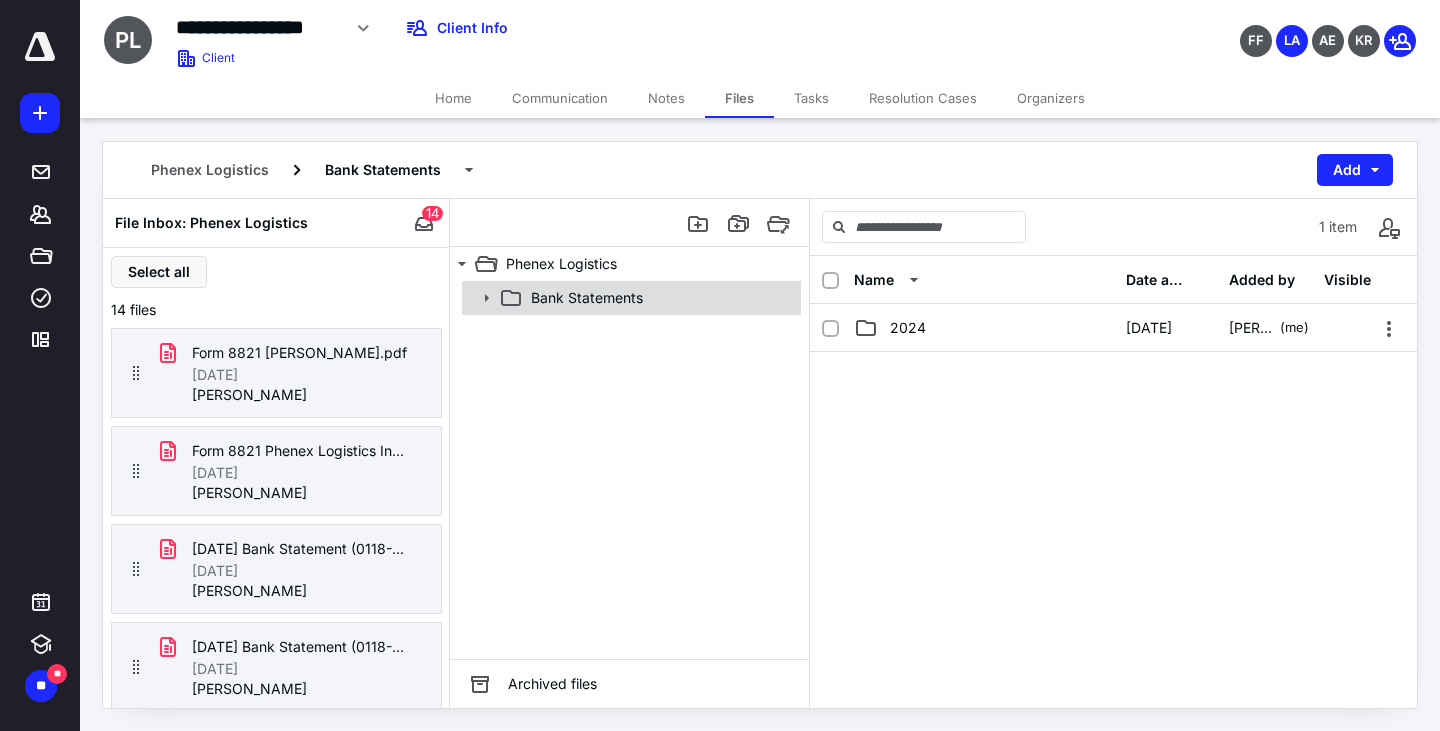 click 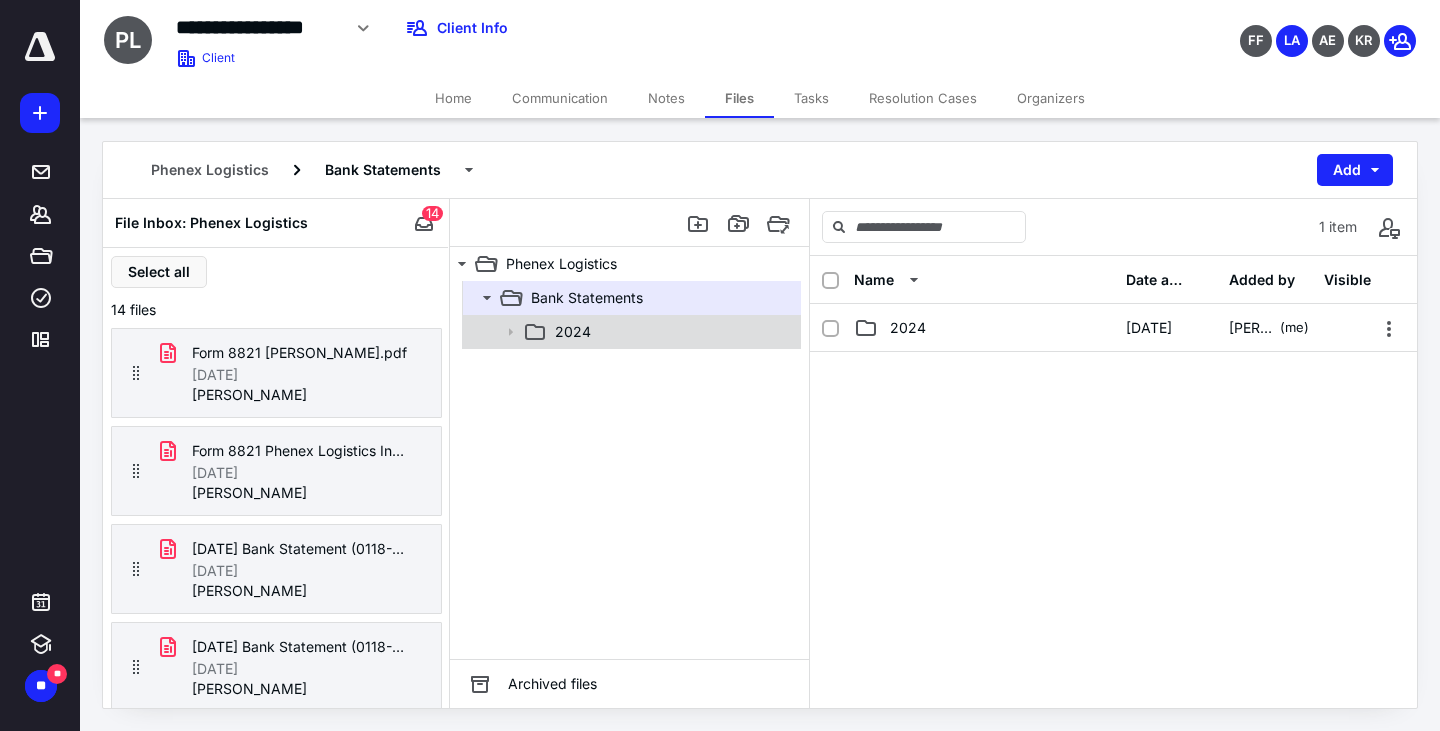 click on "2024" at bounding box center (573, 332) 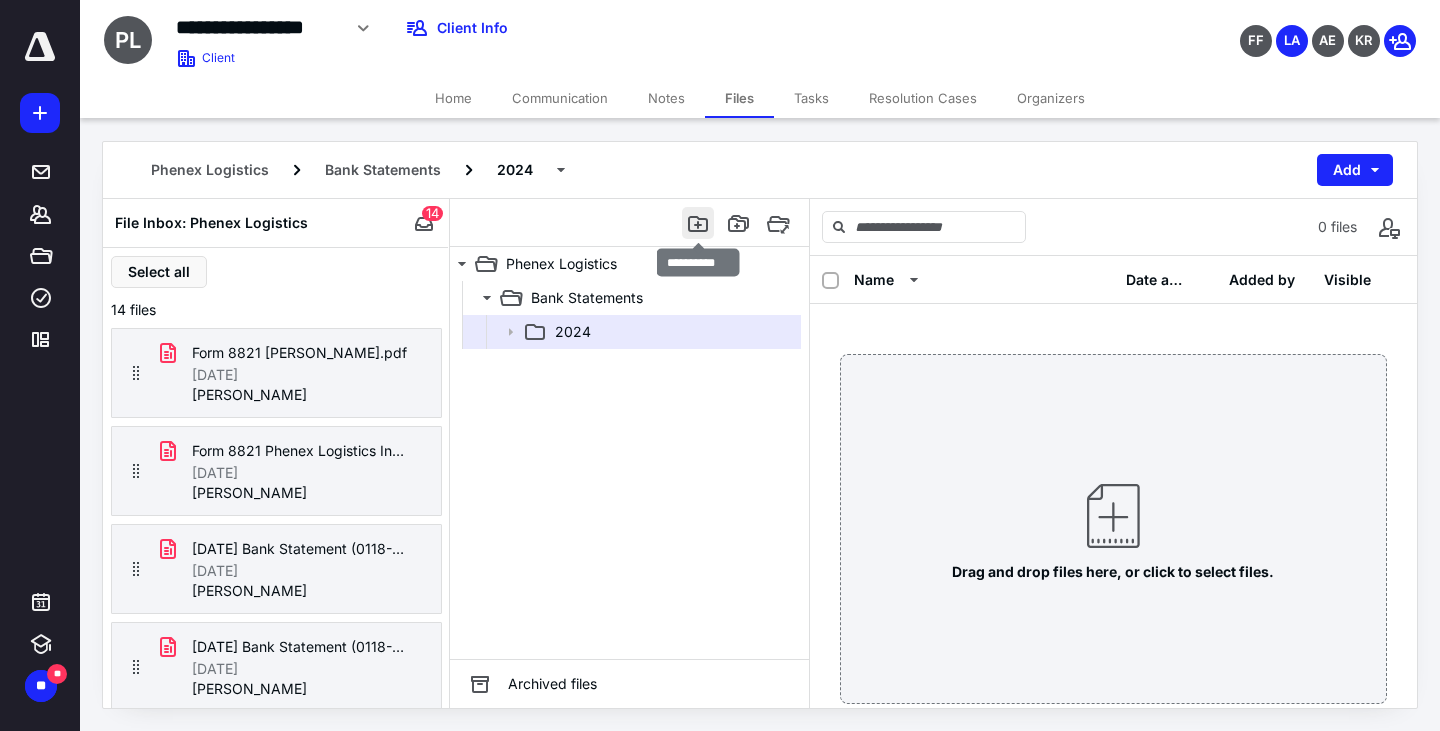 click at bounding box center (698, 223) 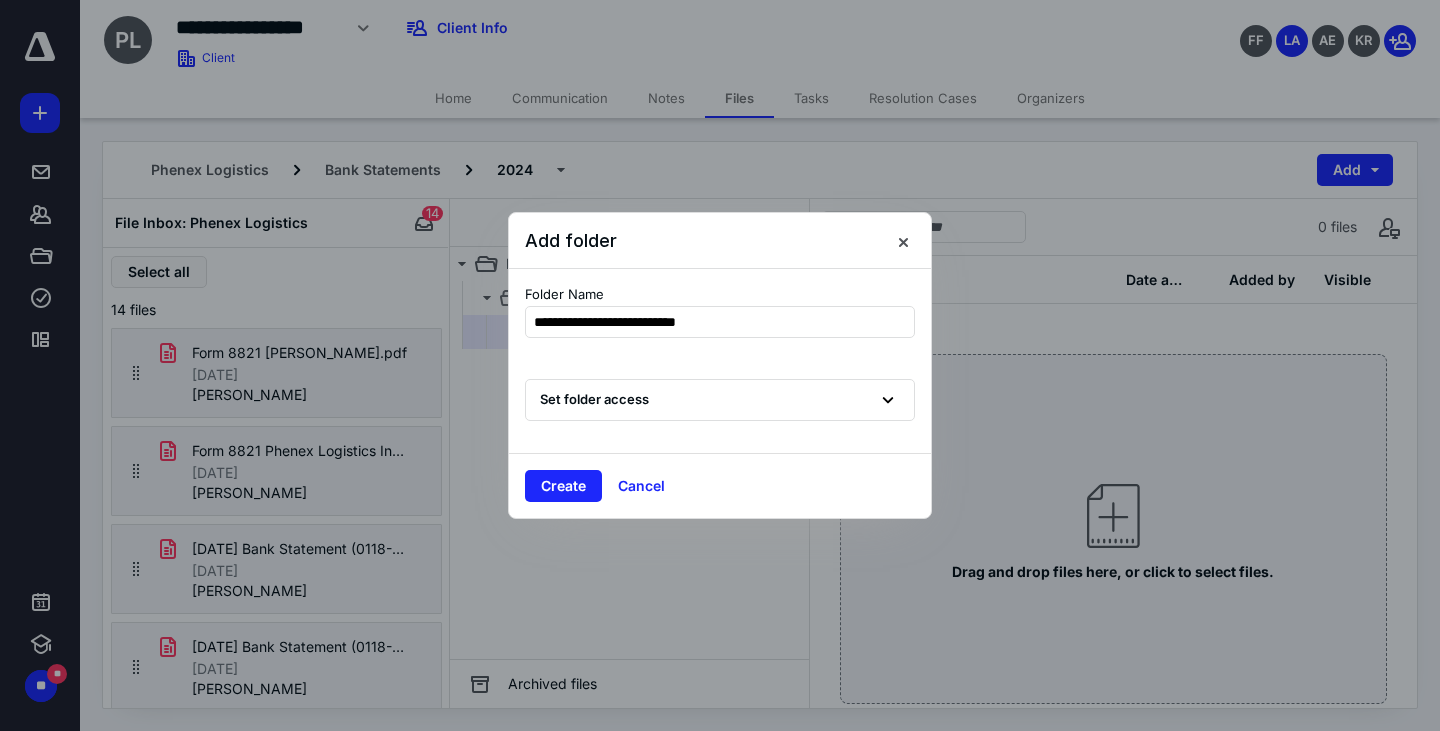 type on "**********" 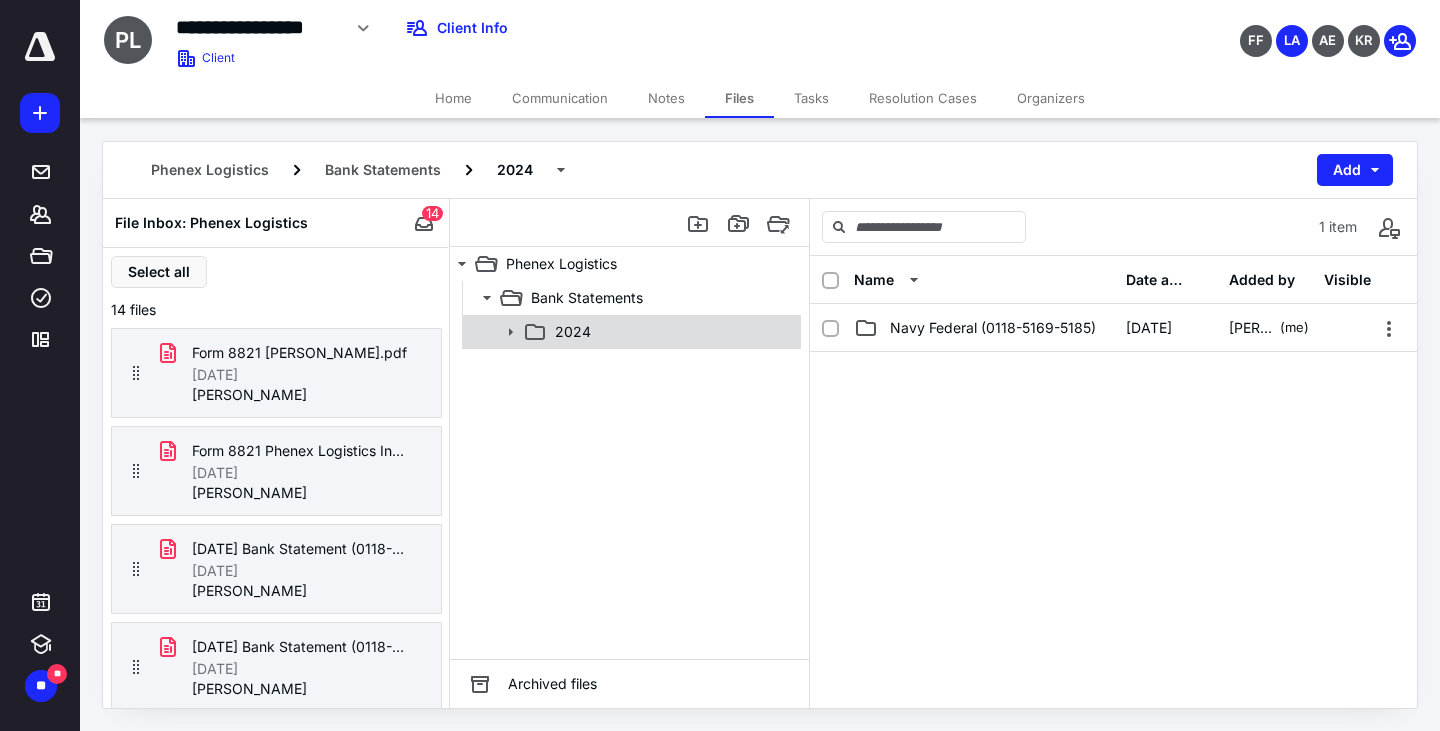 click 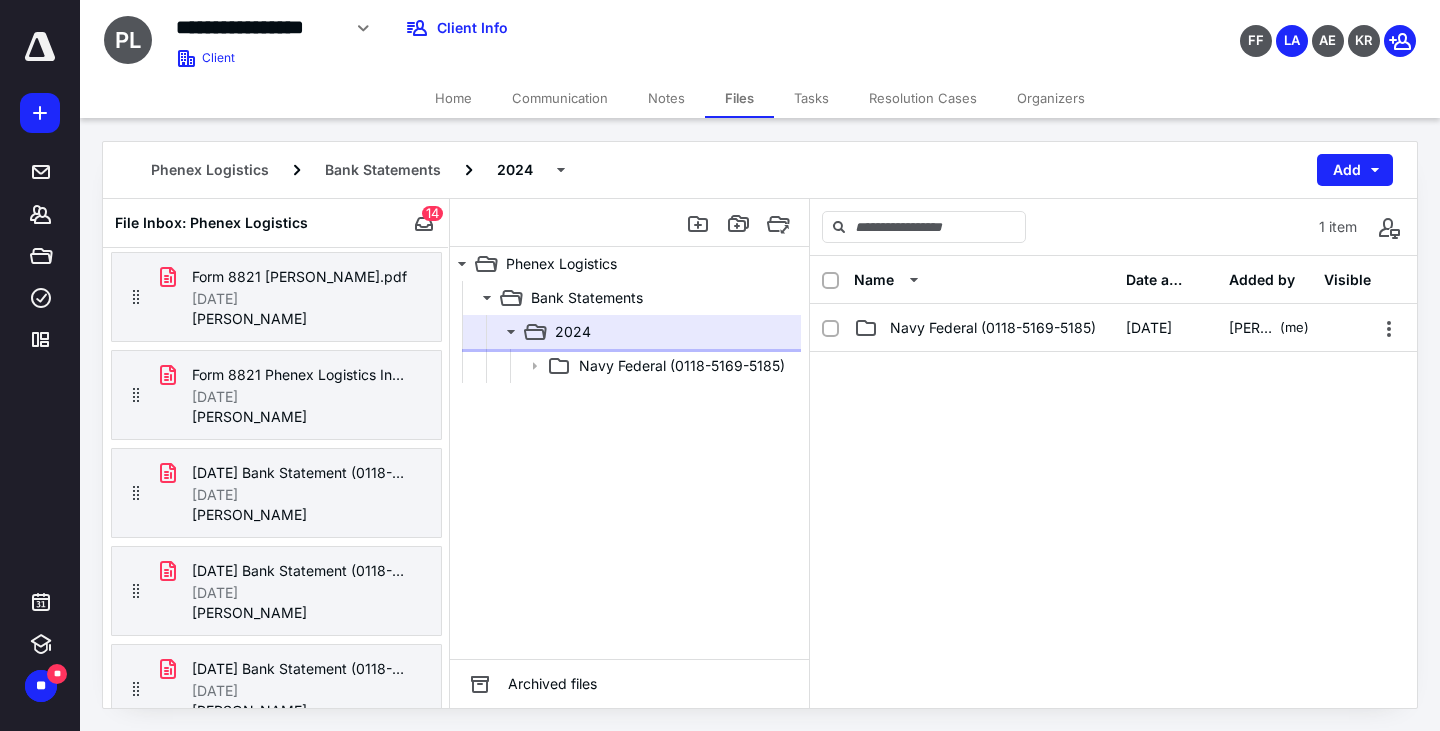 scroll, scrollTop: 100, scrollLeft: 0, axis: vertical 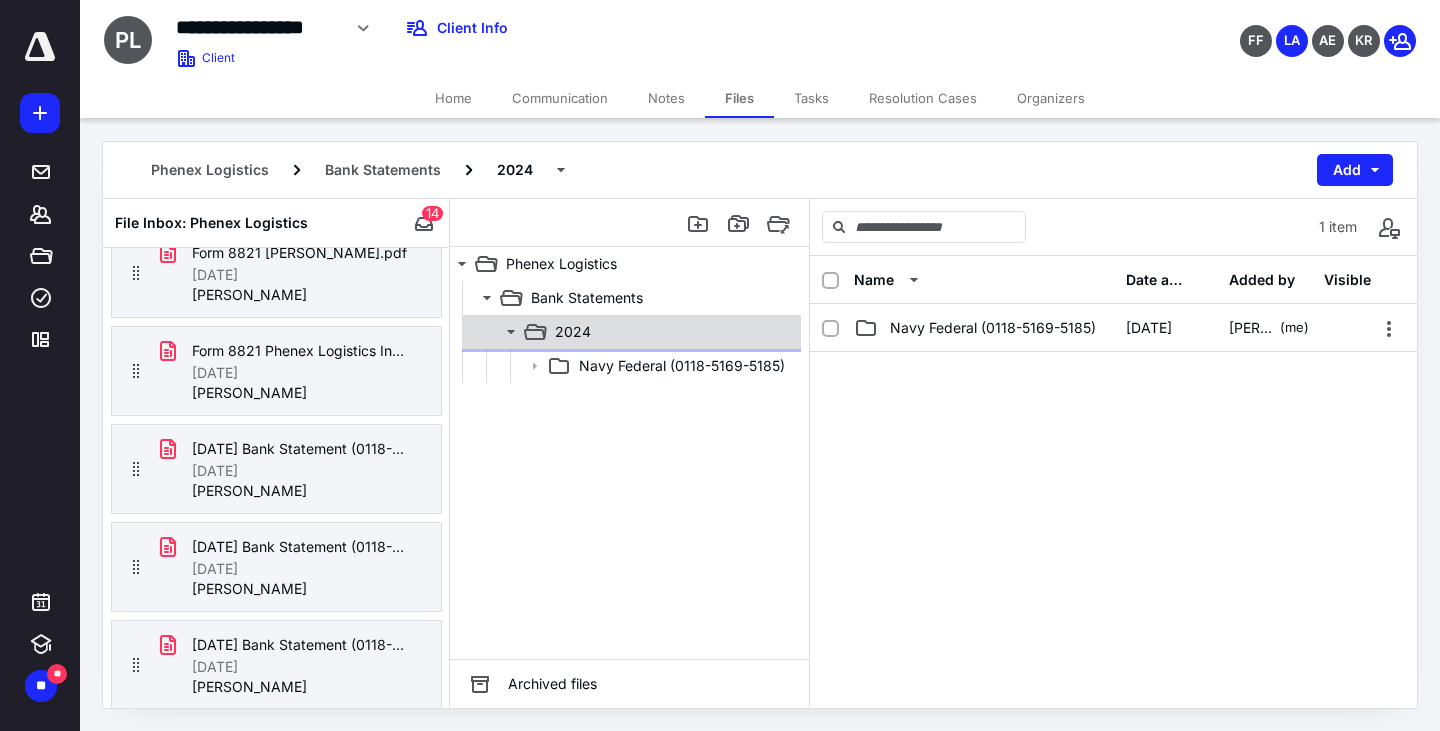 click 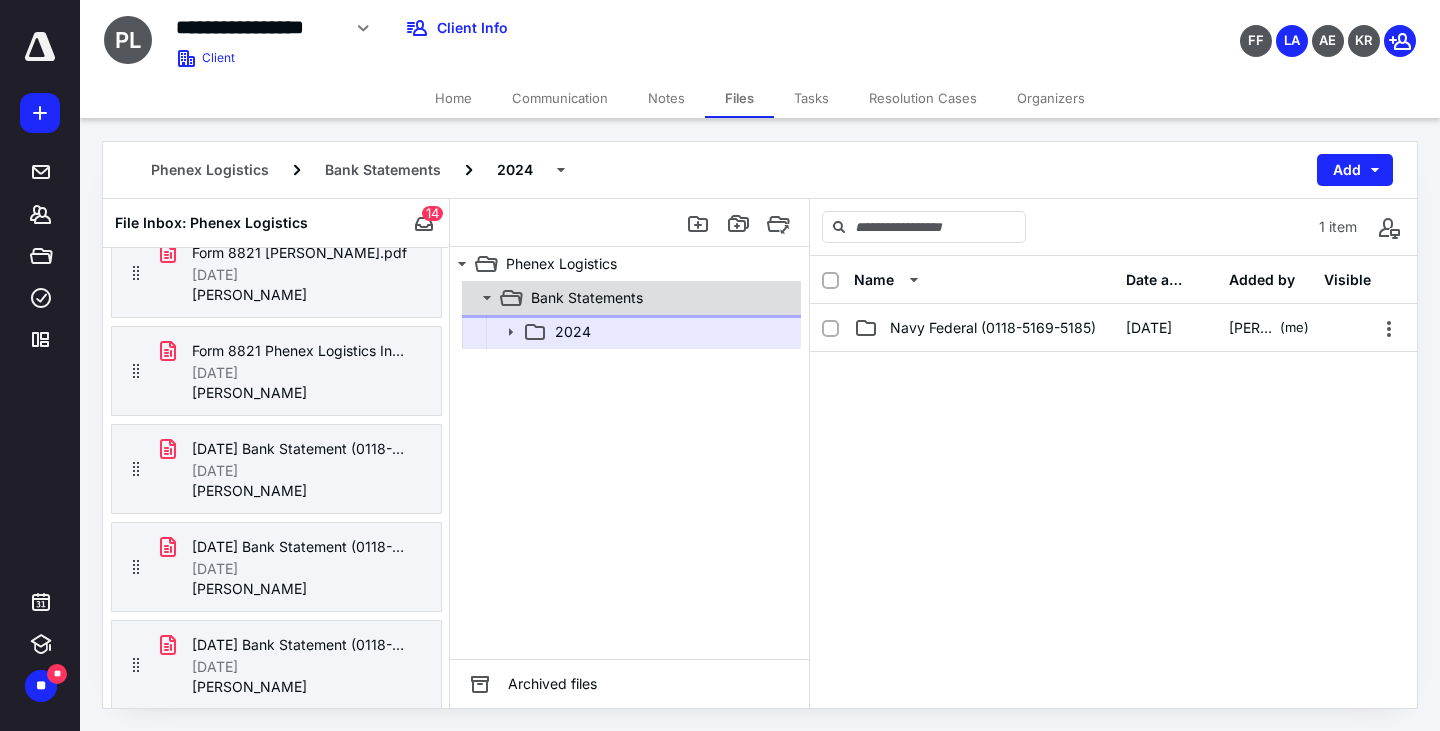 click 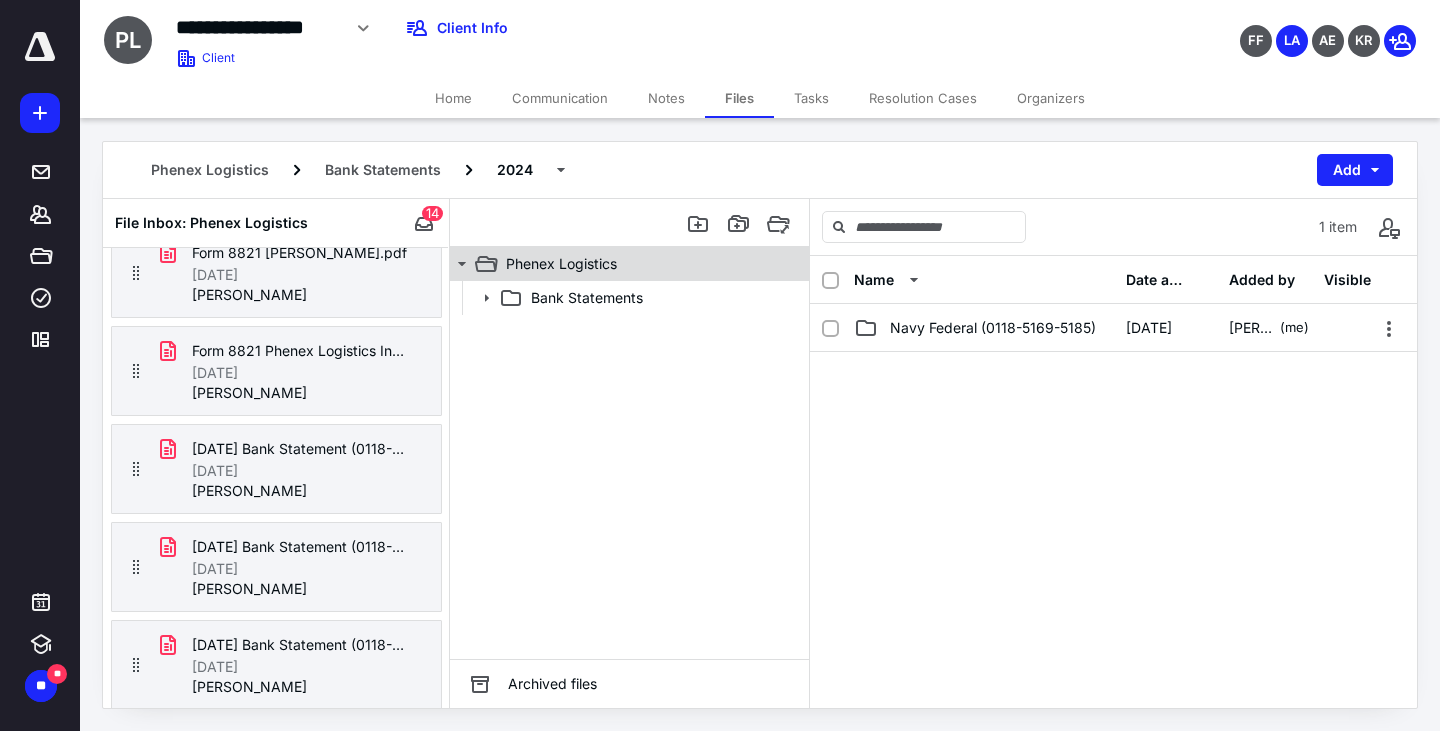click on "Phenex Logistics" at bounding box center [618, 264] 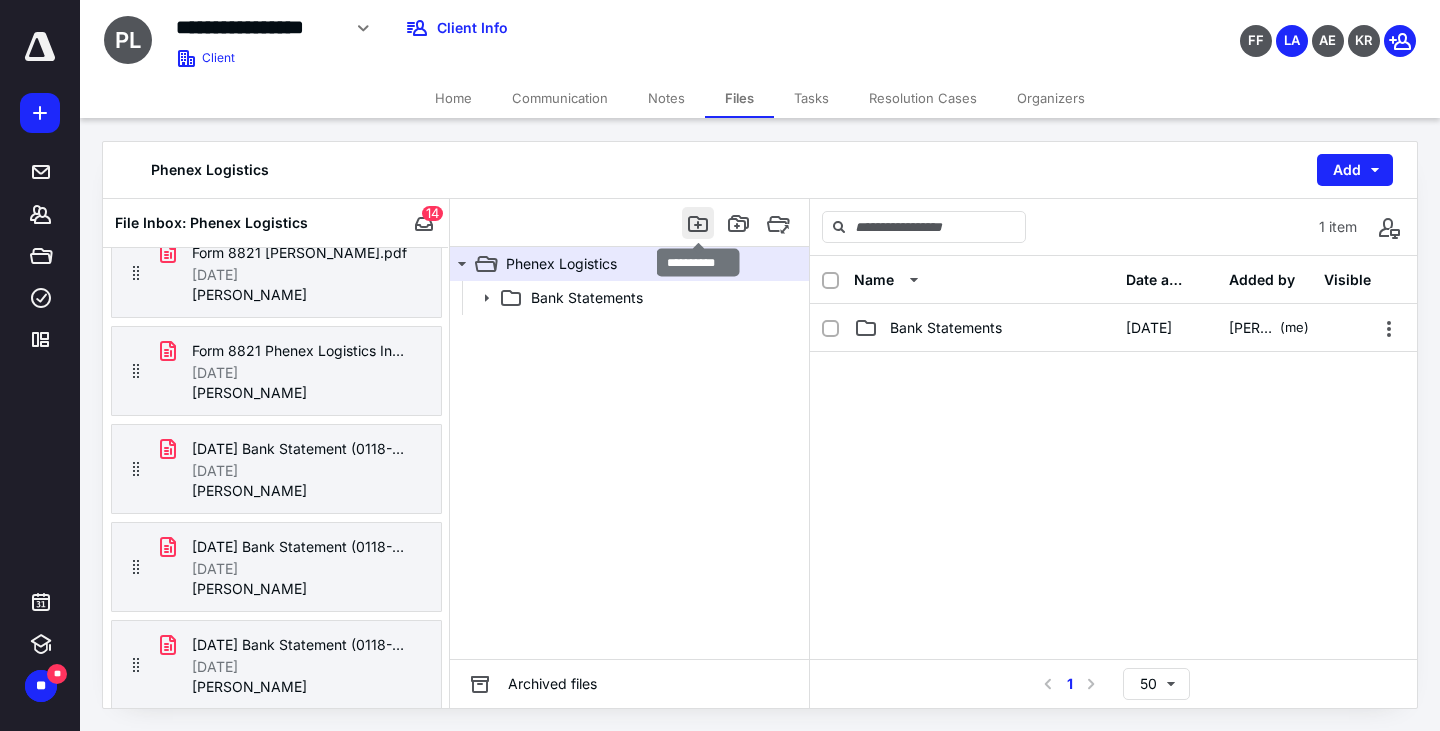 click at bounding box center [698, 223] 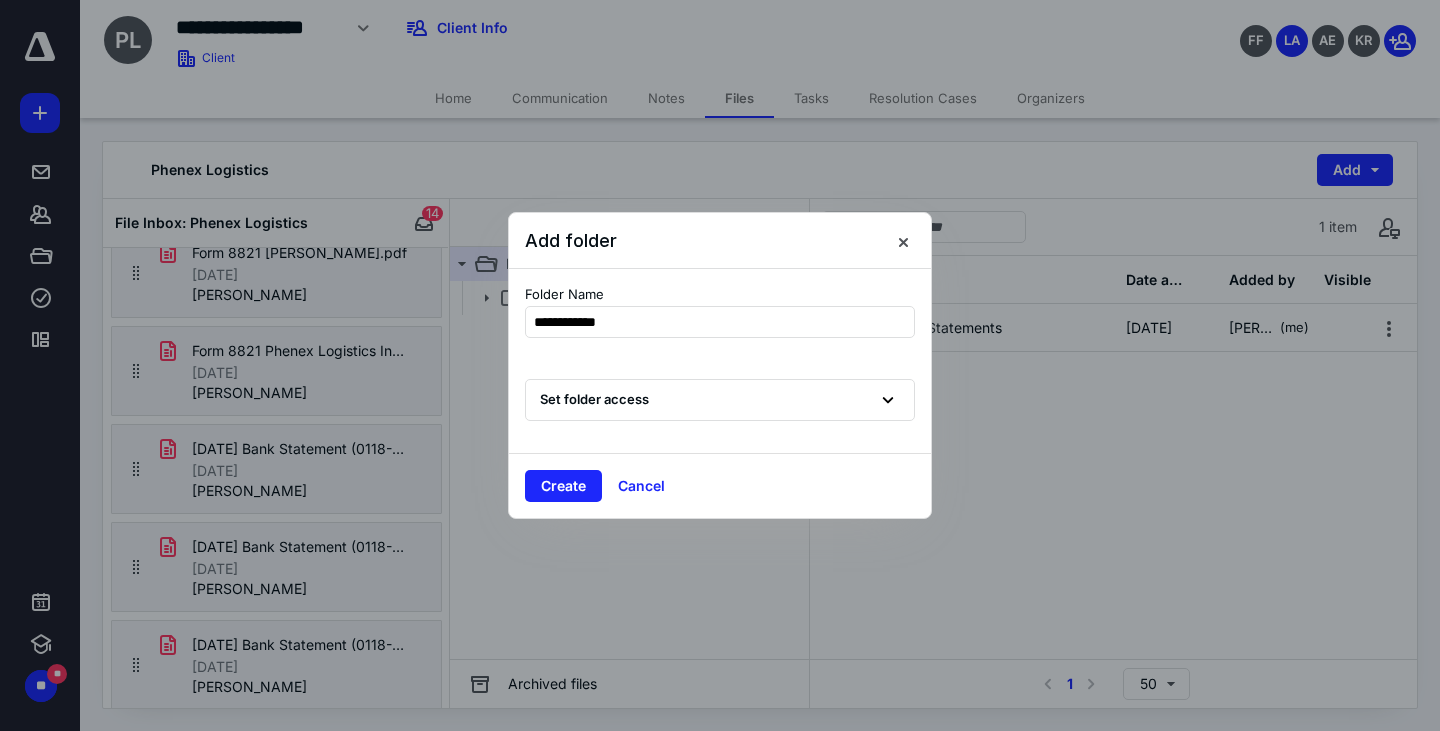 type on "**********" 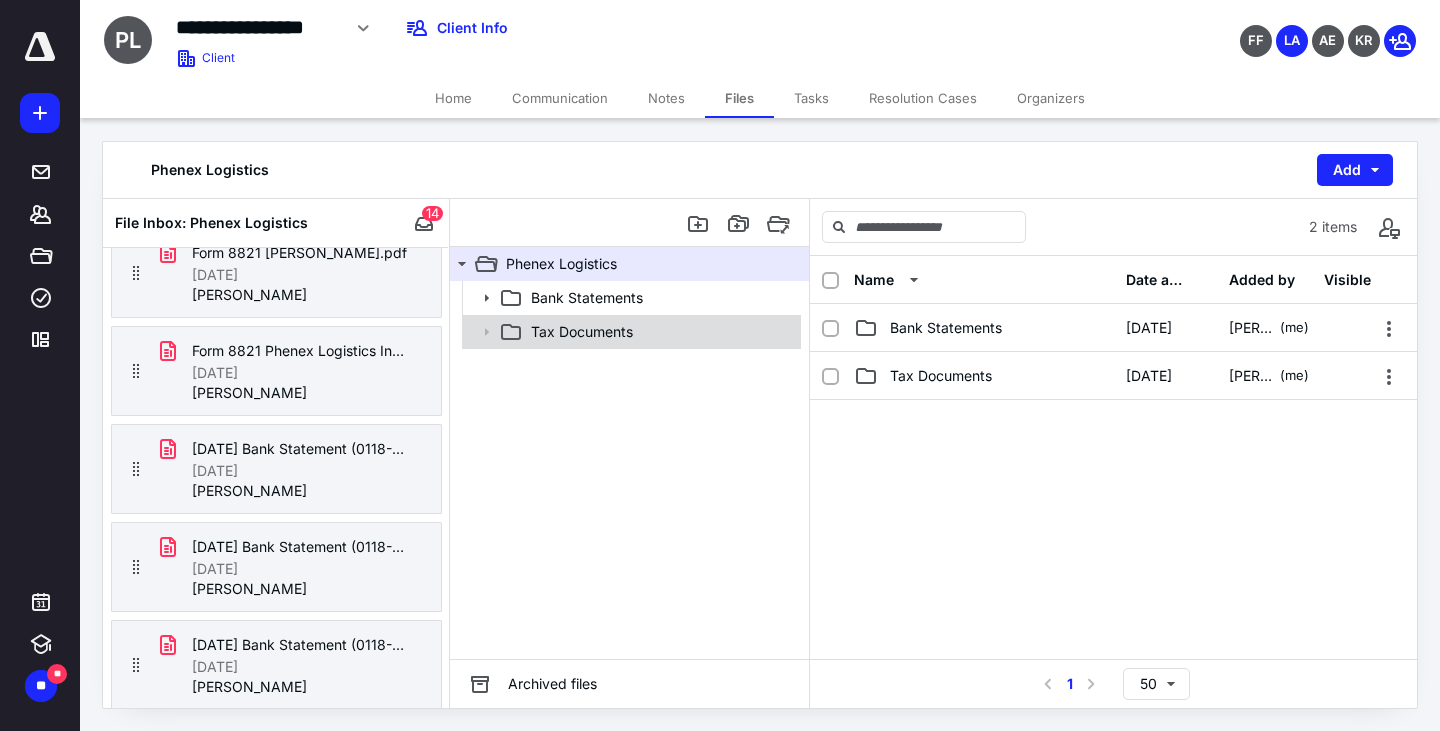 click on "Tax Documents" at bounding box center [582, 332] 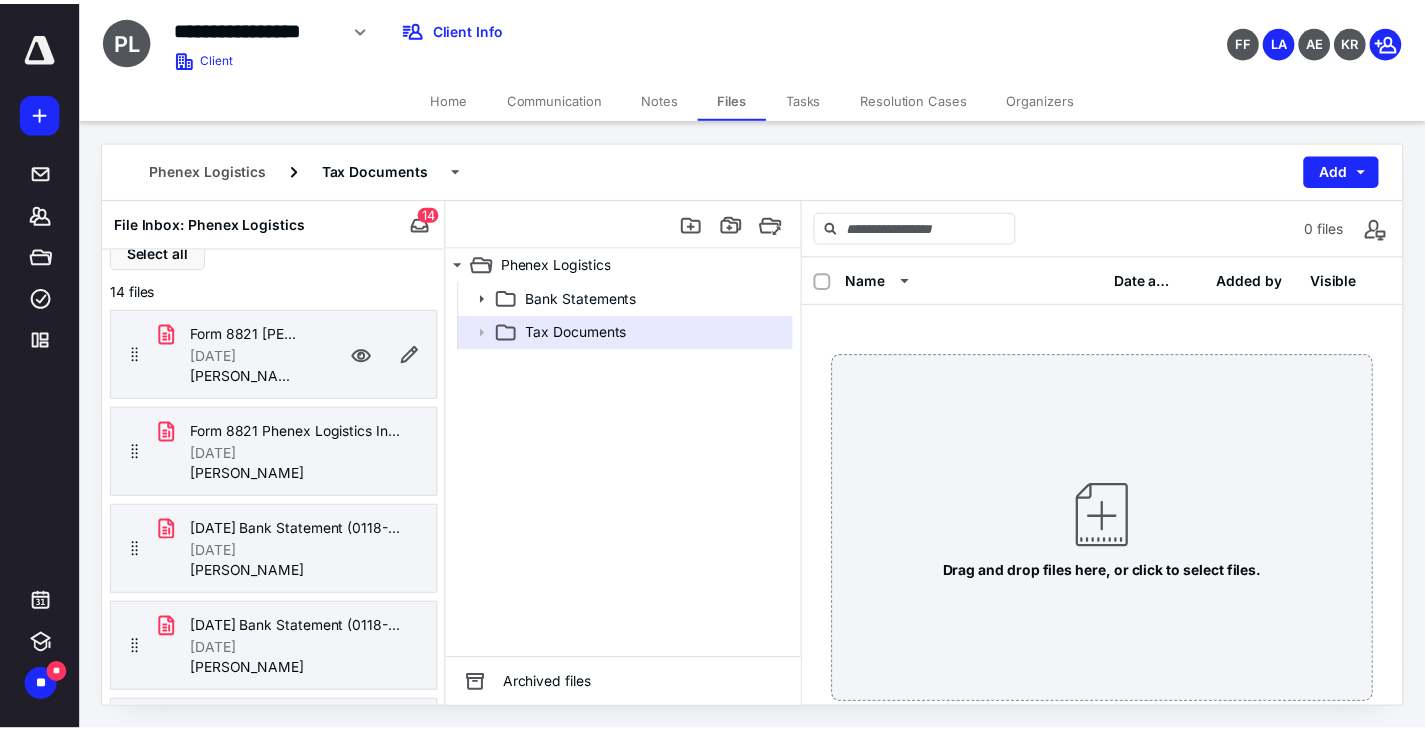 scroll, scrollTop: 0, scrollLeft: 0, axis: both 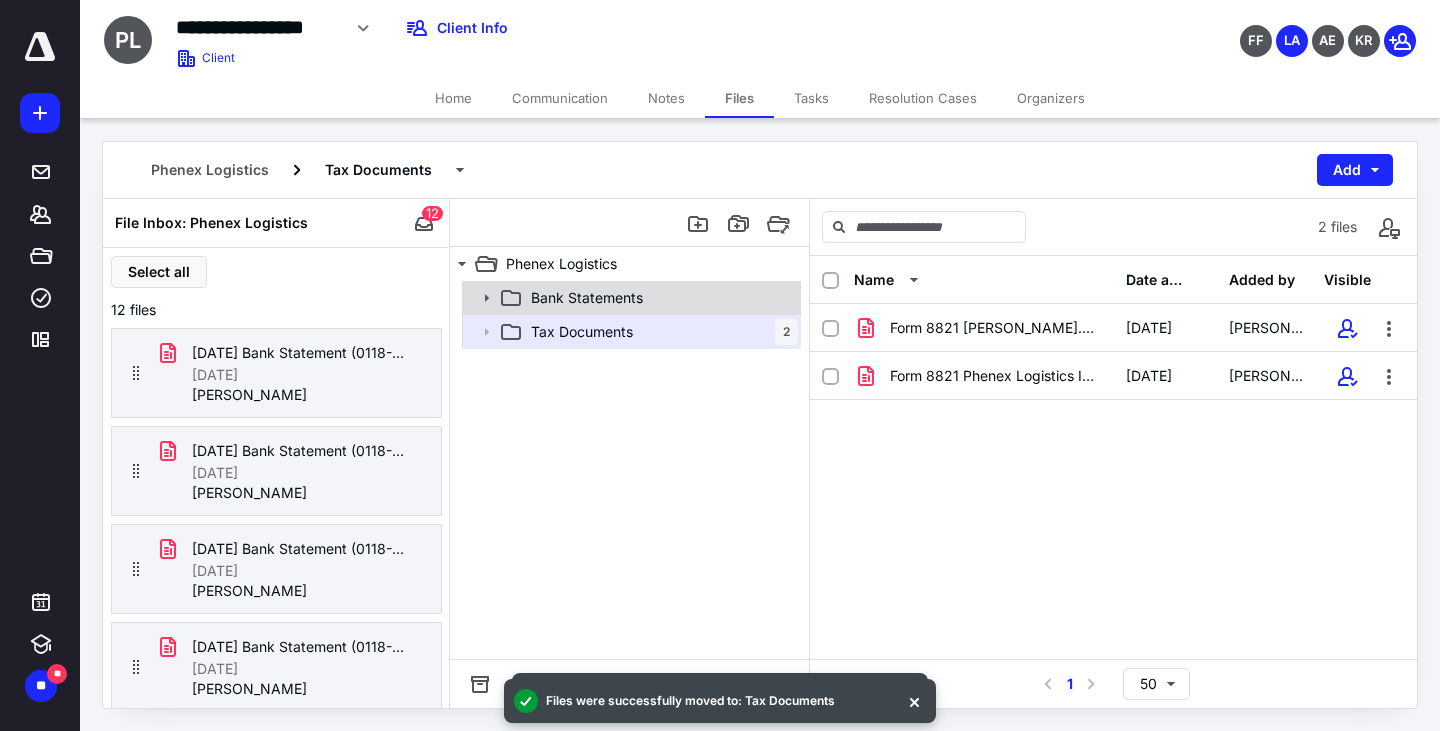 click 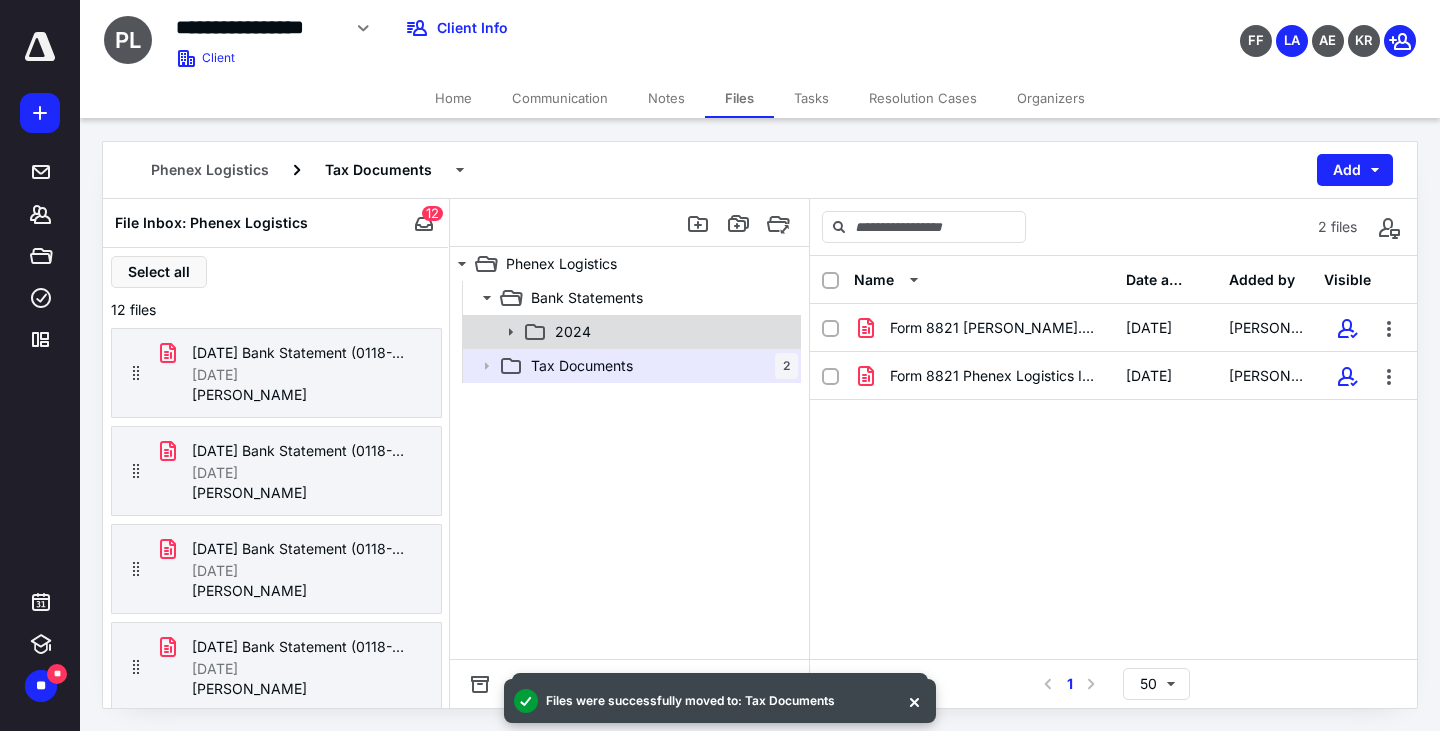 click on "2024" at bounding box center (573, 332) 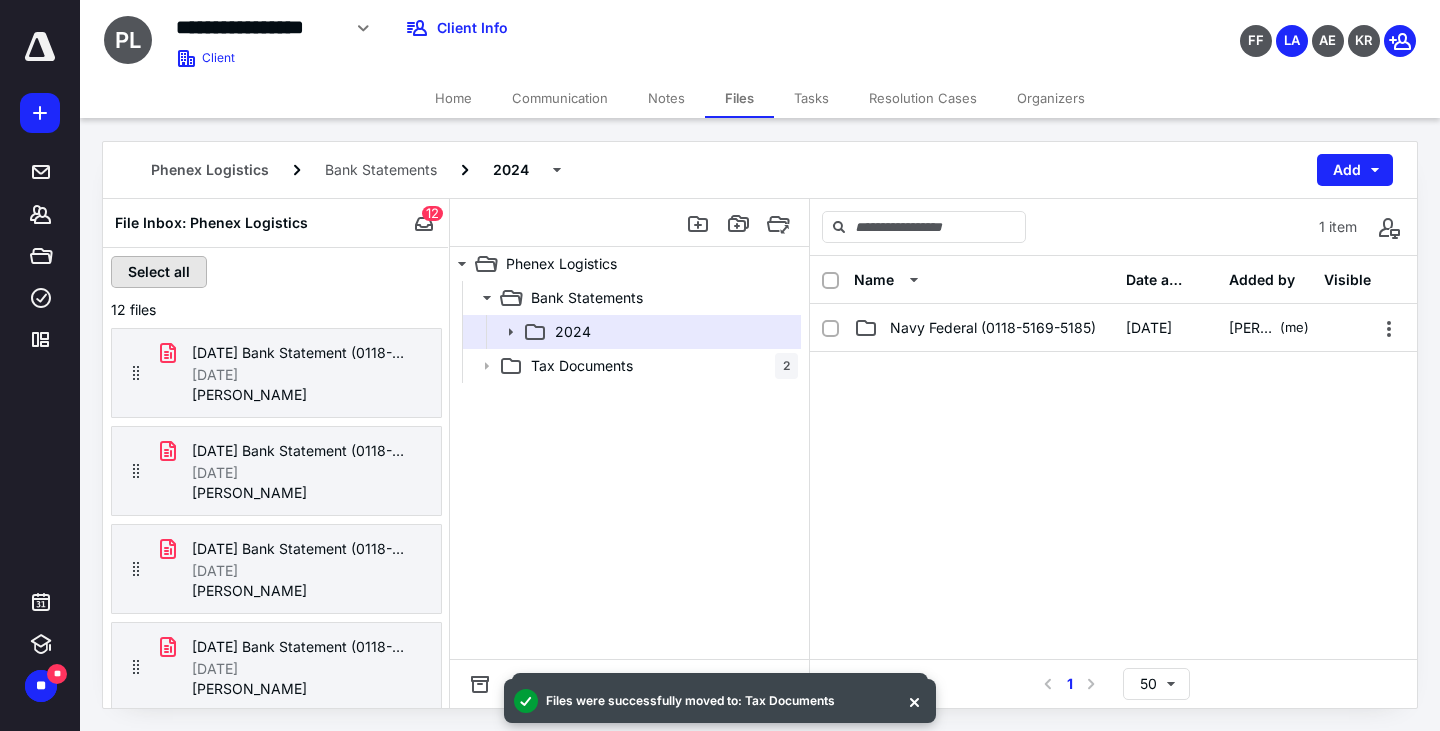 click on "Select all" at bounding box center (159, 272) 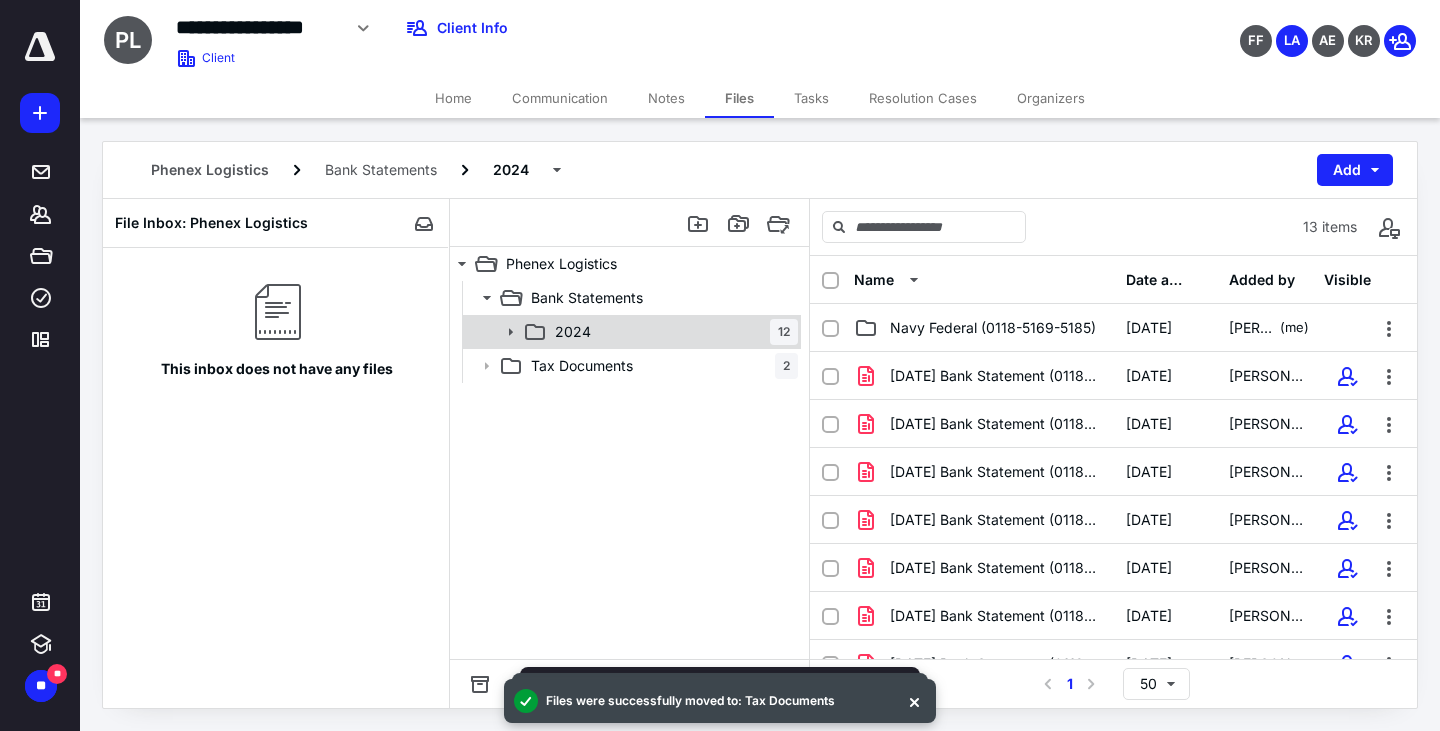 click 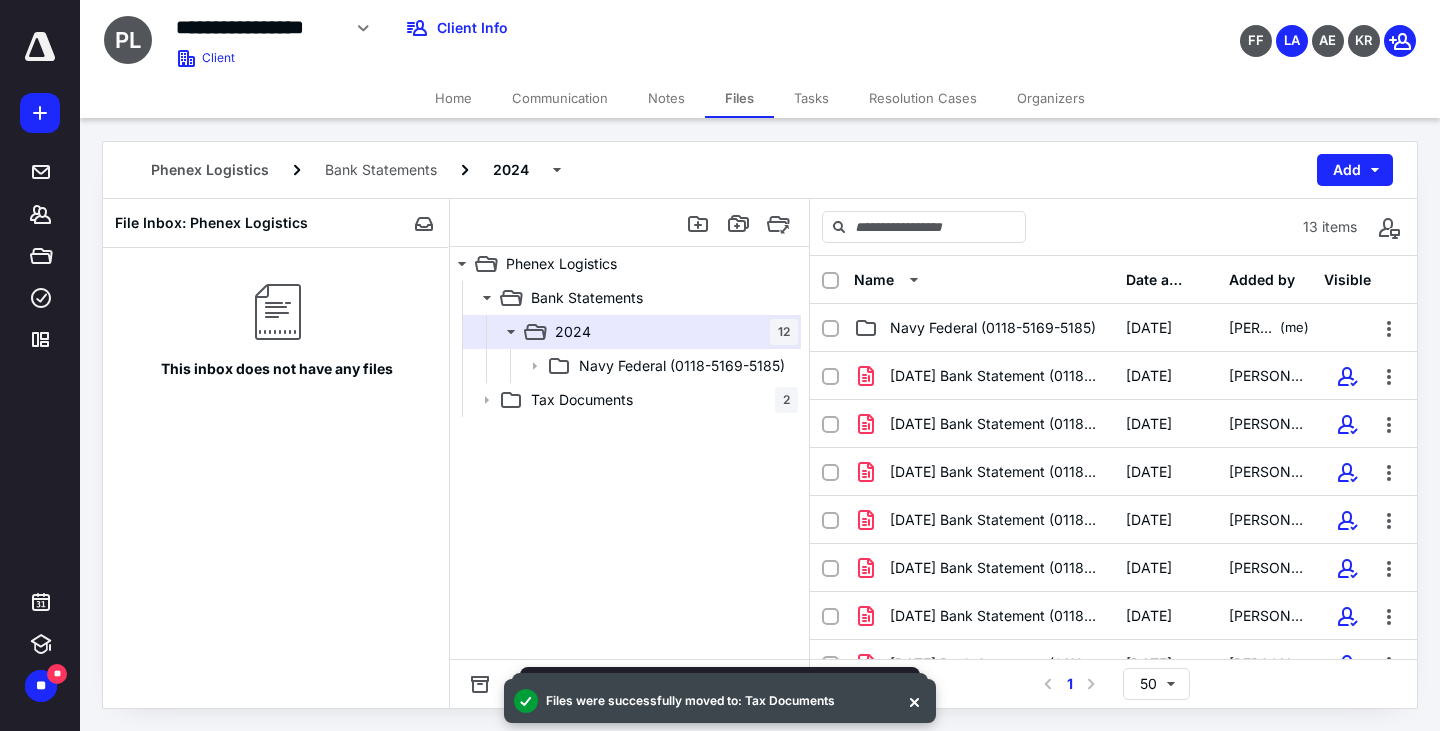 click on "Name Date added Added by Visible" at bounding box center (1113, 280) 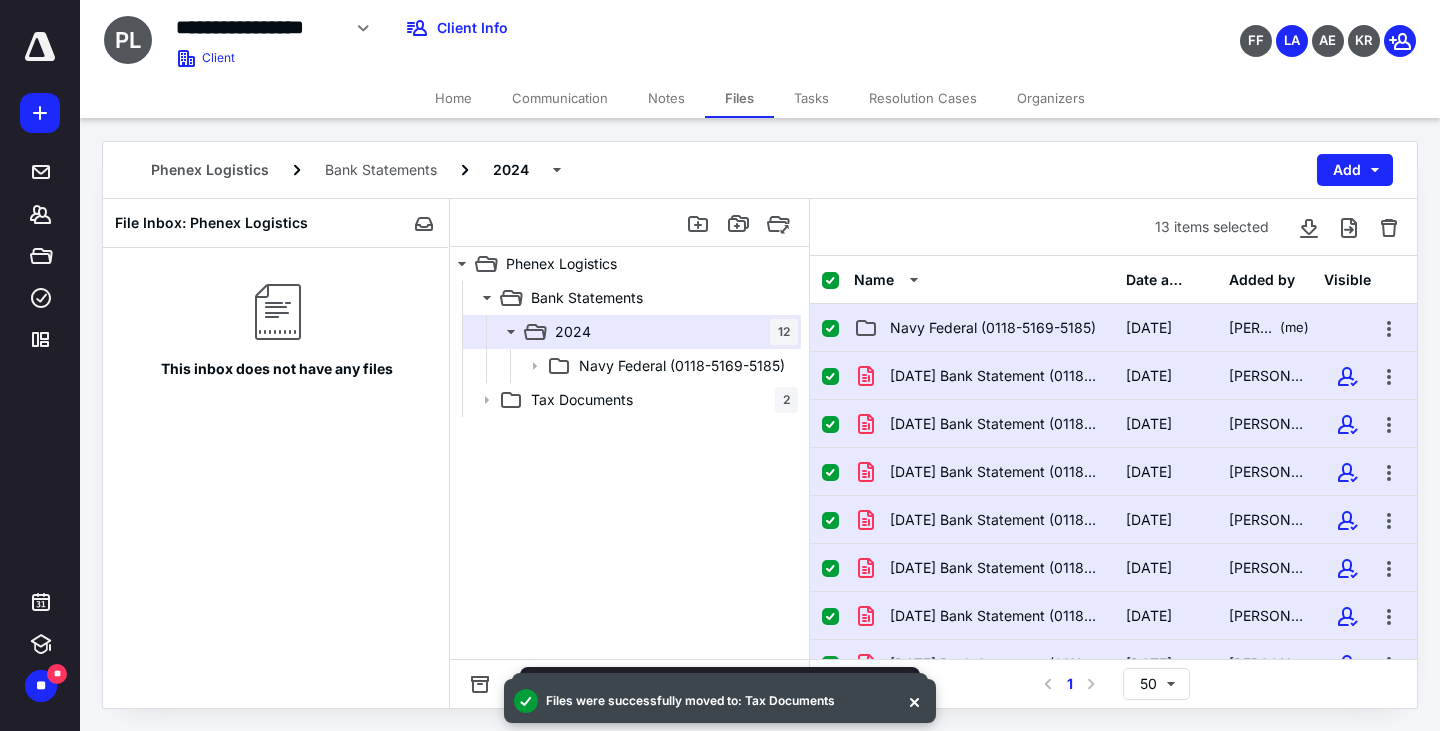 click 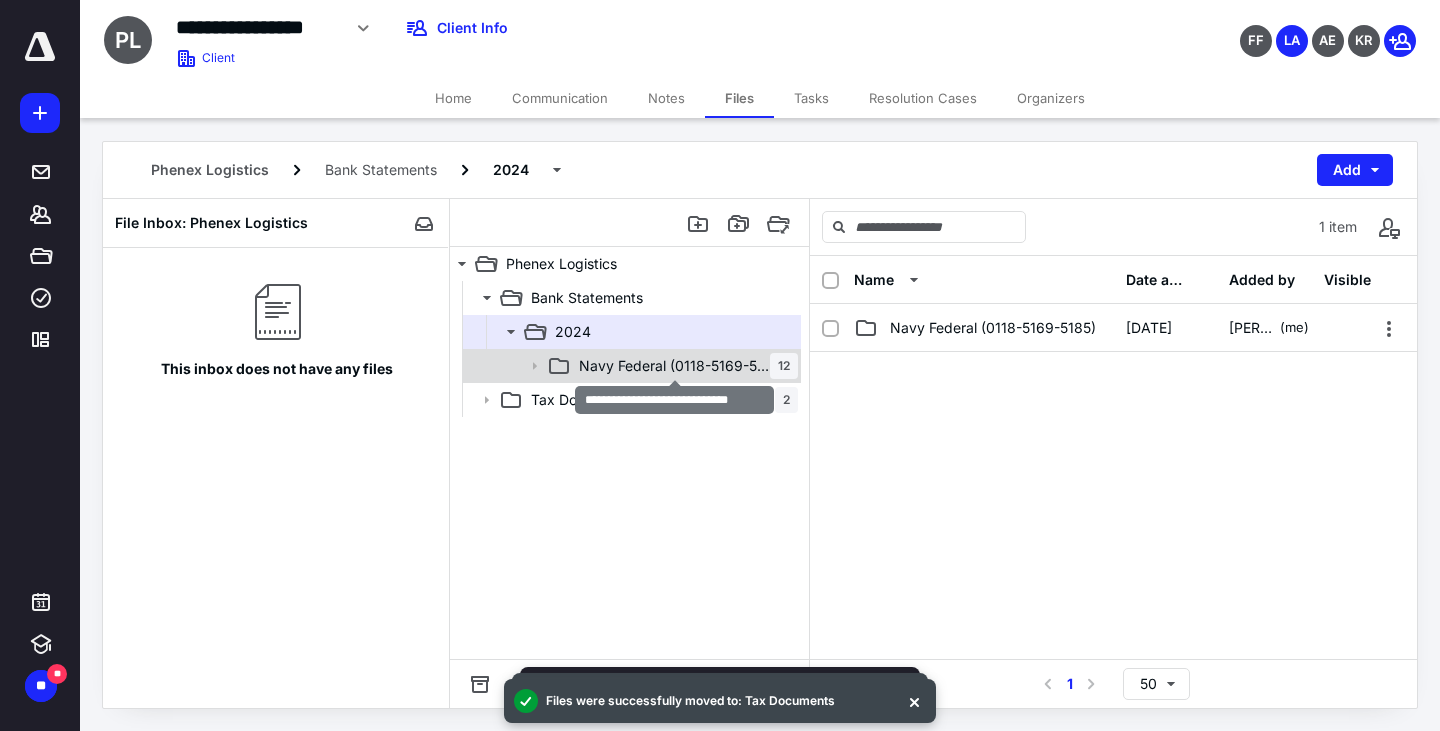 click on "Navy Federal (0118-5169-5185)" at bounding box center [674, 366] 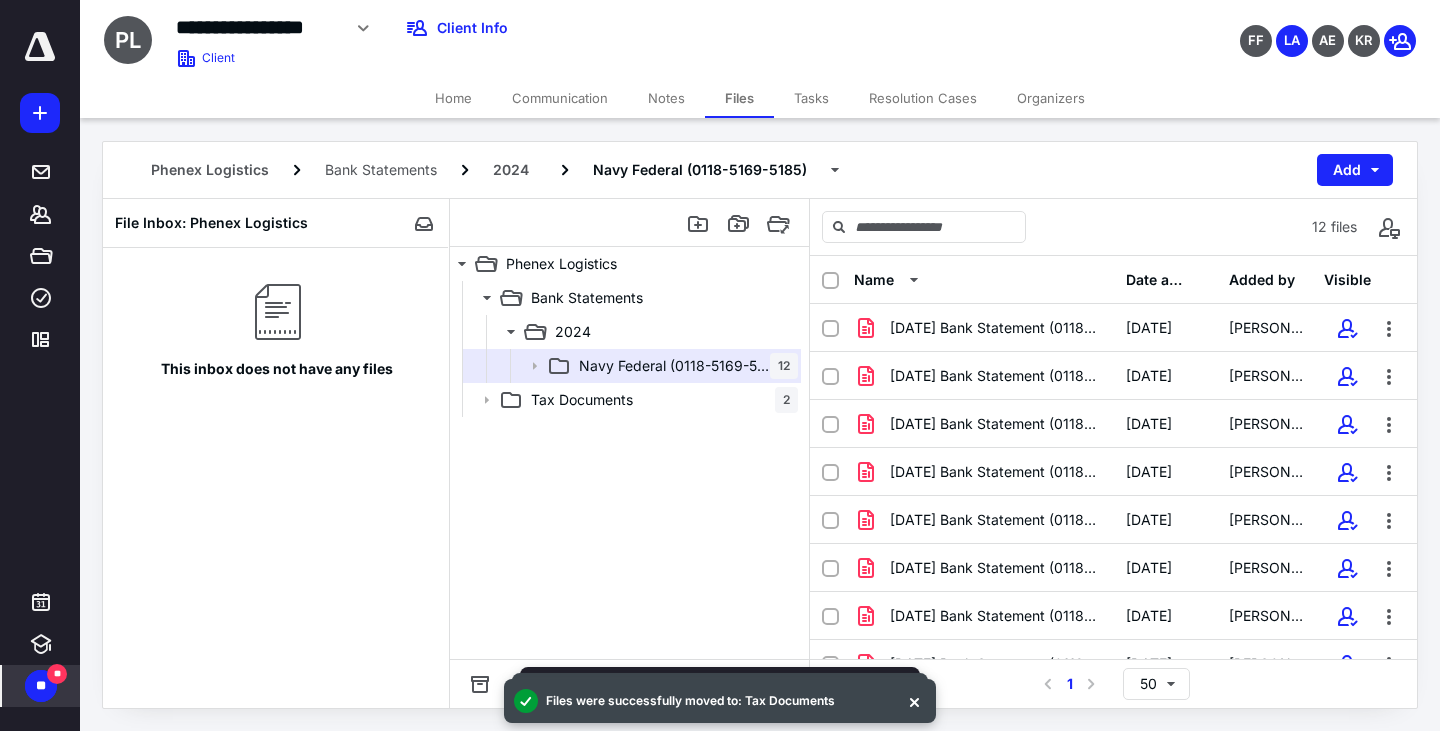 click on "**" at bounding box center (41, 686) 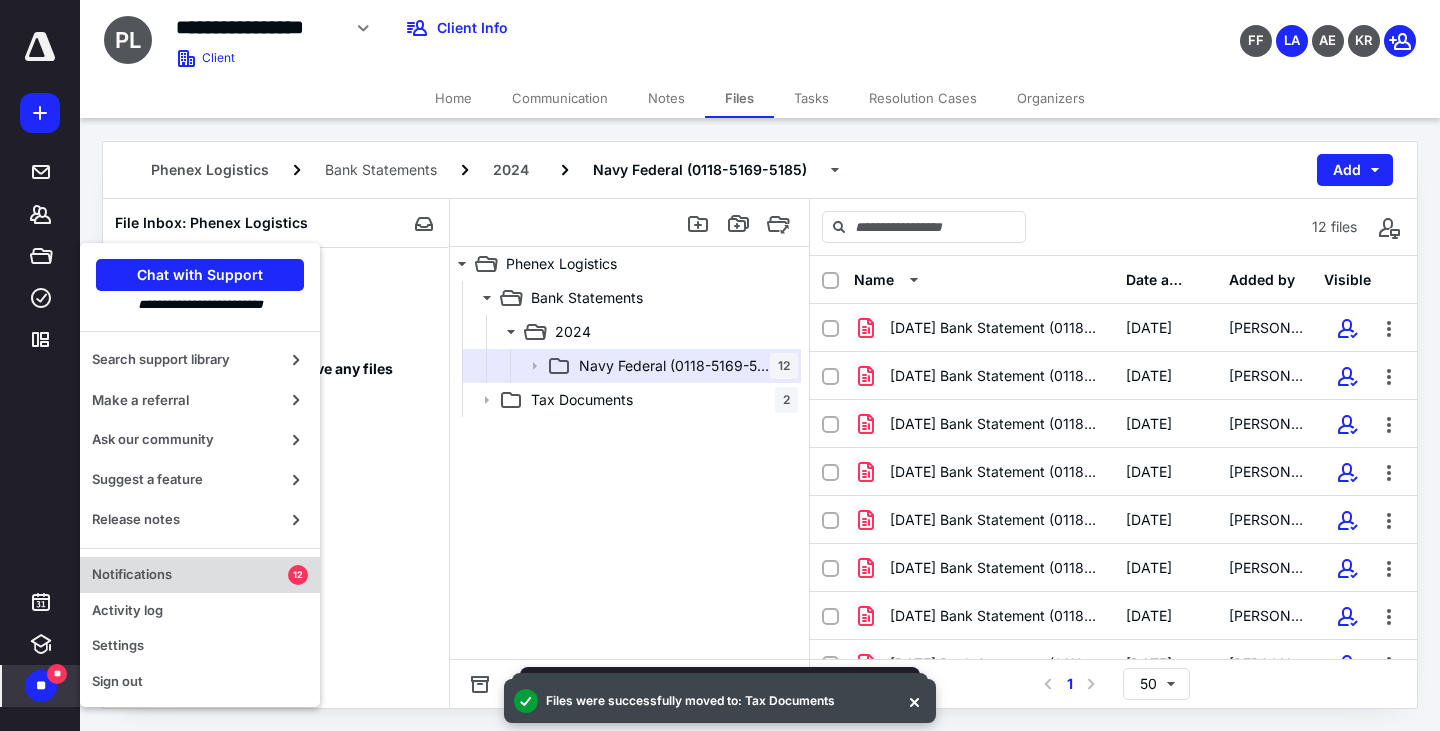 click on "Notifications" at bounding box center [190, 575] 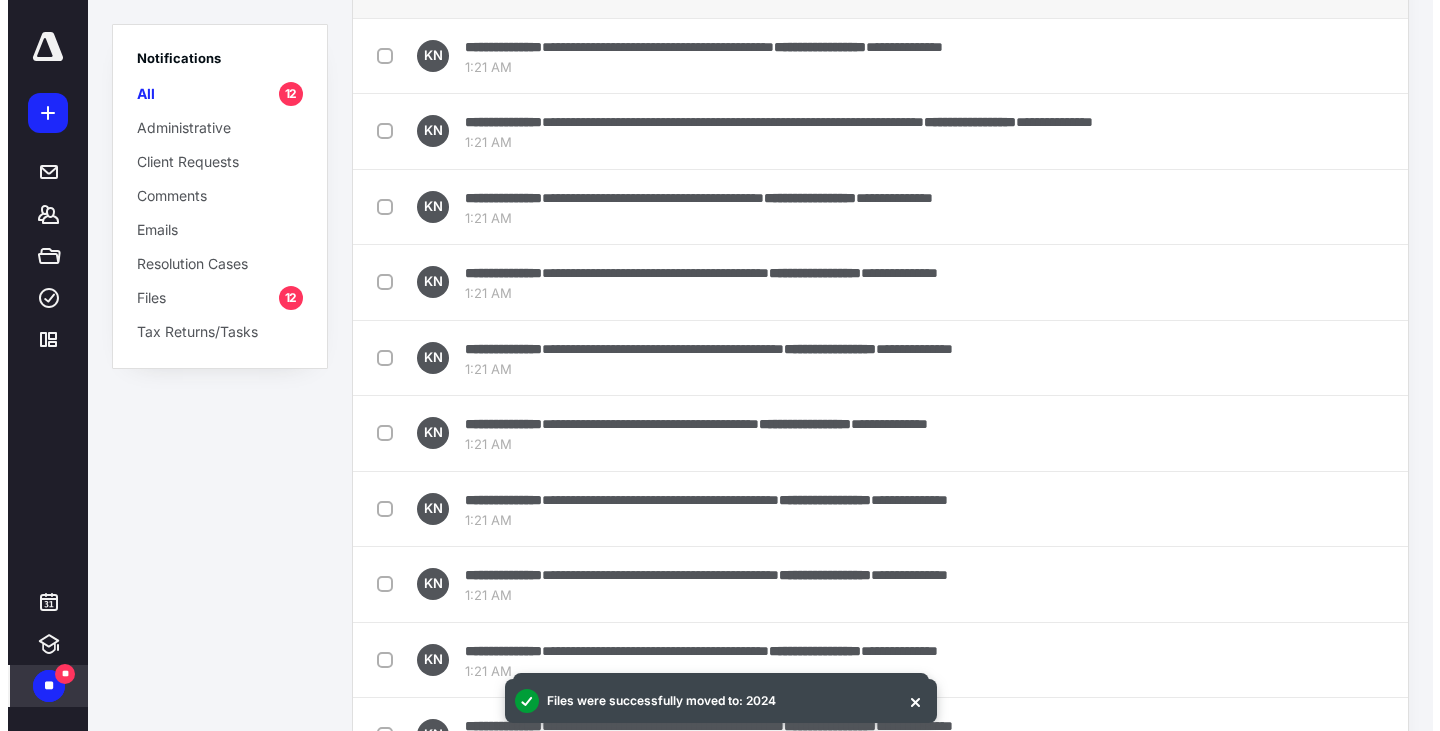 scroll, scrollTop: 0, scrollLeft: 0, axis: both 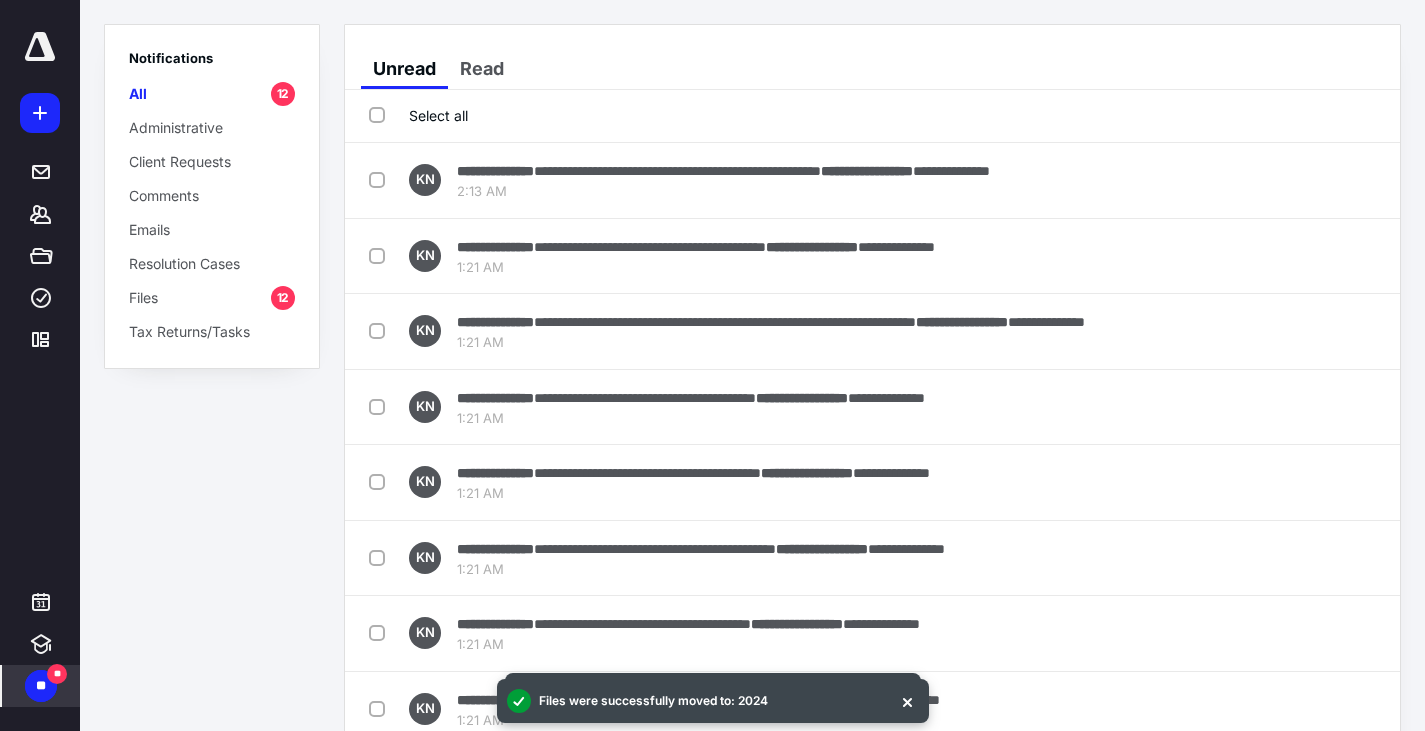 click on "Select all" at bounding box center [418, 115] 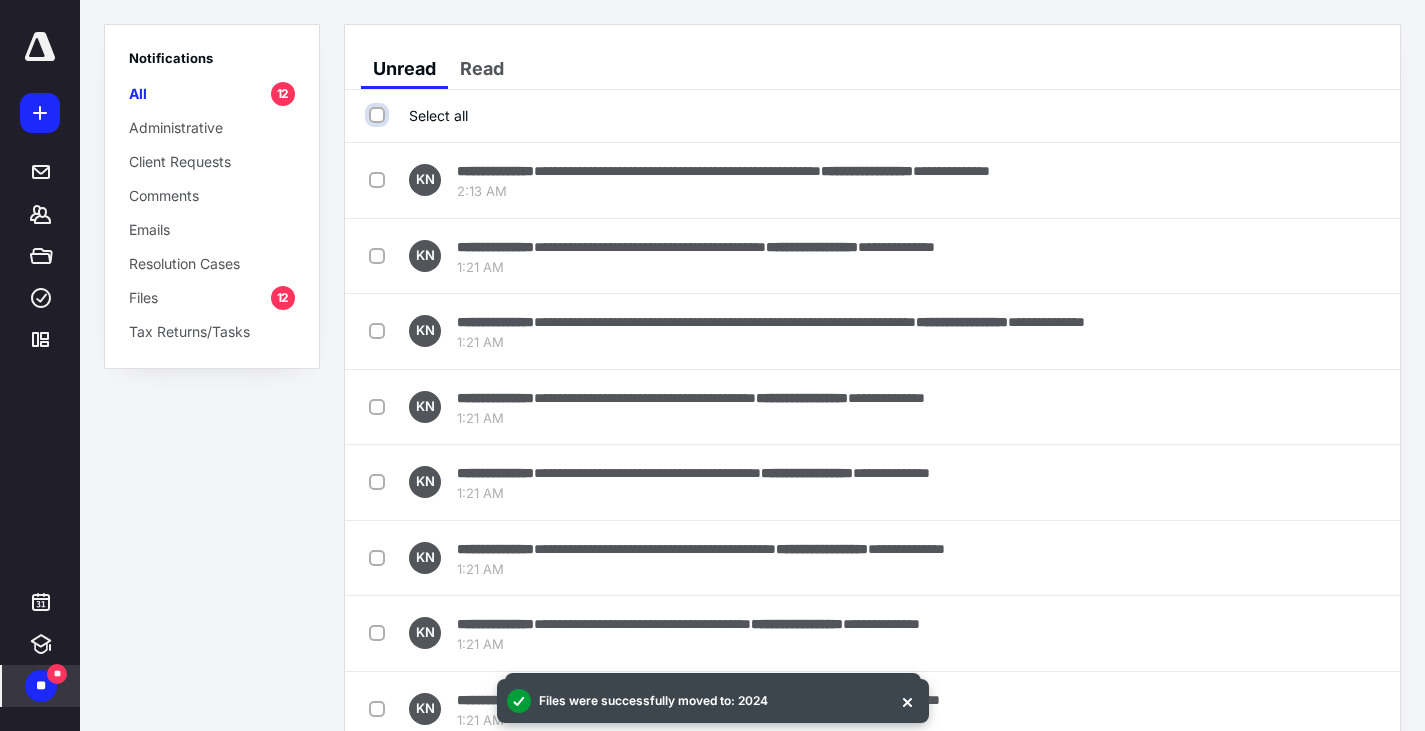 click on "Select all" at bounding box center [379, 115] 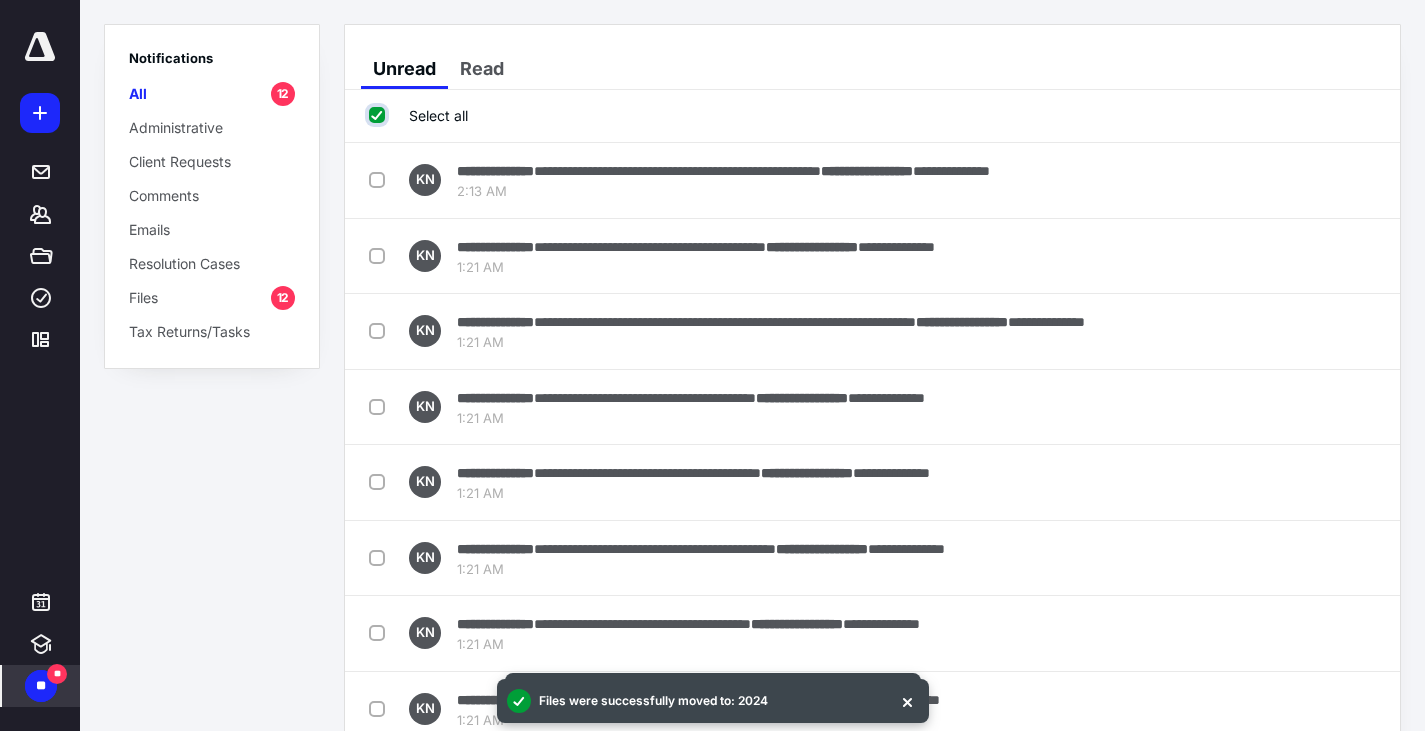 checkbox on "true" 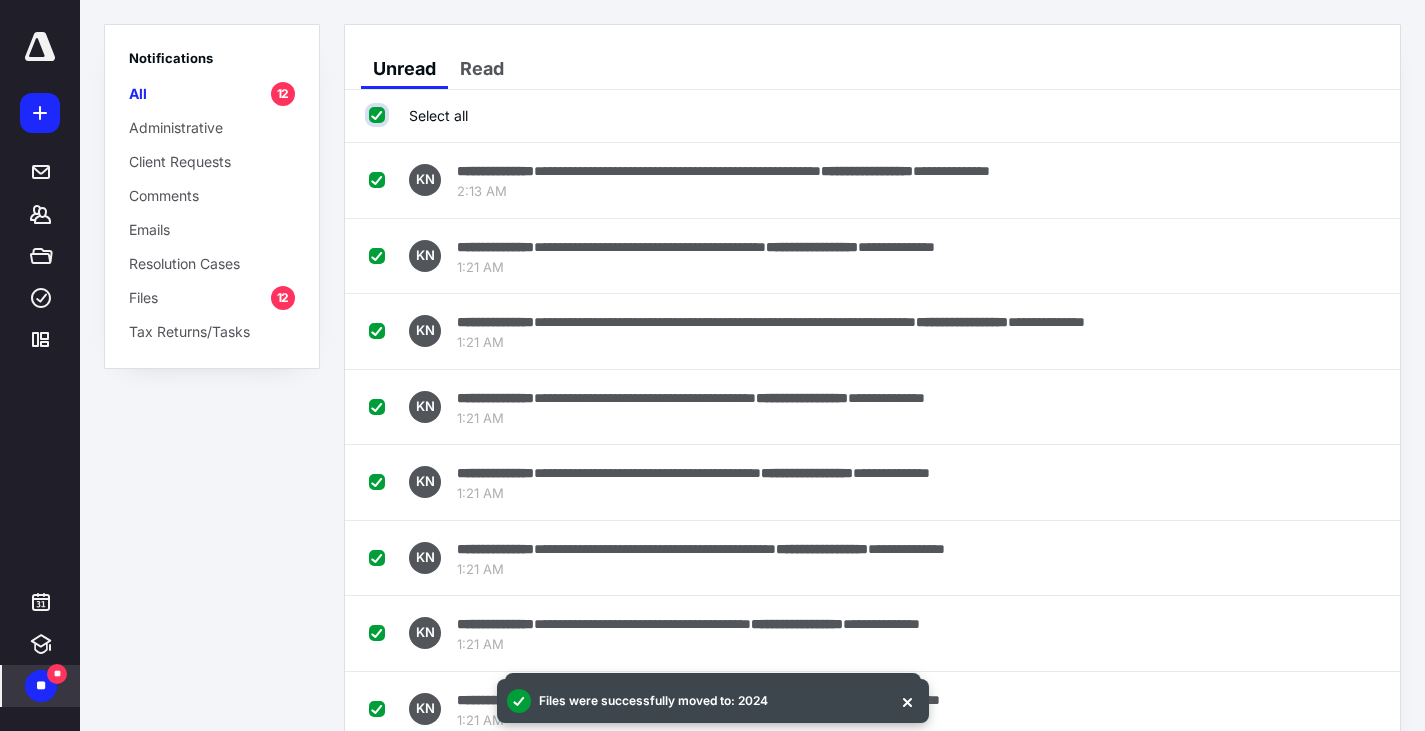 checkbox on "true" 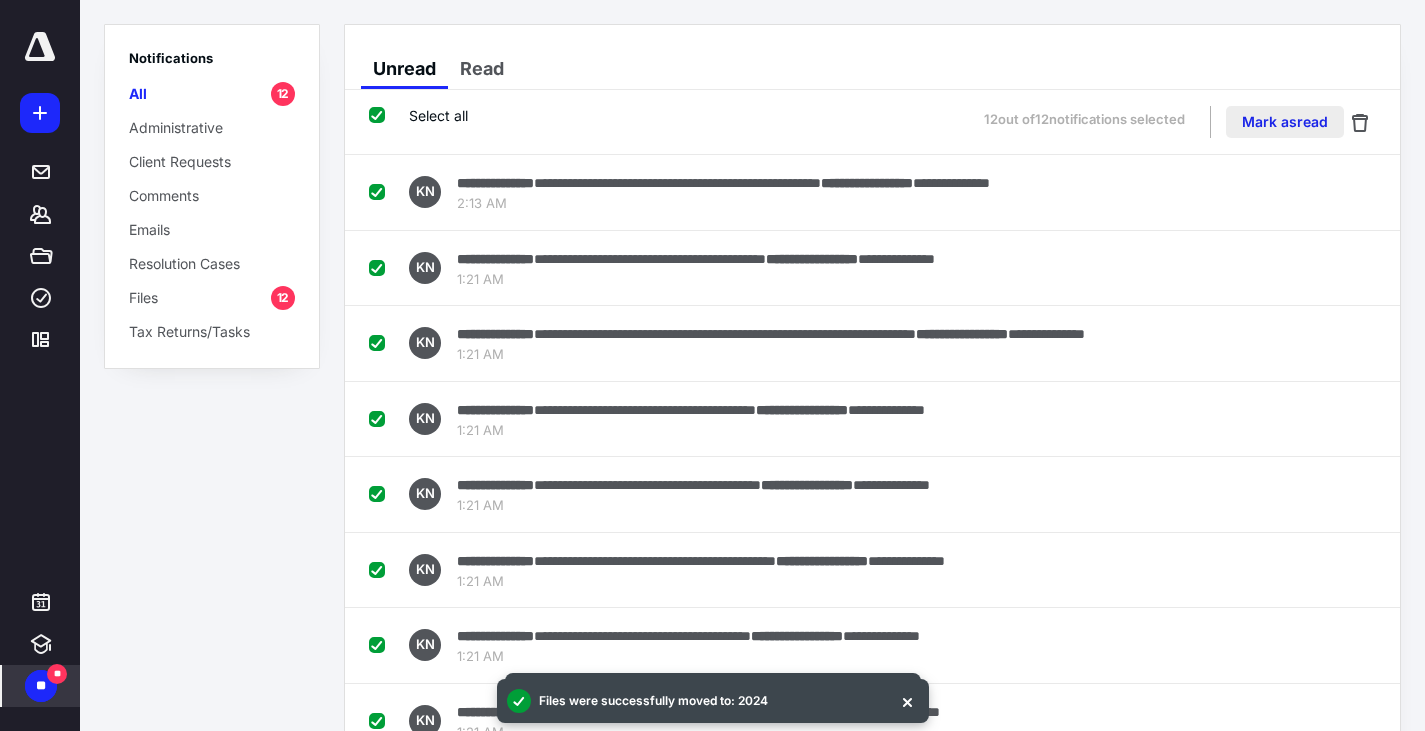 click on "Mark as  read" at bounding box center (1285, 122) 